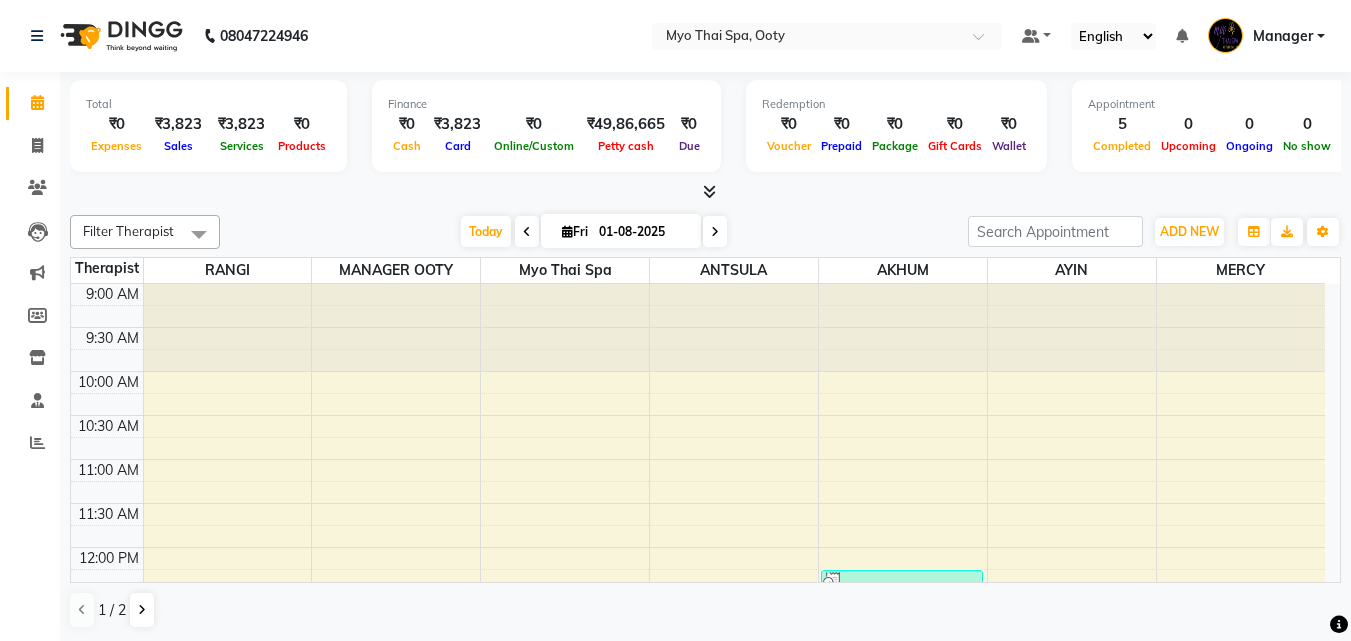scroll, scrollTop: 0, scrollLeft: 0, axis: both 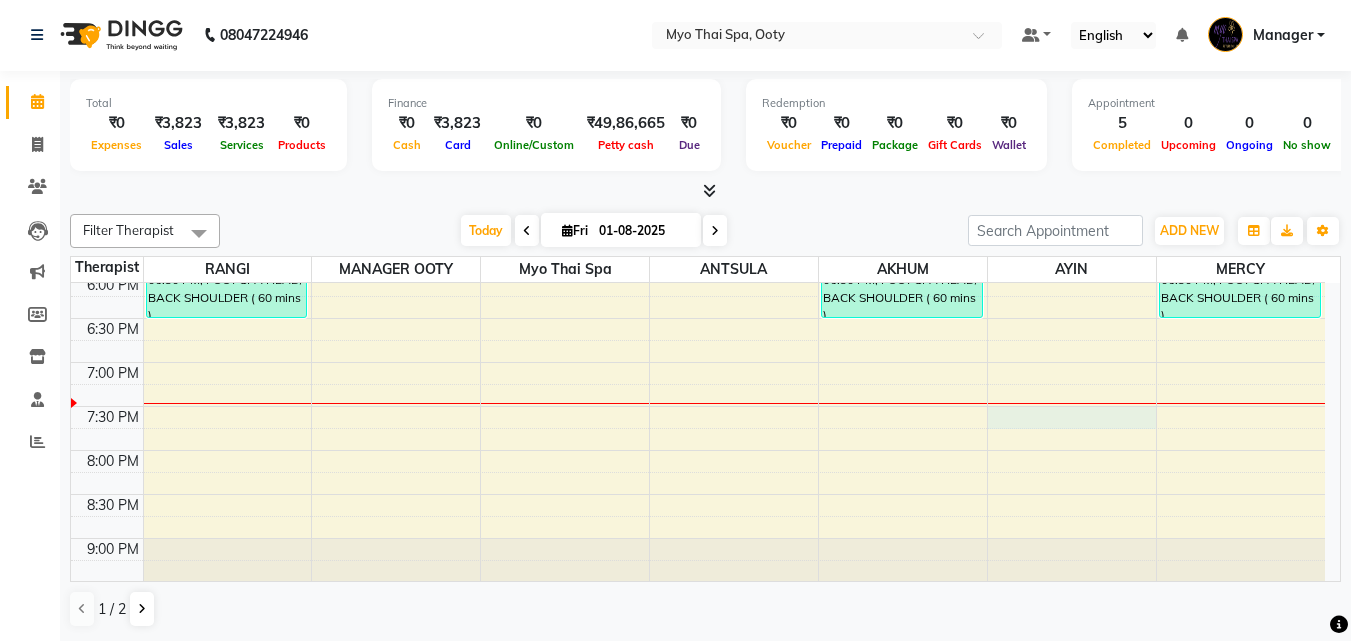 click on "9:00 AM 9:30 AM 10:00 AM 10:30 AM 11:00 AM 11:30 AM 12:00 PM 12:30 PM 1:00 PM 1:30 PM 2:00 PM 2:30 PM 3:00 PM 3:30 PM 4:00 PM 4:30 PM 5:00 PM 5:30 PM 6:00 PM 6:30 PM 7:00 PM 7:30 PM 8:00 PM 8:30 PM 9:00 PM 9:30 PM     [FIRST], TK03, 05:30 PM-06:30 PM, FOOT SPA HEAD/ BACK SHOULDER ( 60 mins )     [FIRST] [LAST], TK01, 12:15 PM-01:45 PM, SWEDISH ( 90 mins )     [FIRST], TK03, 05:30 PM-06:30 PM, FOOT SPA HEAD/ BACK SHOULDER ( 60 mins )     [FIRST], TK02, 03:00 PM-04:30 PM, SPA OF THE MONTH (Myo Signature spa)     [FIRST], TK03, 05:30 PM-06:30 PM, FOOT SPA HEAD/ BACK SHOULDER ( 60 mins )" at bounding box center [698, 54] 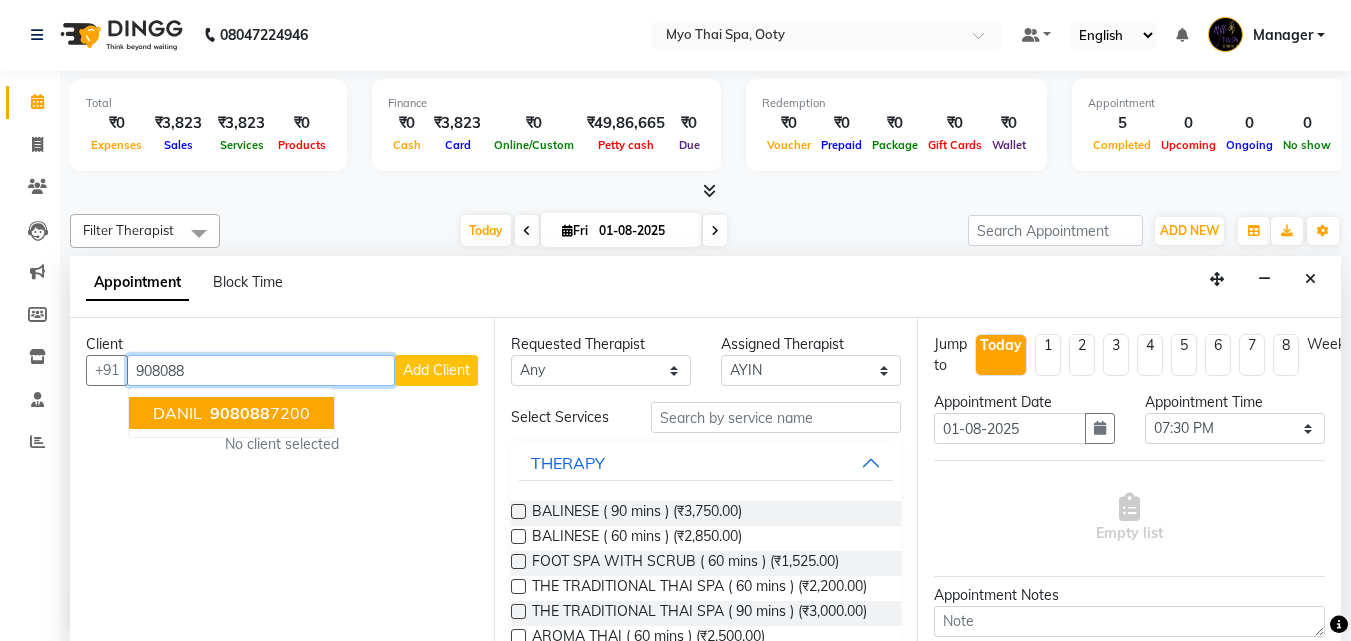 click on "908088" at bounding box center (240, 413) 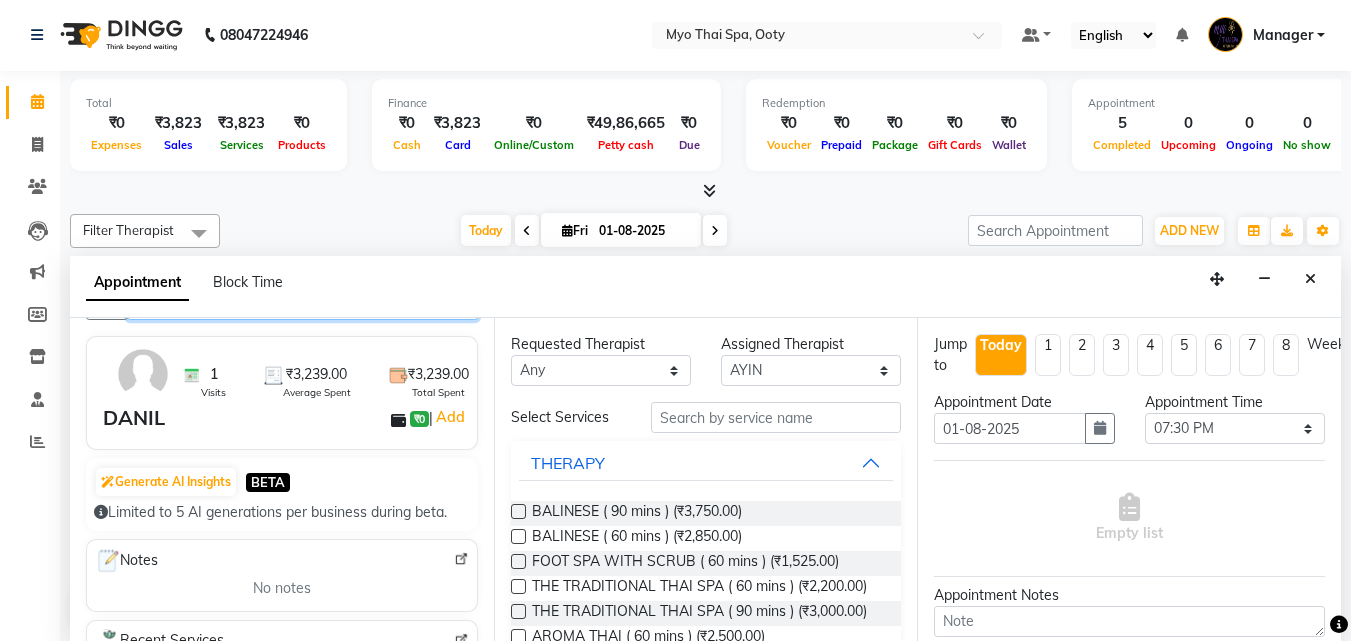 scroll, scrollTop: 19, scrollLeft: 0, axis: vertical 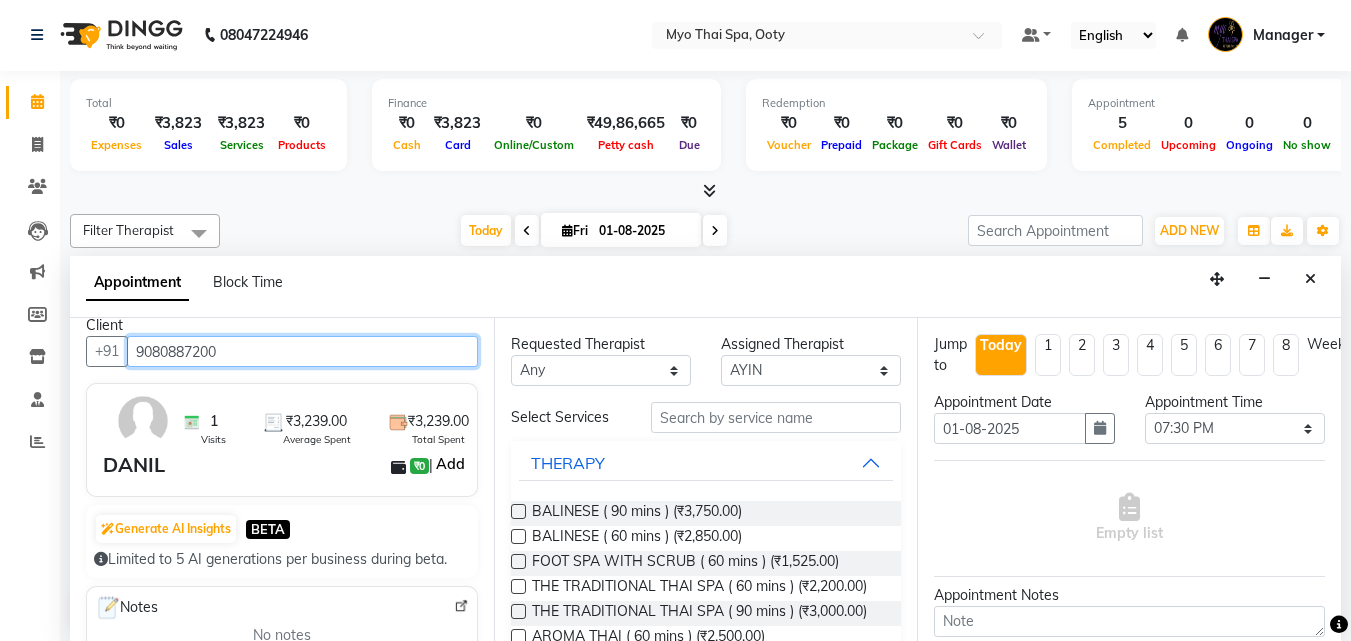 type on "9080887200" 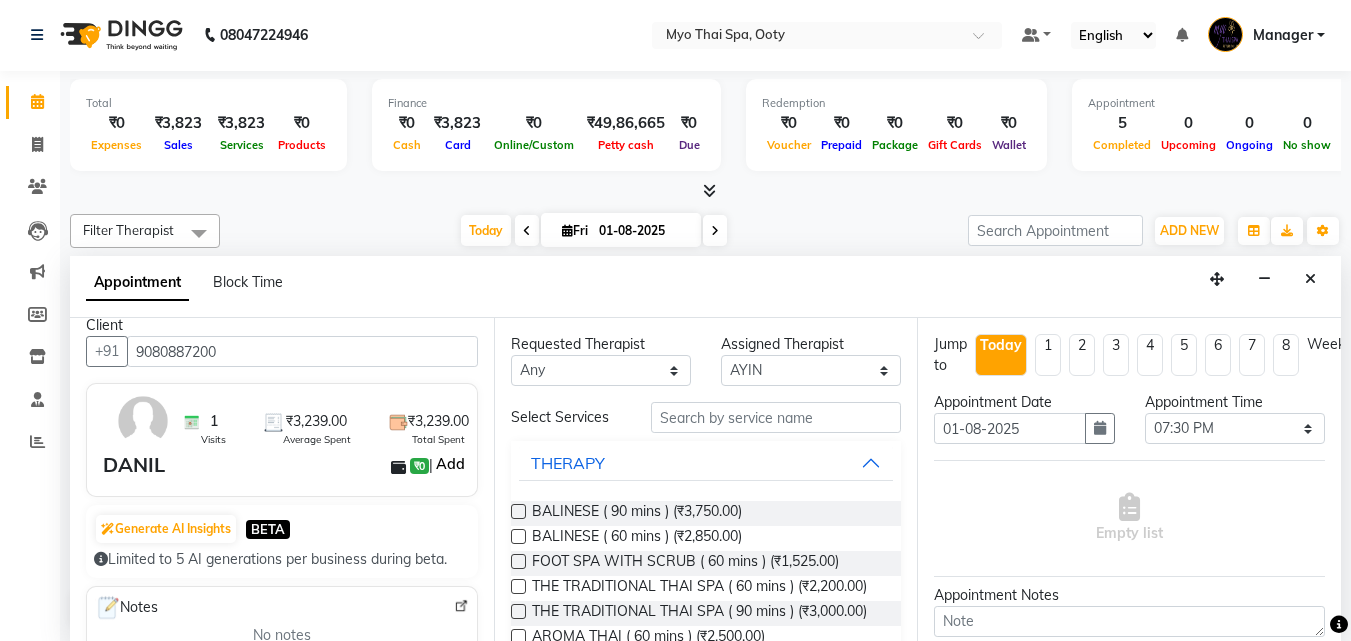 click on "Add" at bounding box center (450, 464) 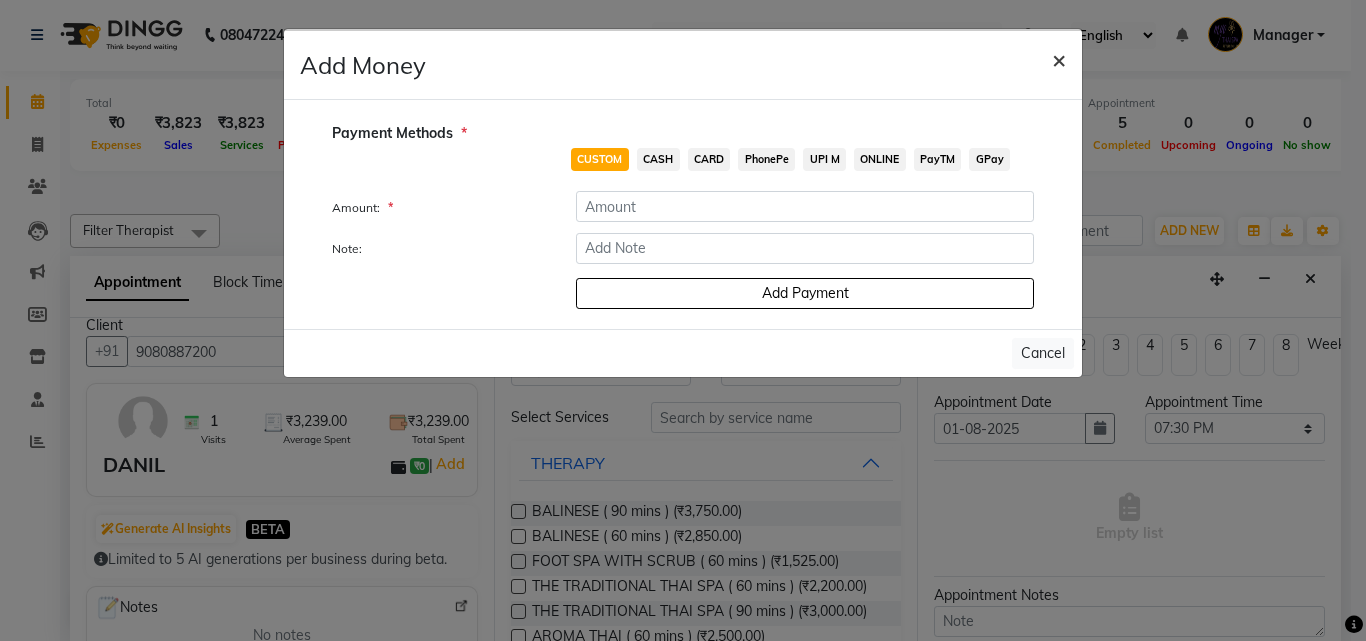 click on "×" 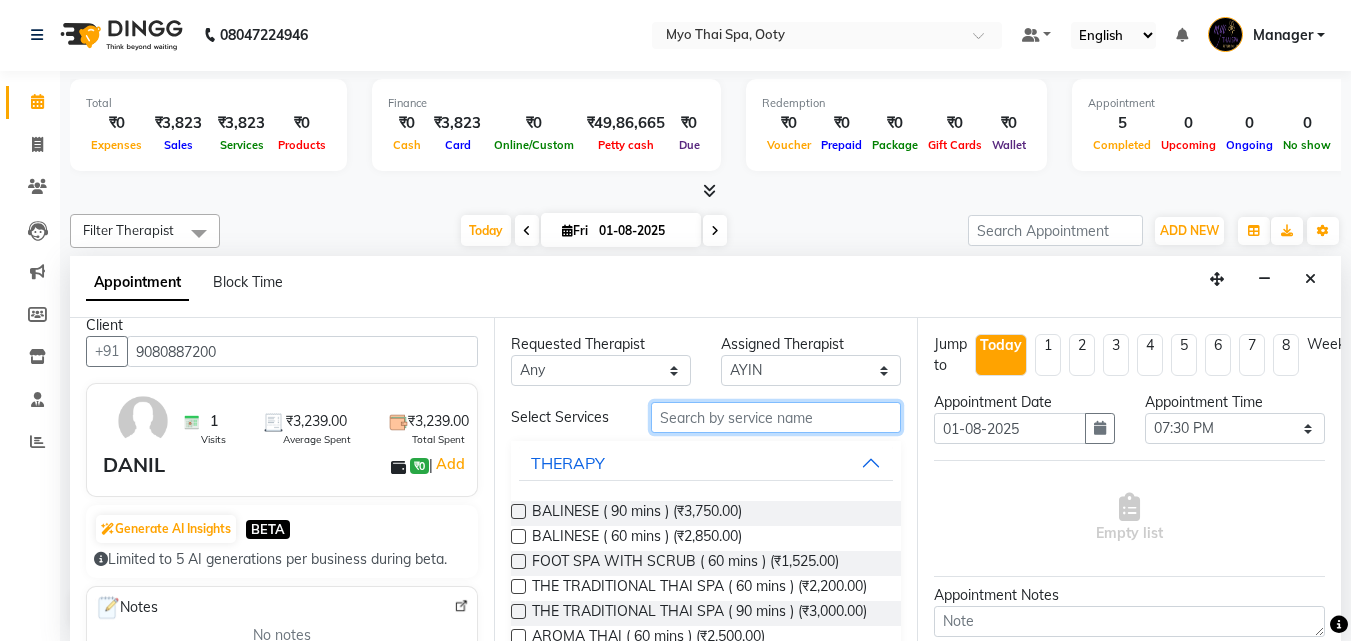 click at bounding box center [776, 417] 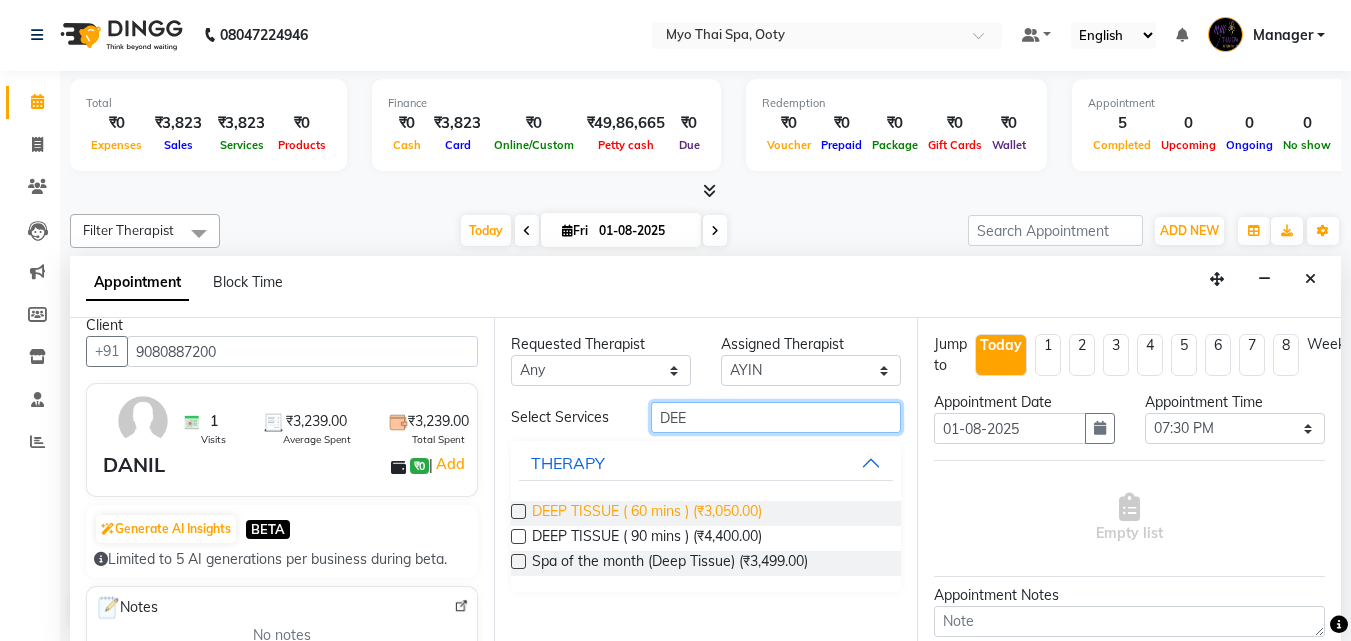type on "DEE" 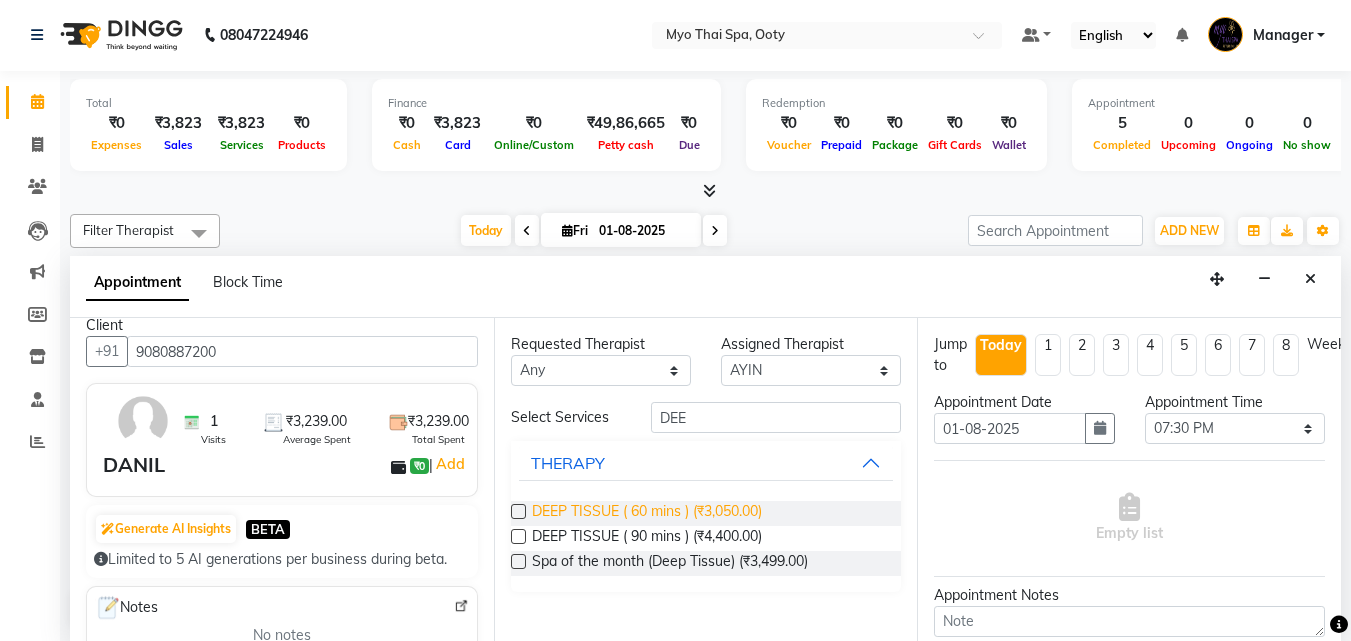 click on "DEEP TISSUE ( 60 mins ) (₹3,050.00)" at bounding box center [647, 513] 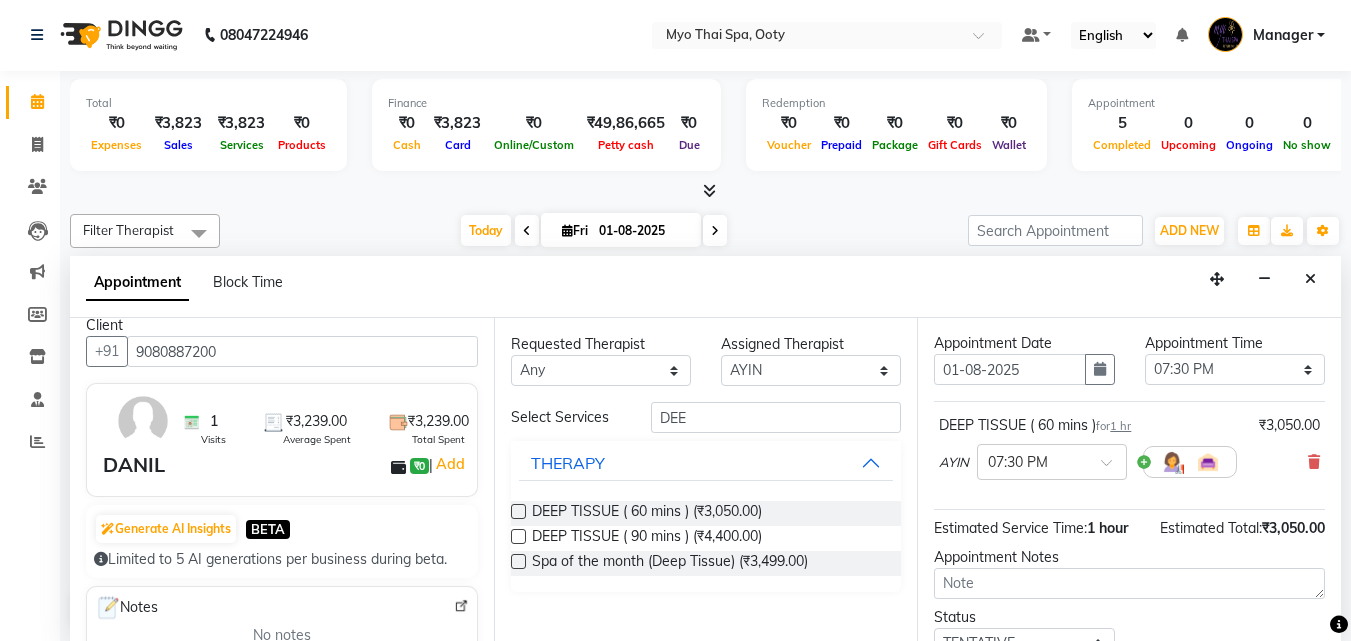 scroll, scrollTop: 0, scrollLeft: 0, axis: both 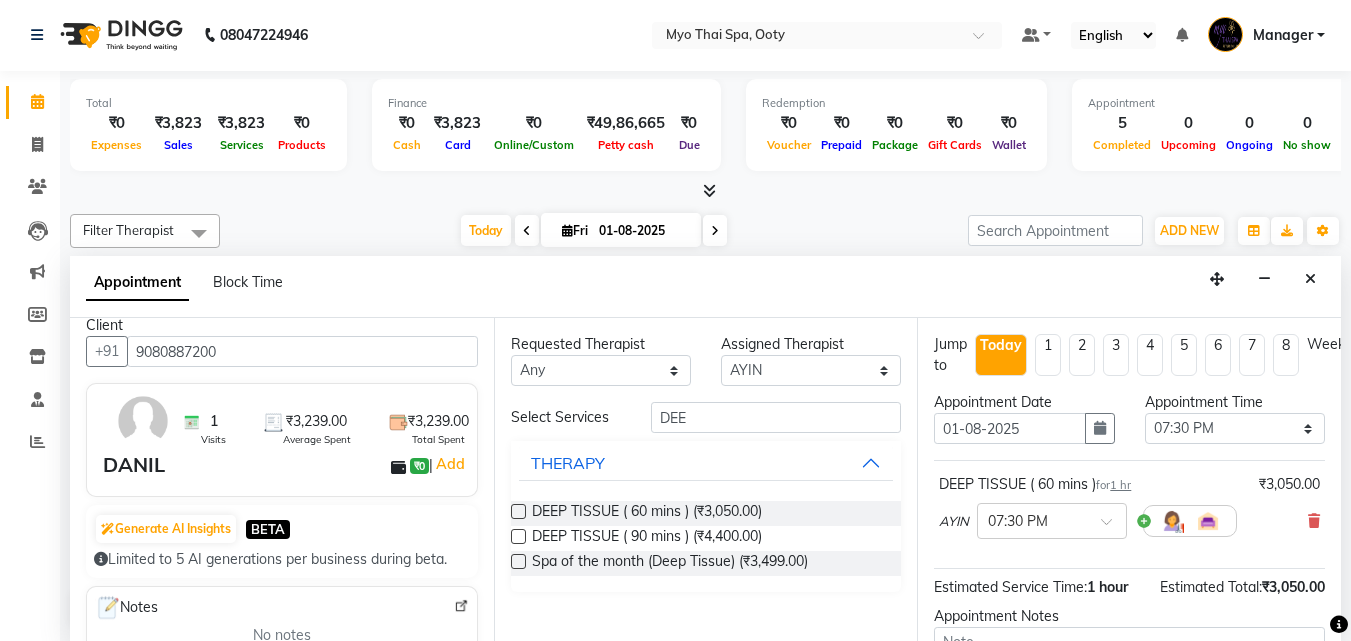 click on "DEEP TISSUE ( 60 mins )   for  1 hr ₹3,050.00 [FIRST] × 07:30 PM" at bounding box center [1129, 510] 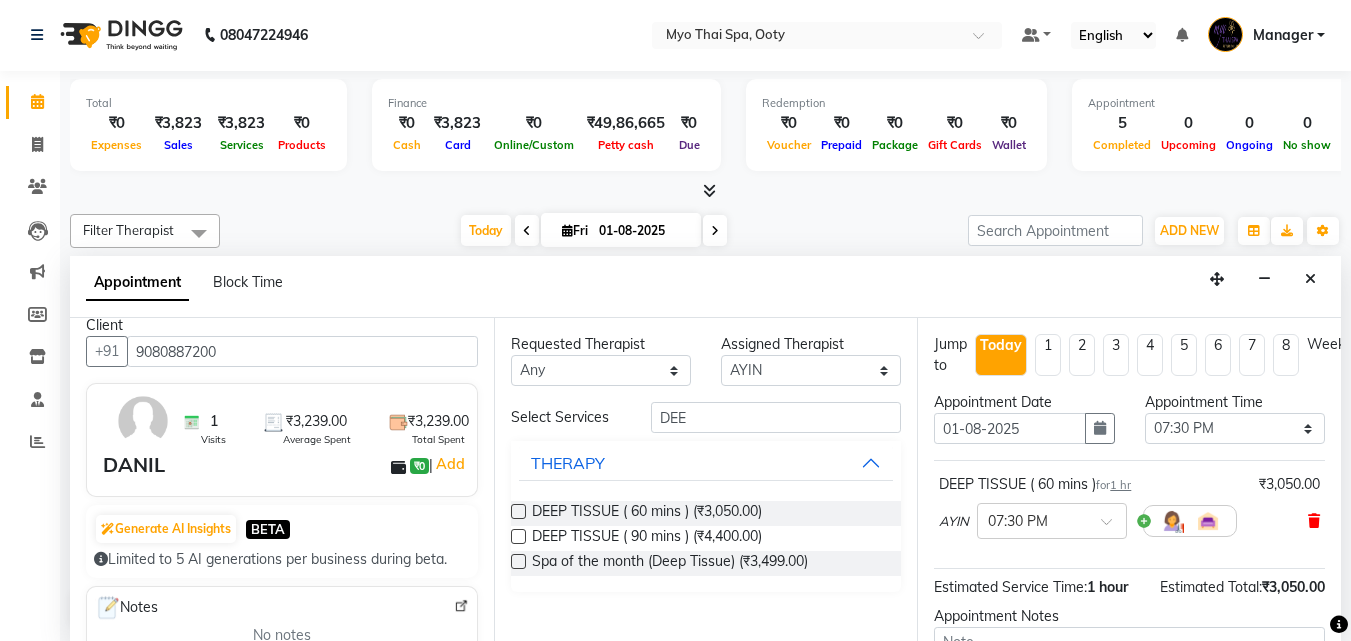 click at bounding box center (1314, 521) 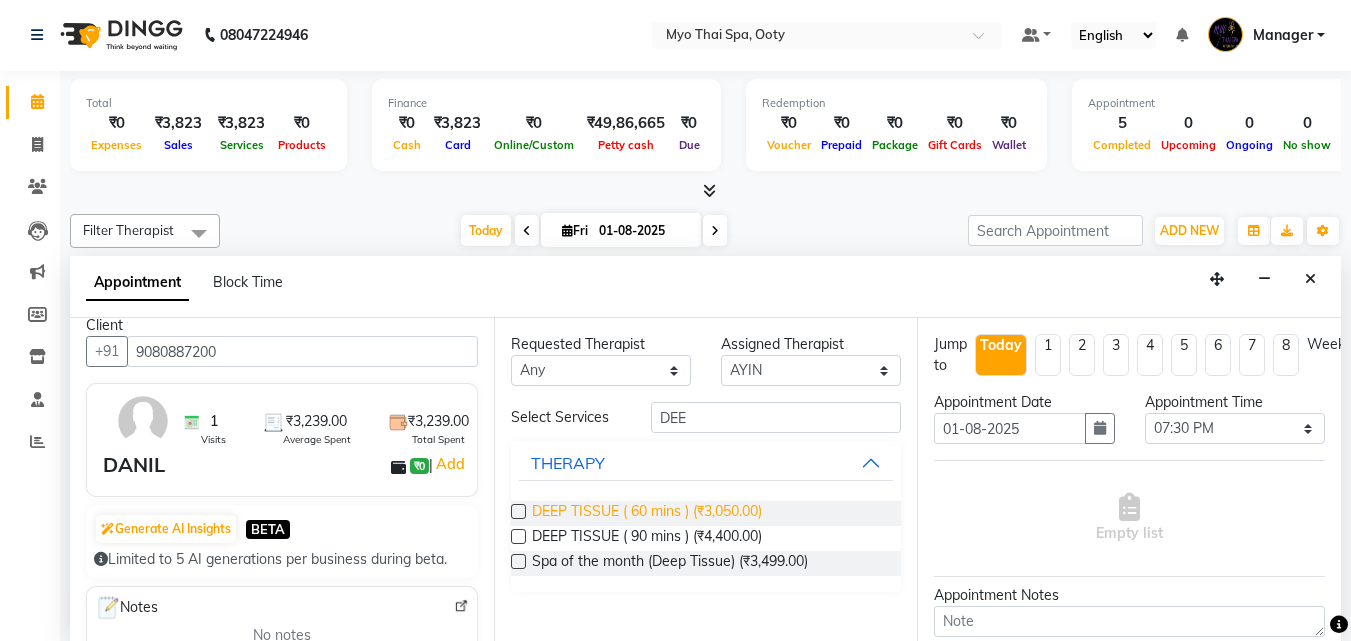 drag, startPoint x: 701, startPoint y: 508, endPoint x: 881, endPoint y: 463, distance: 185.53975 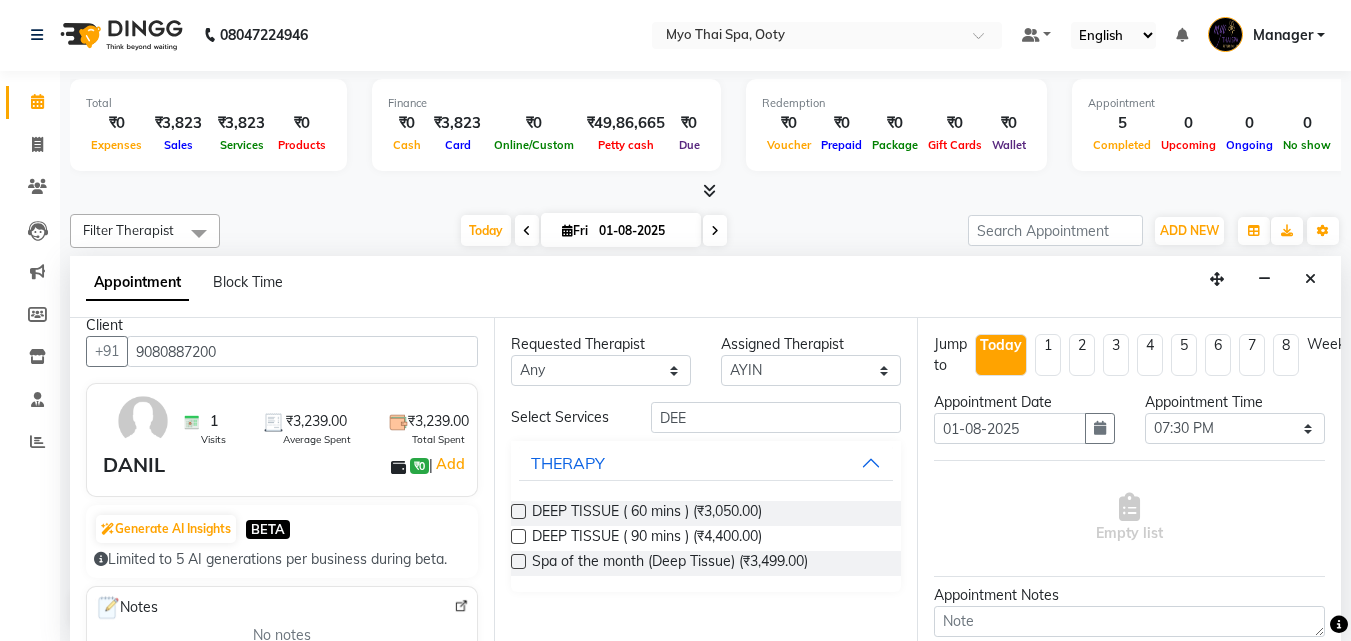 click on "DEEP TISSUE ( 60 mins ) (₹3,050.00)" at bounding box center [647, 513] 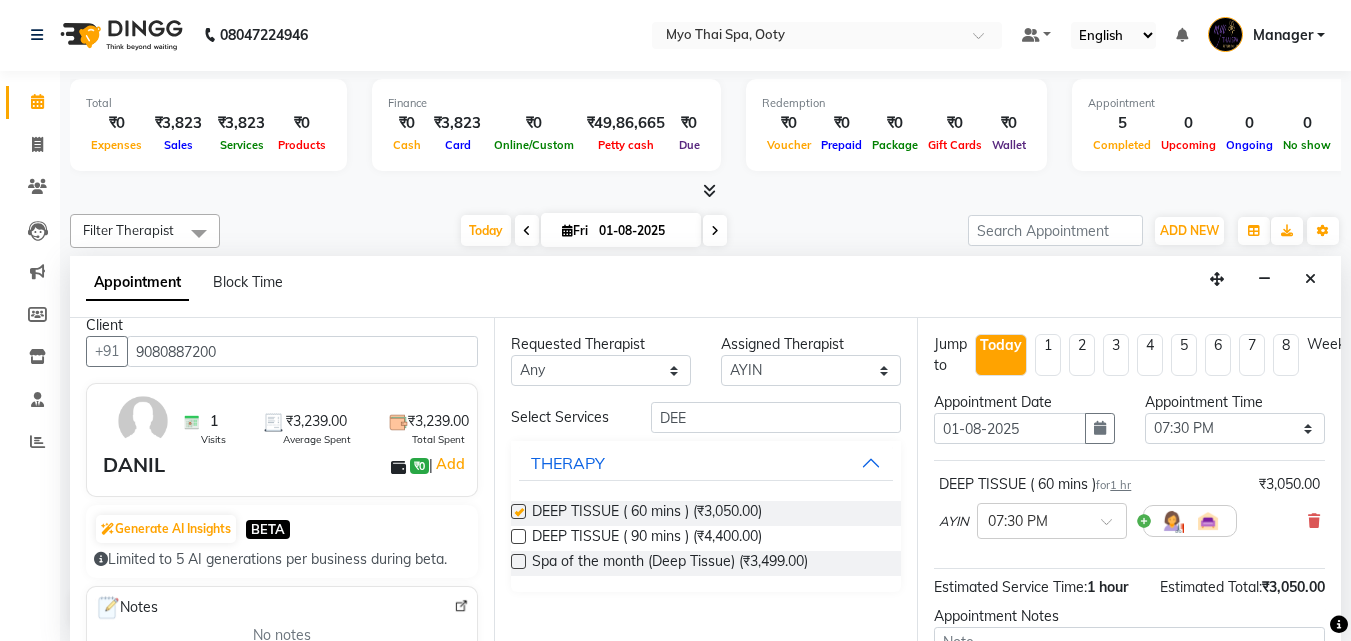 checkbox on "false" 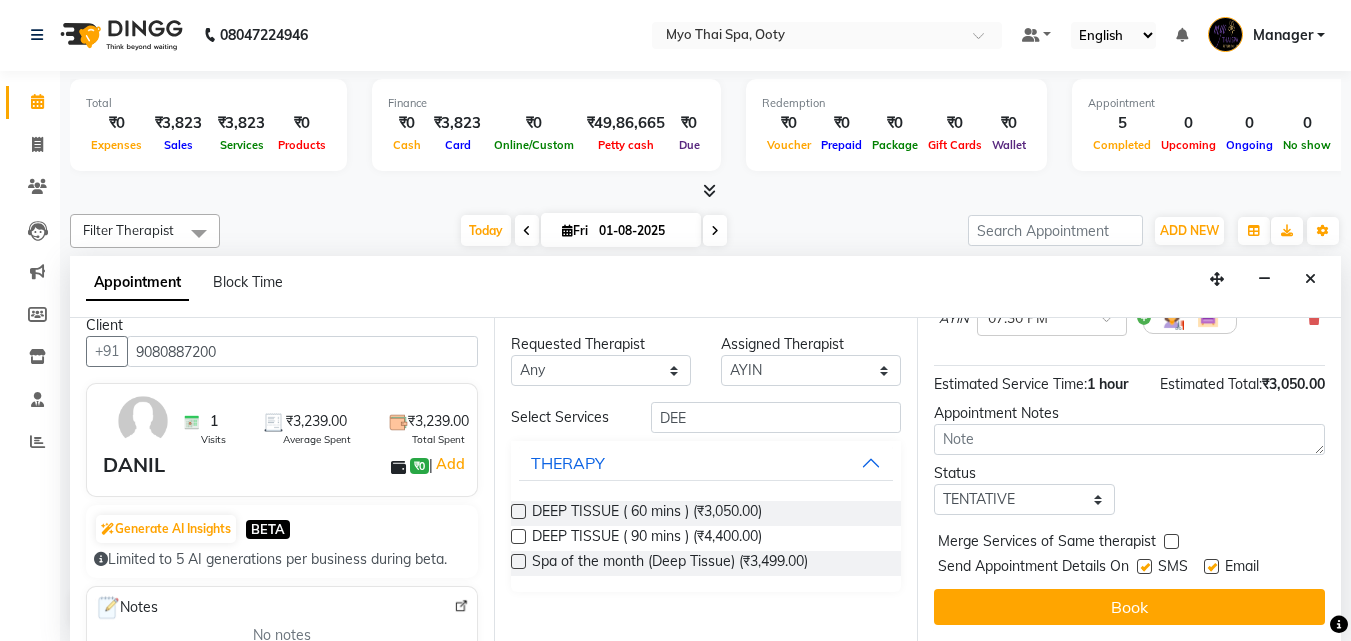 scroll, scrollTop: 218, scrollLeft: 0, axis: vertical 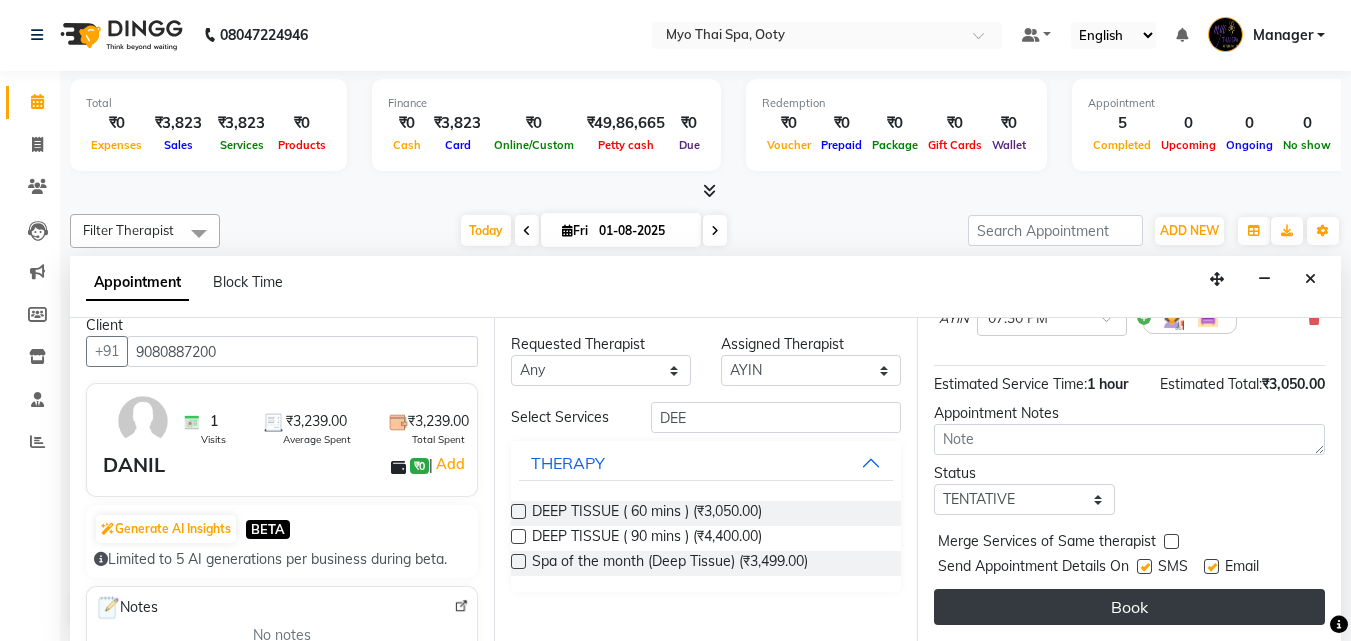 click on "Book" at bounding box center (1129, 607) 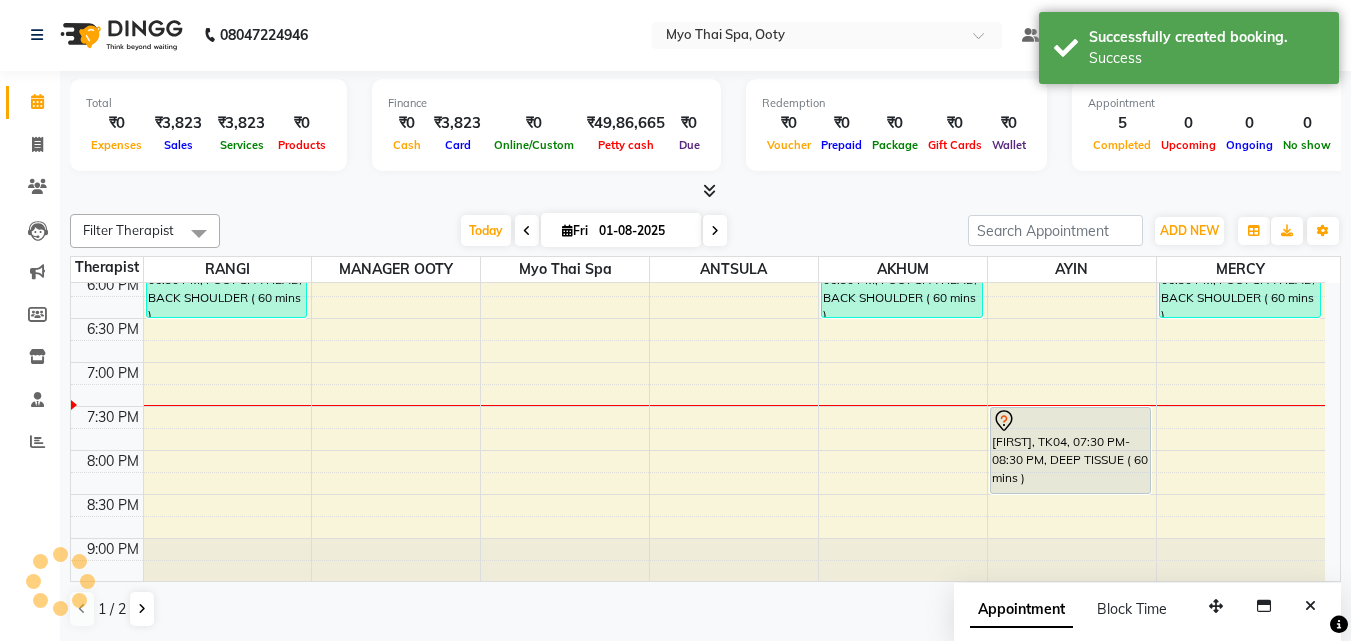 scroll, scrollTop: 0, scrollLeft: 0, axis: both 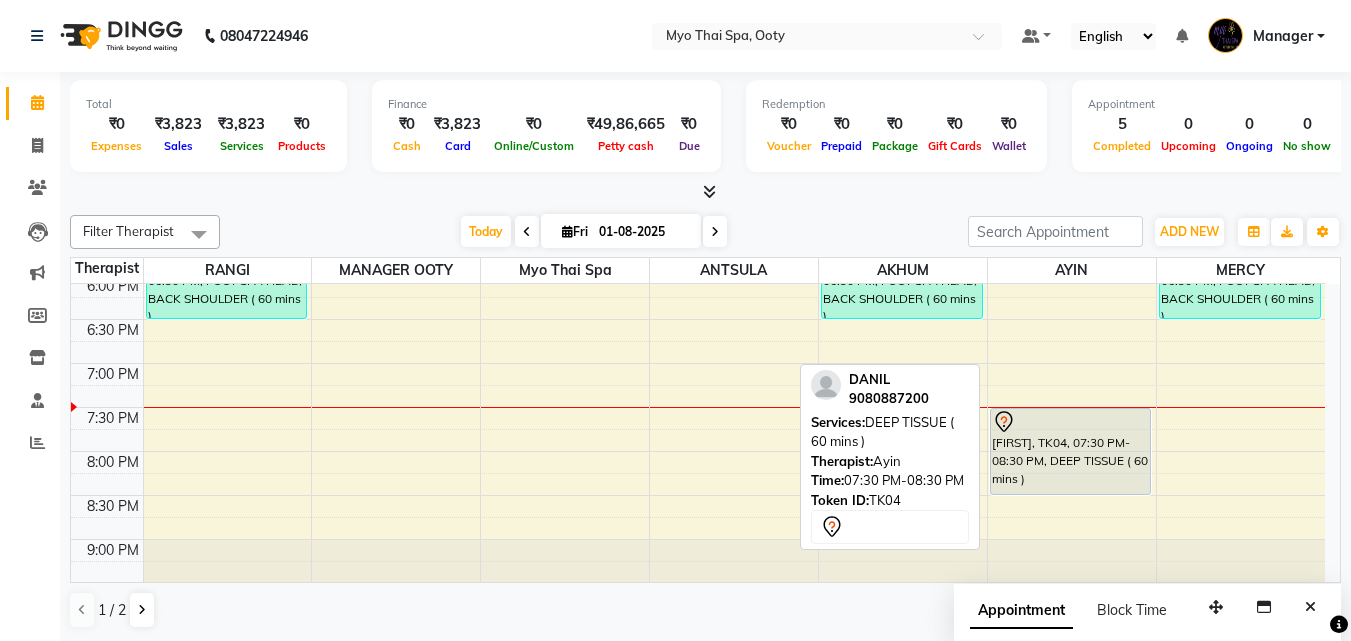 click on "[FIRST], TK04, 07:30 PM-08:30 PM, DEEP TISSUE ( 60 mins )" at bounding box center (1071, 451) 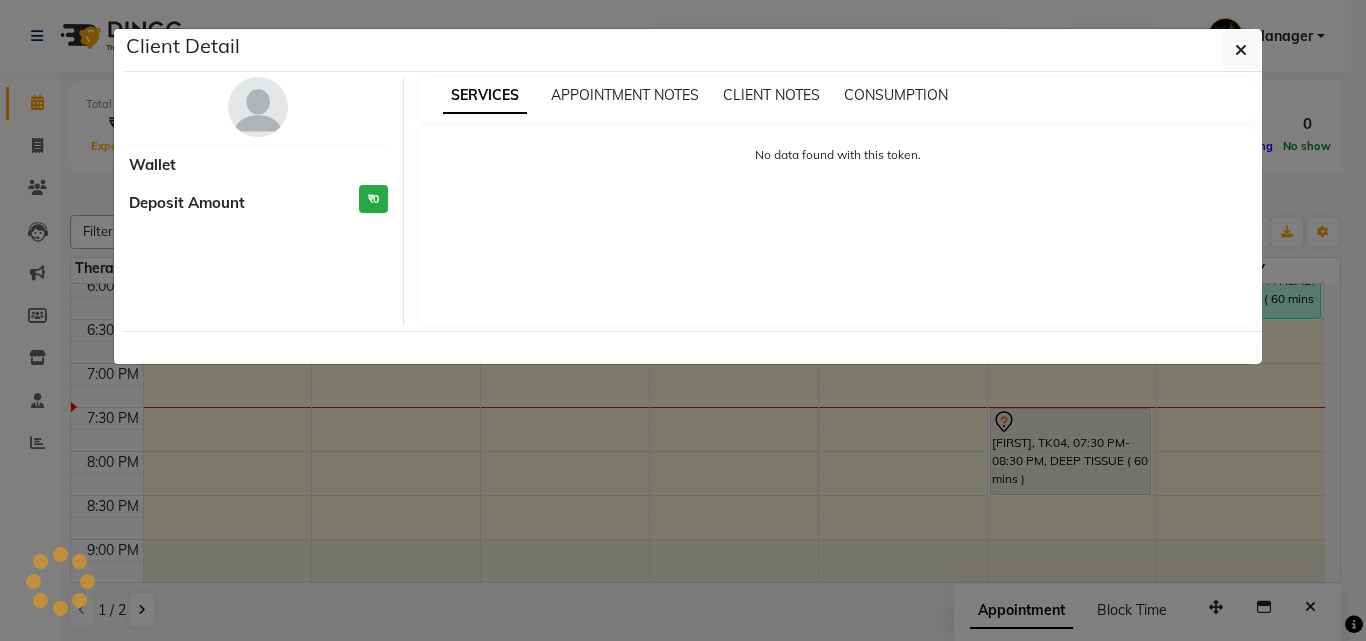 select on "7" 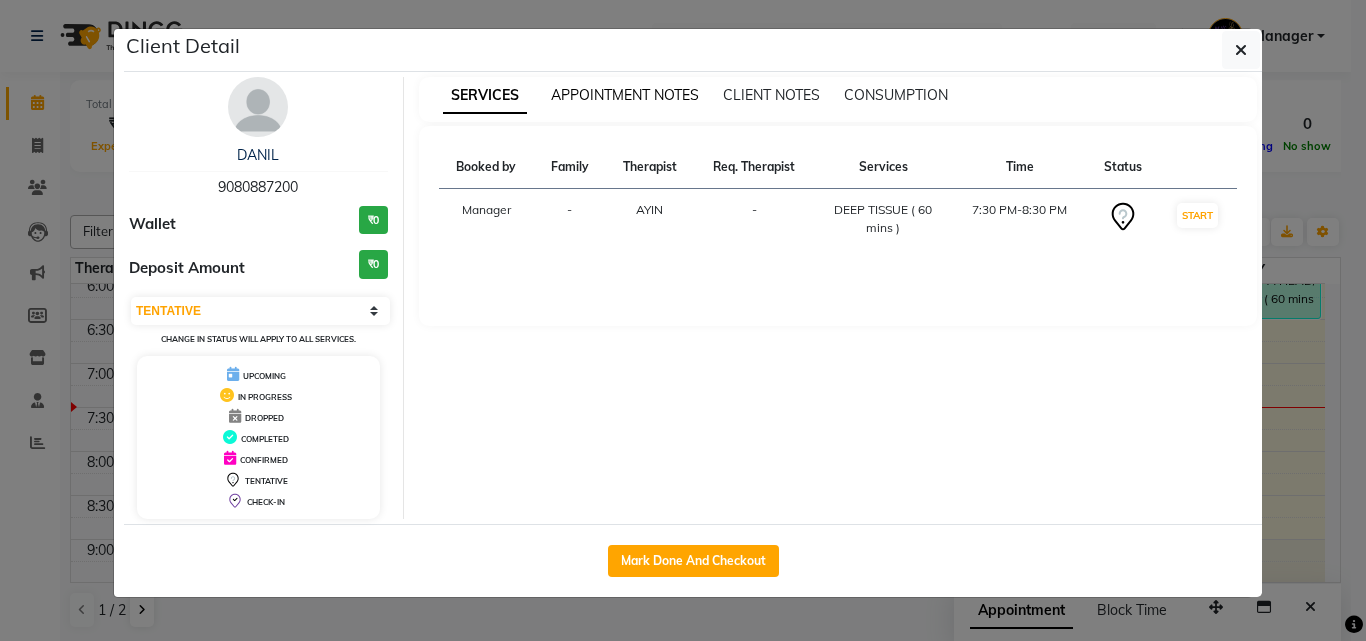 click on "APPOINTMENT NOTES" at bounding box center (625, 95) 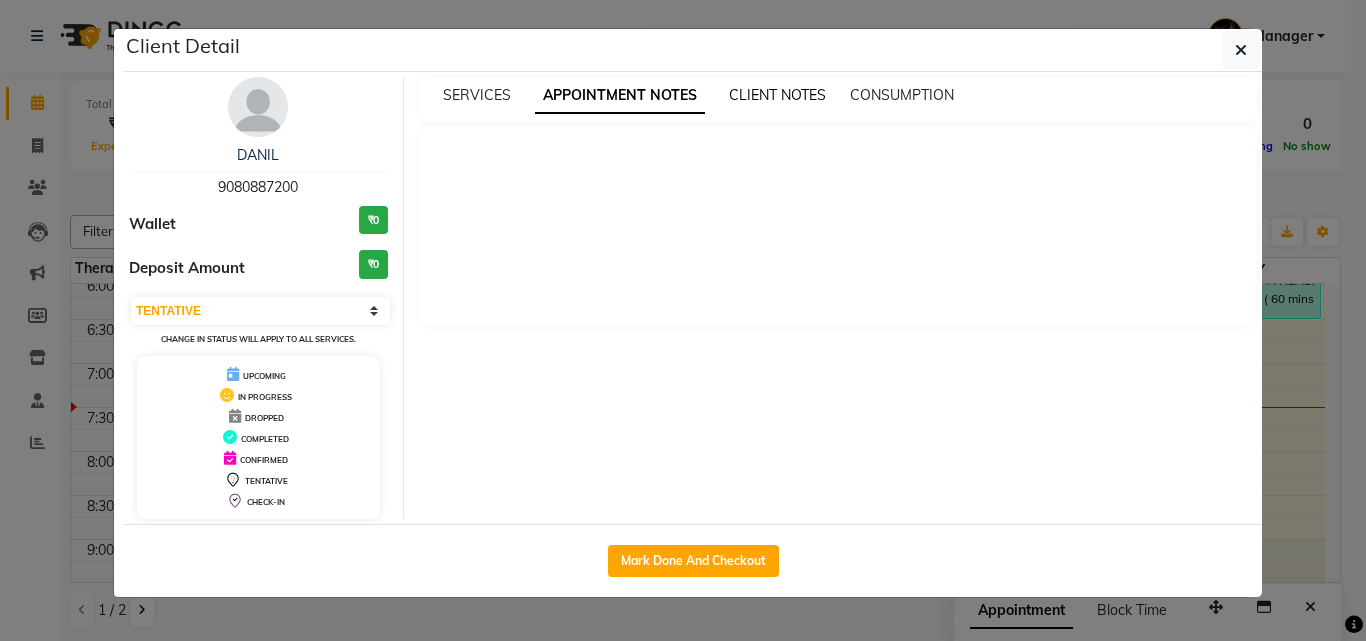 click on "CLIENT NOTES" at bounding box center (777, 95) 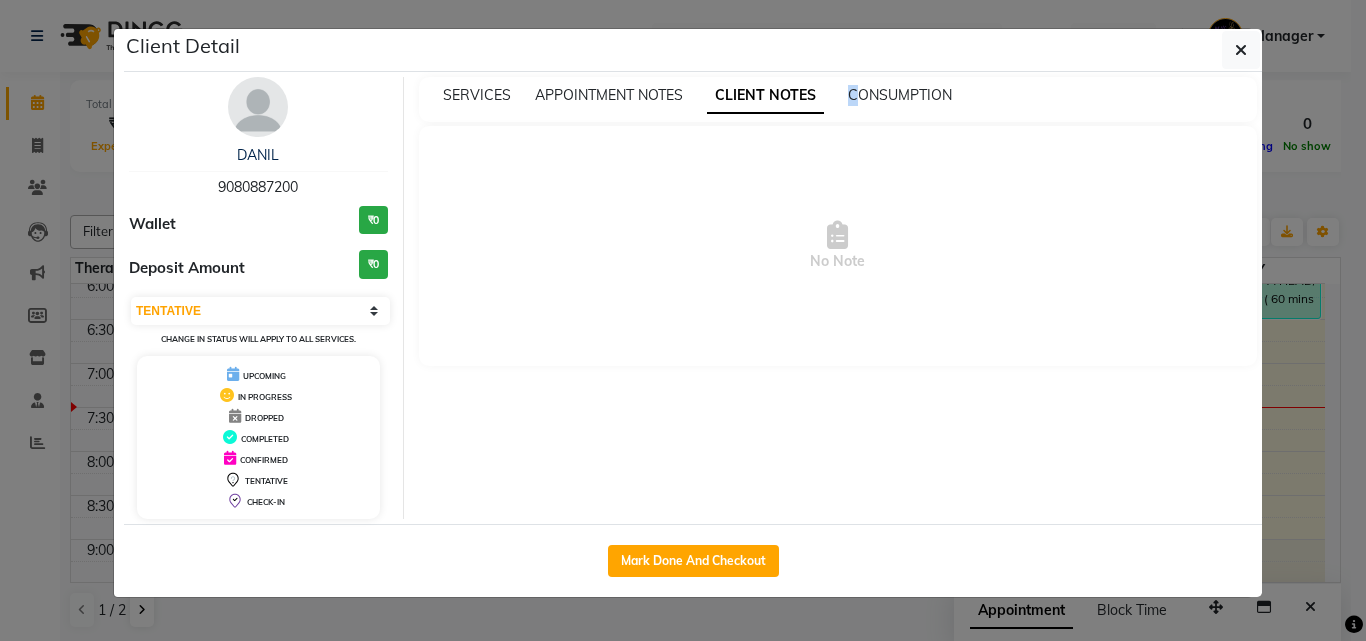 click on "SERVICES APPOINTMENT NOTES CLIENT NOTES CONSUMPTION" at bounding box center (838, 99) 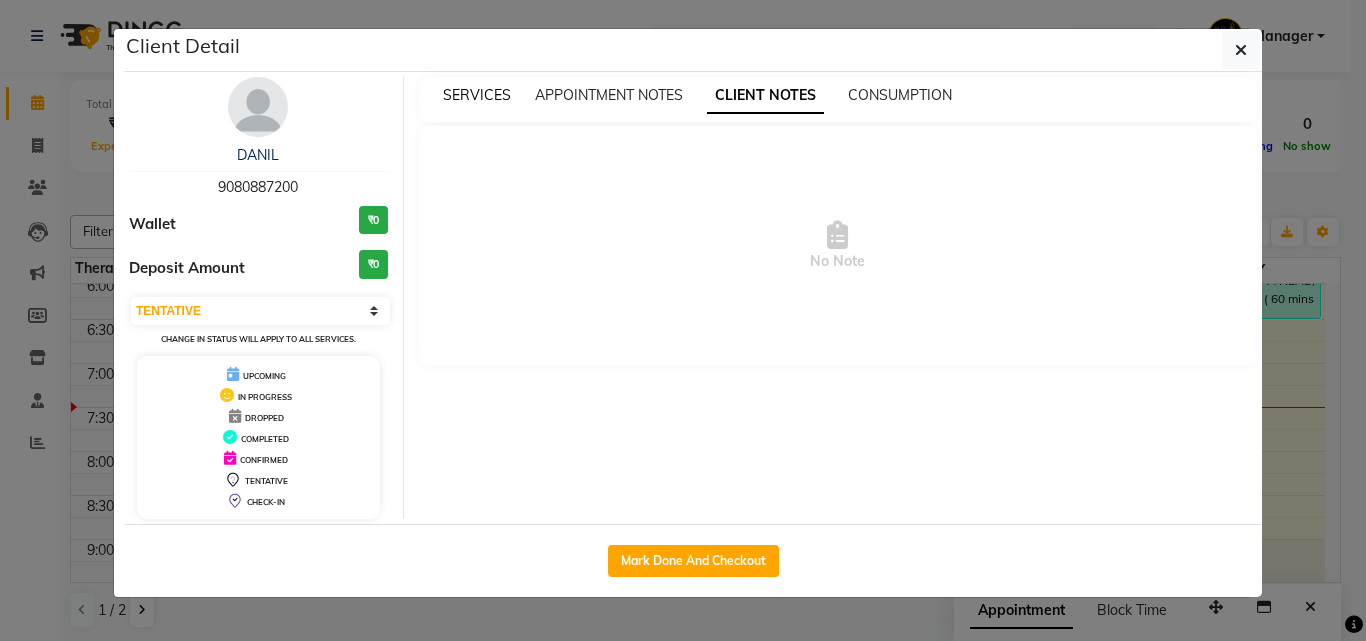 drag, startPoint x: 457, startPoint y: 100, endPoint x: 483, endPoint y: 90, distance: 27.856777 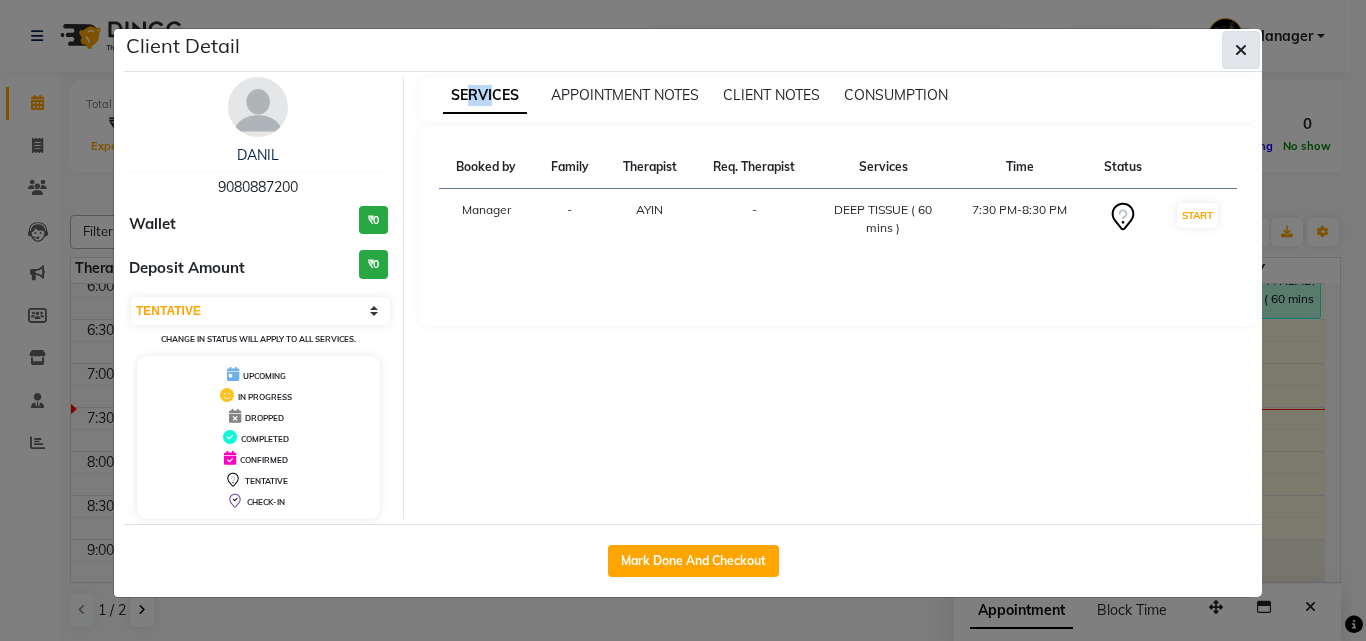 click 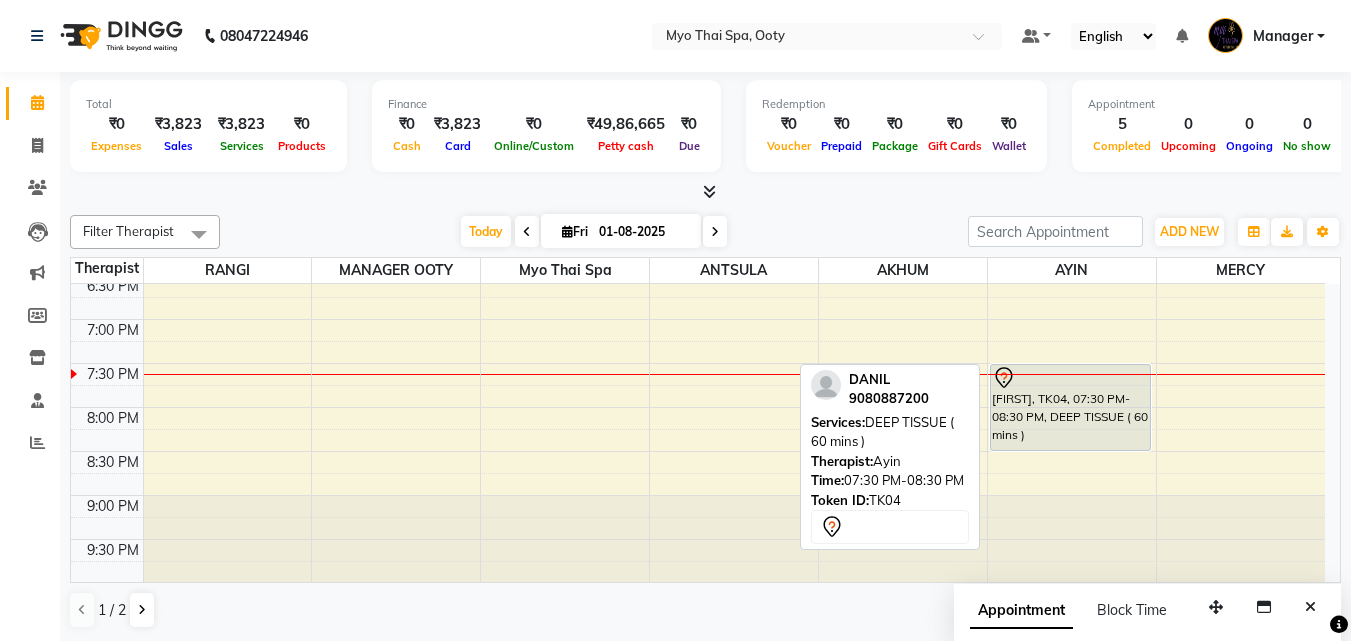 scroll, scrollTop: 845, scrollLeft: 0, axis: vertical 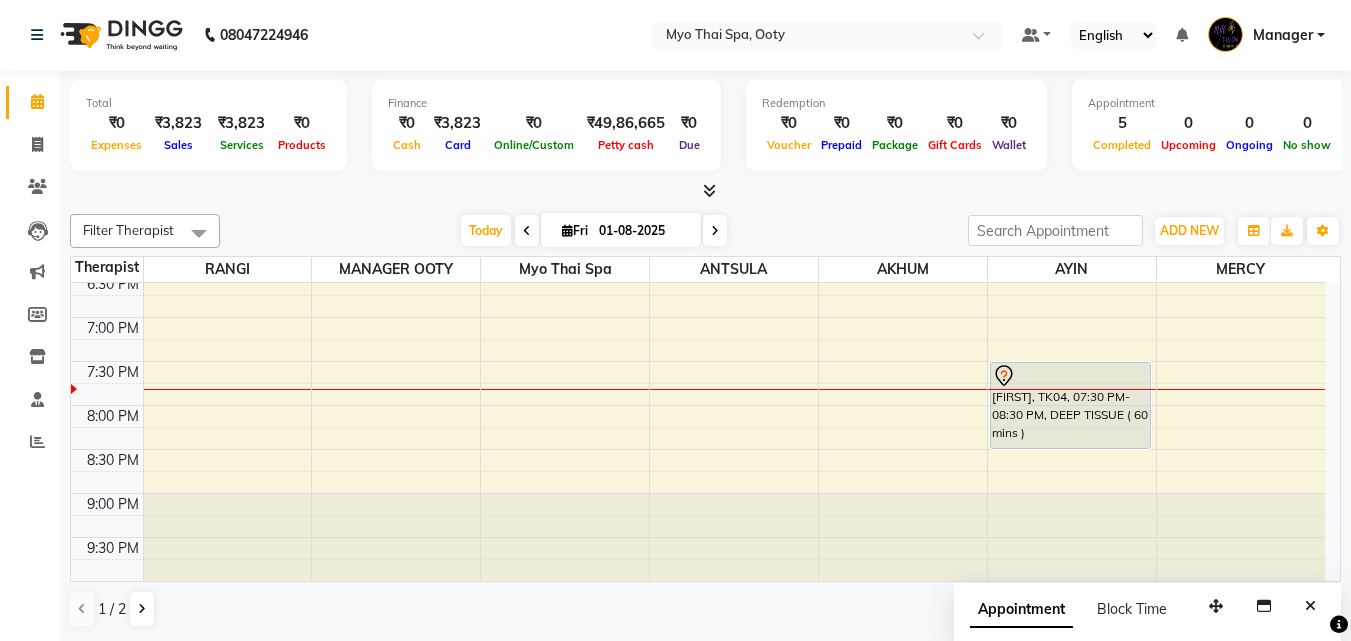 click at bounding box center (228, 389) 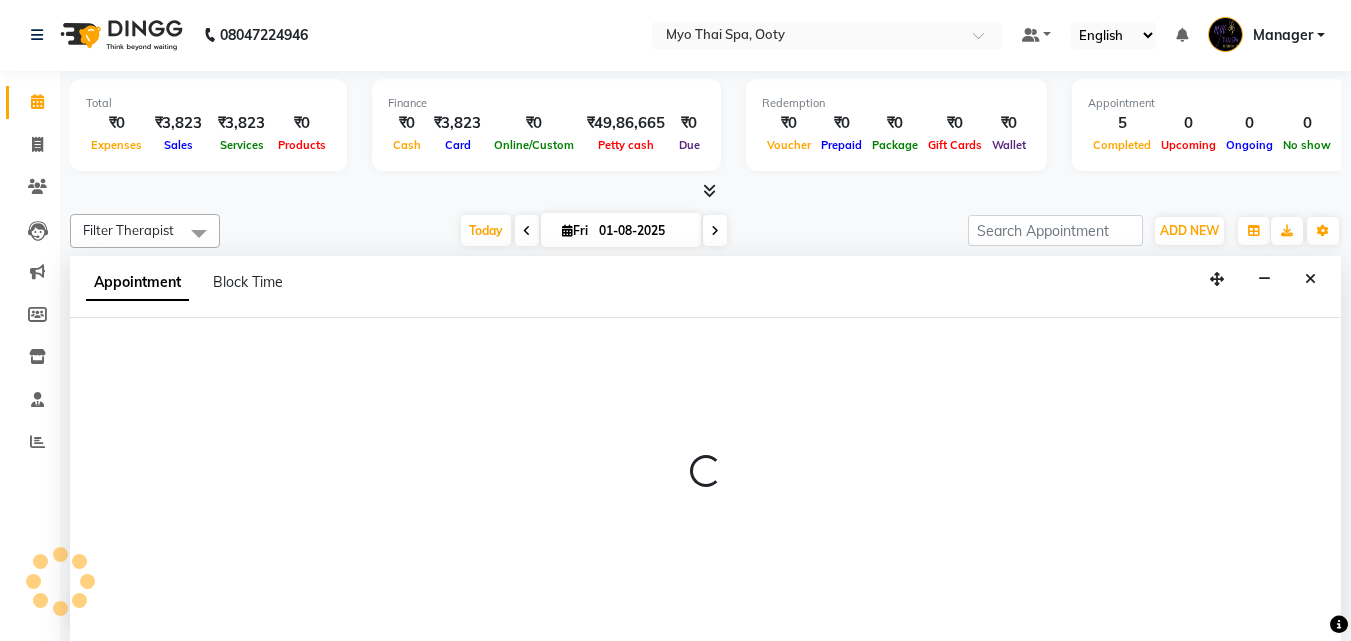 select on "50629" 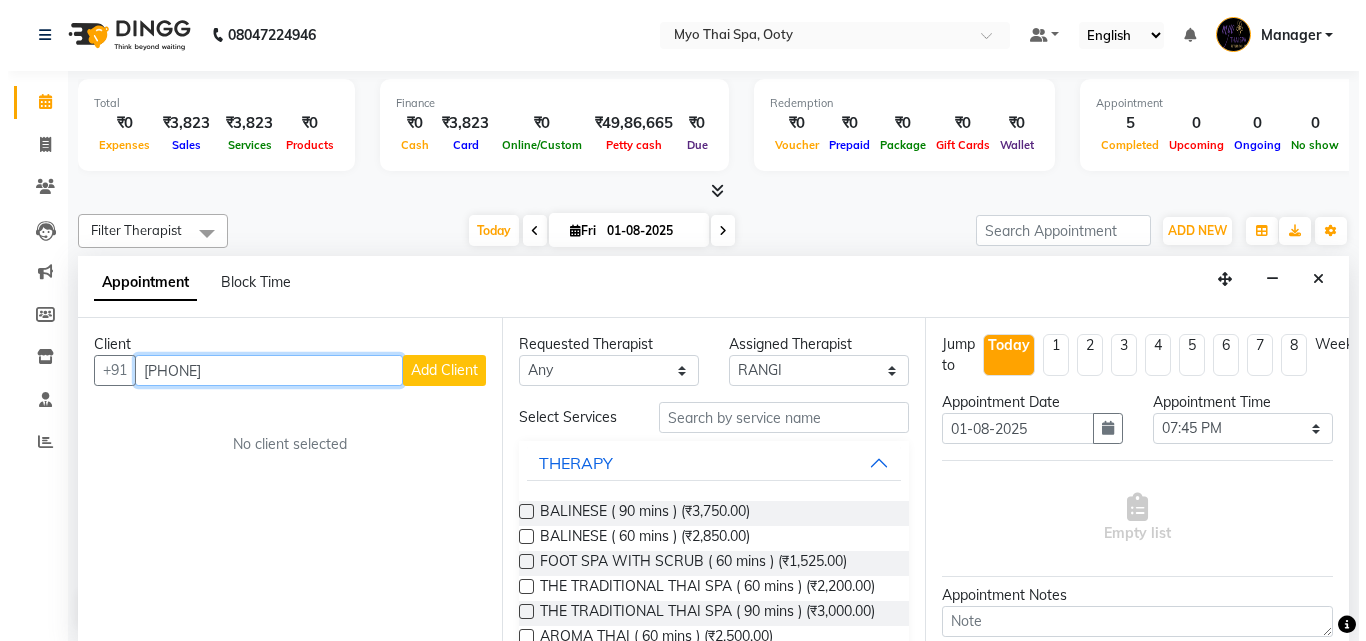 scroll, scrollTop: 100, scrollLeft: 0, axis: vertical 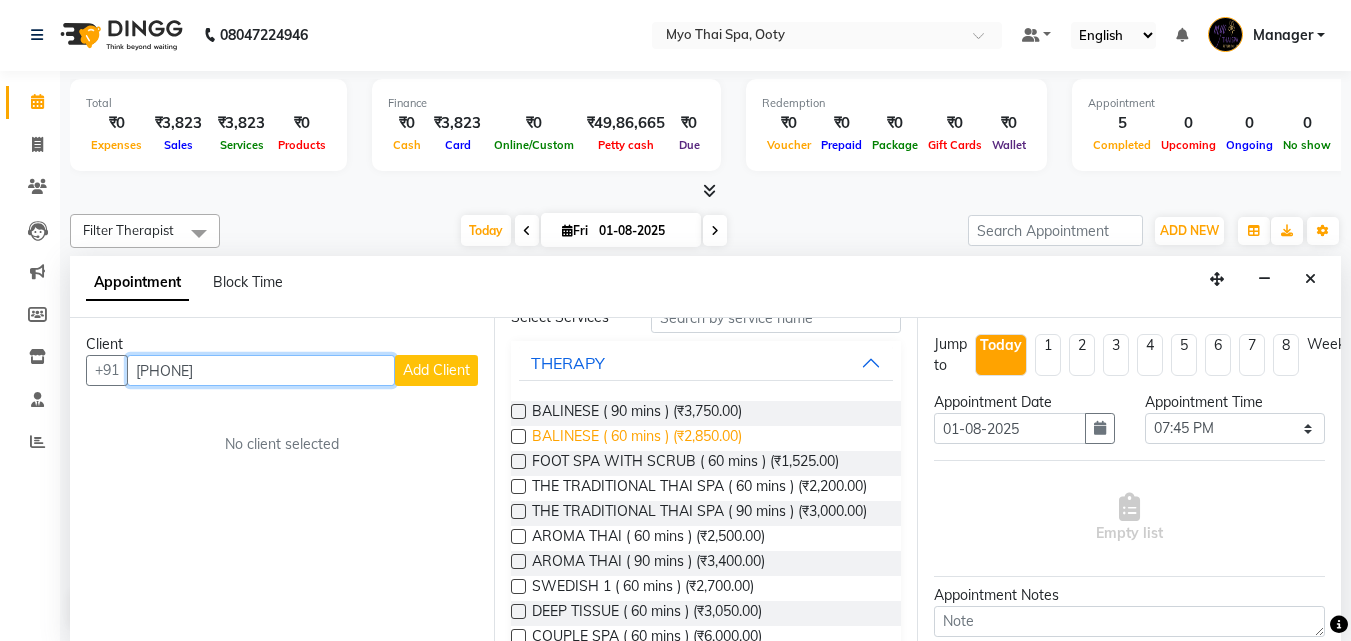 type on "[PHONE]" 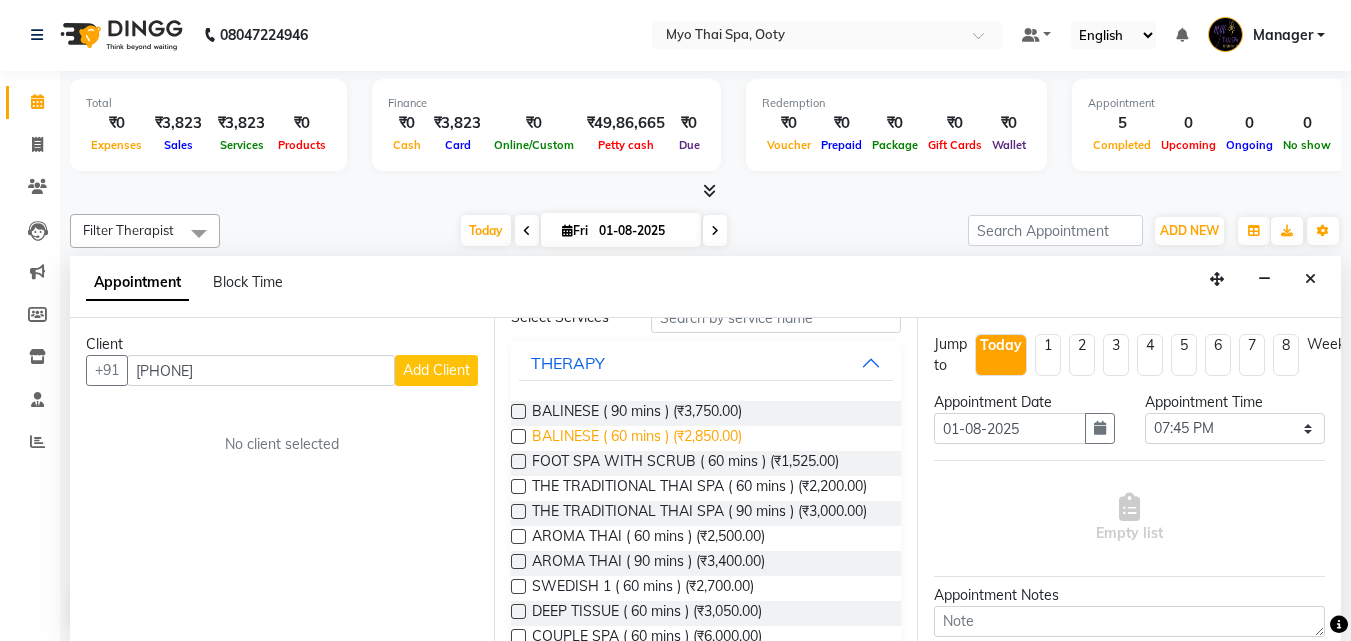 click on "BALINESE ( 60 mins ) (₹2,850.00)" at bounding box center (637, 438) 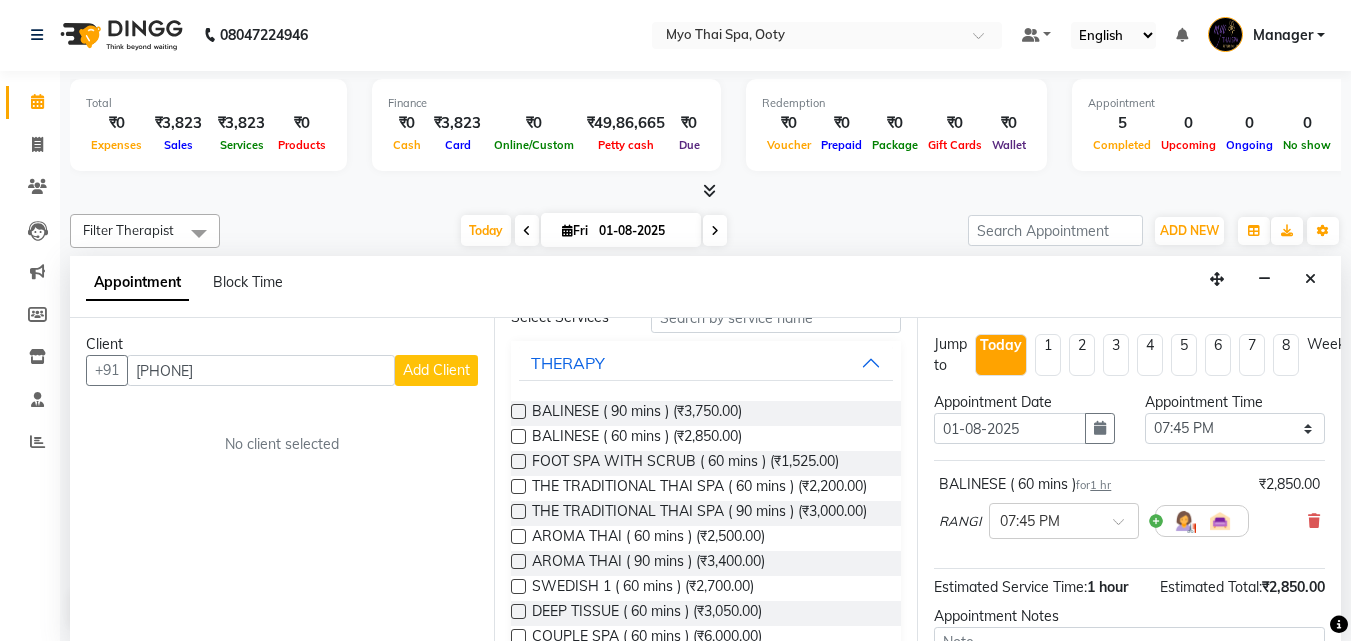 click at bounding box center [518, 436] 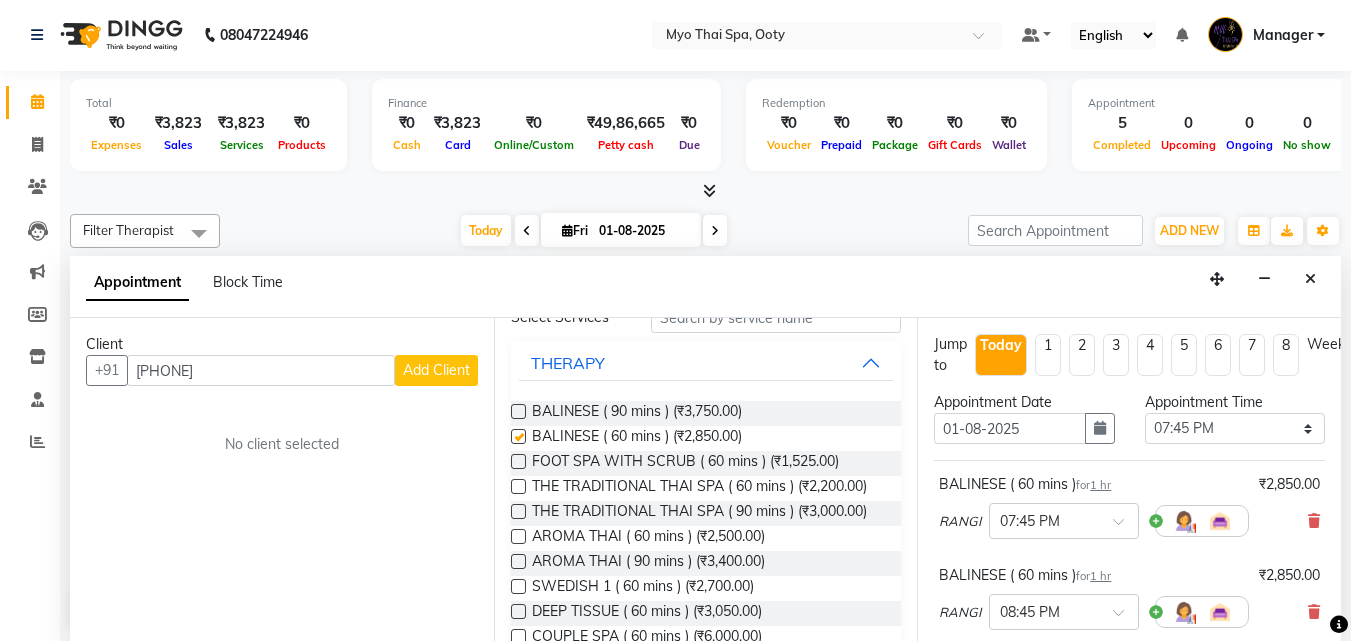 checkbox on "false" 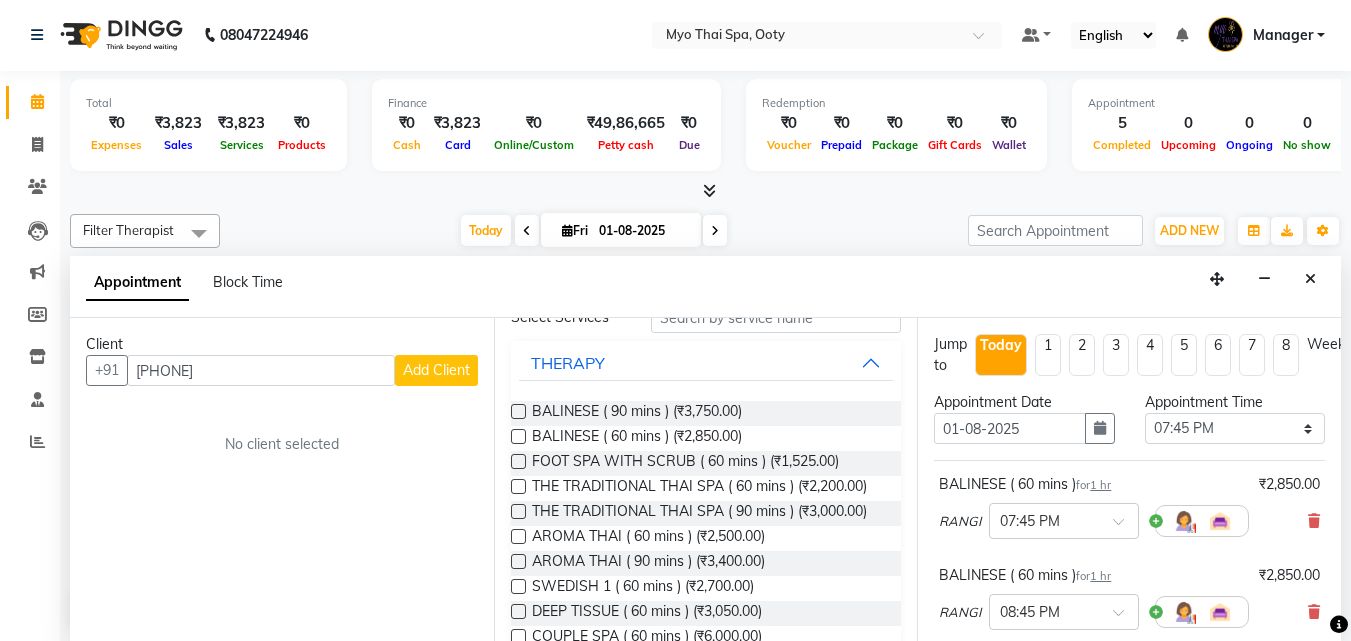 click on "Add Client" at bounding box center [436, 370] 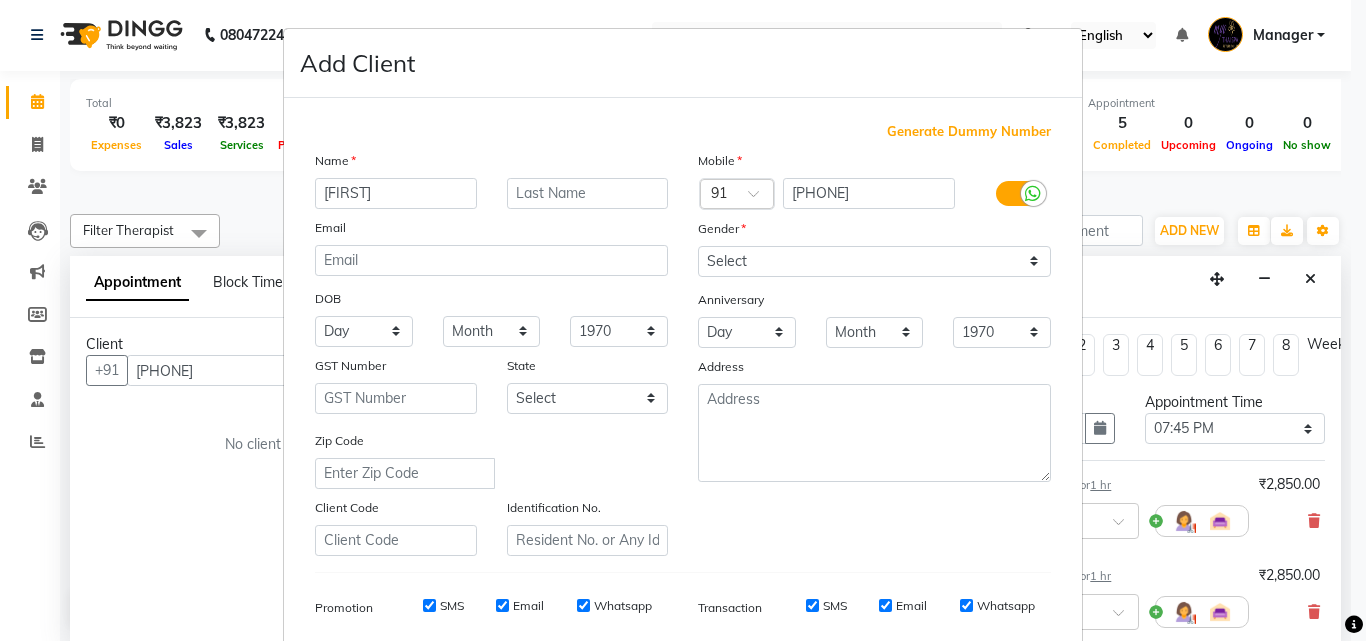 click on "Add Client" at bounding box center [683, 63] 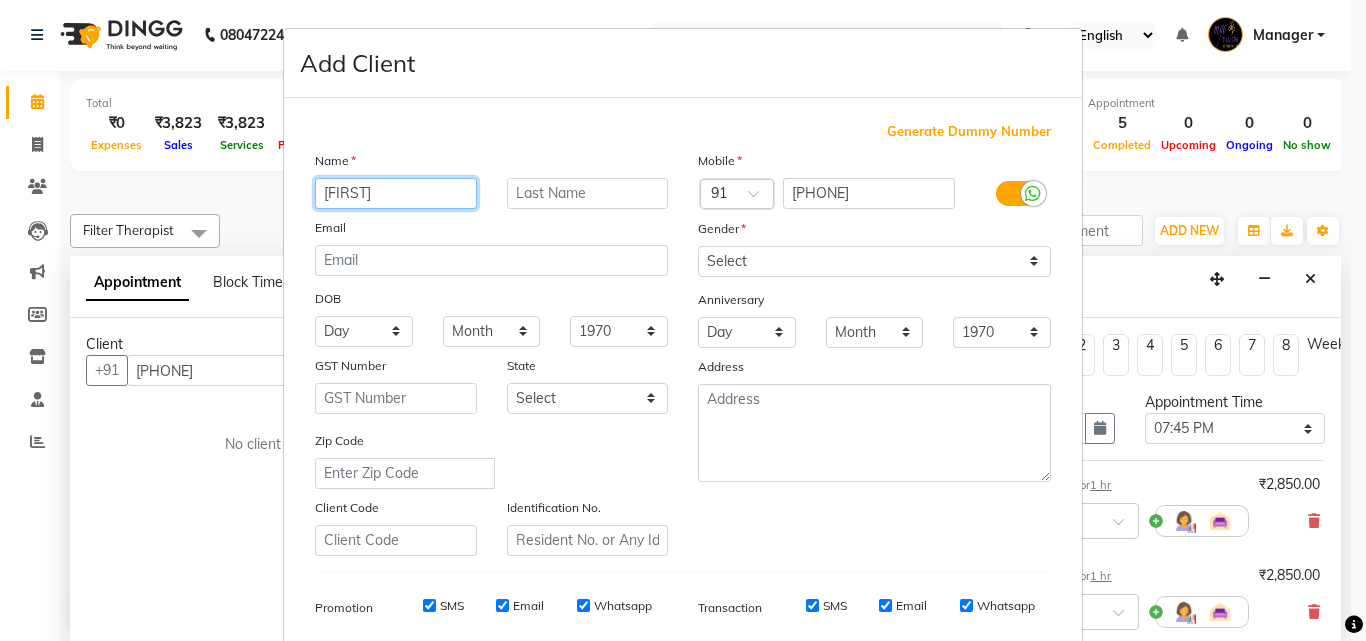 click on "[FIRST]" at bounding box center (396, 193) 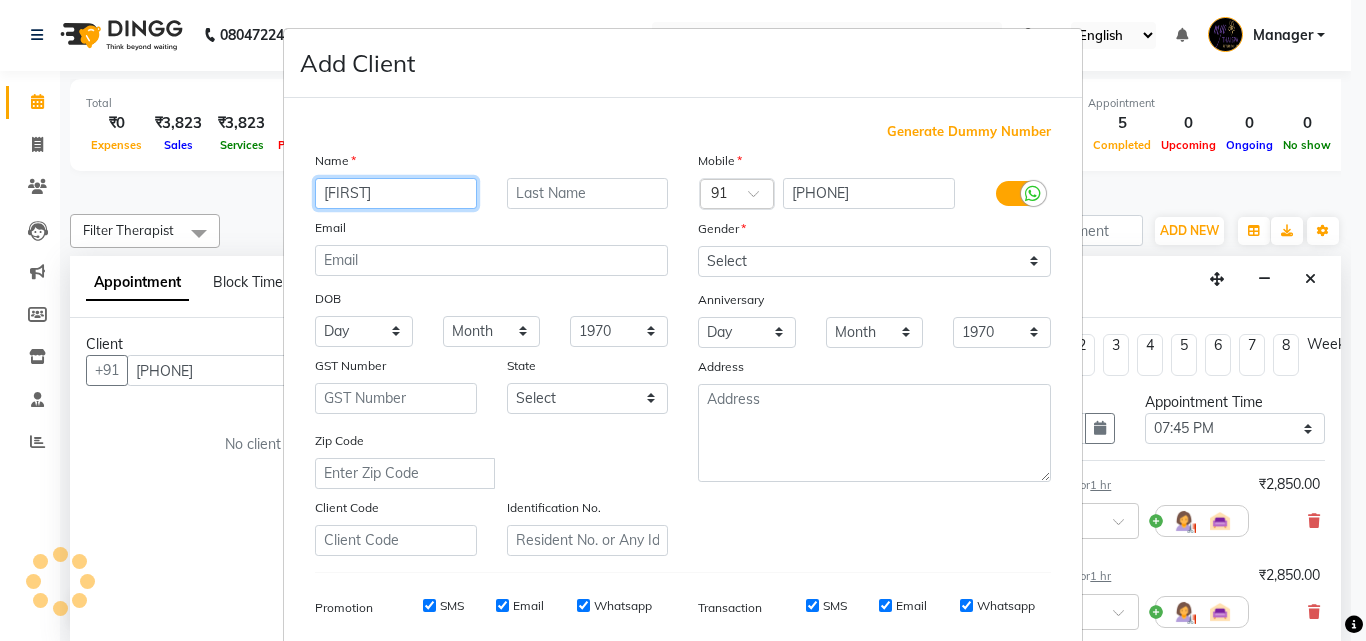 click on "[FIRST]" at bounding box center [396, 193] 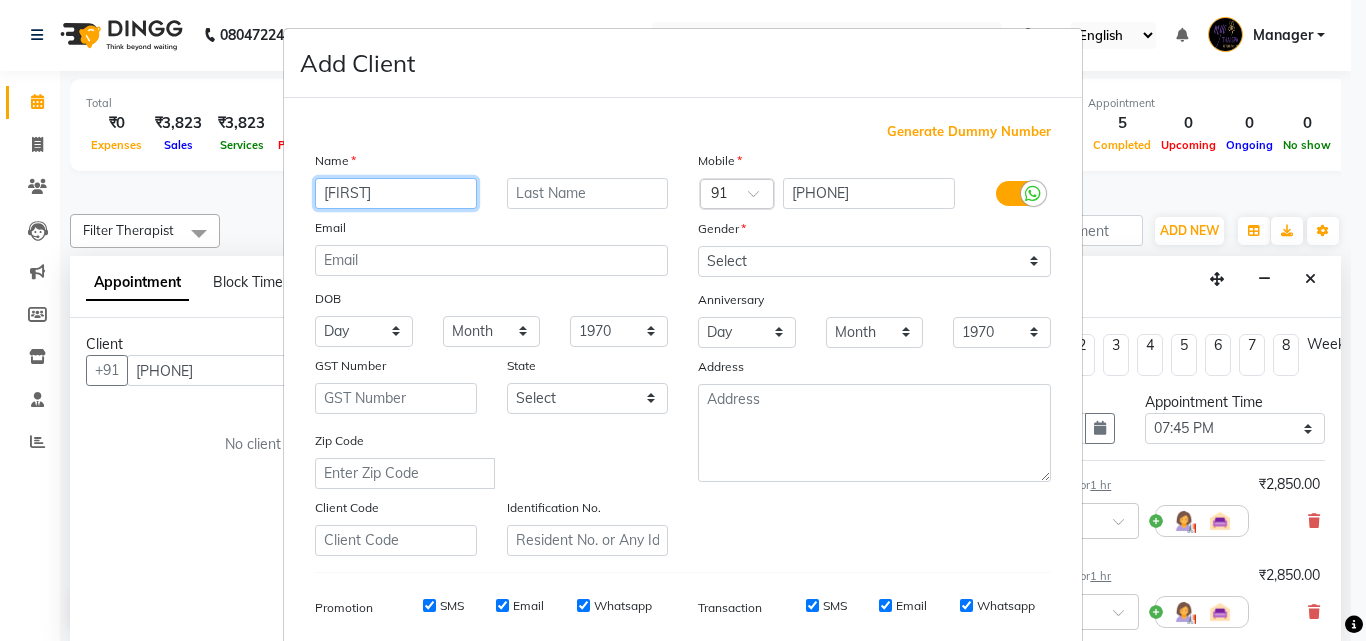type on "[FIRST]" 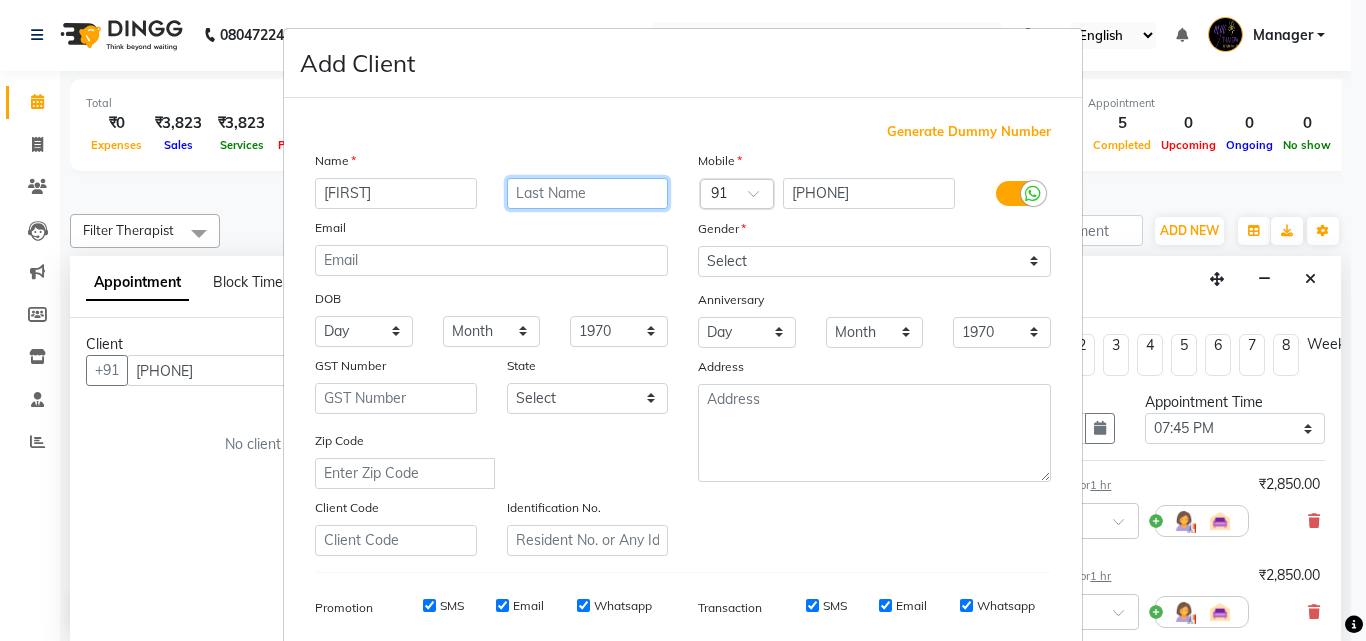 click at bounding box center [588, 193] 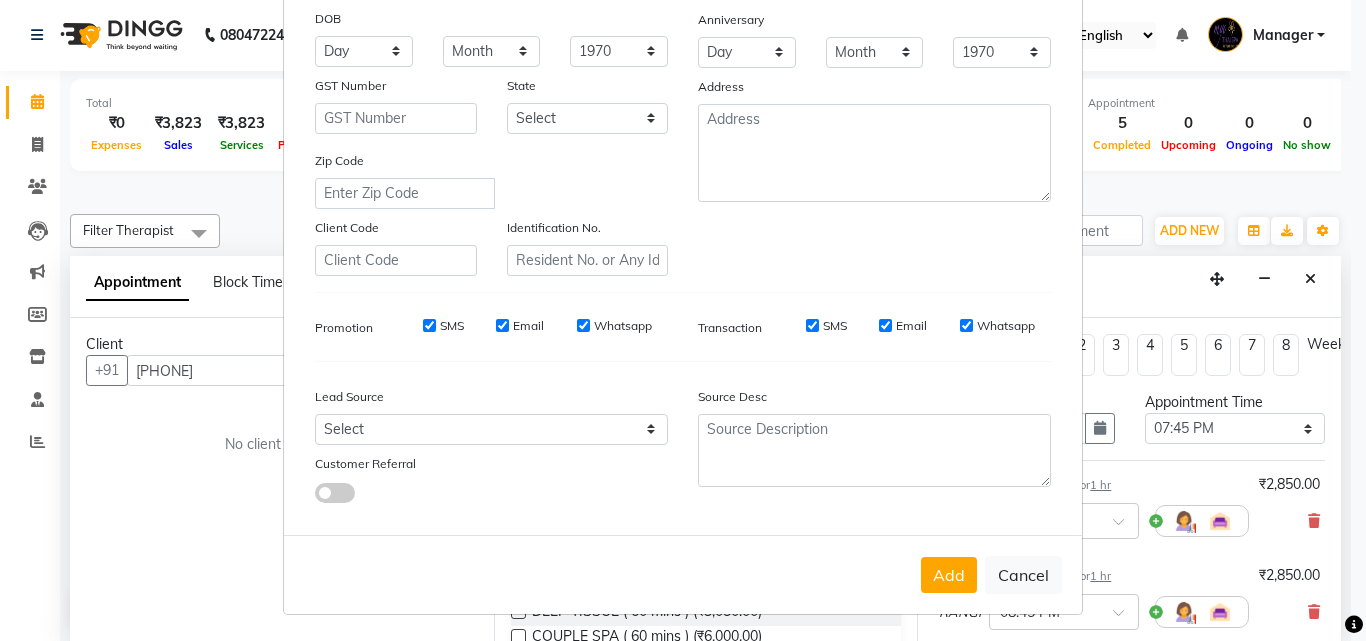 scroll, scrollTop: 282, scrollLeft: 0, axis: vertical 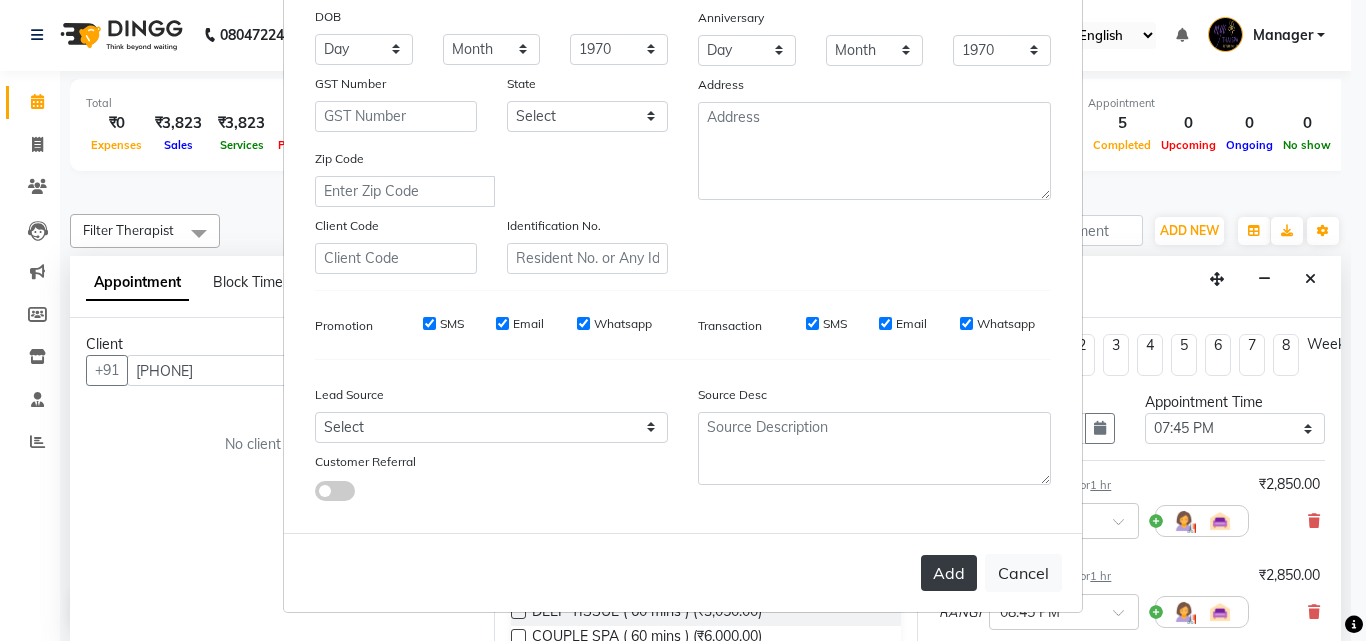 click on "Add" at bounding box center (949, 573) 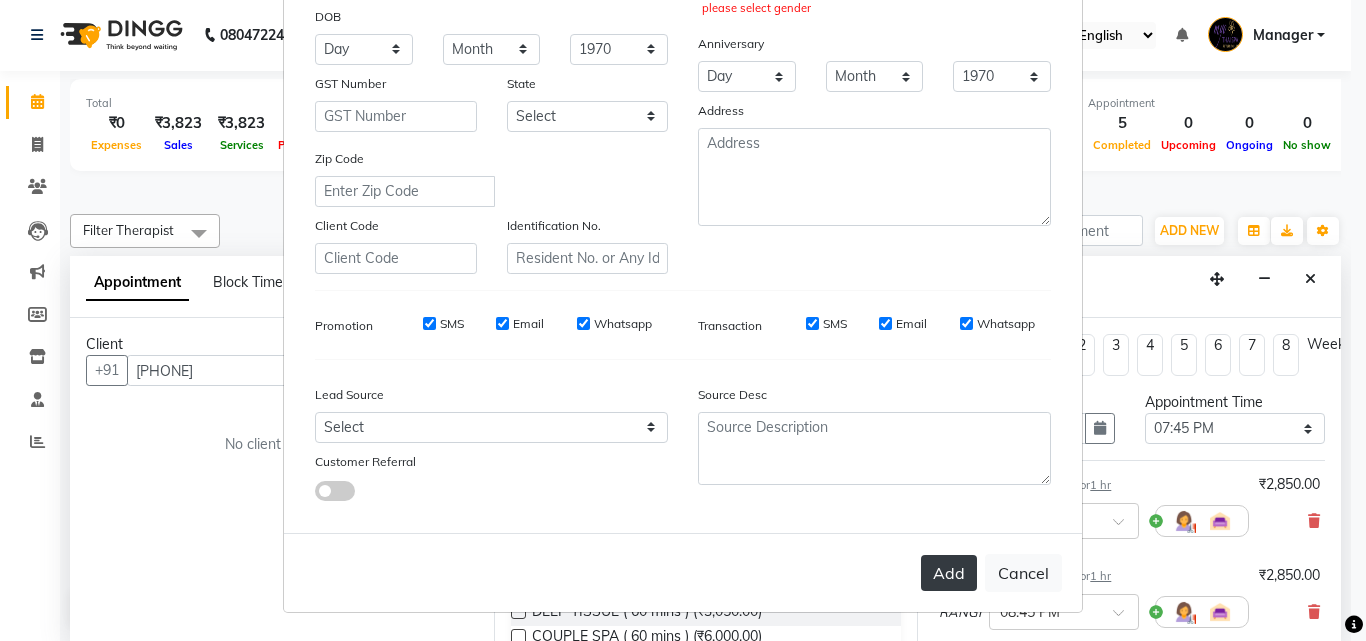 click on "Add" at bounding box center (949, 573) 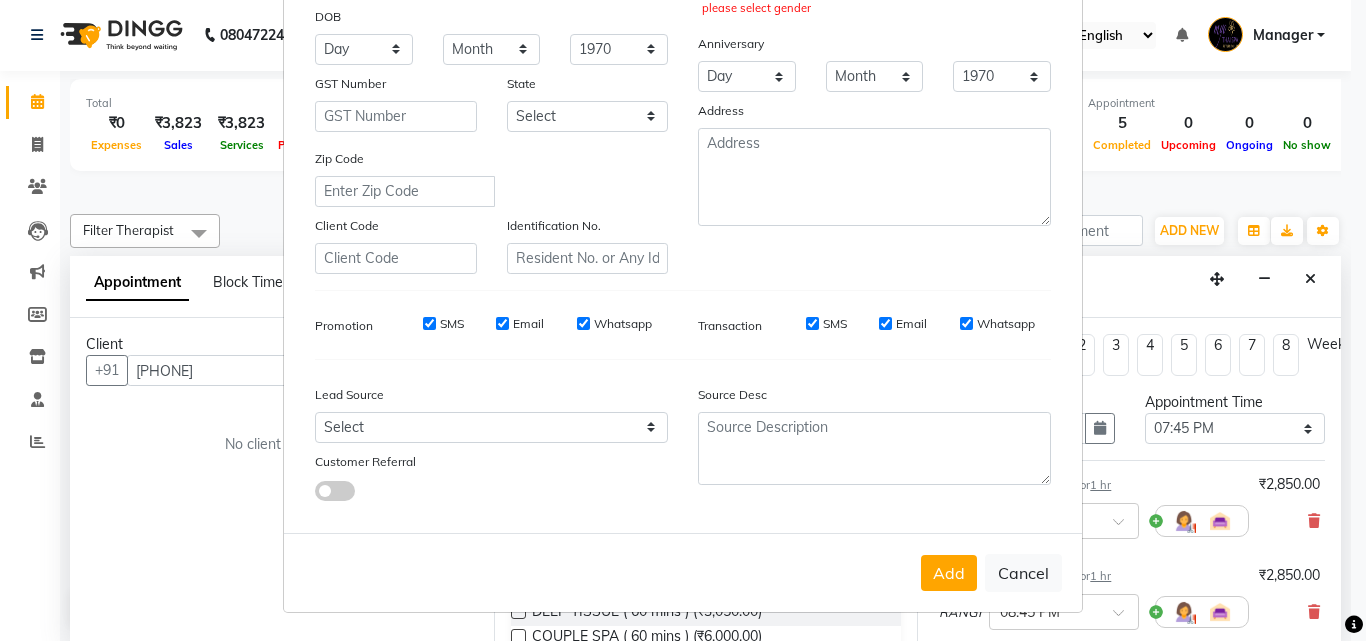 click on "Add Client Generate Dummy Number Name [FIRST] [LAST] Email DOB Day 01 02 03 04 05 06 07 08 09 10 11 12 13 14 15 16 17 18 19 20 21 22 23 24 25 26 27 28 29 30 31 Month January February March April May June July August September October November December 1940 1941 1942 1943 1944 1945 1946 1947 1948 1949 1950 1951 1952 1953 1954 1955 1956 1957 1958 1959 1960 1961 1962 1963 1964 1965 1966 1967 1968 1969 1970 1971 1972 1973 1974 1975 1976 1977 1978 1979 1980 1981 1982 1983 1984 1985 1986 1987 1988 1989 1990 1991 1992 1993 1994 1995 1996 1997 1998 1999 2000 2001 2002 2003 2004 2005 2006 2007 2008 2009 2010 2011 2012 2013 2014 2015 2016 2017 2018 2019 2020 2021 2022 2023 2024 GST Number State Select Andaman and Nicobar Islands Andhra Pradesh Arunachal Pradesh Assam Bihar Chandigarh Chhattisgarh Dadra and Nagar Haveli Daman and Diu Delhi Goa Gujarat Haryana Himachal Pradesh Jammu and Kashmir Jharkhand Karnataka Kerala Lakshadweep Madhya Pradesh Maharashtra Manipur Meghalaya Mizoram Nagaland Odisha Pondicherry" at bounding box center [683, 320] 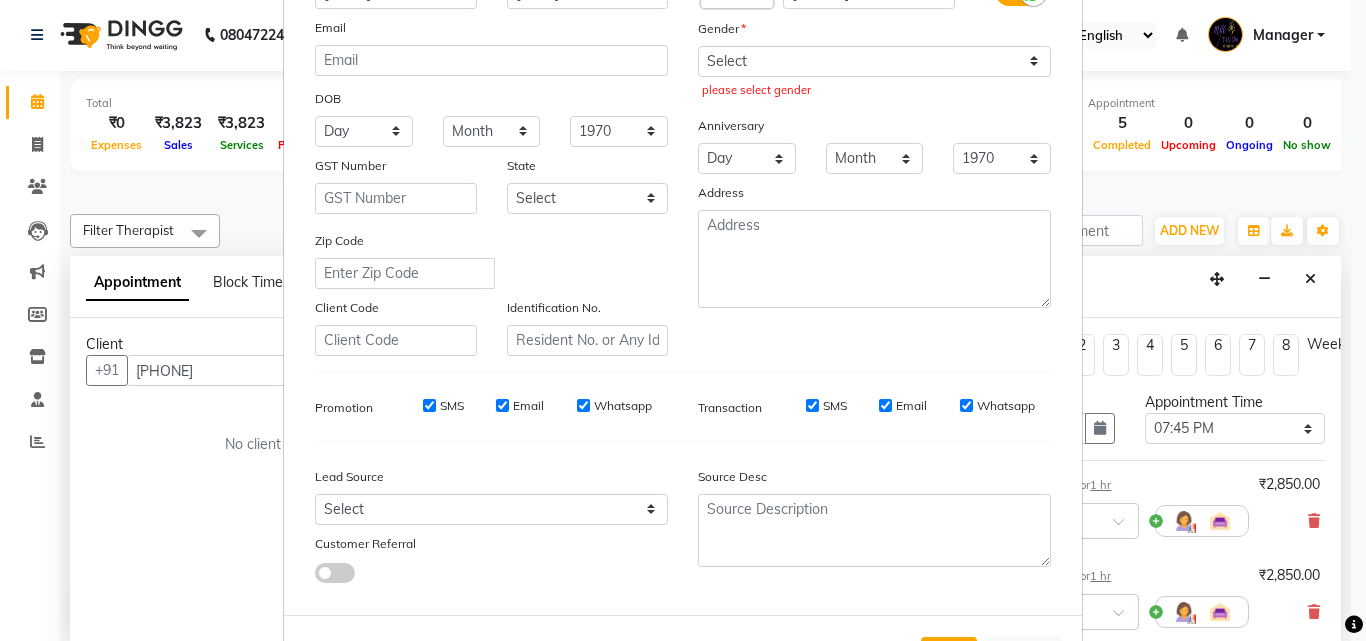 scroll, scrollTop: 282, scrollLeft: 0, axis: vertical 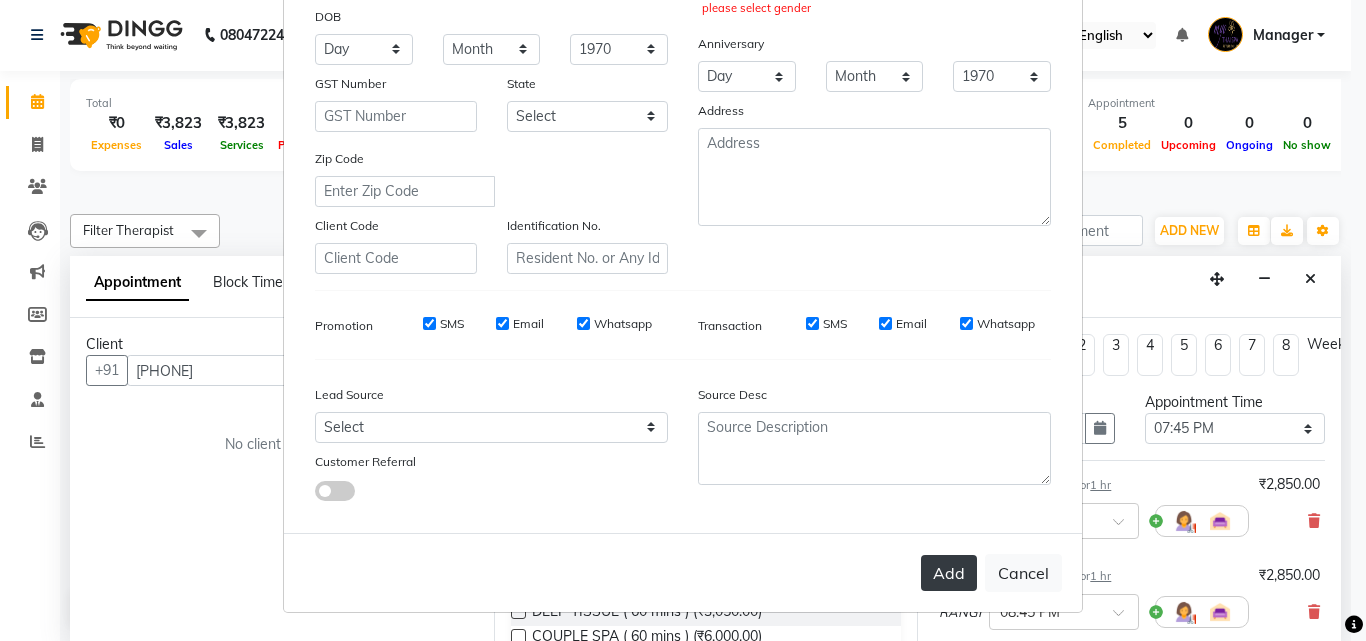 click on "Add" at bounding box center (949, 573) 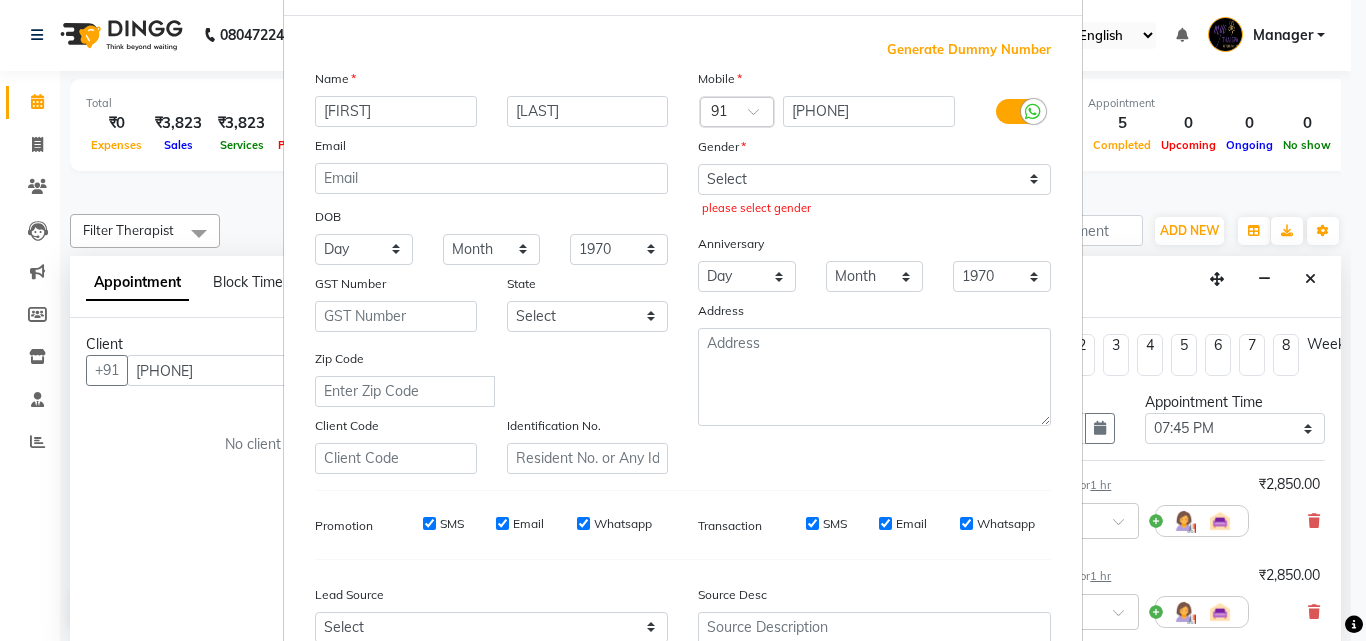 scroll, scrollTop: 0, scrollLeft: 0, axis: both 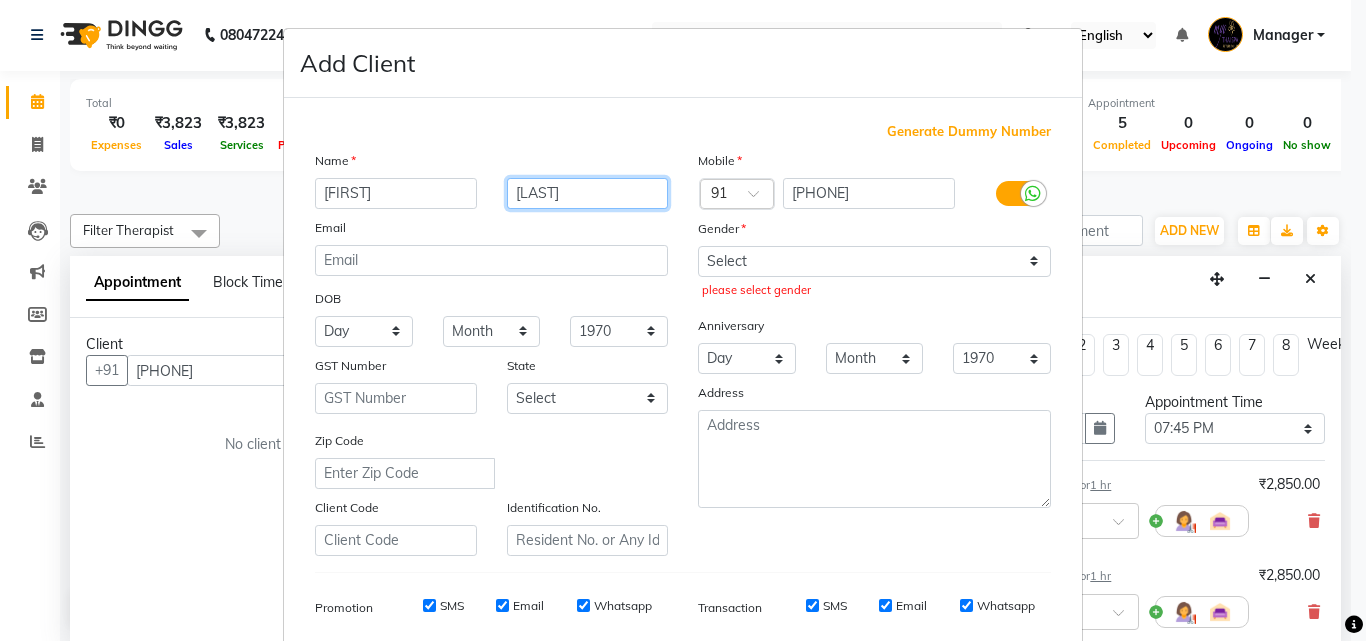 click on "[LAST]" at bounding box center [588, 193] 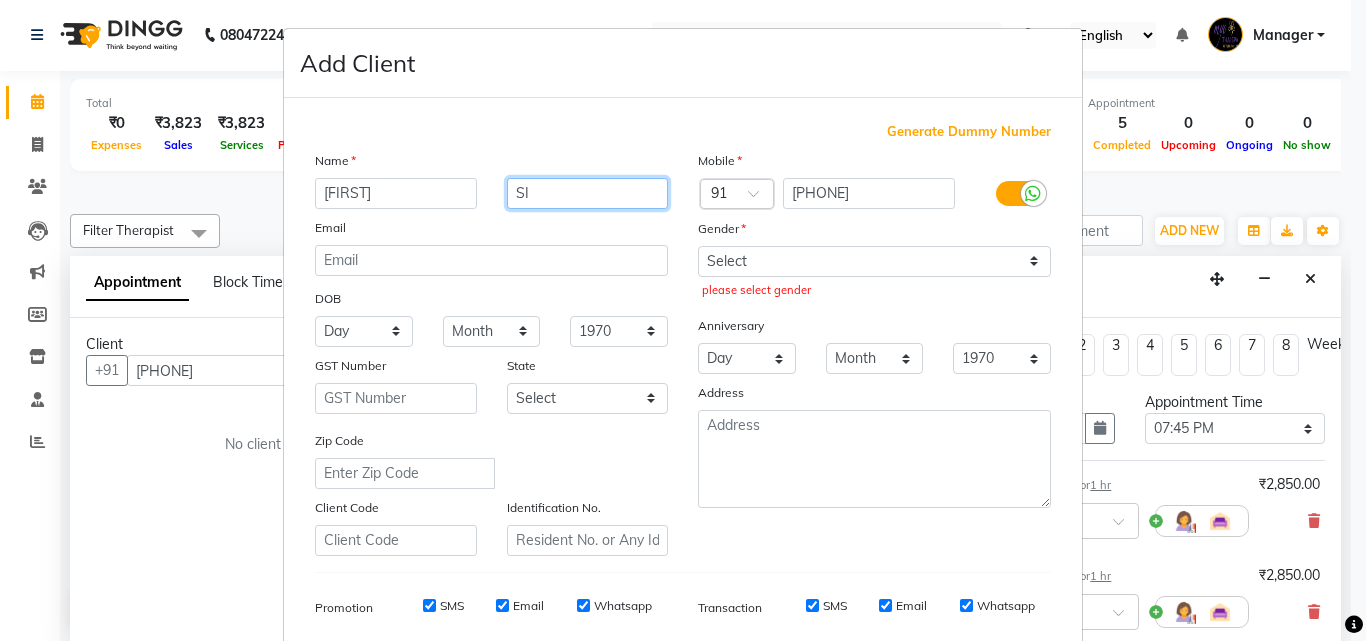 type on "S" 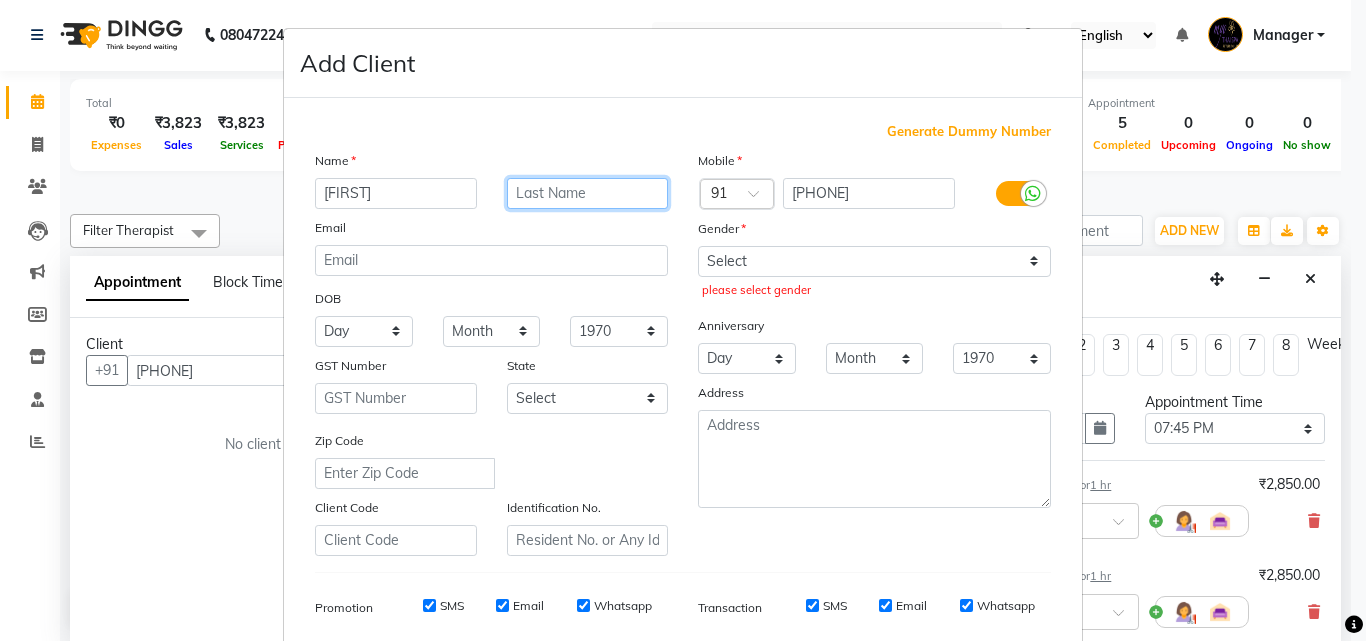 type 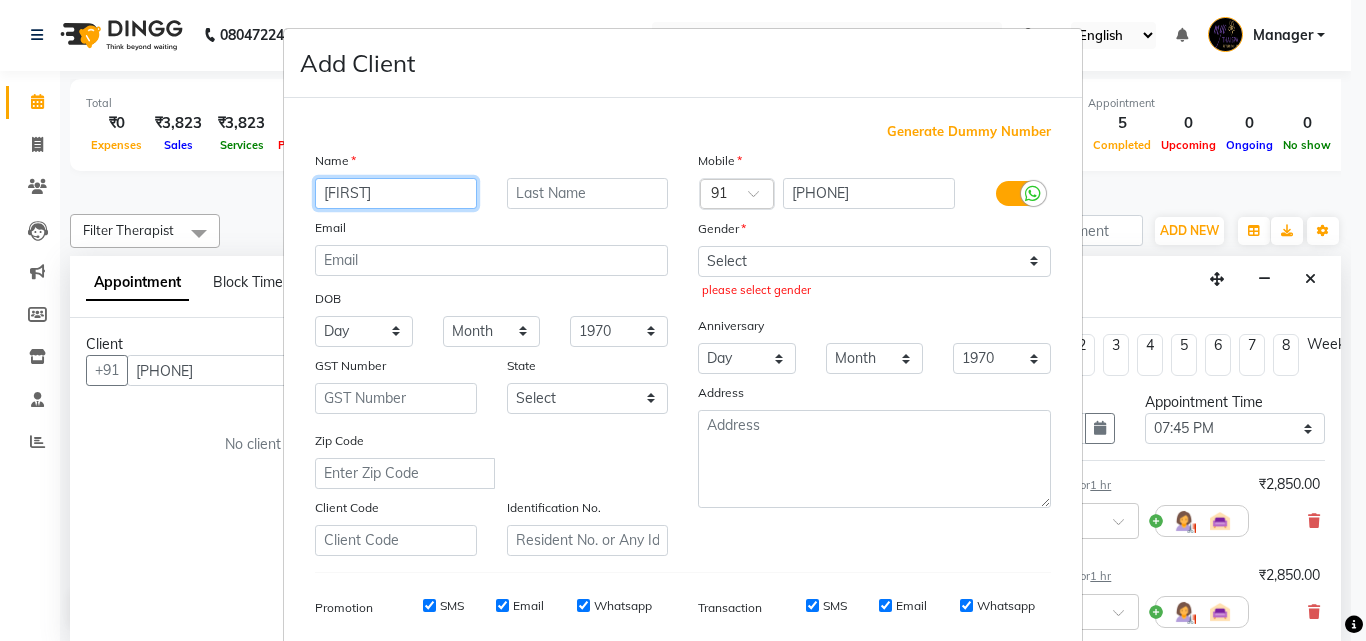 click on "[FIRST]" at bounding box center [396, 193] 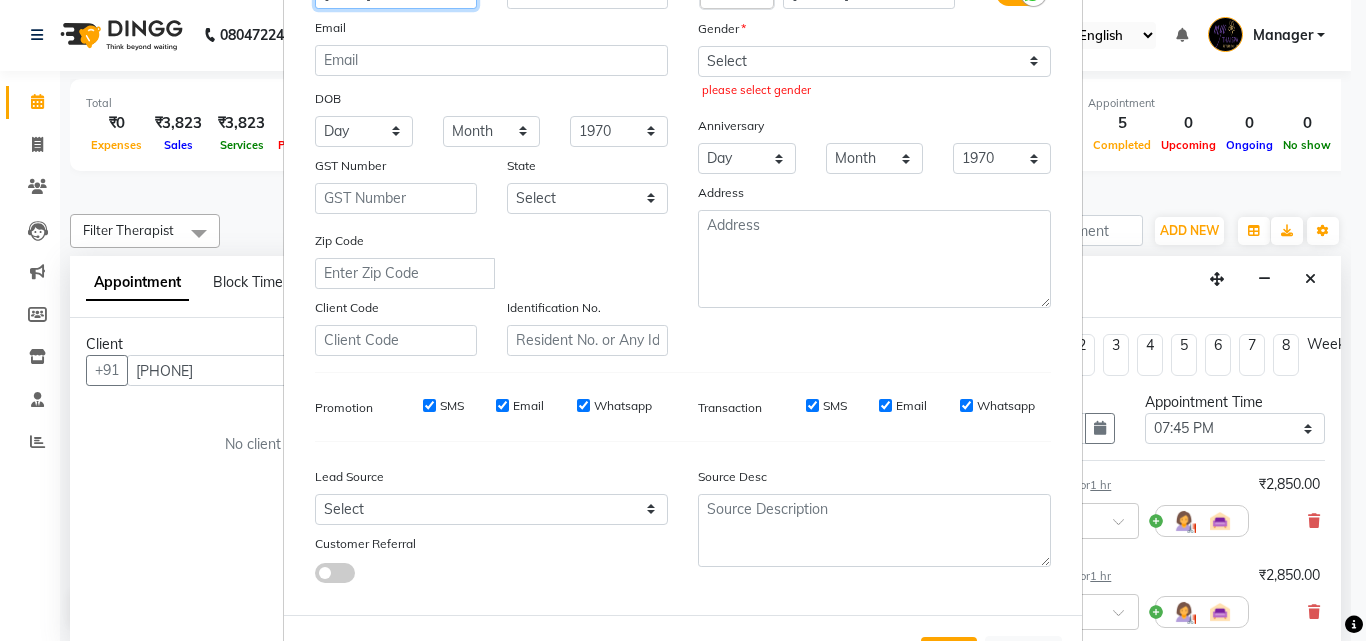 scroll, scrollTop: 282, scrollLeft: 0, axis: vertical 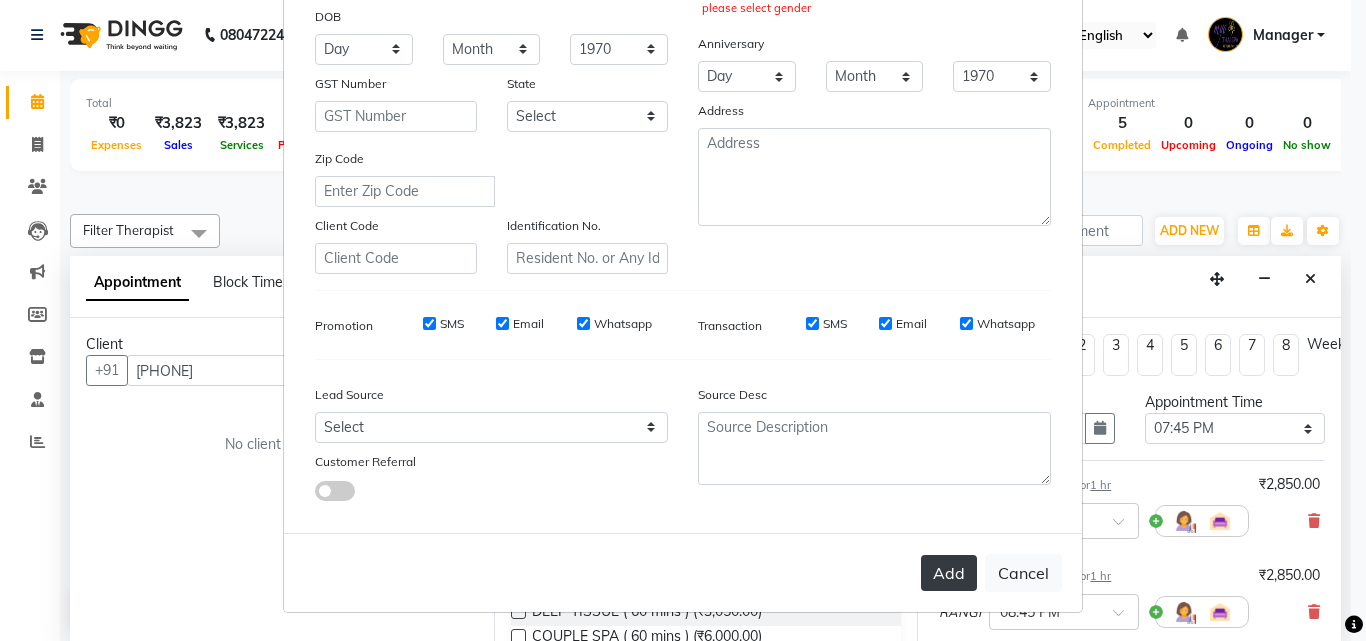 click on "Add" at bounding box center [949, 573] 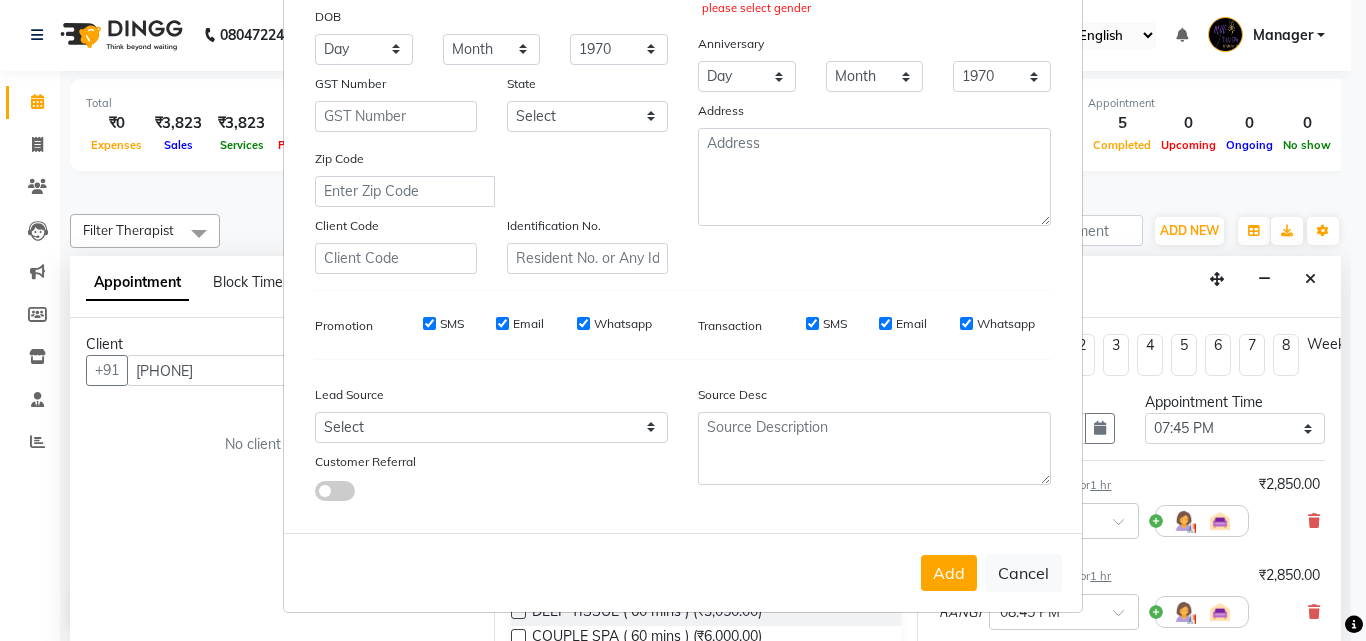 select on "558" 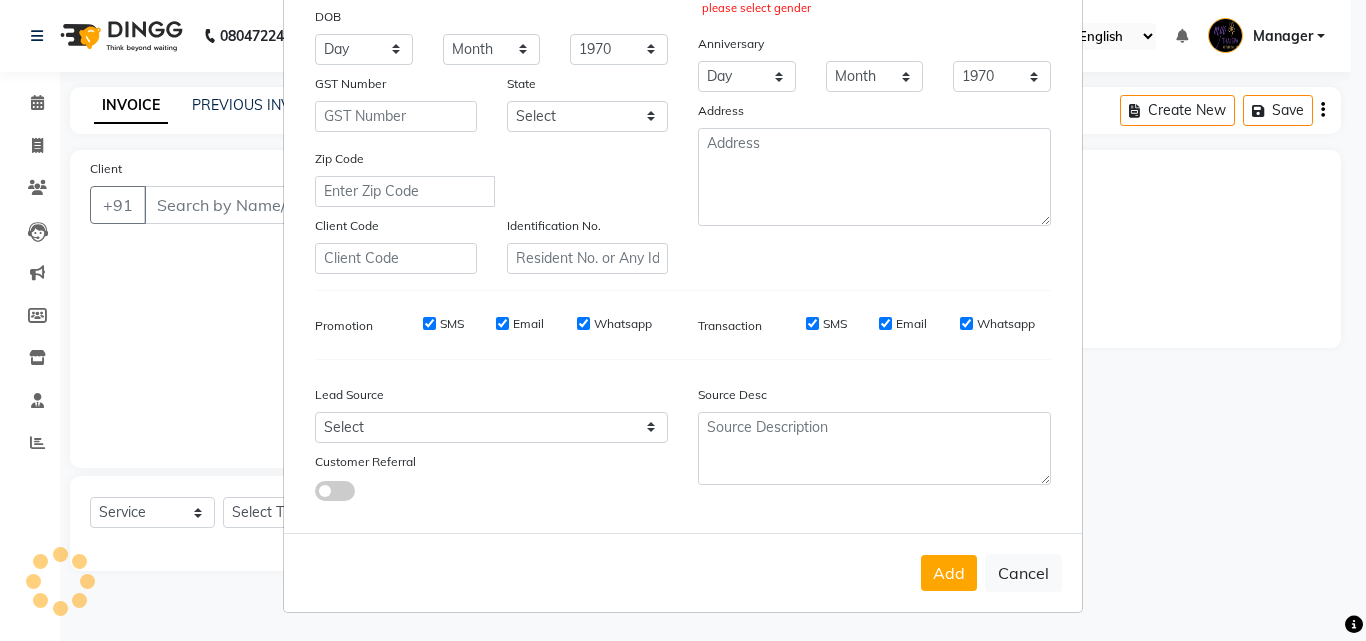 scroll, scrollTop: 0, scrollLeft: 0, axis: both 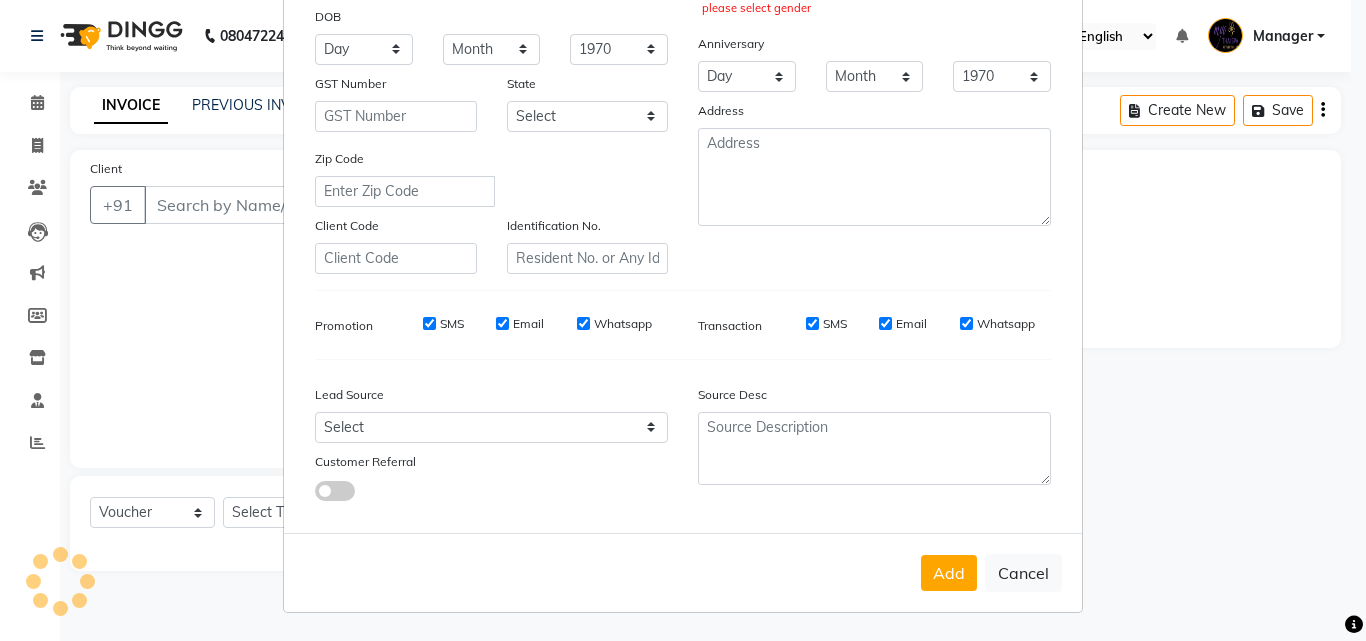 type on "[PHONE]" 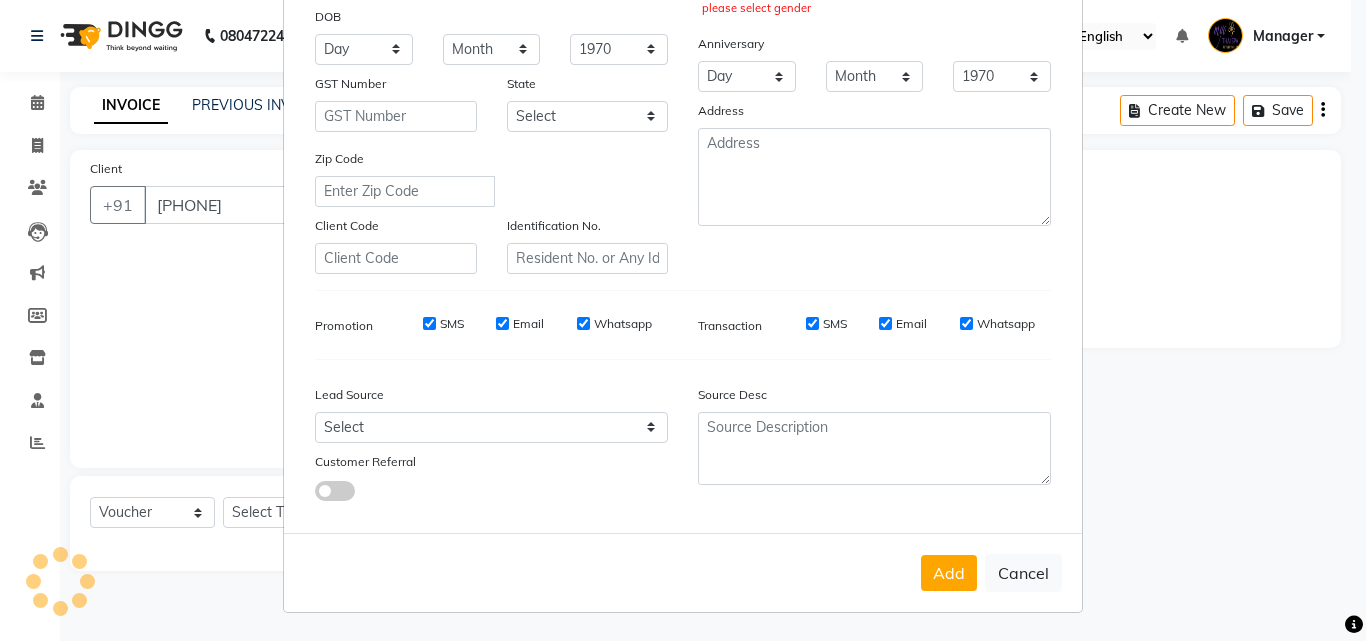 select on "86044" 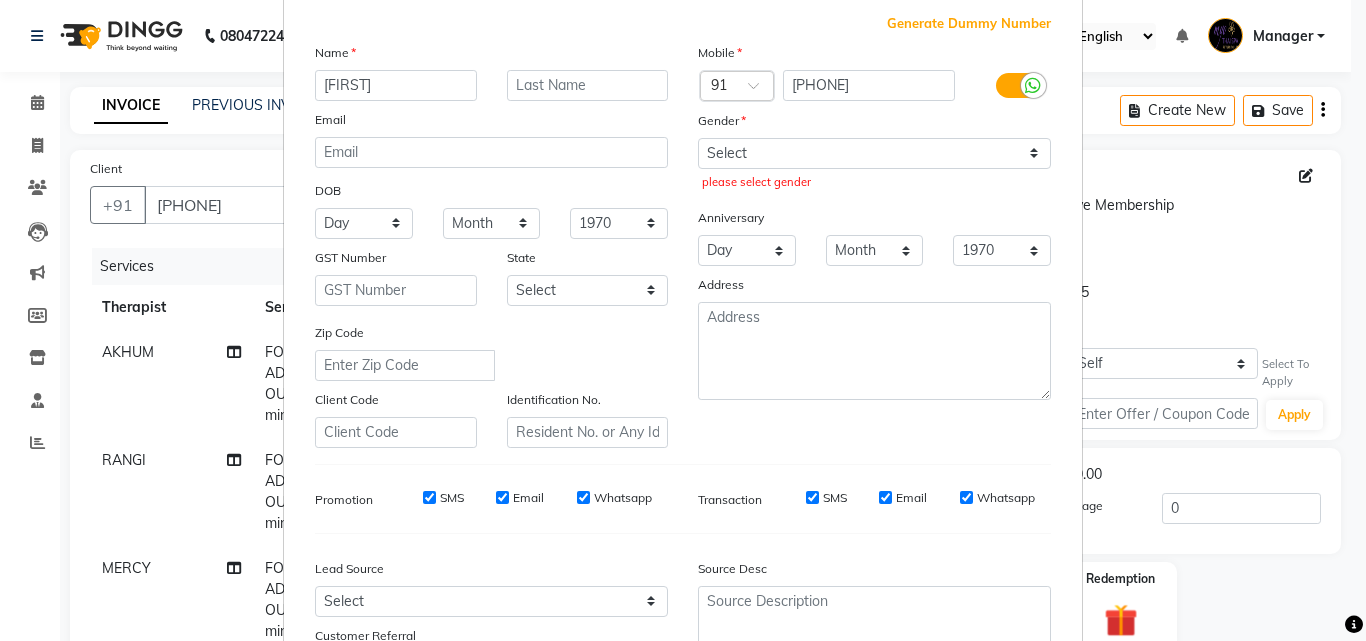 scroll, scrollTop: 0, scrollLeft: 0, axis: both 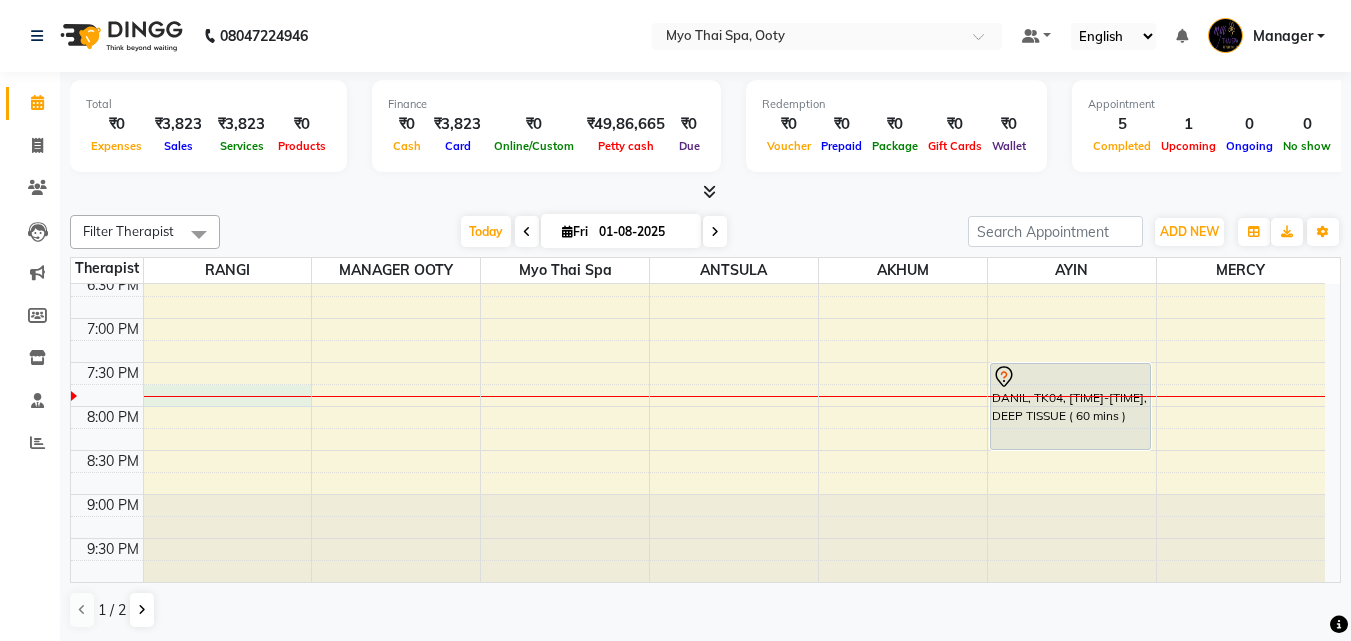 click on "AGLAE, TK03, [TIME]-[TIME], FOOT SPA HEAD/ BACK SHOULDER ( 60 mins )     ajay kumar, TK01, [TIME]-[TIME], SWEDISH ( 90 mins )     AGLAE, TK03, [TIME]-[TIME], FOOT SPA HEAD/ BACK SHOULDER ( 60 mins )     AGLAE, TK02, [TIME]-[TIME], SPA OF THE MONTH (Myo Signature spa)             DANIL, TK04, [TIME]-[TIME], DEEP TISSUE ( 60 mins )     AGLAE, TK03, [TIME]-[TIME], FOOT SPA HEAD/ BACK SHOULDER ( 60 mins )" at bounding box center [698, 10] 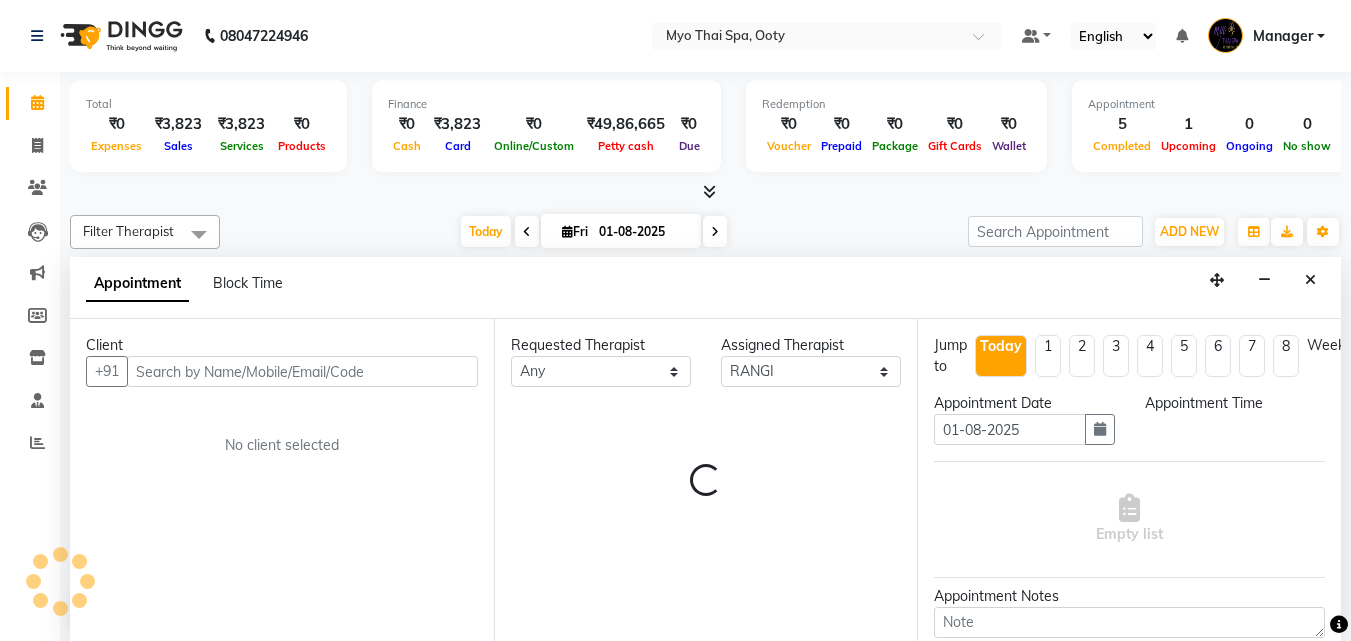scroll, scrollTop: 1, scrollLeft: 0, axis: vertical 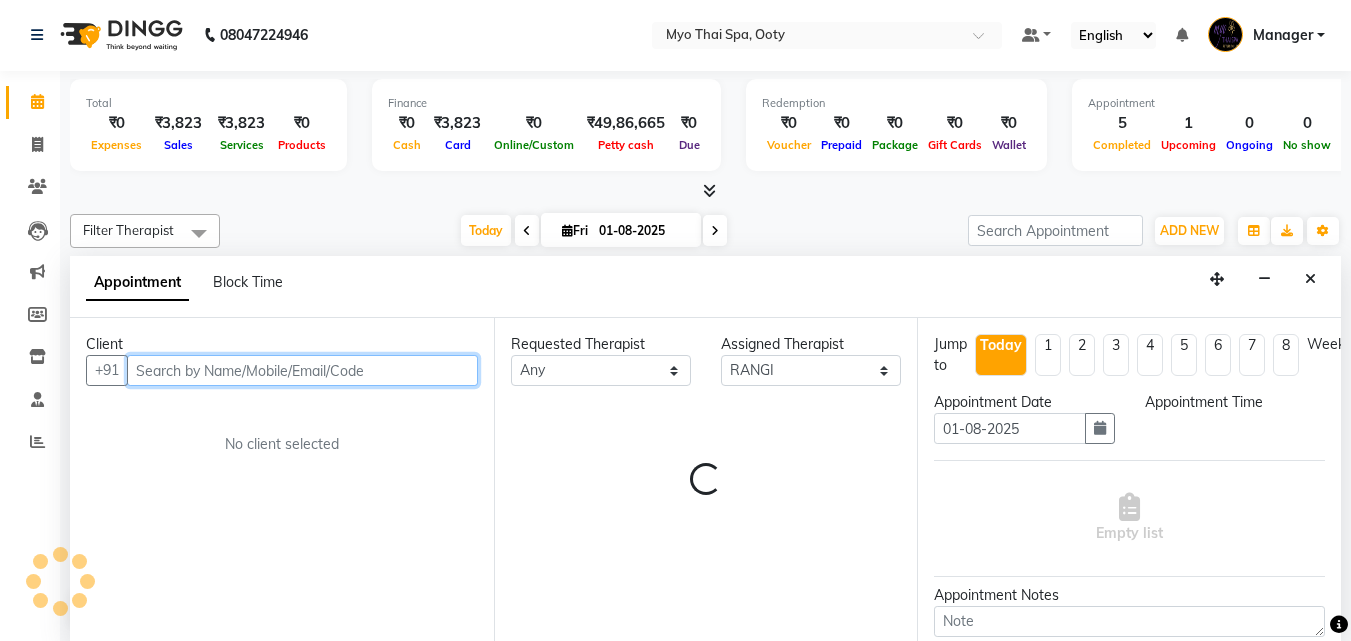 select on "1185" 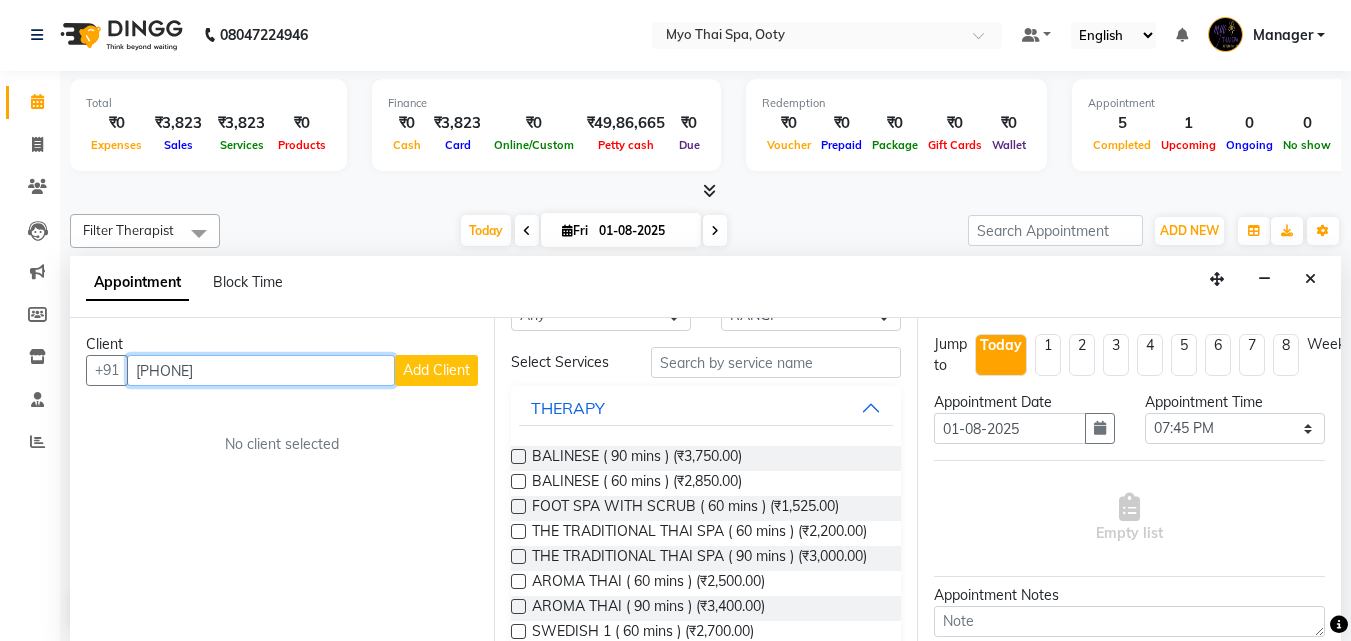 scroll, scrollTop: 100, scrollLeft: 0, axis: vertical 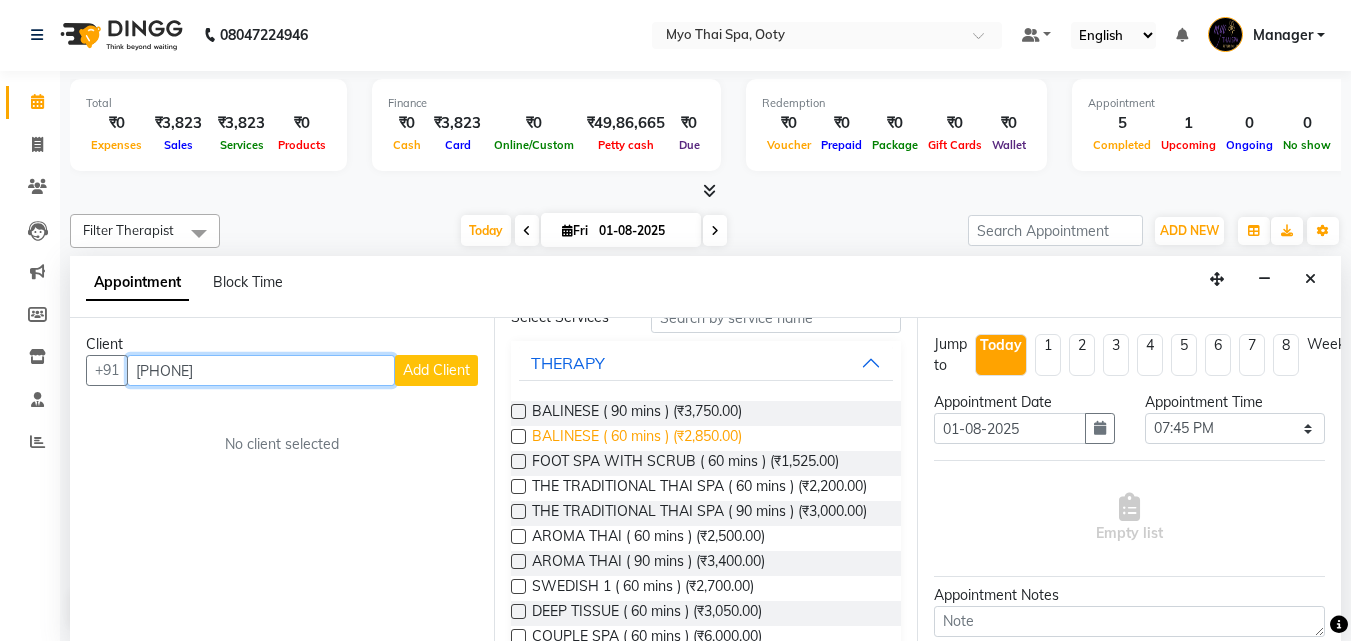 type on "[PHONE]" 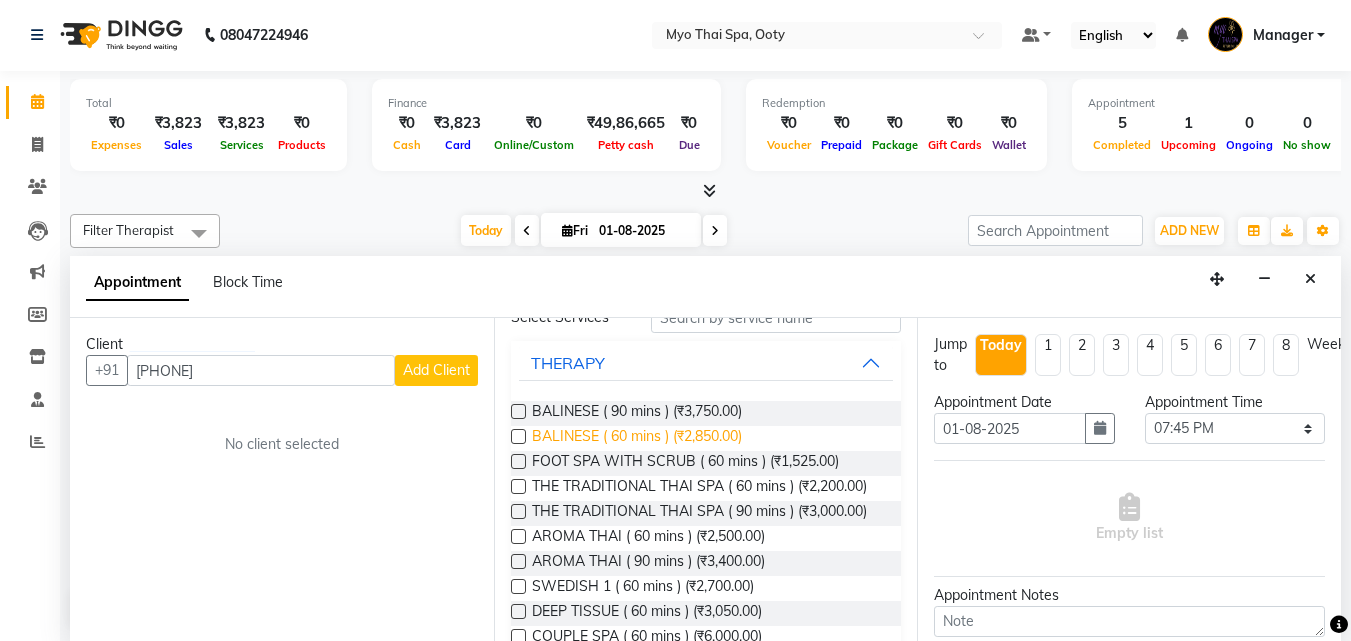 click on "BALINESE ( 60 mins ) (₹2,850.00)" at bounding box center [637, 438] 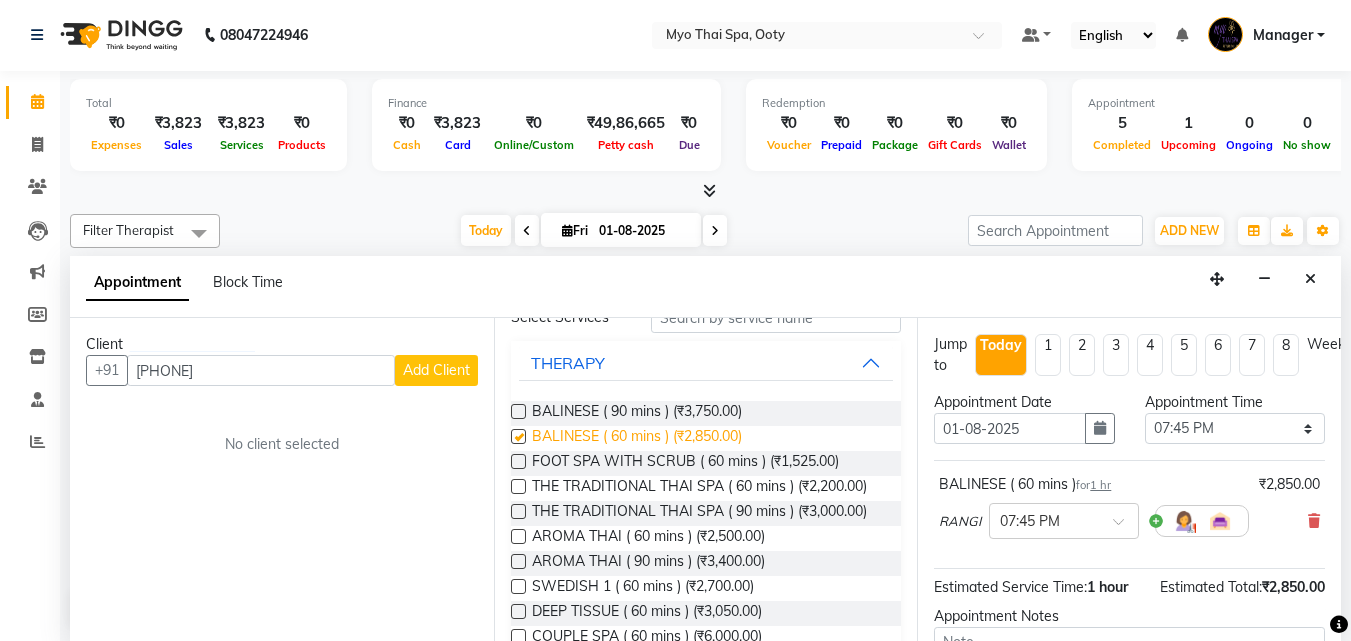 checkbox on "false" 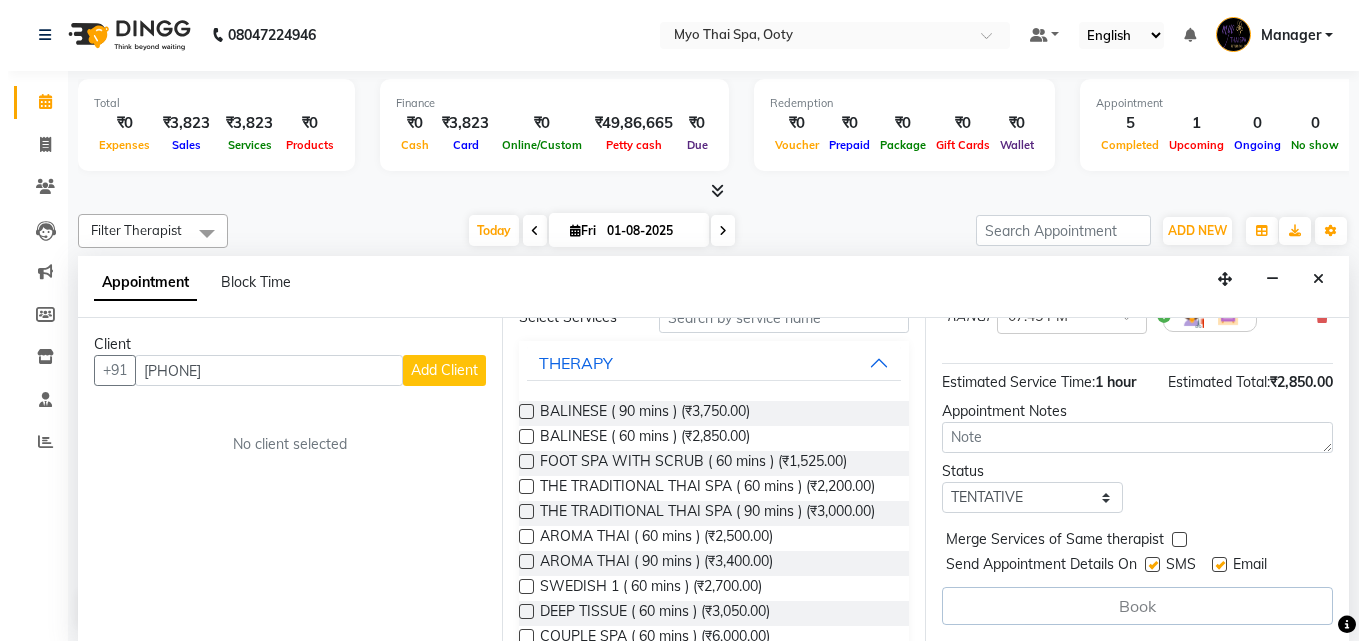 scroll, scrollTop: 220, scrollLeft: 0, axis: vertical 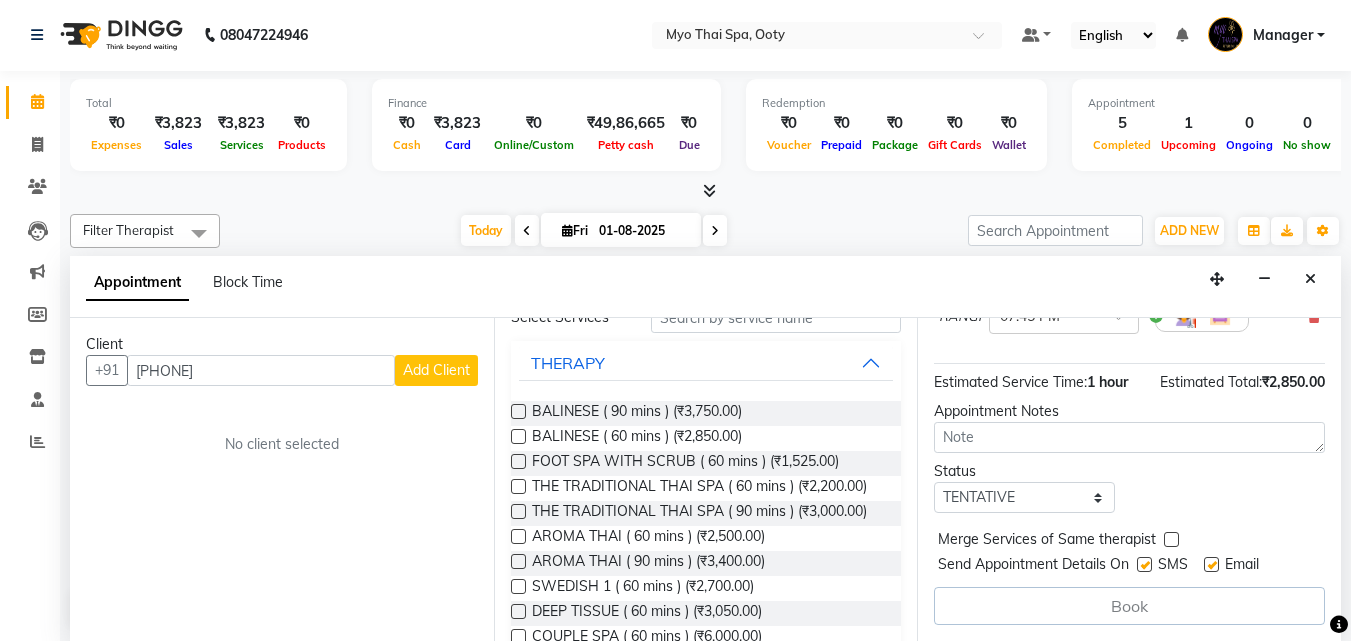 click on "Add Client" at bounding box center [436, 370] 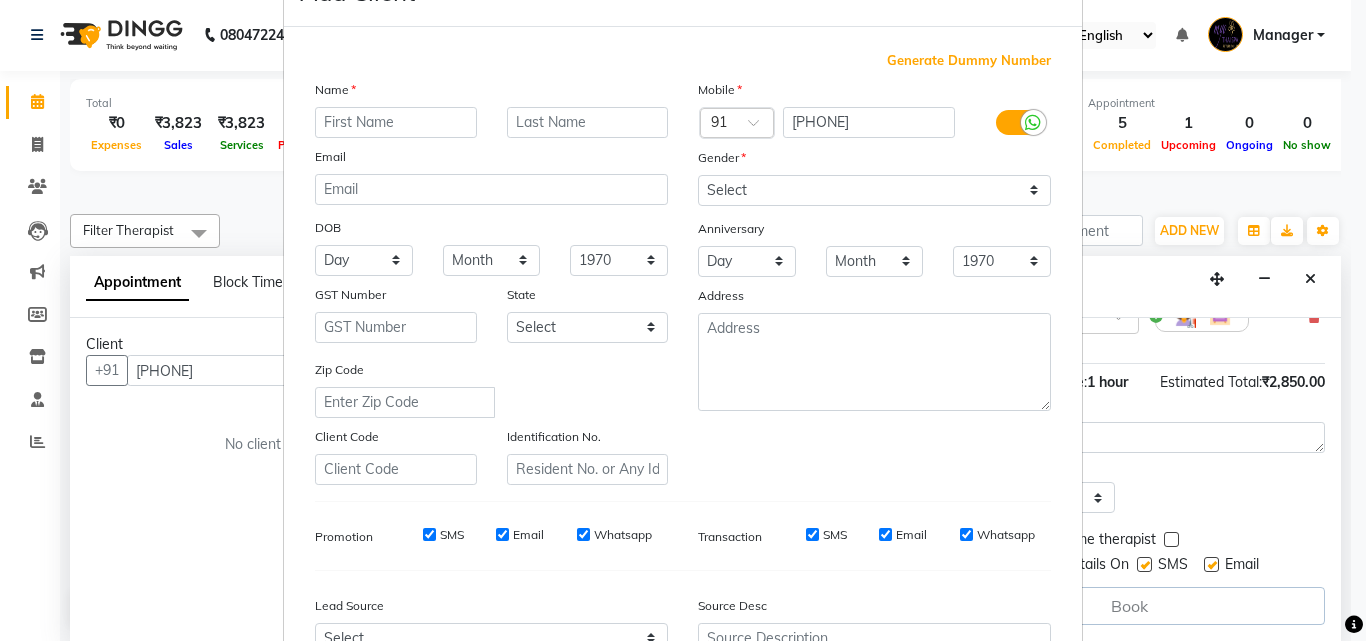 scroll, scrollTop: 0, scrollLeft: 0, axis: both 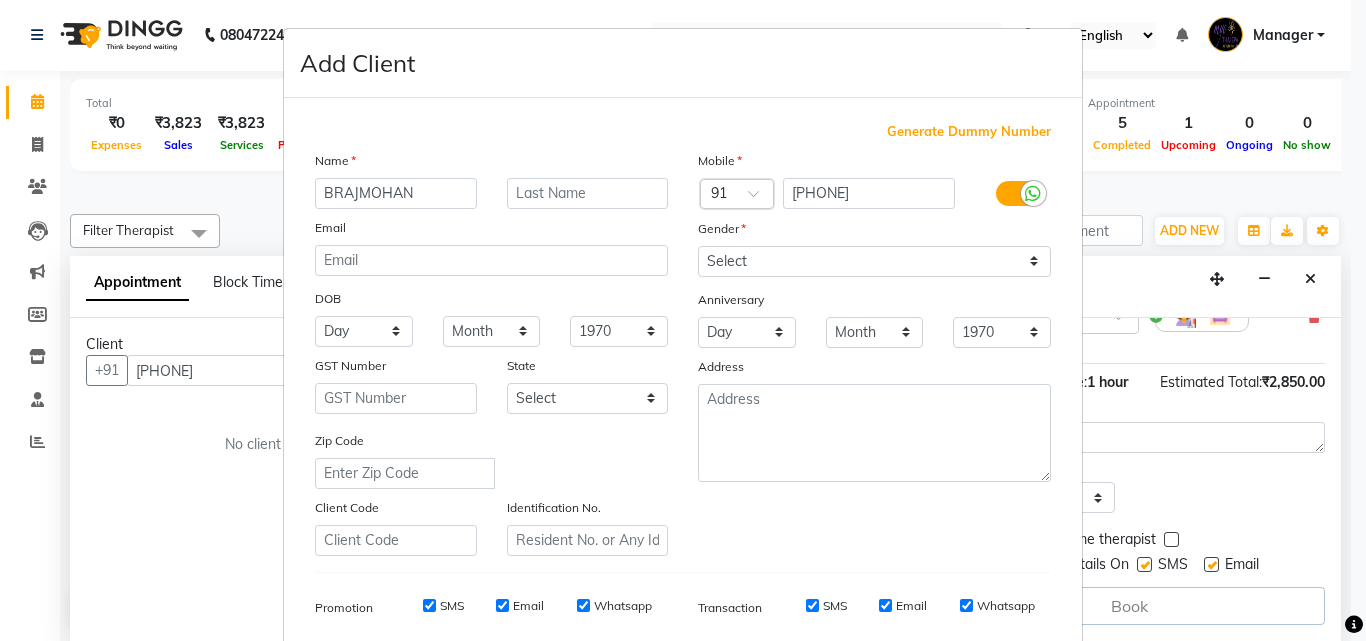 type on "[FIRST]" 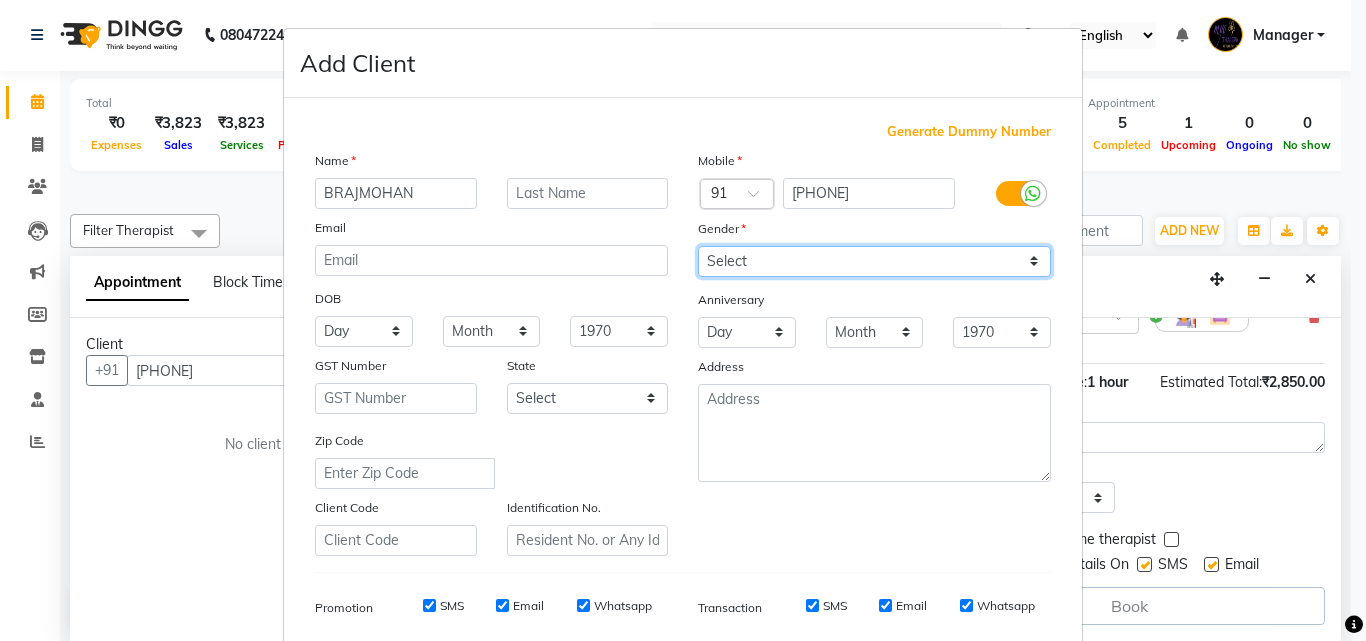 click on "Select Male Female Other Prefer Not To Say" at bounding box center [874, 261] 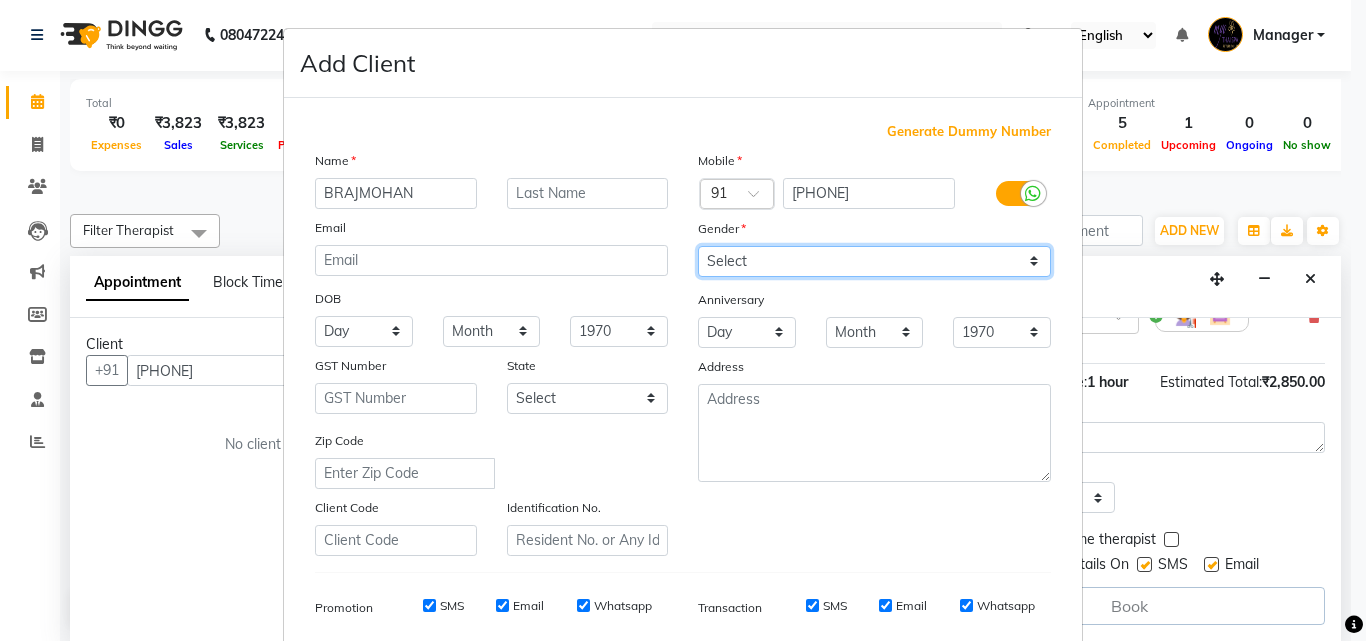 select on "male" 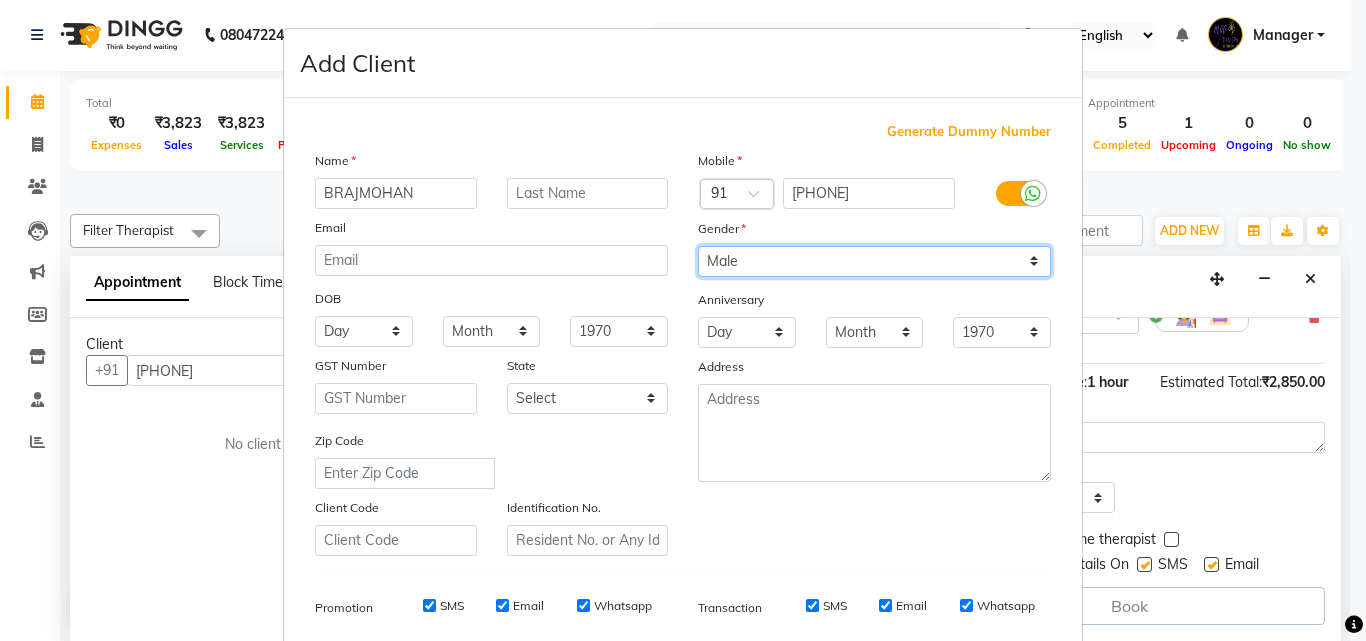 click on "Select Male Female Other Prefer Not To Say" at bounding box center (874, 261) 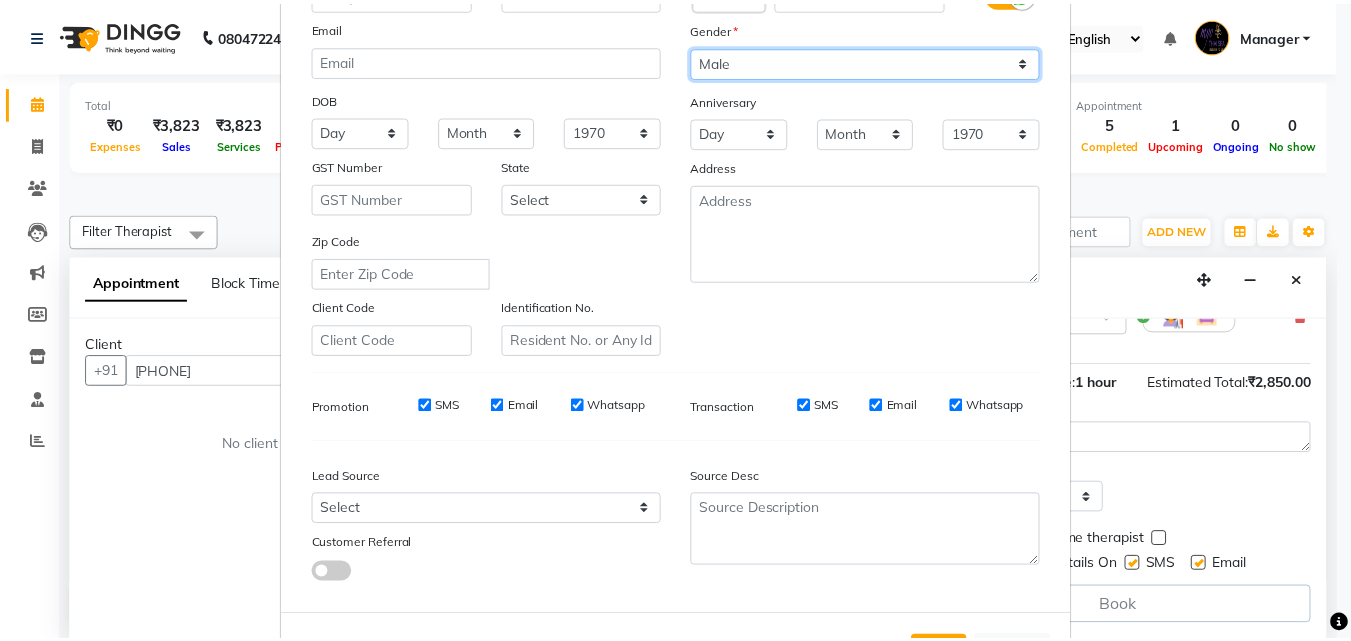 scroll, scrollTop: 282, scrollLeft: 0, axis: vertical 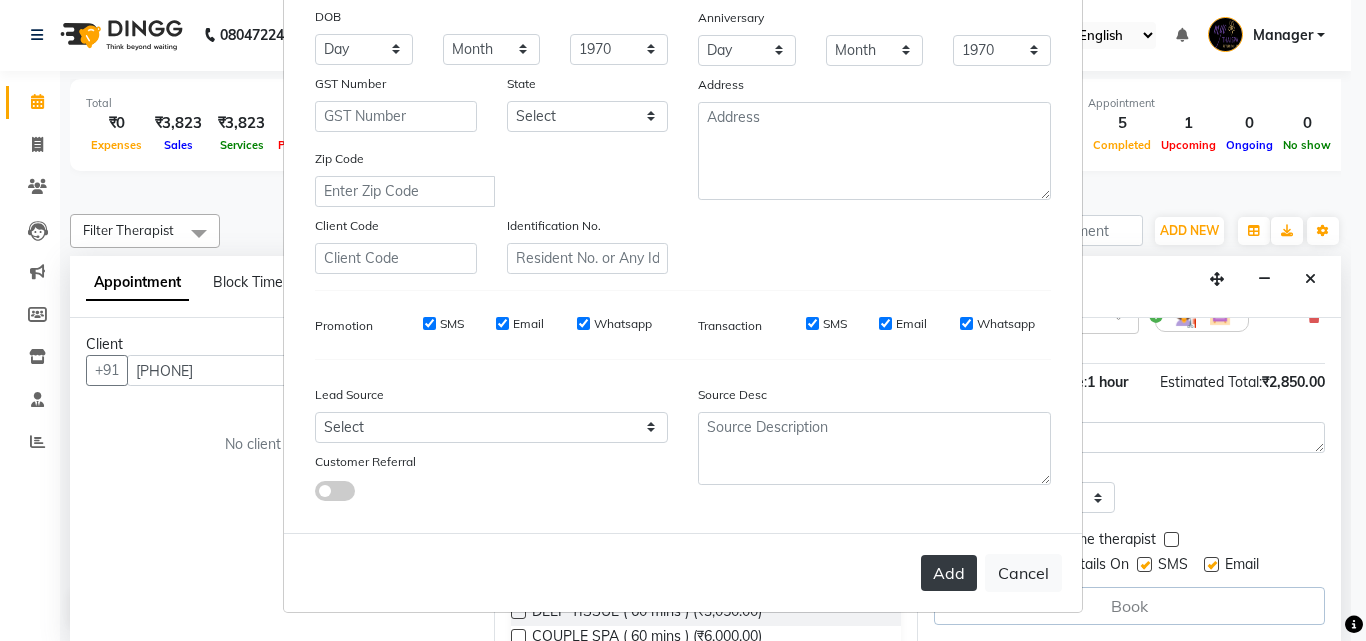 click on "Add" at bounding box center [949, 573] 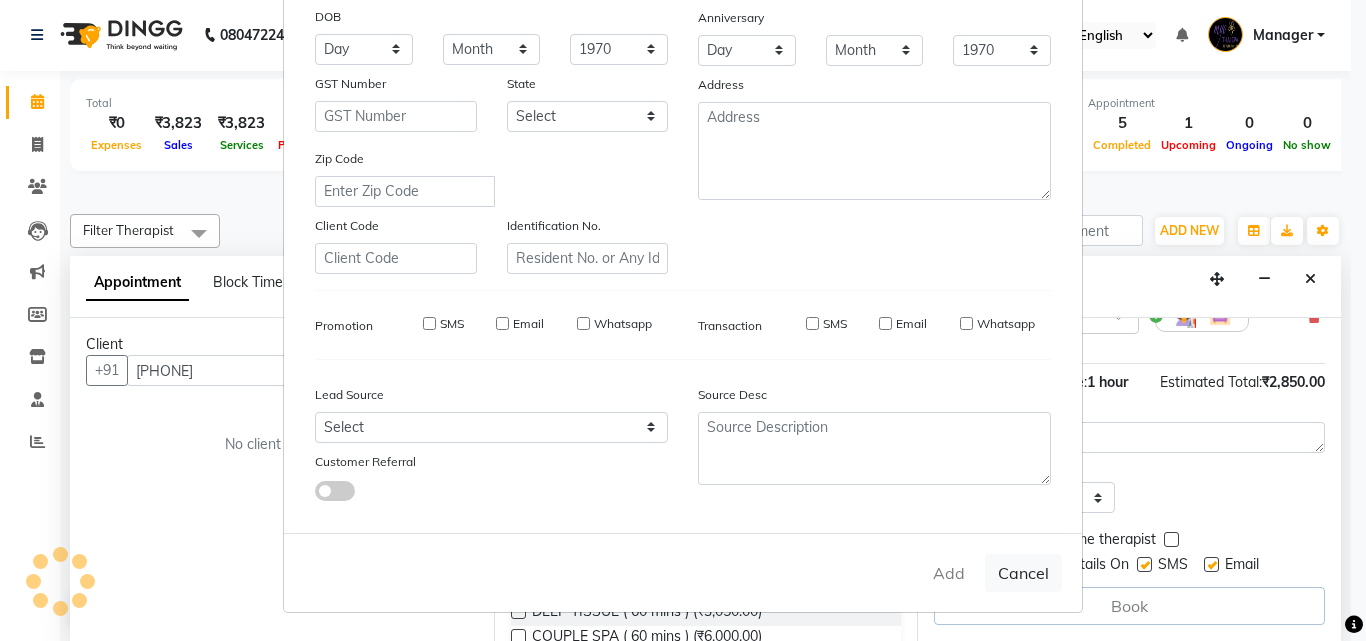 type 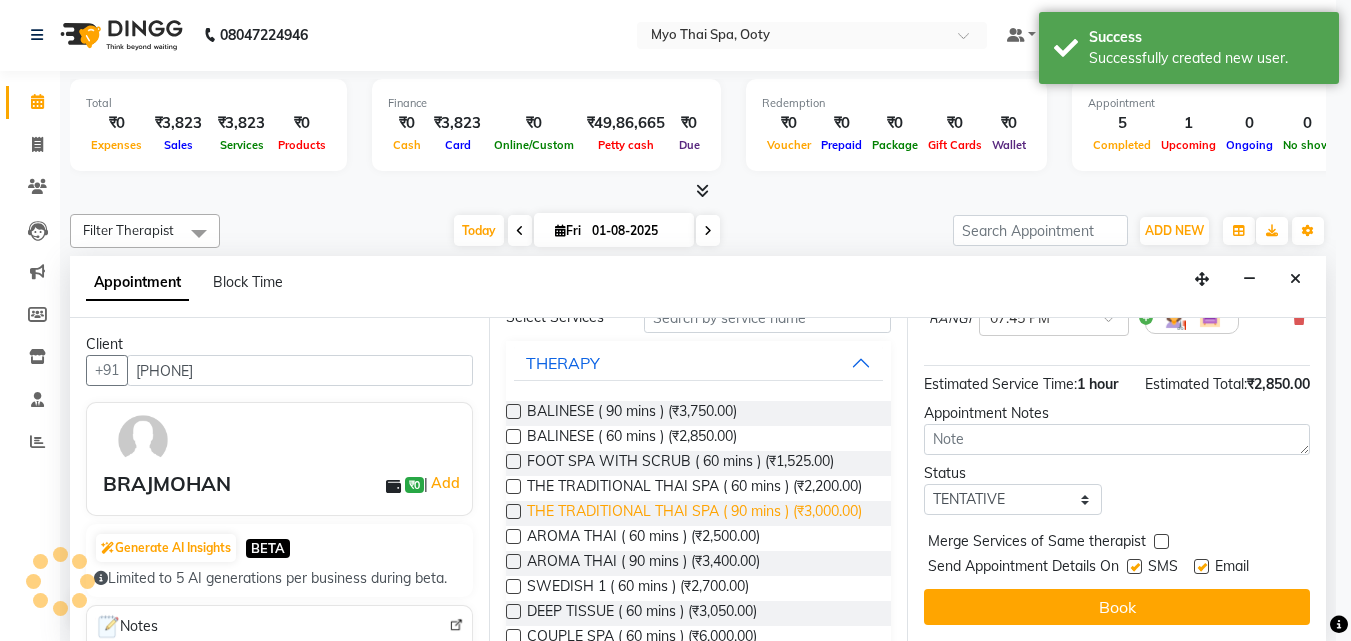 scroll, scrollTop: 218, scrollLeft: 0, axis: vertical 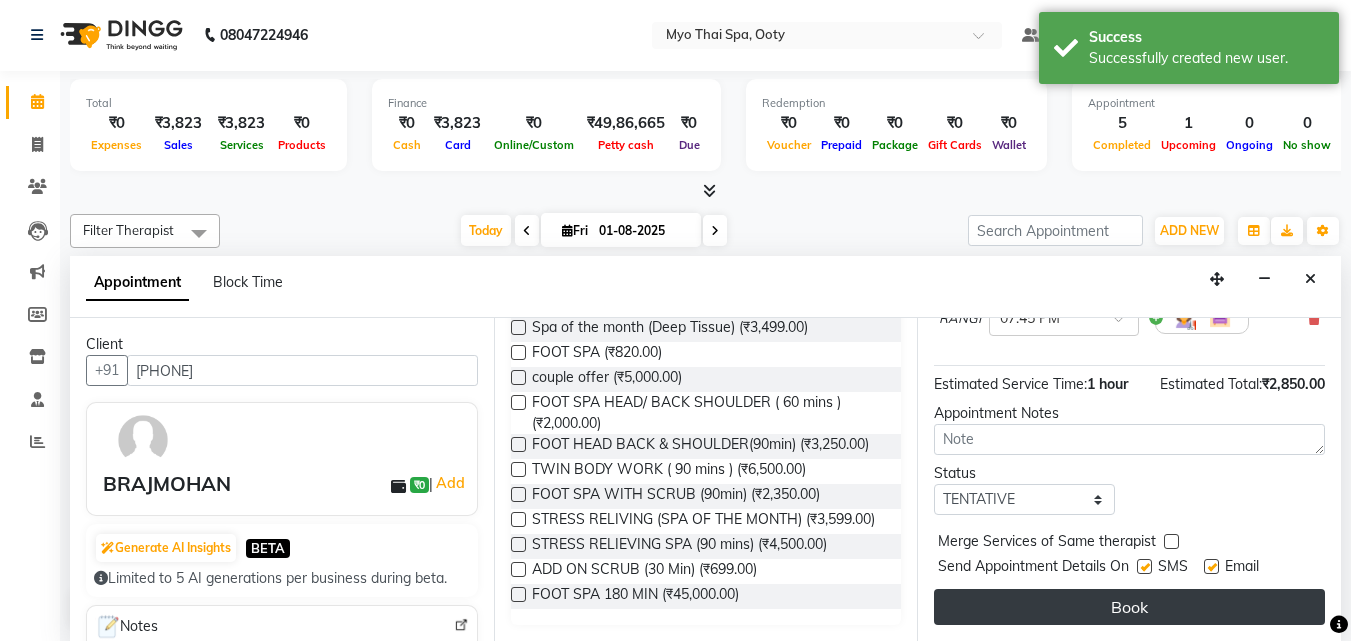 click on "Book" at bounding box center (1129, 607) 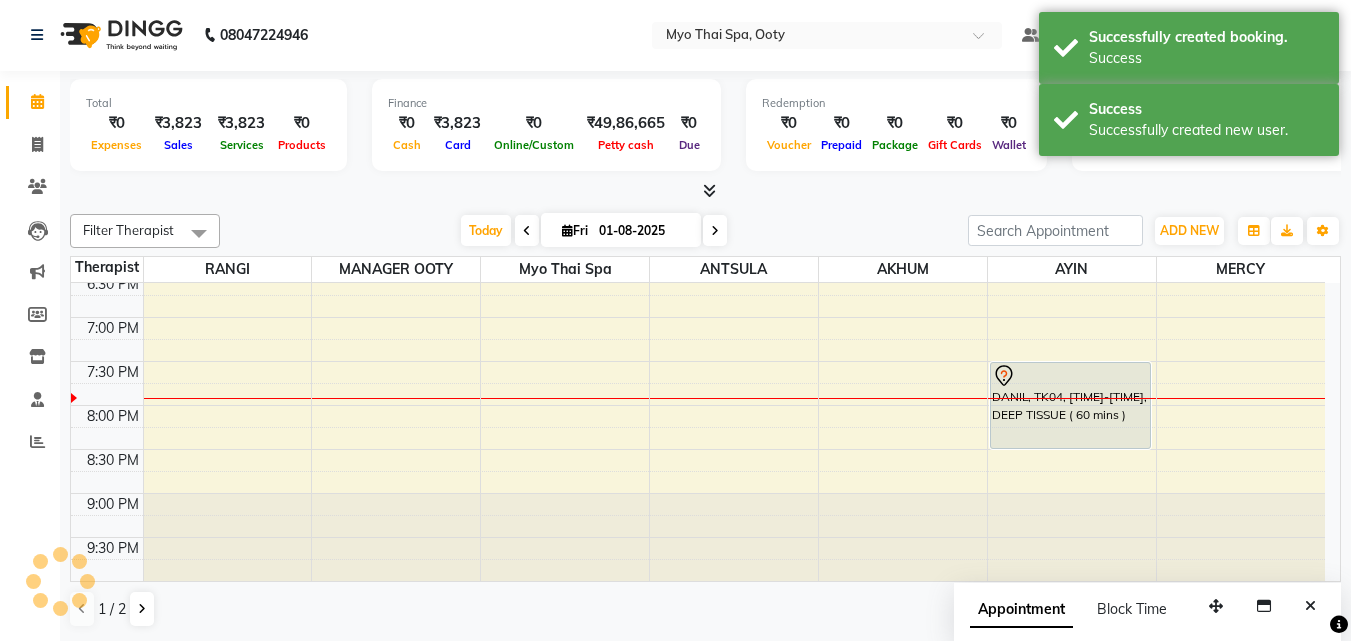 scroll, scrollTop: 0, scrollLeft: 0, axis: both 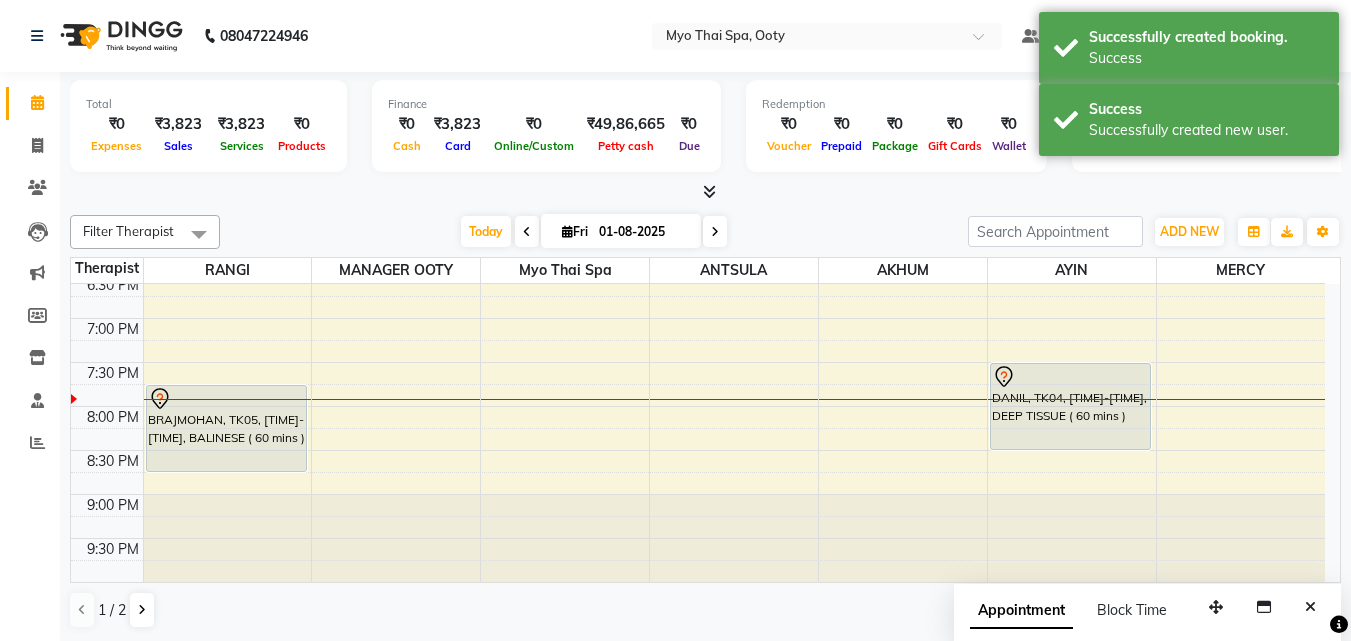 click on "9:00 AM 9:30 AM 10:00 AM 10:30 AM 11:00 AM 11:30 AM 12:00 PM 12:30 PM 1:00 PM 1:30 PM 2:00 PM 2:30 PM 3:00 PM 3:30 PM 4:00 PM 4:30 PM 5:00 PM 5:30 PM 6:00 PM 6:30 PM 7:00 PM 7:30 PM 8:00 PM 8:30 PM 9:00 PM 9:30 PM     AGLAE, TK03, 05:30 PM-06:30 PM, FOOT SPA HEAD/ BACK SHOULDER ( 60 mins )             BRAJMOHAN, TK05, 07:45 PM-08:45 PM, BALINESE ( 60 mins )     ajay kumar, TK01, 12:15 PM-01:45 PM, SWEDISH ( 90 mins )     AGLAE, TK03, 05:30 PM-06:30 PM, FOOT SPA HEAD/ BACK SHOULDER ( 60 mins )     AGLAE, TK02, 03:00 PM-04:30 PM, SPA OF THE MONTH (Myo Signature spa)             DANIL, TK04, 07:30 PM-08:30 PM, DEEP TISSUE ( 60 mins )     AGLAE, TK03, 05:30 PM-06:30 PM, FOOT SPA HEAD/ BACK SHOULDER ( 60 mins )" at bounding box center [698, 10] 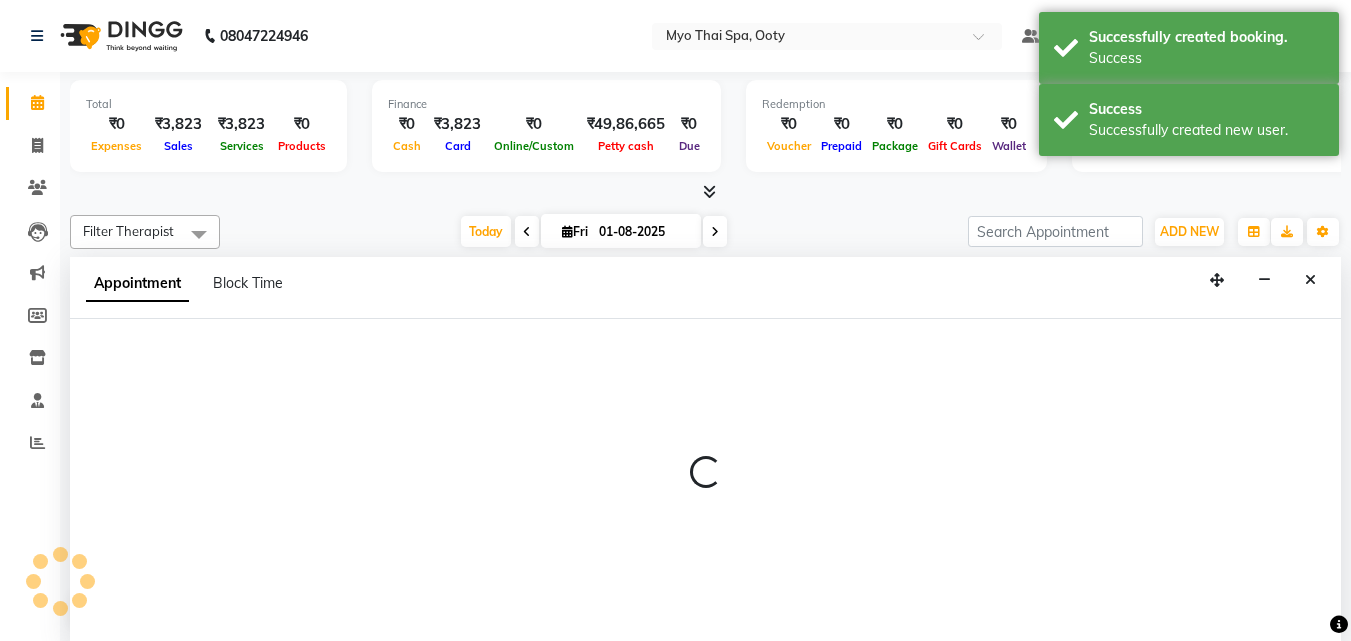 scroll, scrollTop: 1, scrollLeft: 0, axis: vertical 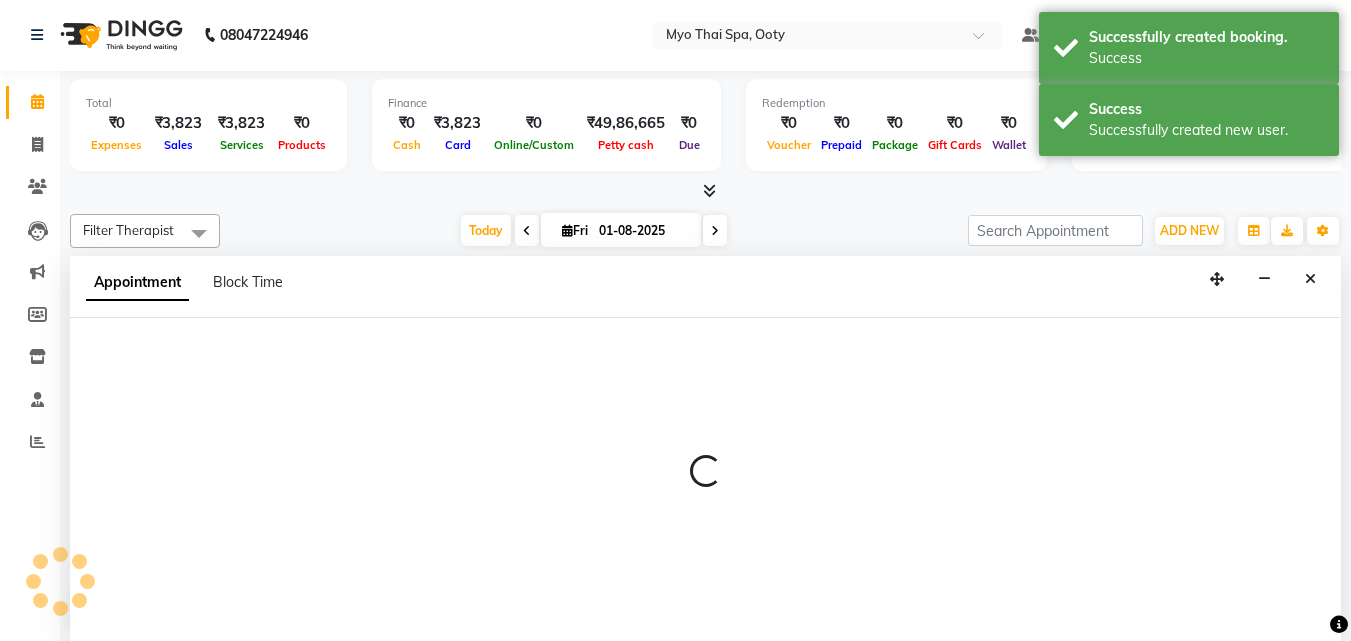 select on "86044" 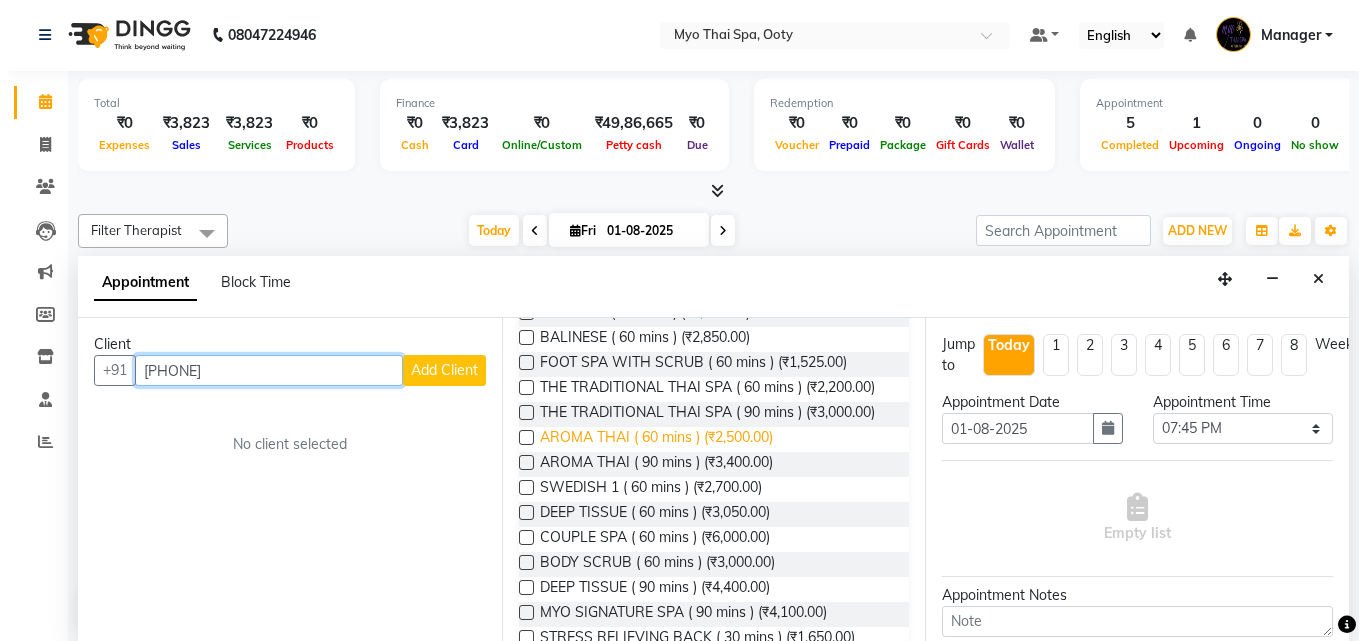 scroll, scrollTop: 200, scrollLeft: 0, axis: vertical 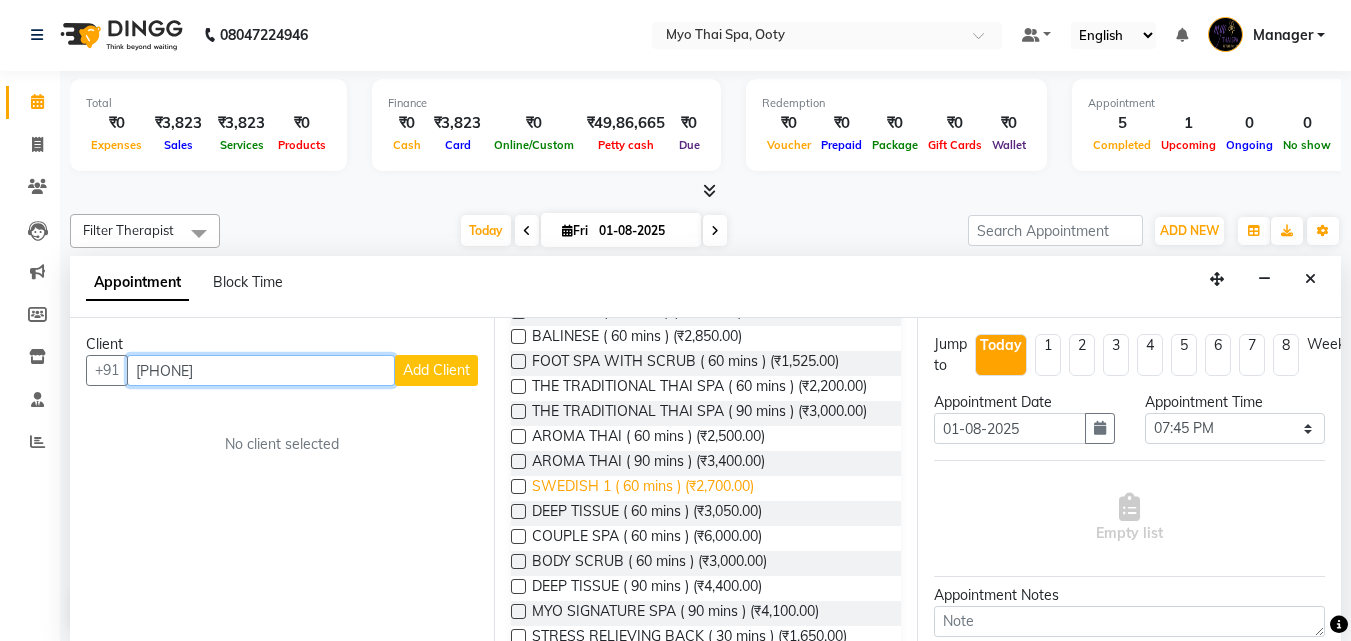 type on "9779789711" 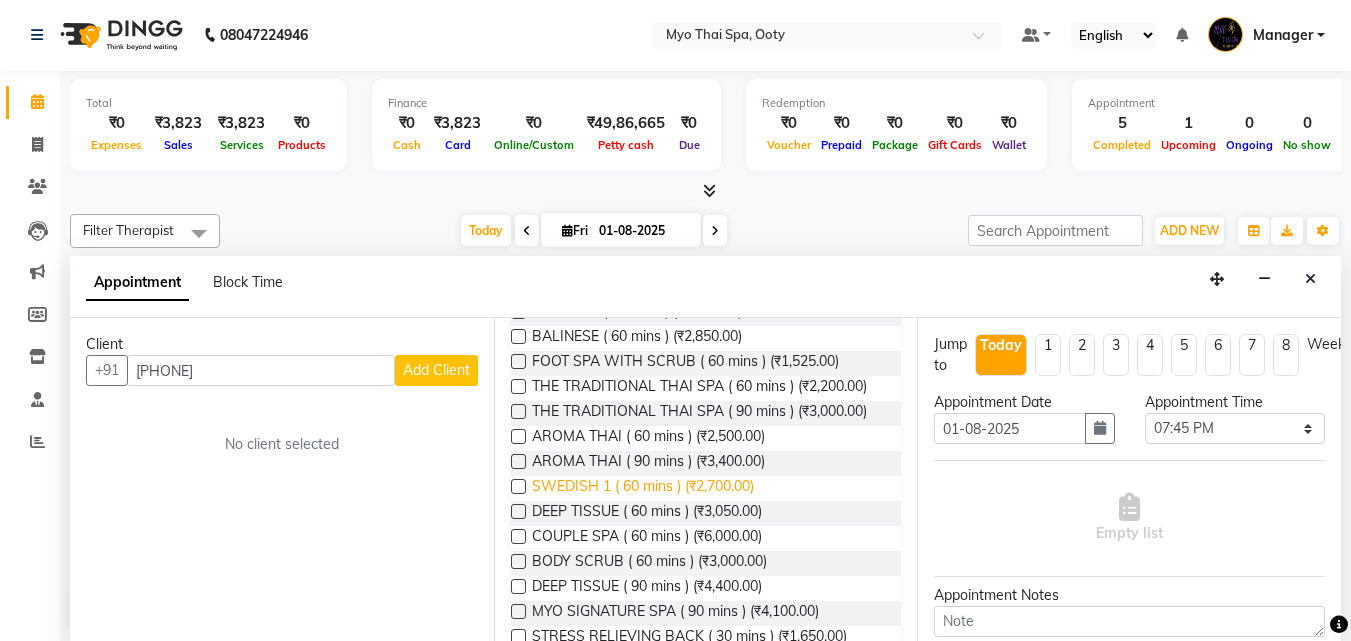 click on "SWEDISH 1 ( 60 mins ) (₹2,700.00)" at bounding box center [643, 488] 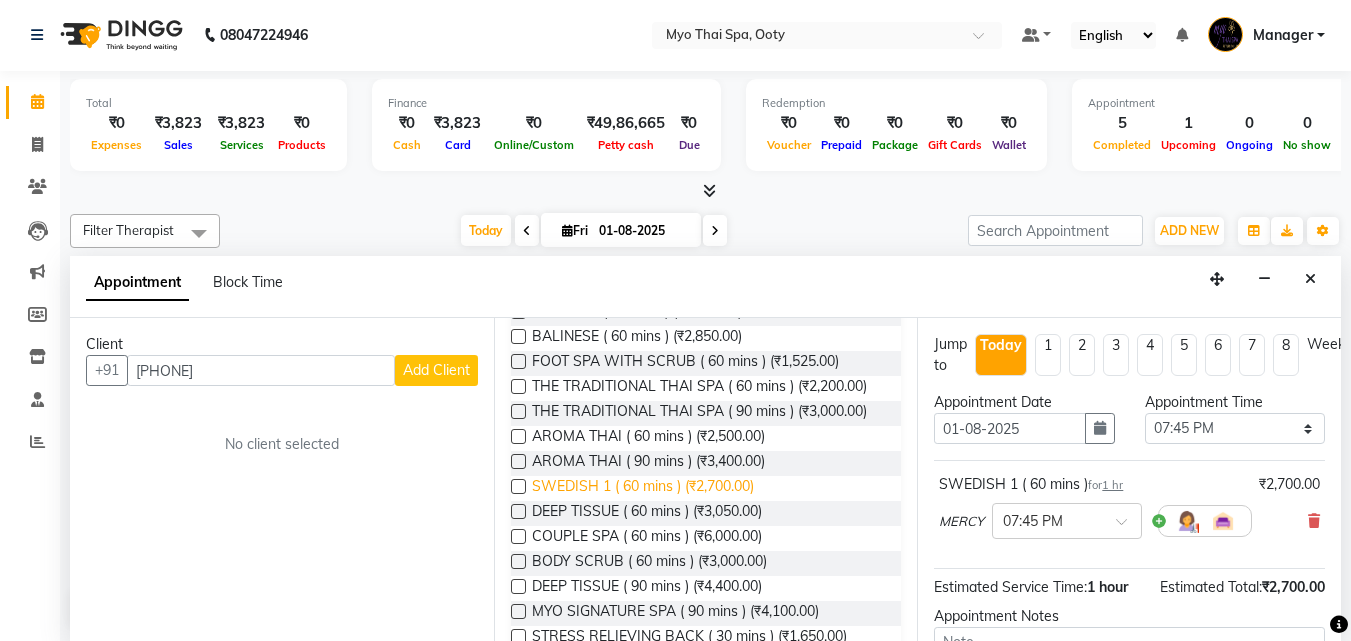 click on "SWEDISH 1 ( 60 mins ) (₹2,700.00)" at bounding box center [643, 488] 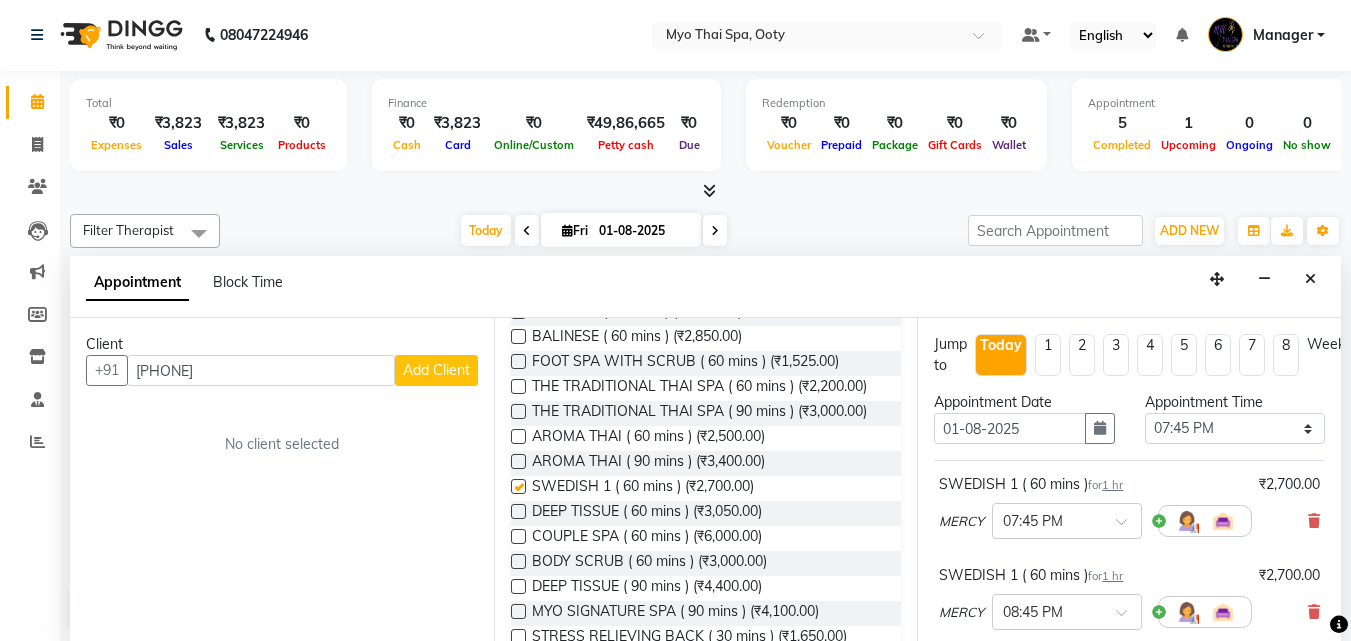 checkbox on "false" 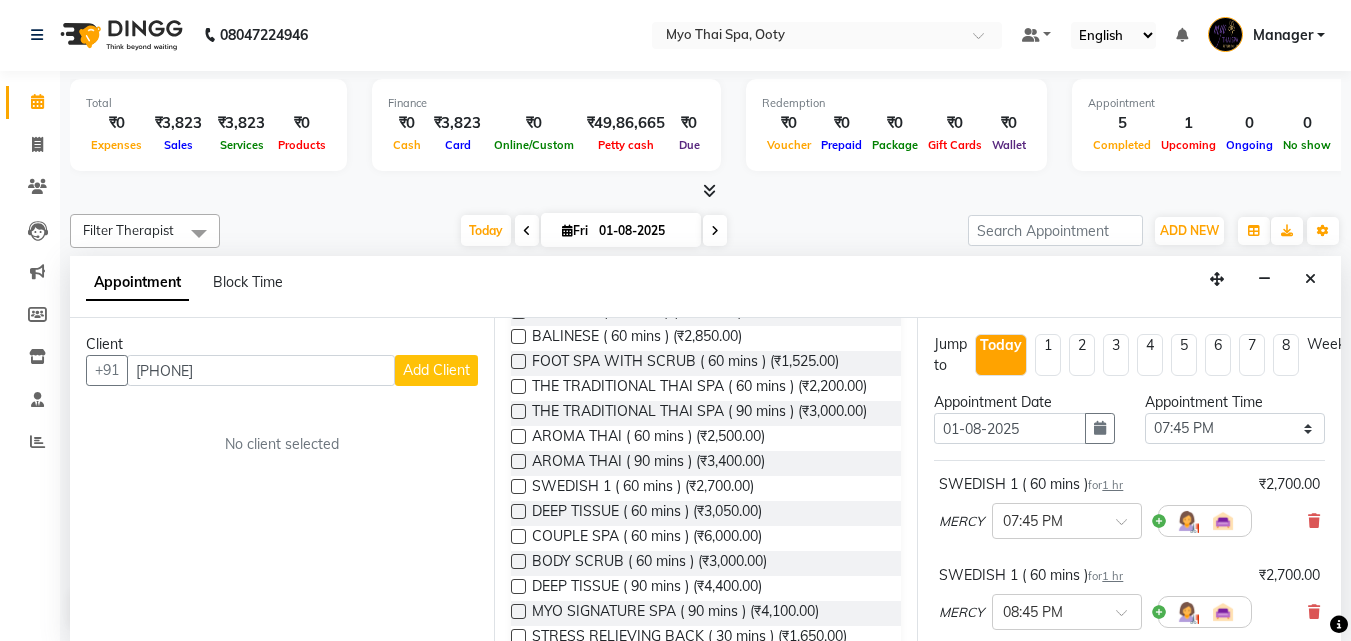 click on "Add Client" at bounding box center (436, 370) 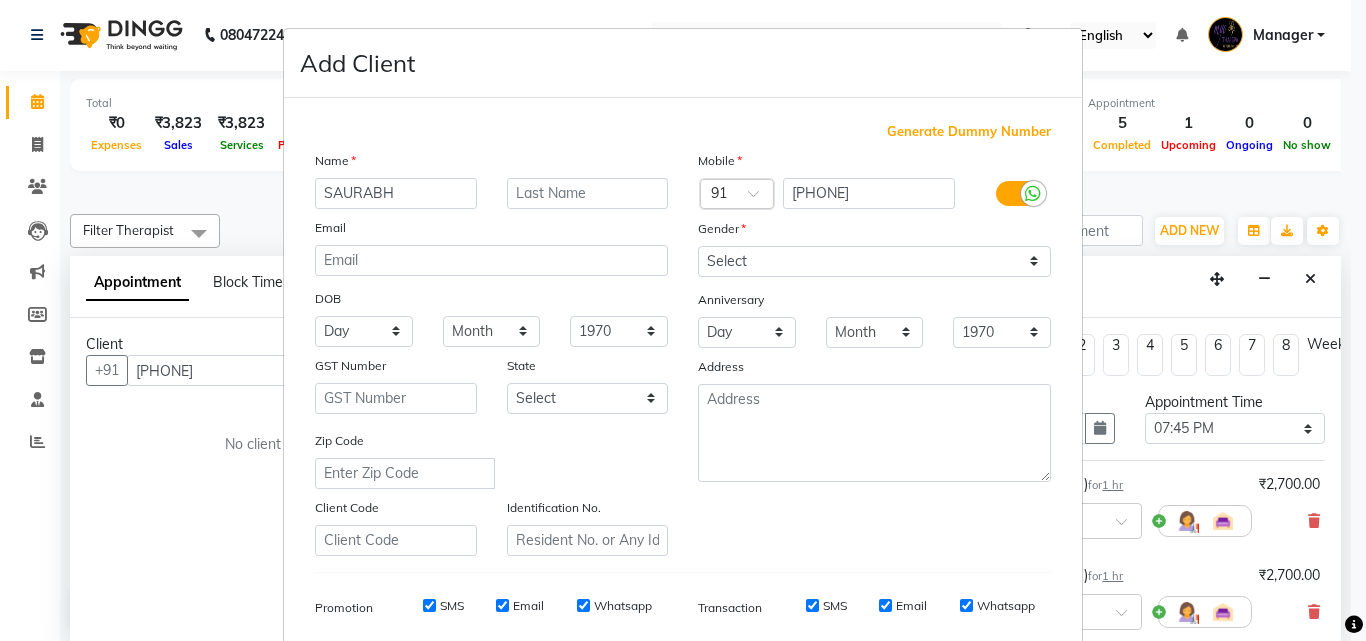 type on "SAURABH" 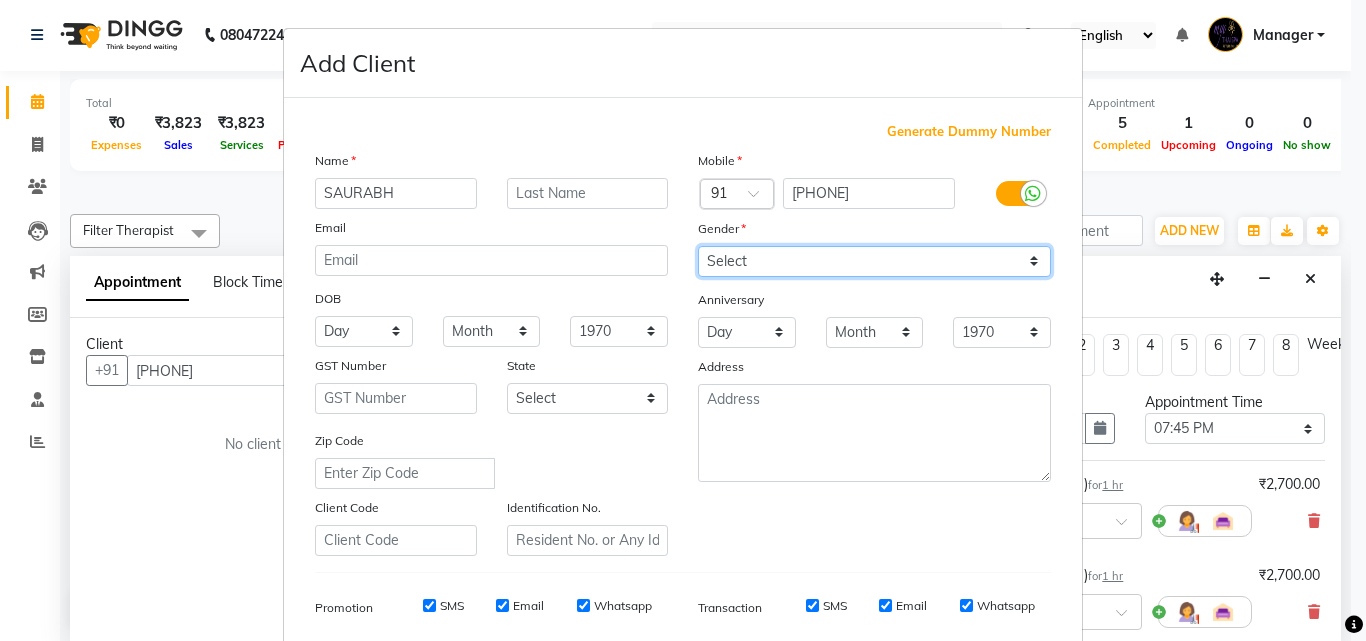 click on "Select Male Female Other Prefer Not To Say" at bounding box center (874, 261) 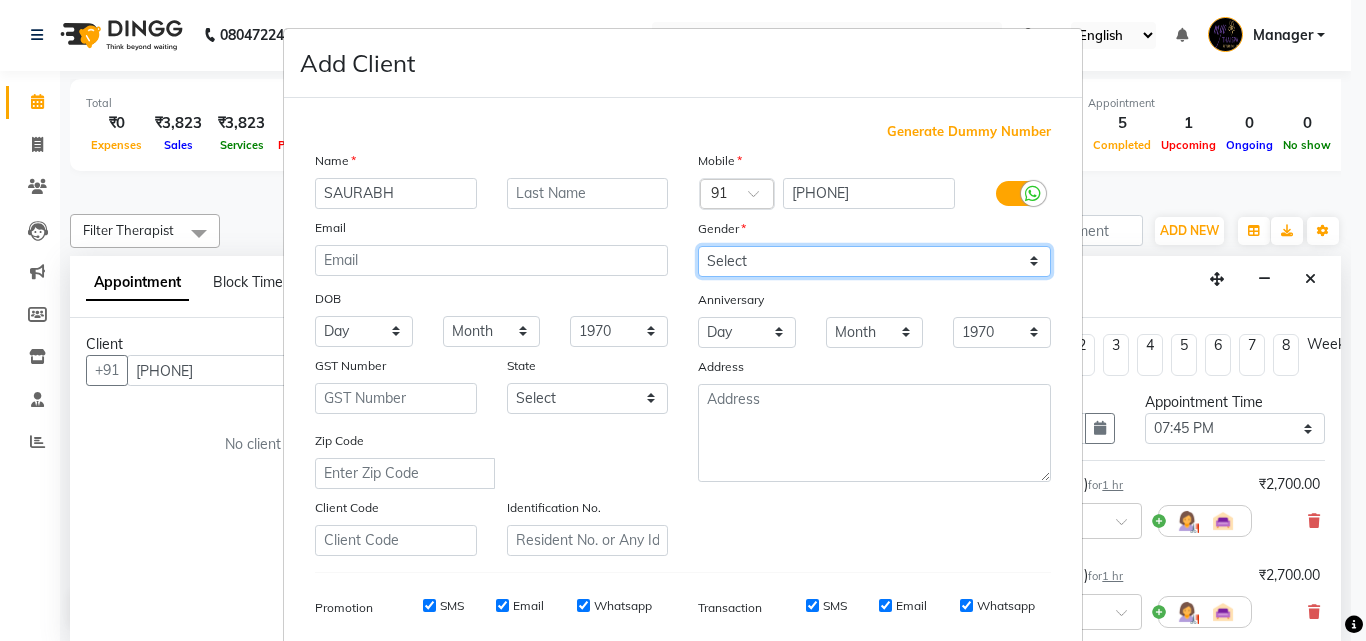 select on "male" 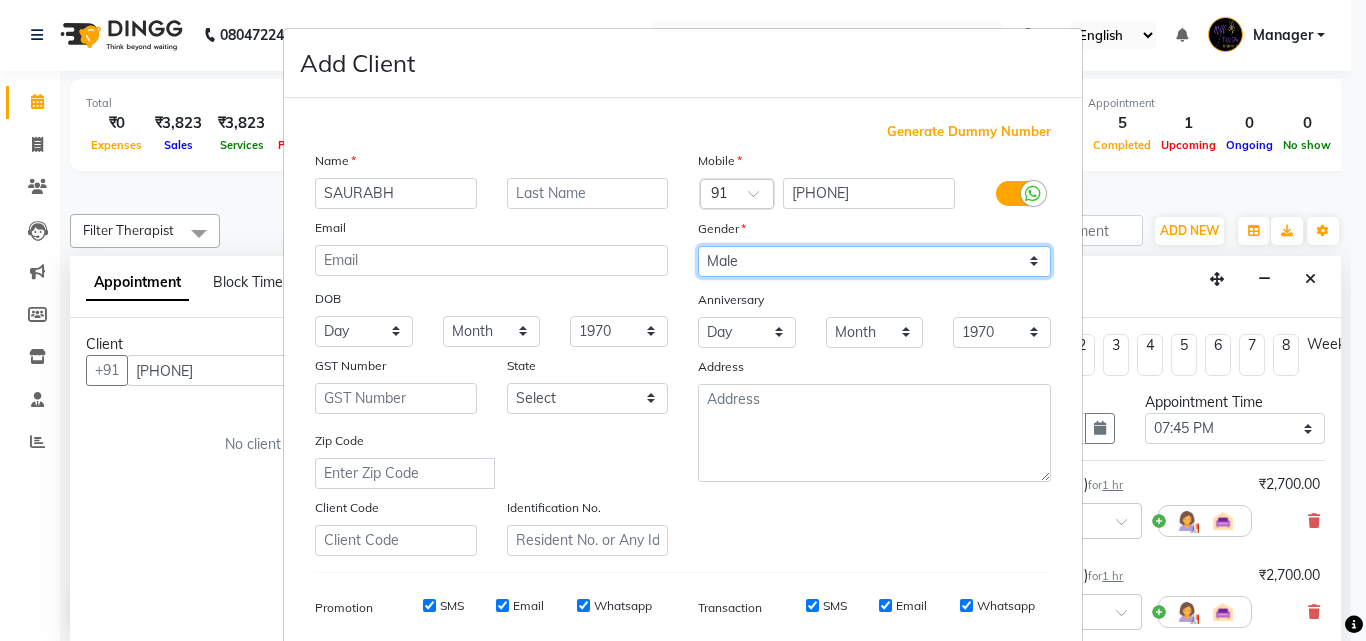 click on "Select Male Female Other Prefer Not To Say" at bounding box center (874, 261) 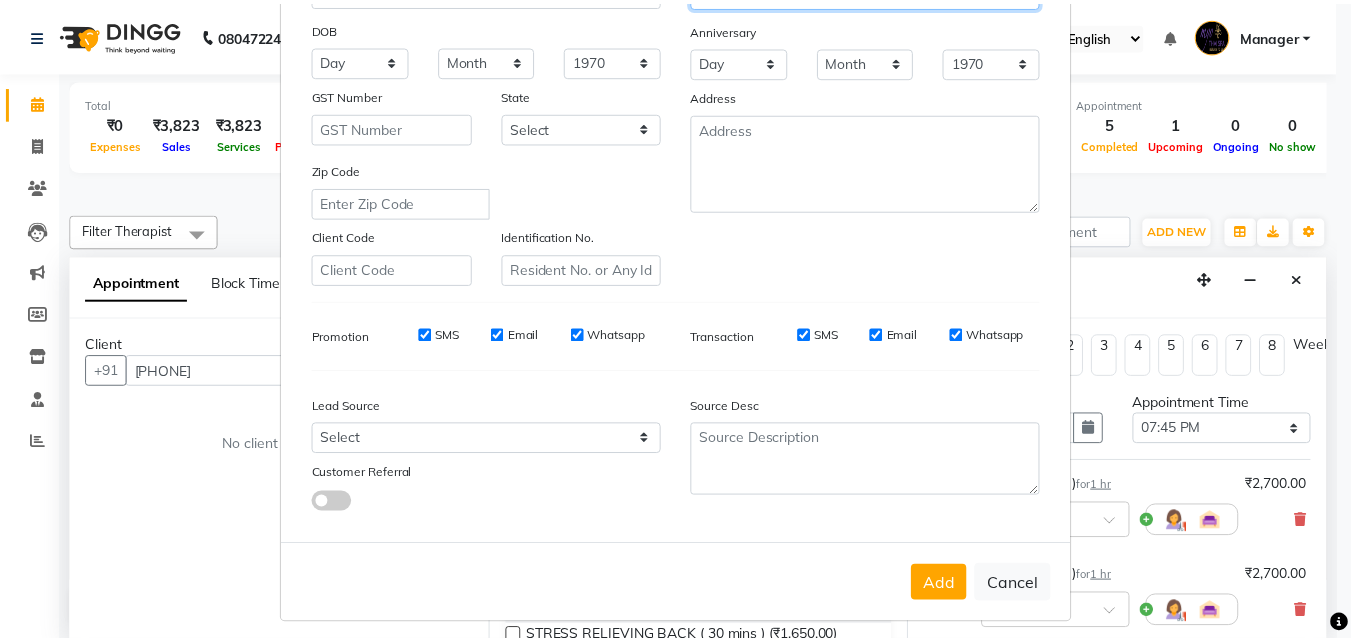 scroll, scrollTop: 282, scrollLeft: 0, axis: vertical 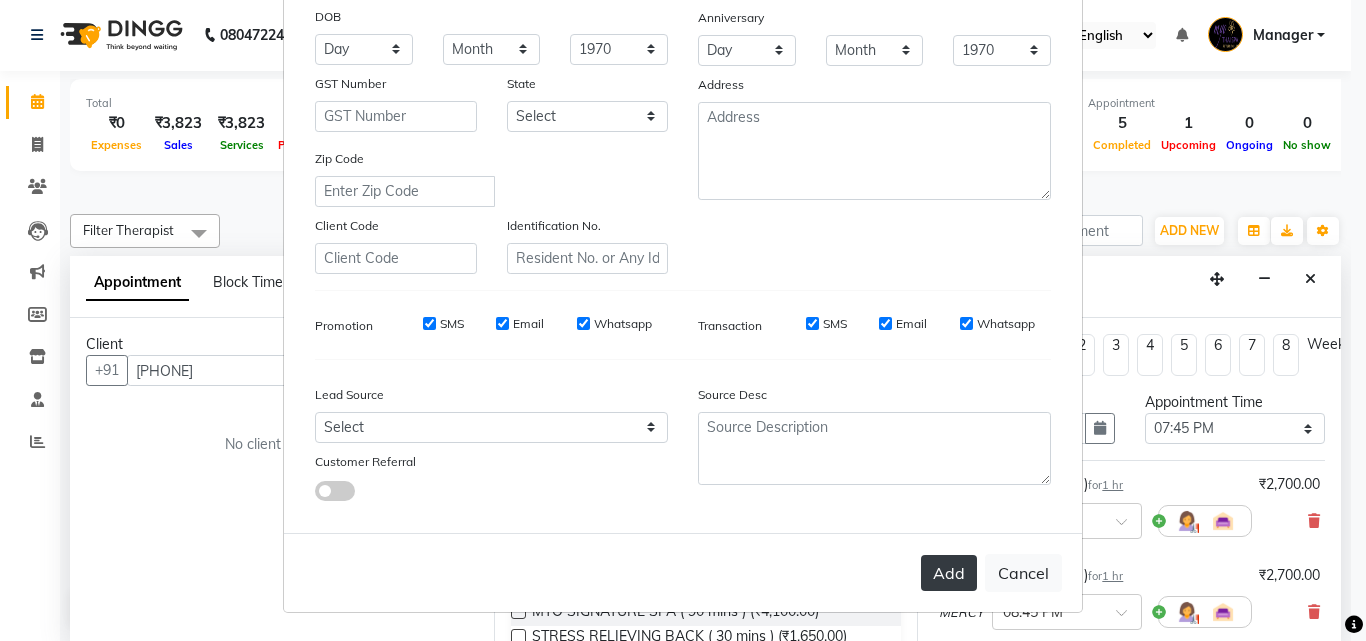 click on "Add" at bounding box center (949, 573) 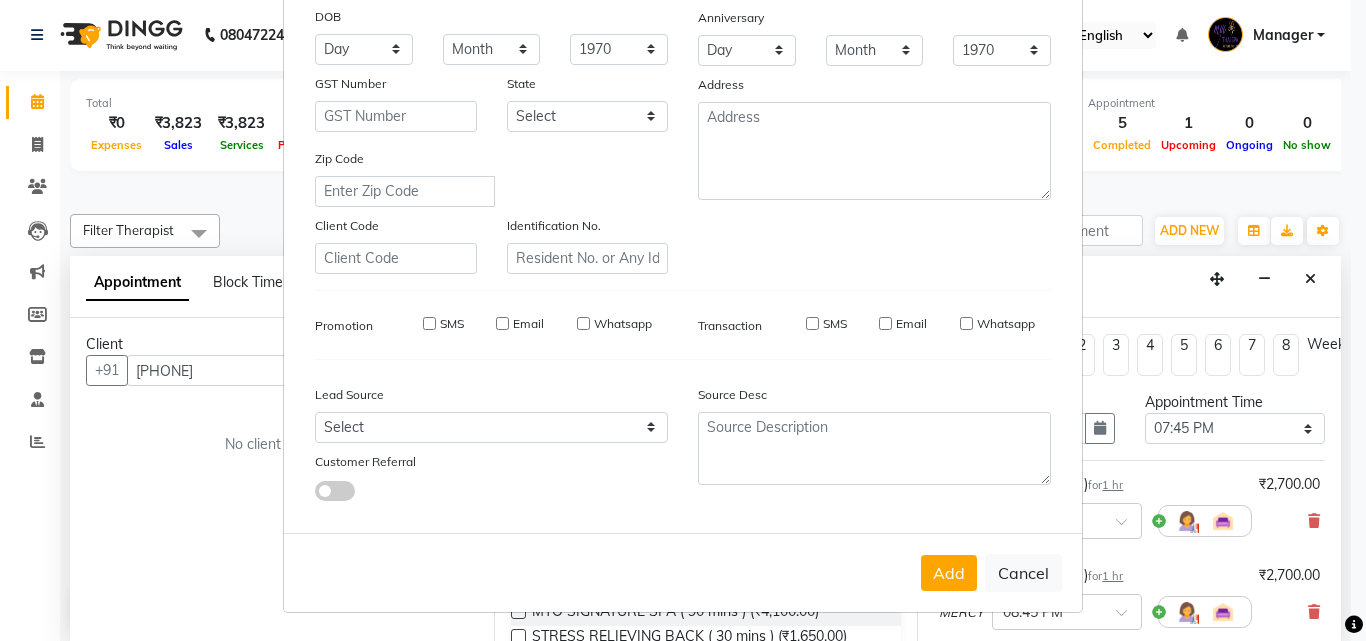 type 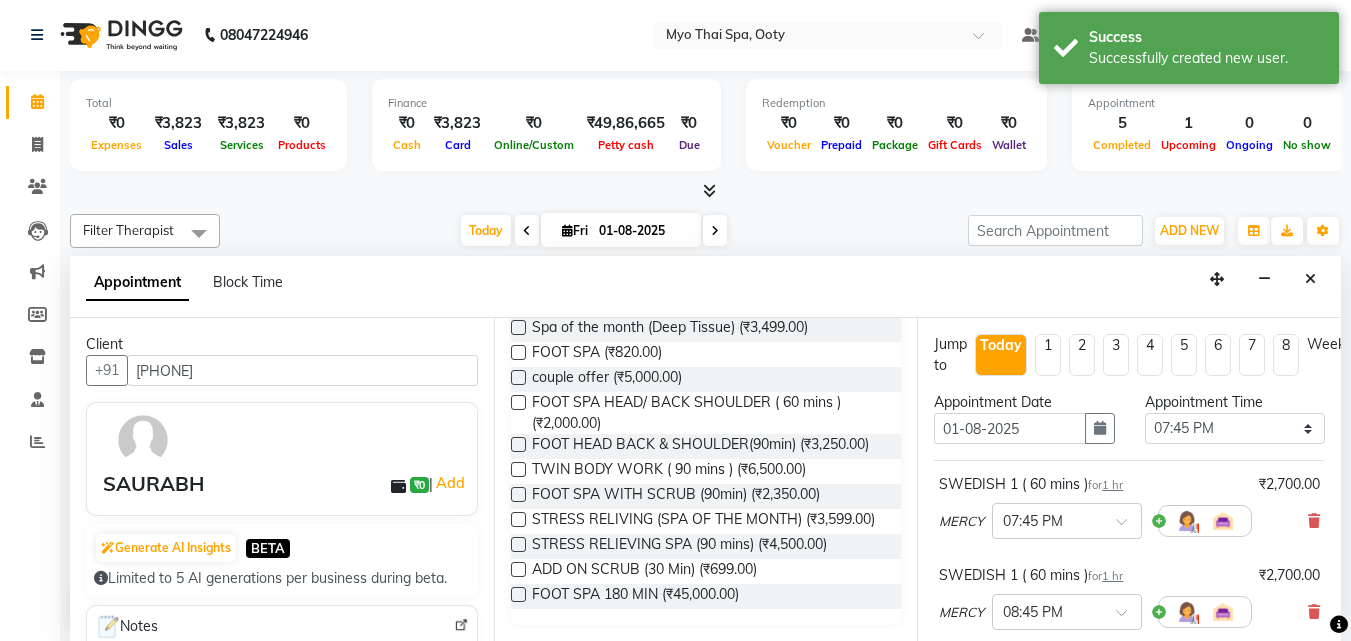 scroll, scrollTop: 769, scrollLeft: 0, axis: vertical 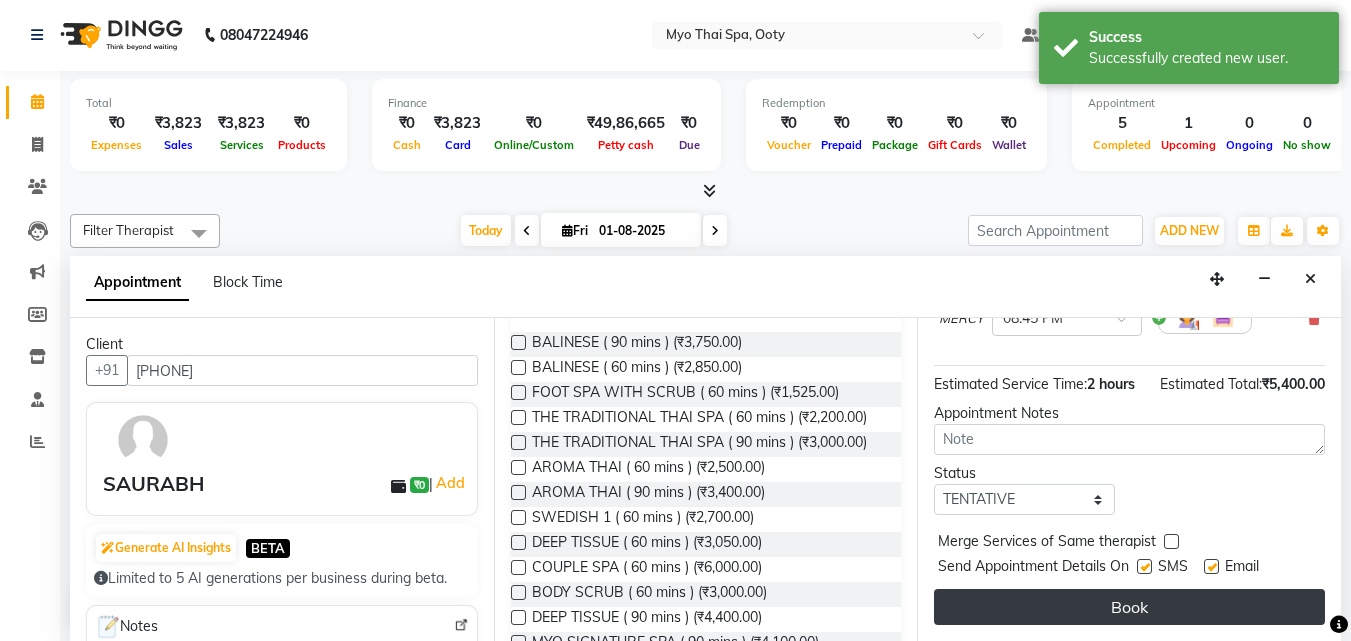 click on "Book" at bounding box center [1129, 607] 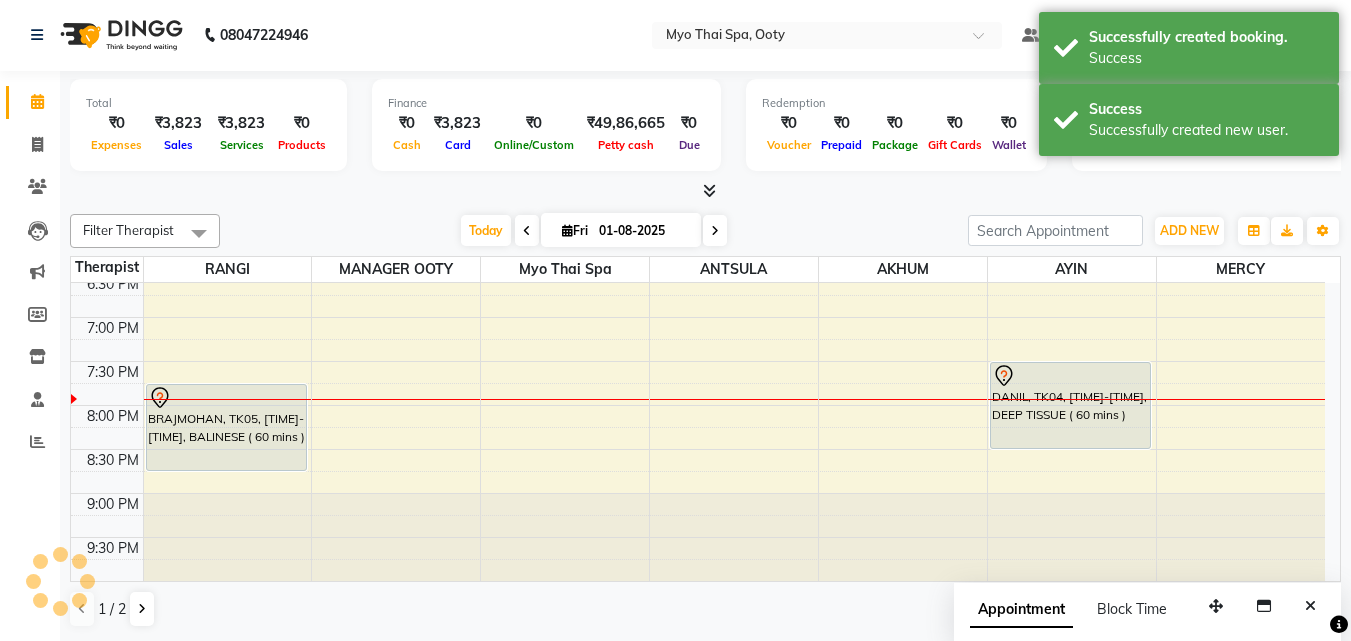 scroll, scrollTop: 0, scrollLeft: 0, axis: both 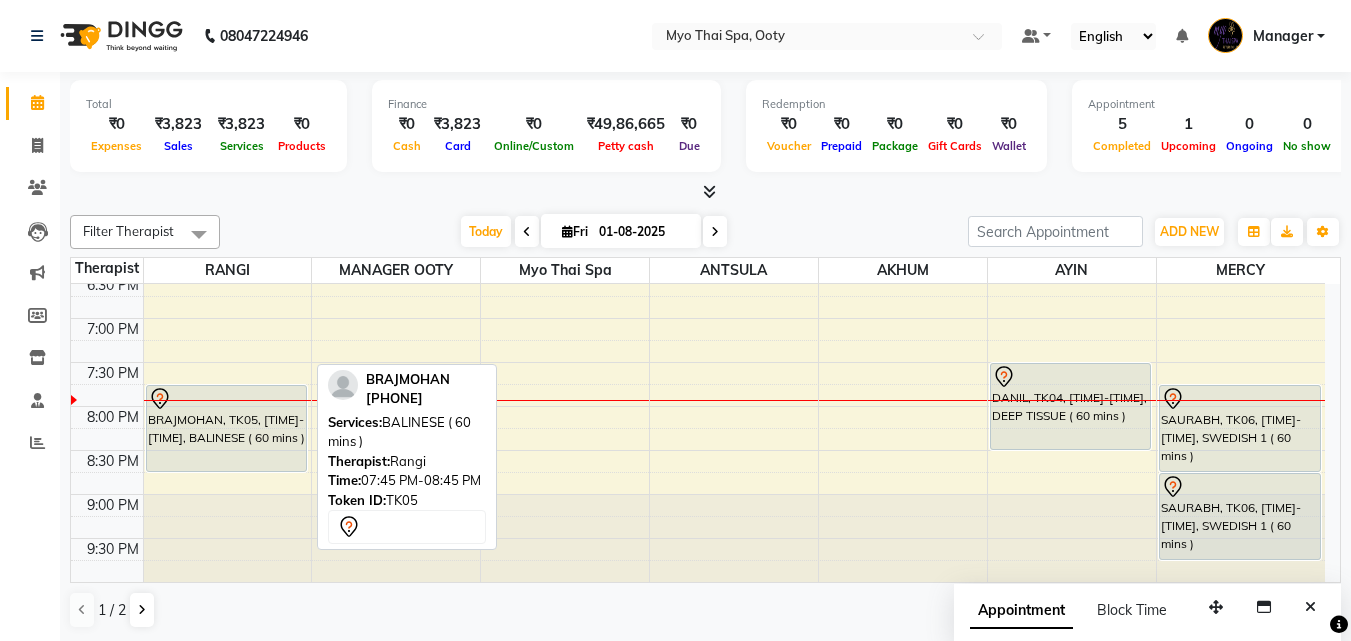 click on "BRAJMOHAN, TK05, 07:45 PM-08:45 PM, BALINESE ( 60 mins )" at bounding box center [227, 428] 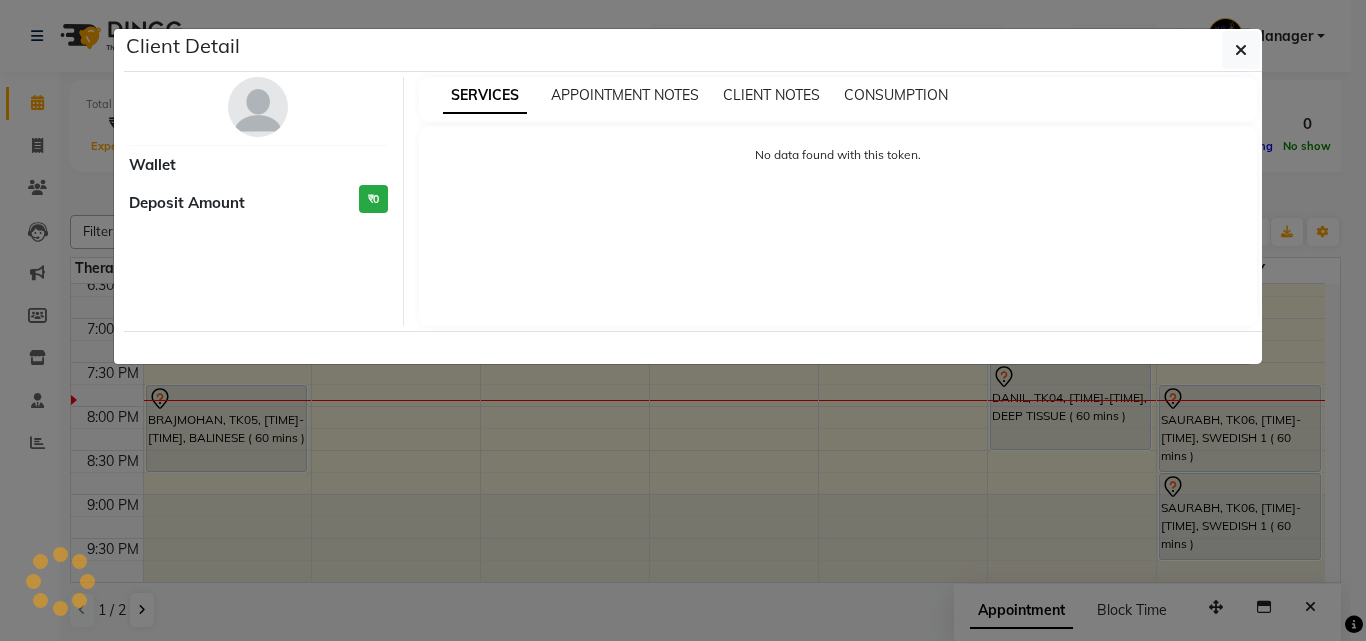 select on "7" 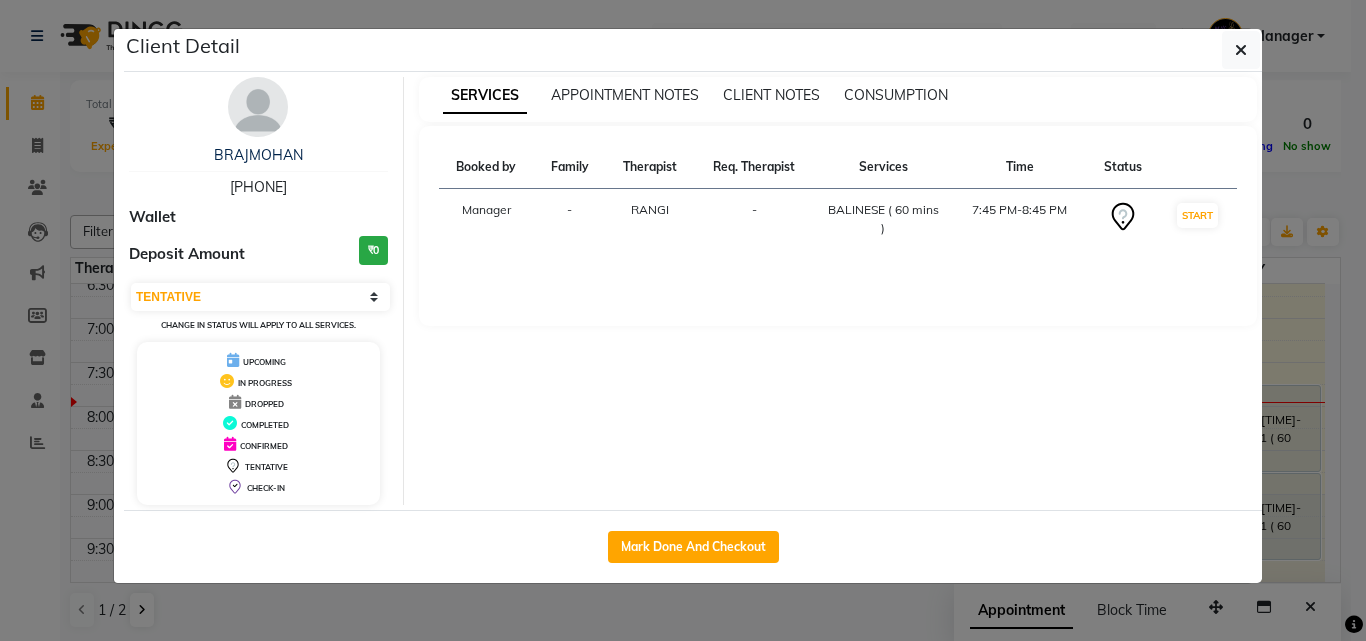 click on "BALINESE ( 60 mins )" at bounding box center (883, 219) 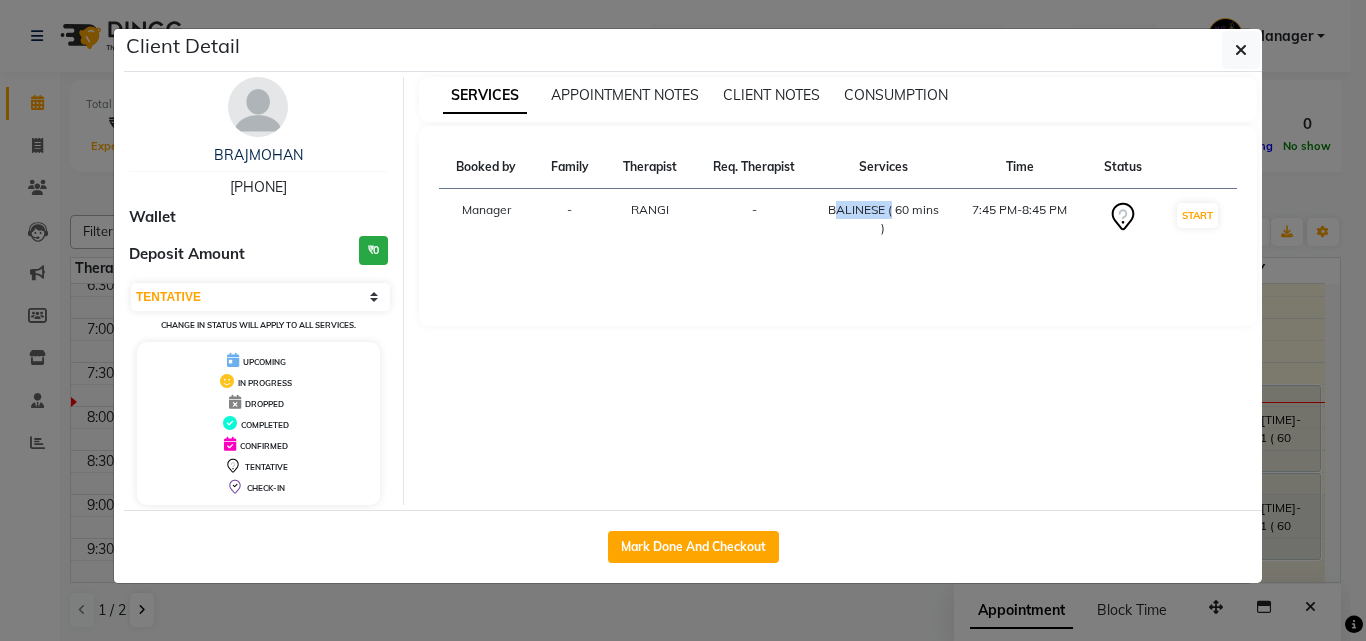 click on "BALINESE ( 60 mins )" at bounding box center [883, 219] 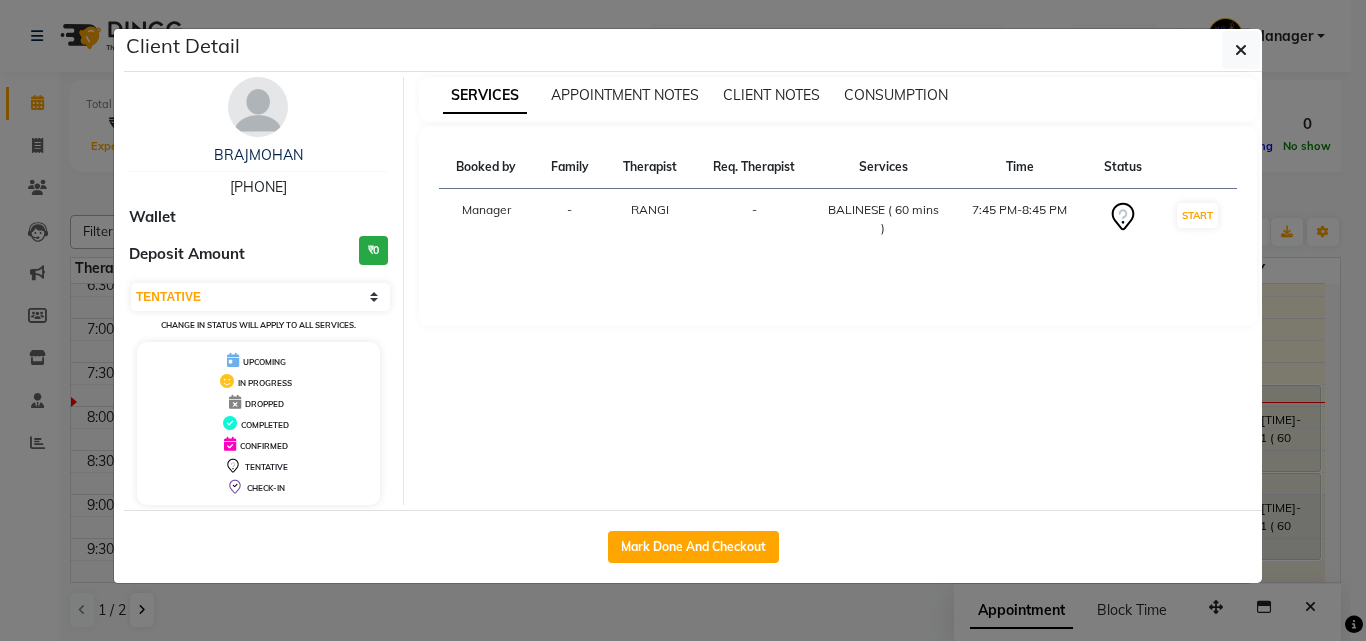 click on "BALINESE ( 60 mins )" at bounding box center (883, 219) 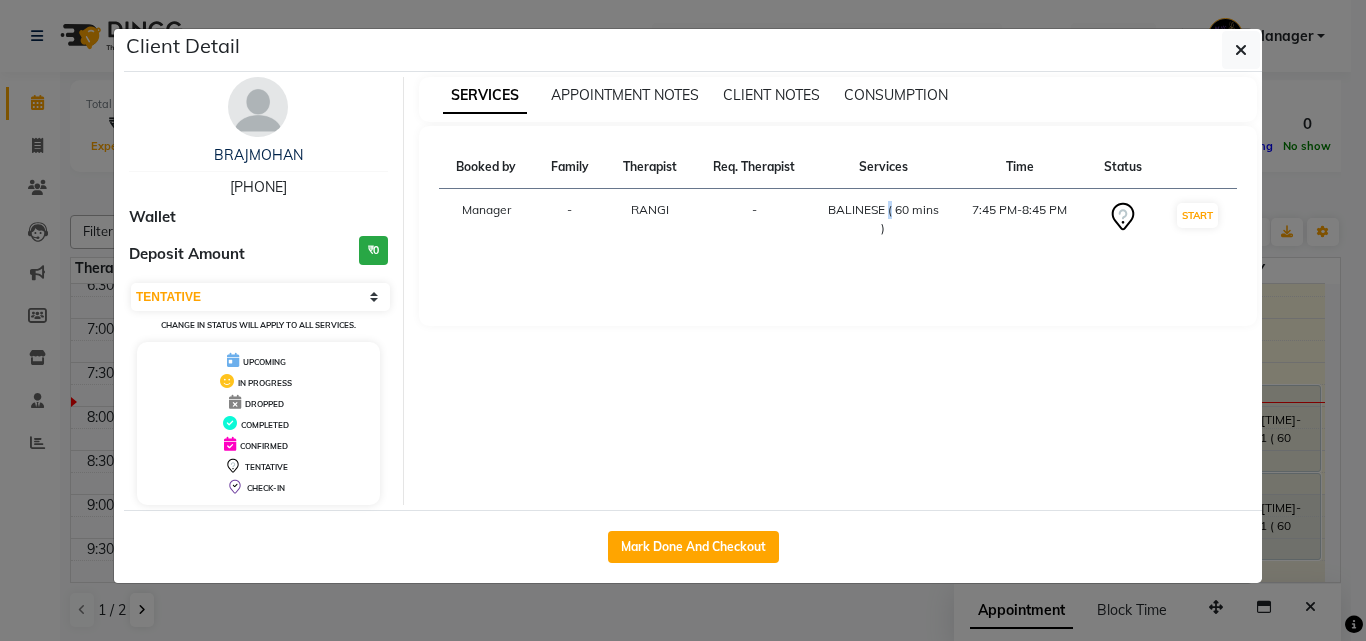 click on "BALINESE ( 60 mins )" at bounding box center [883, 219] 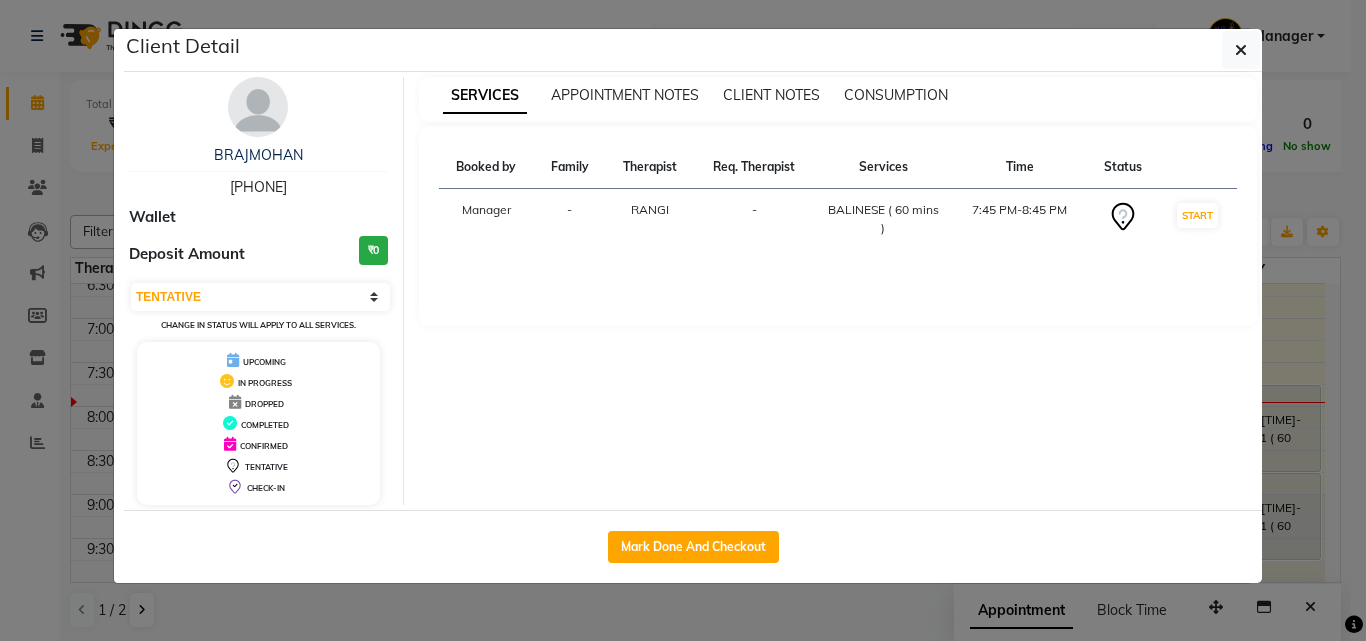 click on "BALINESE ( 60 mins )" at bounding box center (883, 219) 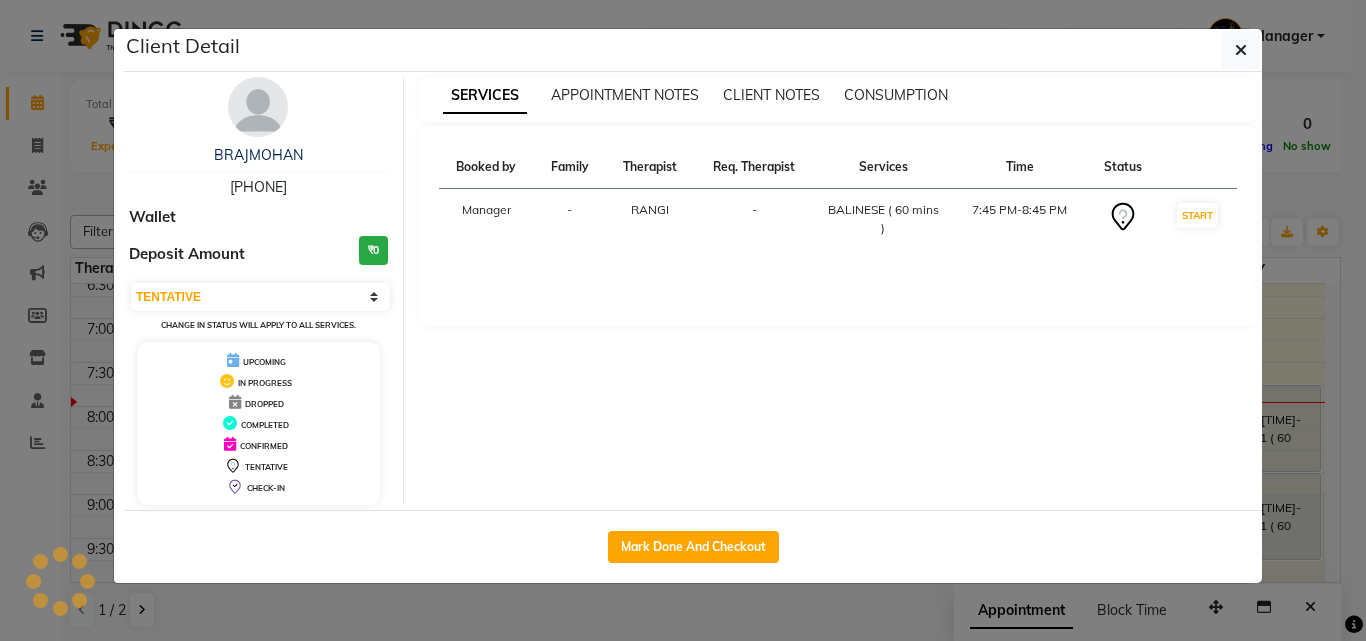 click on "BALINESE ( 60 mins )" at bounding box center [883, 219] 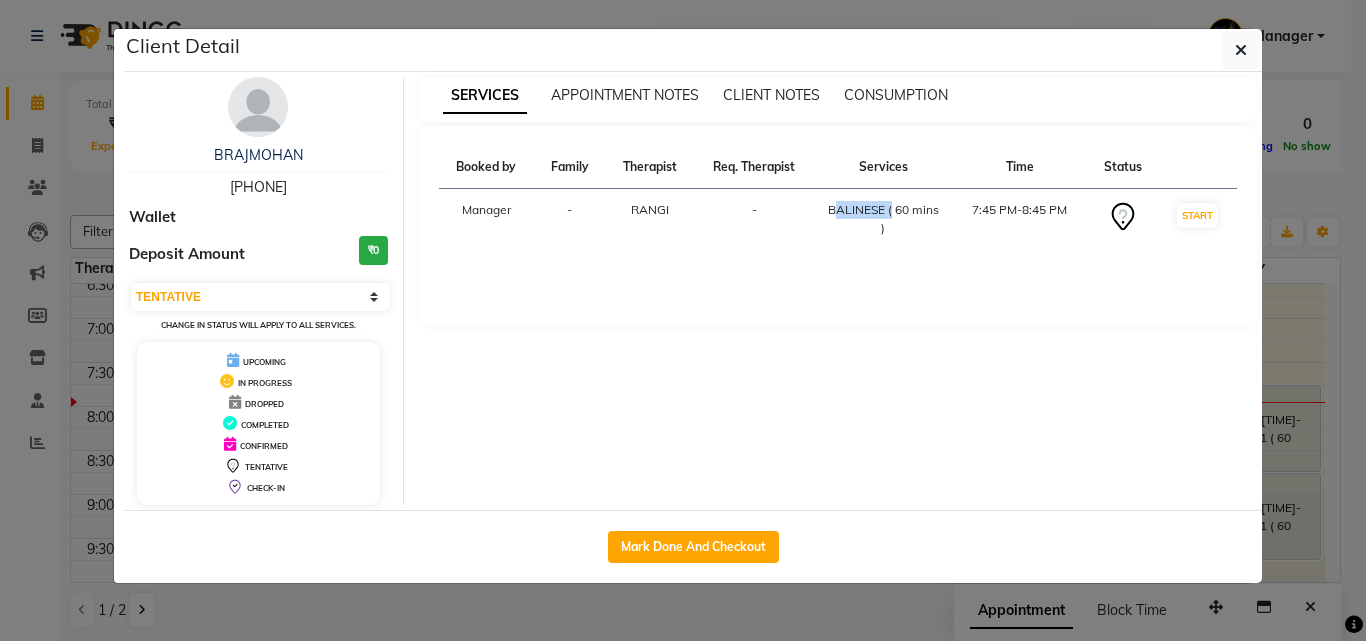 click on "BALINESE ( 60 mins )" at bounding box center (883, 219) 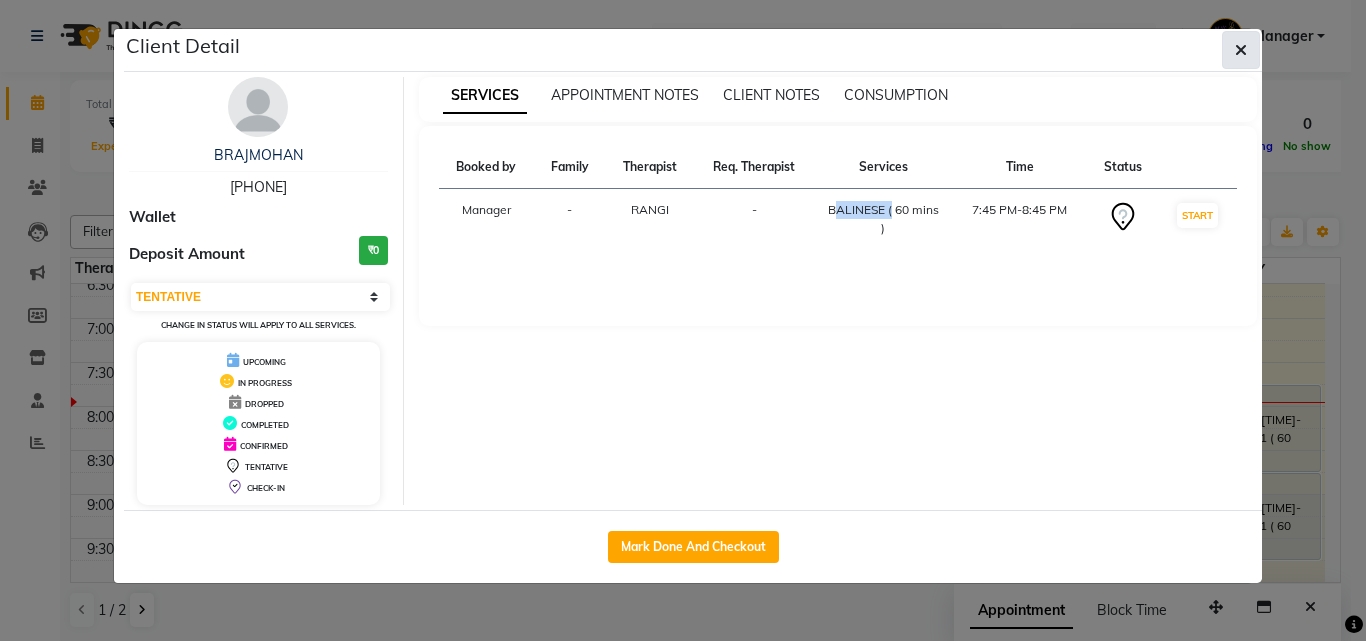click 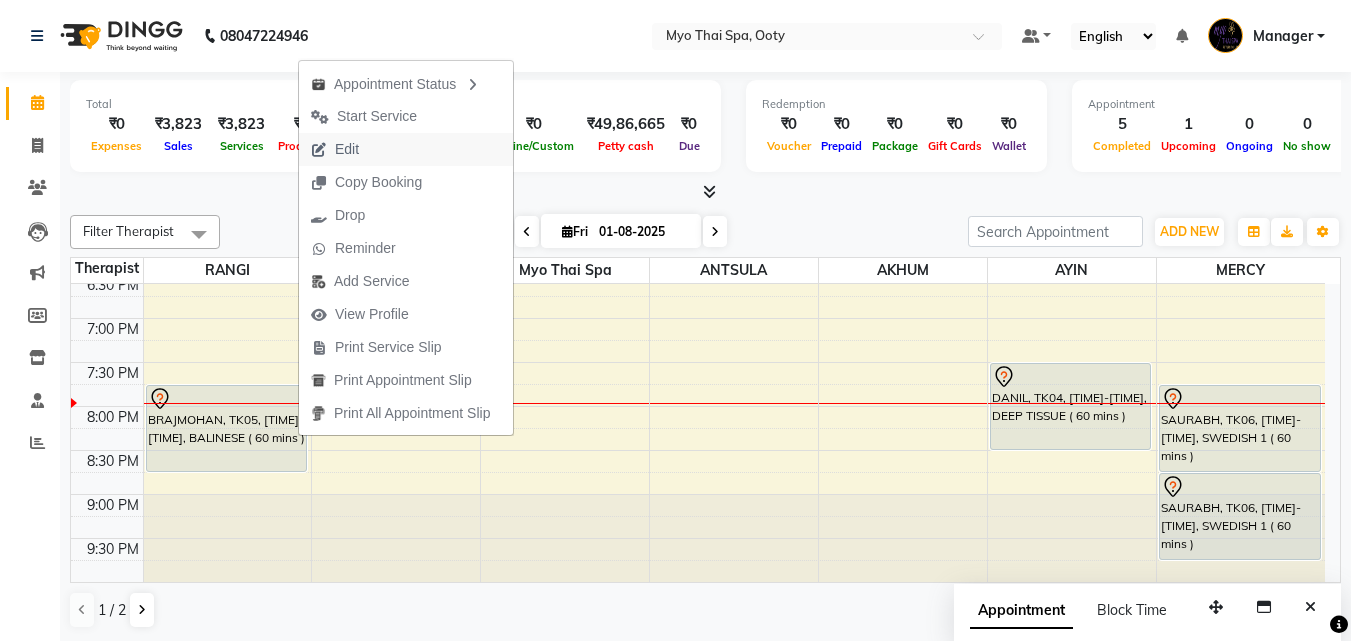 click on "Edit" at bounding box center [406, 149] 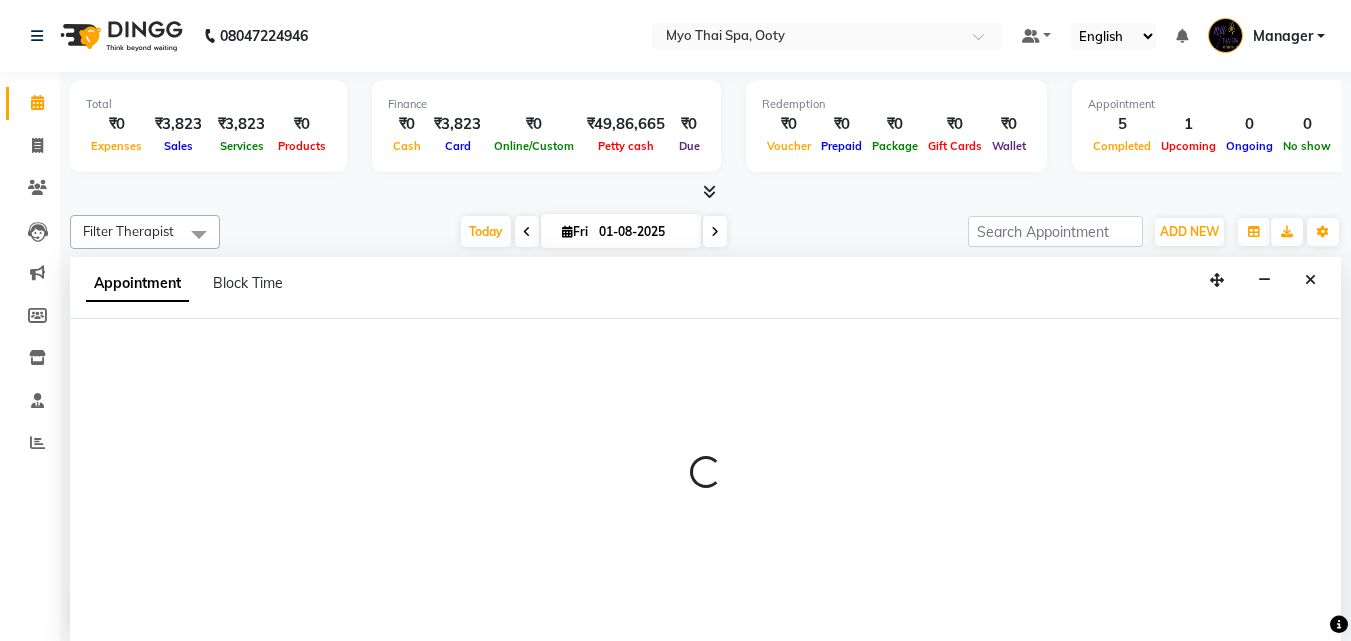 select on "tentative" 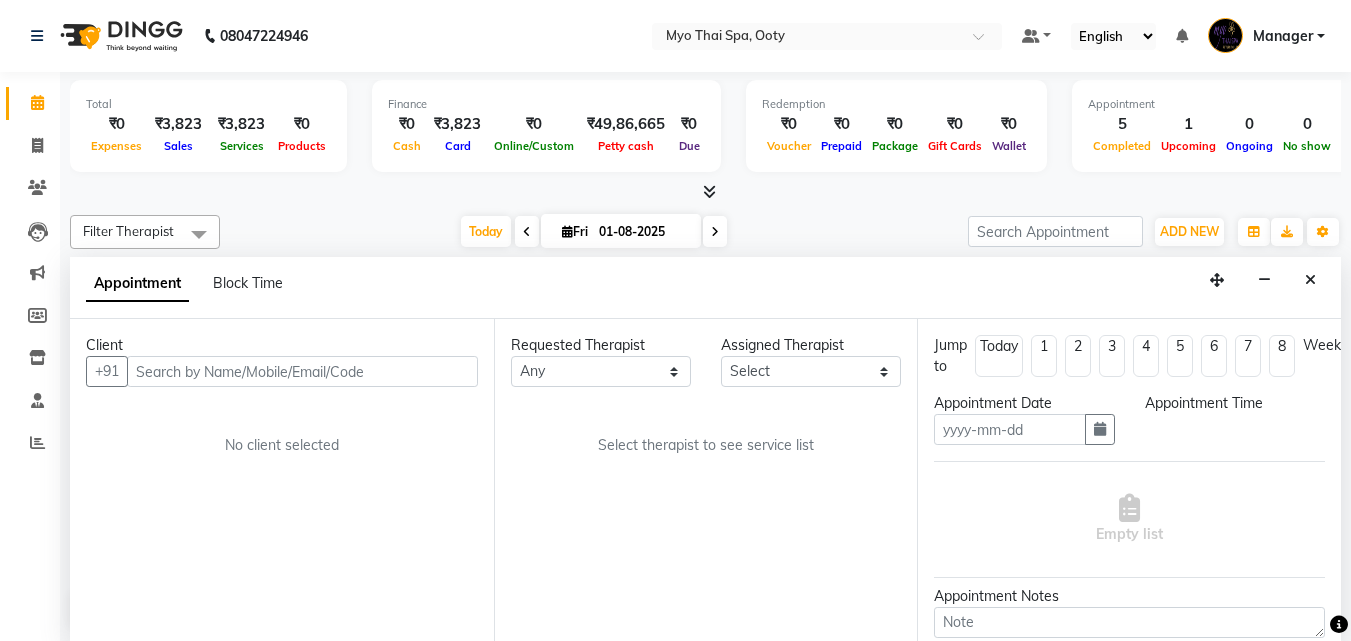 scroll, scrollTop: 1, scrollLeft: 0, axis: vertical 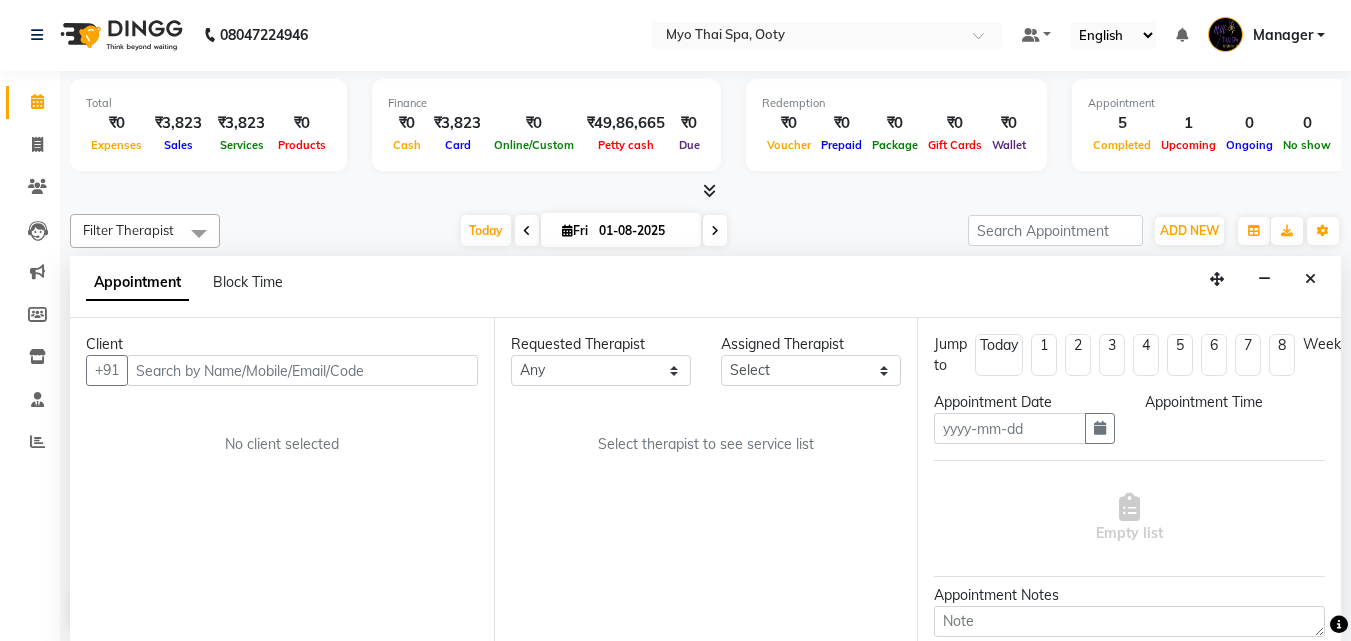 type on "01-08-2025" 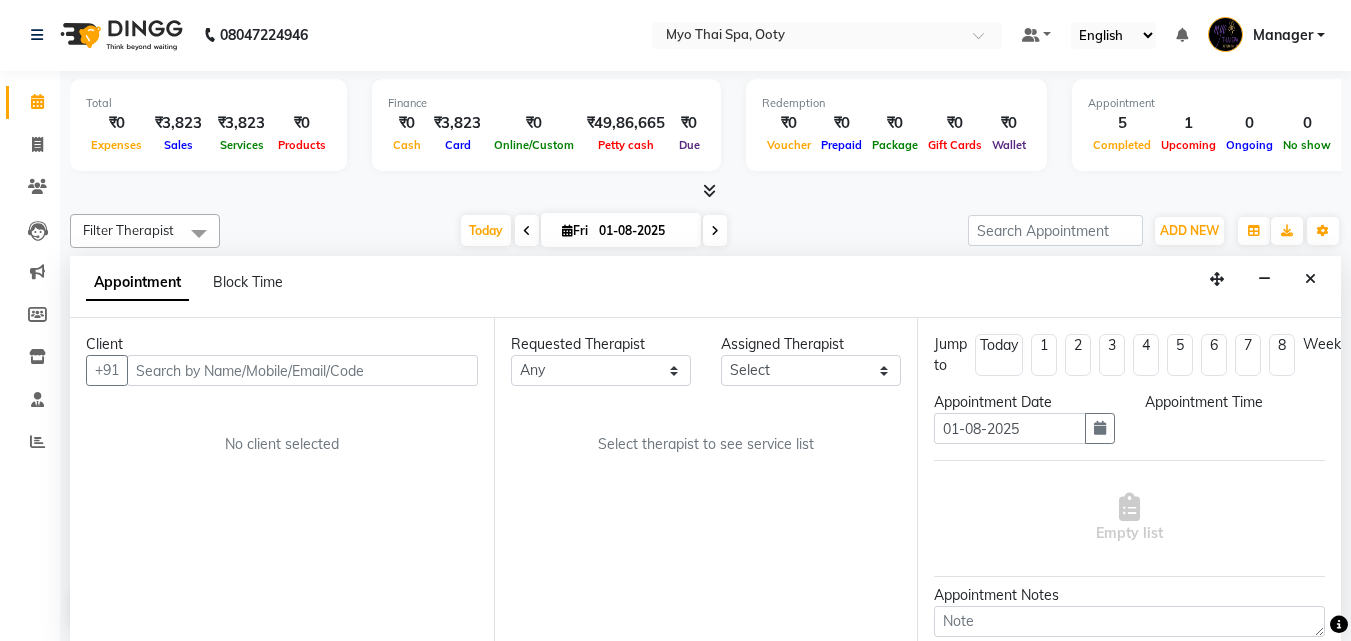 scroll, scrollTop: 845, scrollLeft: 0, axis: vertical 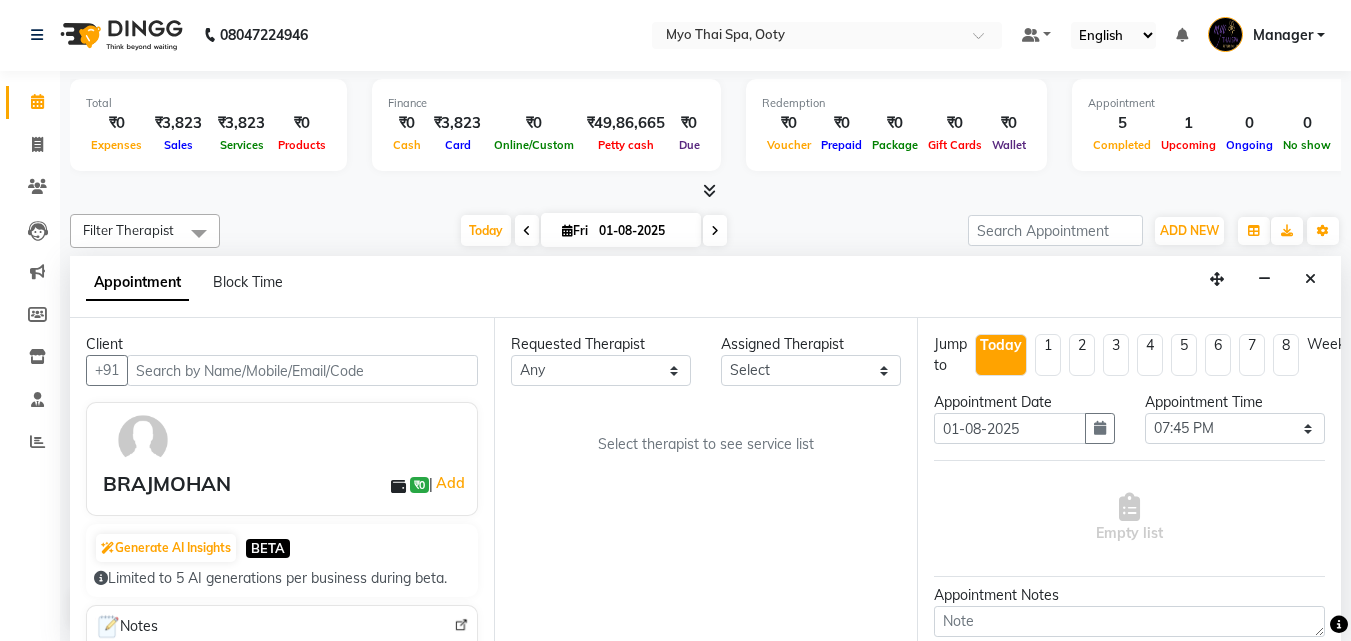 select on "50629" 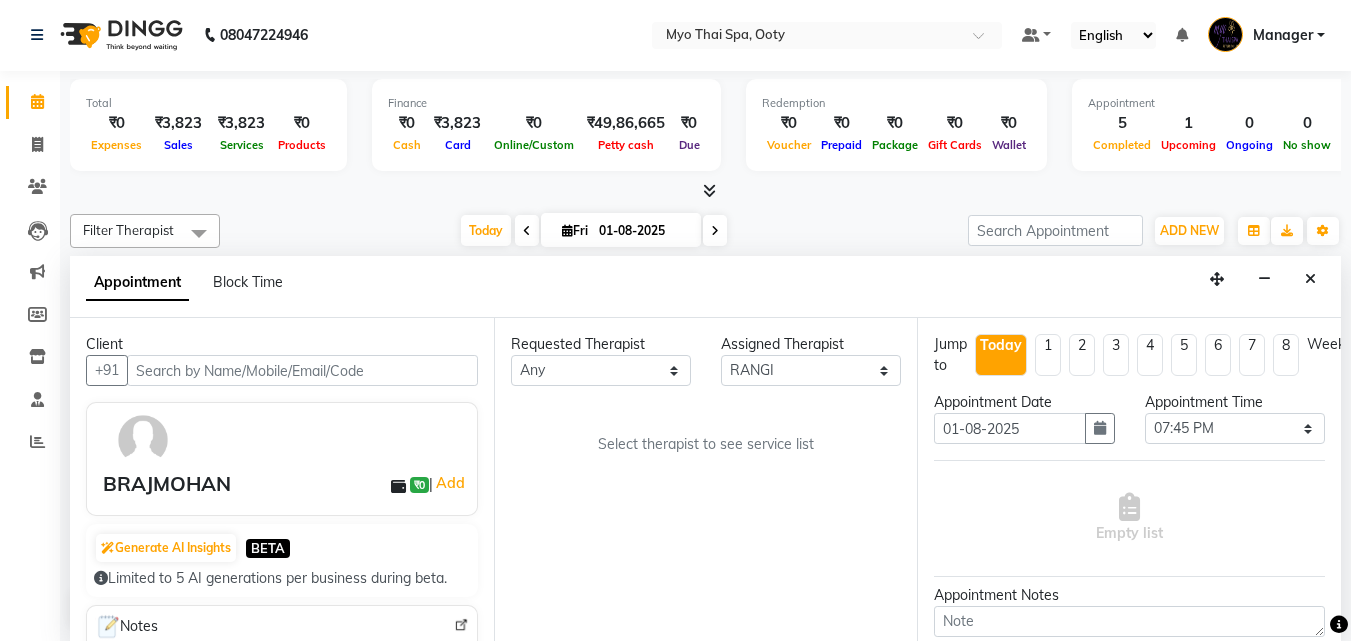 select on "62" 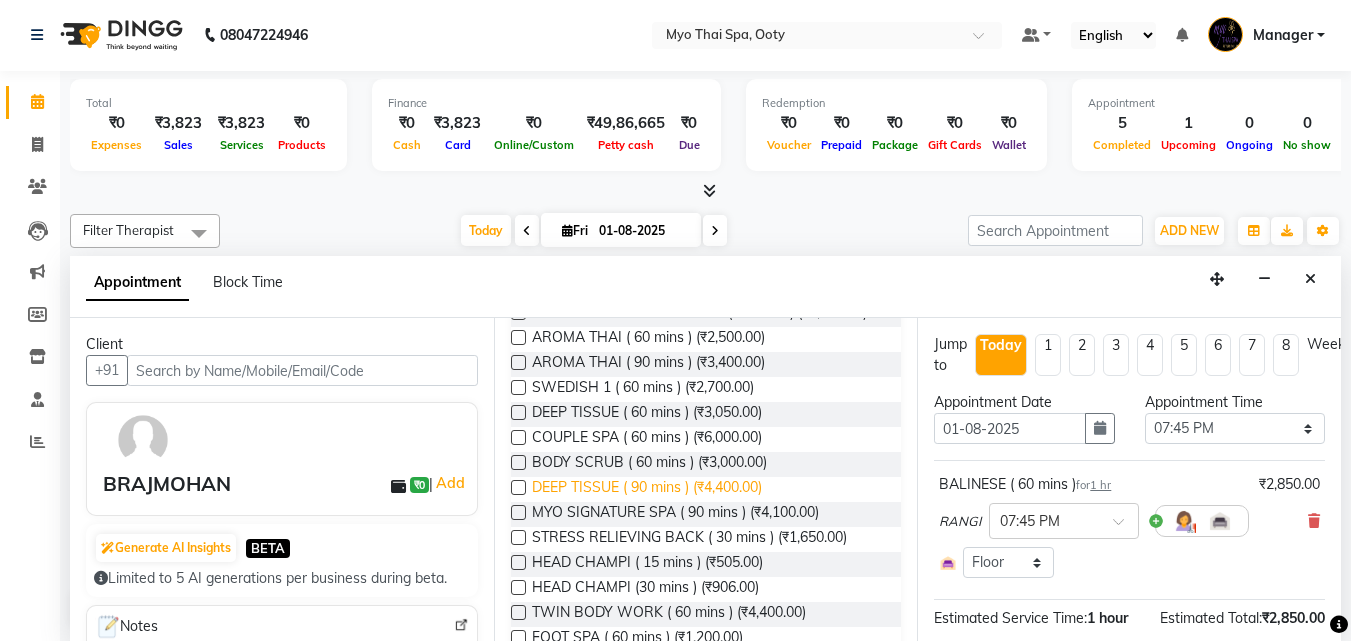 scroll, scrollTop: 300, scrollLeft: 0, axis: vertical 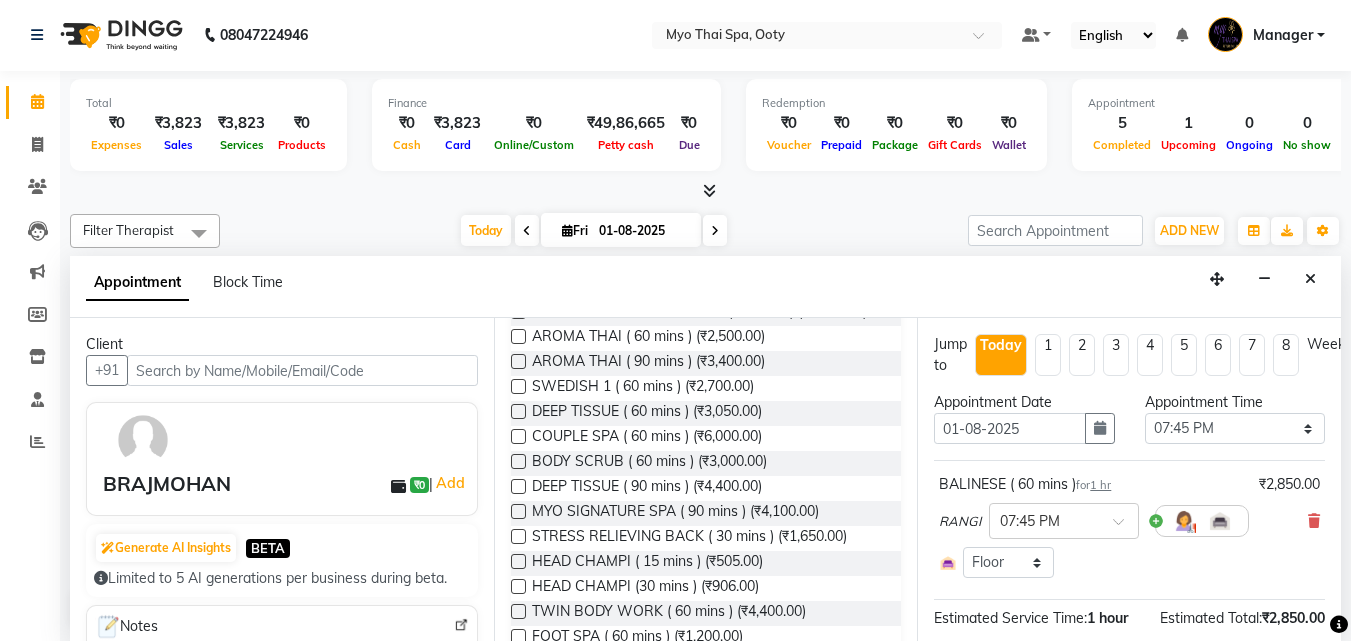 click on "Jump to Today 1 2 3 4 5 6 7 8 Weeks Appointment Date 01-08-2025 Appointment Time Select 10:00 AM 10:15 AM 10:30 AM 10:45 AM 11:00 AM 11:15 AM 11:30 AM 11:45 AM 12:00 PM 12:15 PM 12:30 PM 12:45 PM 01:00 PM 01:15 PM 01:30 PM 01:45 PM 02:00 PM 02:15 PM 02:30 PM 02:45 PM 03:00 PM 03:15 PM 03:30 PM 03:45 PM 04:00 PM 04:15 PM 04:30 PM 04:45 PM 05:00 PM 05:15 PM 05:30 PM 05:45 PM 06:00 PM 06:15 PM 06:30 PM 06:45 PM 07:00 PM 07:15 PM 07:30 PM 07:45 PM 08:00 PM 08:15 PM 08:30 PM 08:45 PM 09:00 PM BALINESE ( 60 mins )   for  1 hr ₹2,850.00 RANGI × 07:45 PM Select Room Floor Estimated Service Time:  1 hour Estimated Total:  ₹2,850.00 Appointment Notes Status Select TENTATIVE CONFIRM CHECK-IN UPCOMING  Update" at bounding box center (1129, 479) 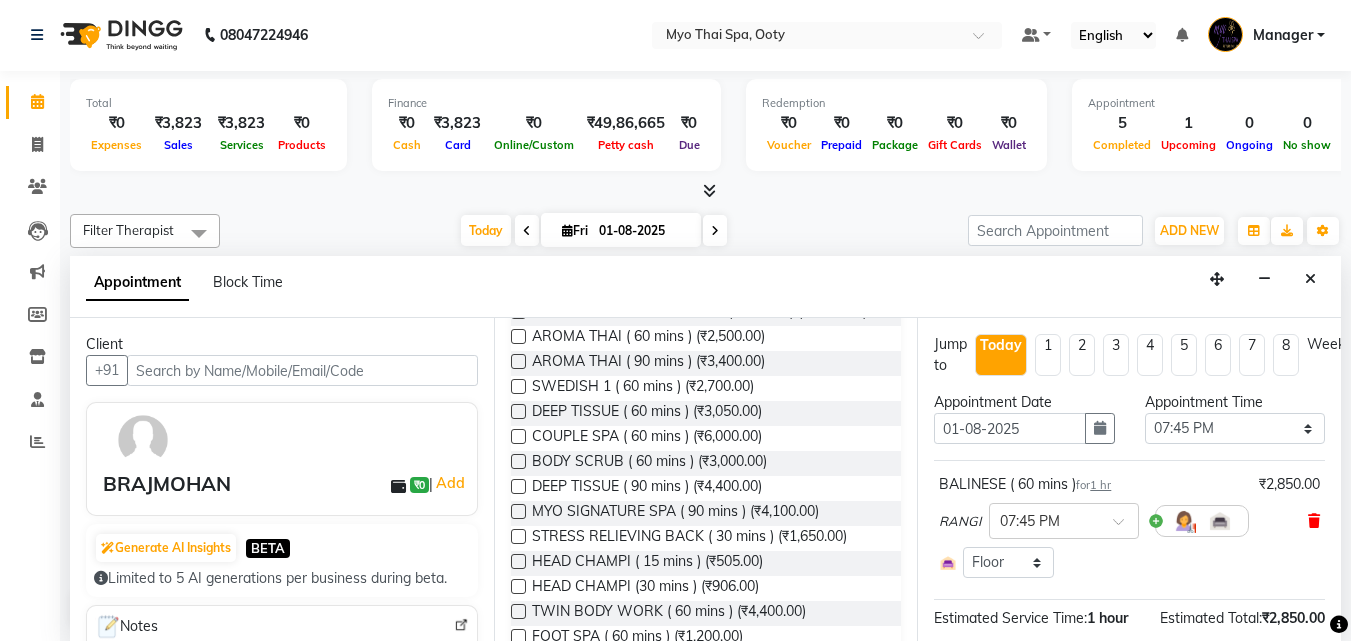 click at bounding box center [1314, 521] 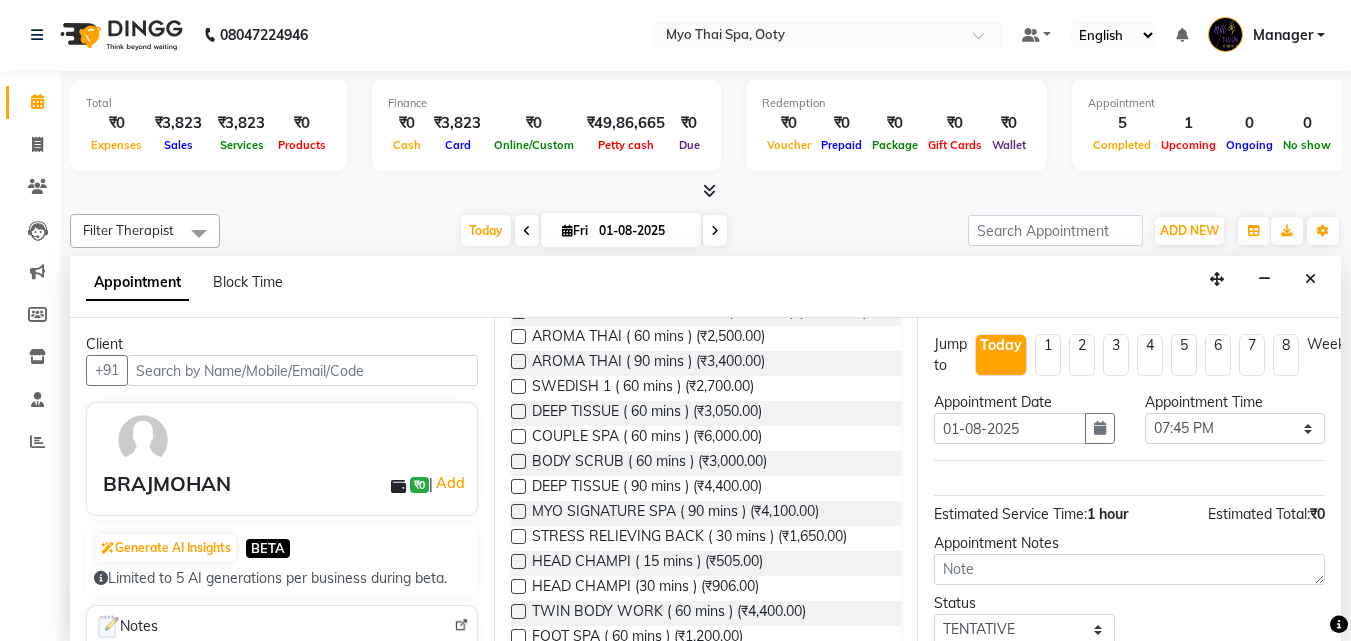scroll, scrollTop: 100, scrollLeft: 0, axis: vertical 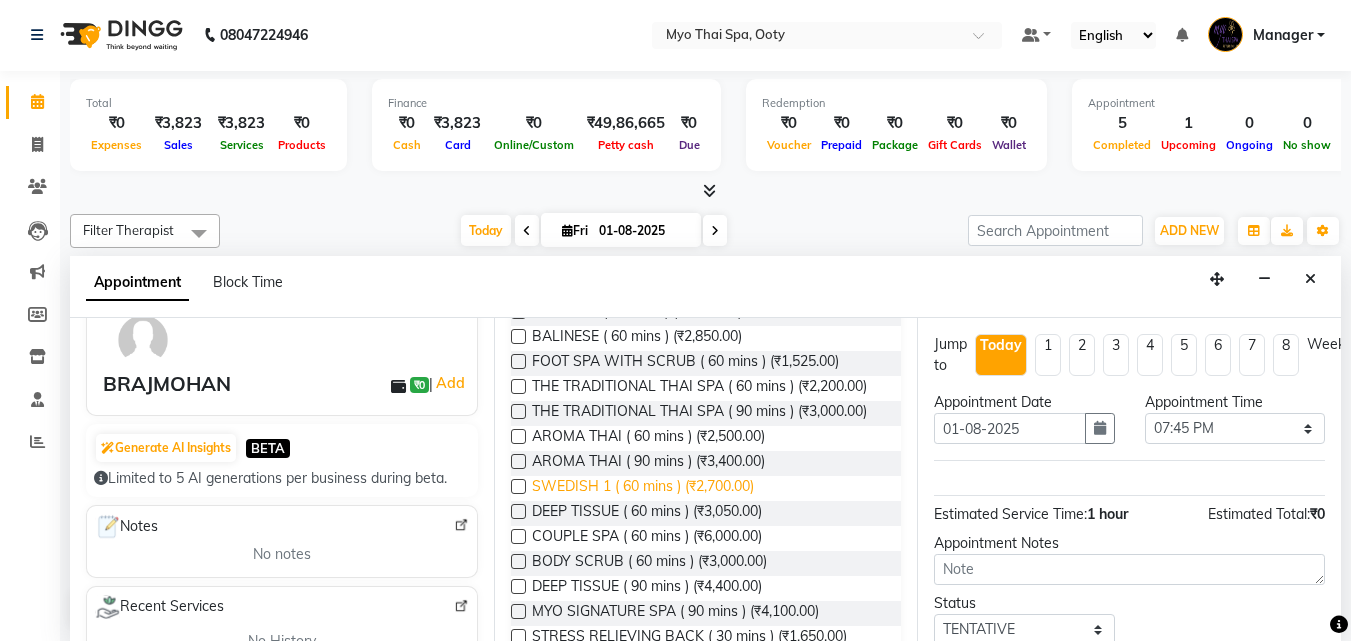 click on "SWEDISH 1 ( 60 mins ) (₹2,700.00)" at bounding box center [643, 488] 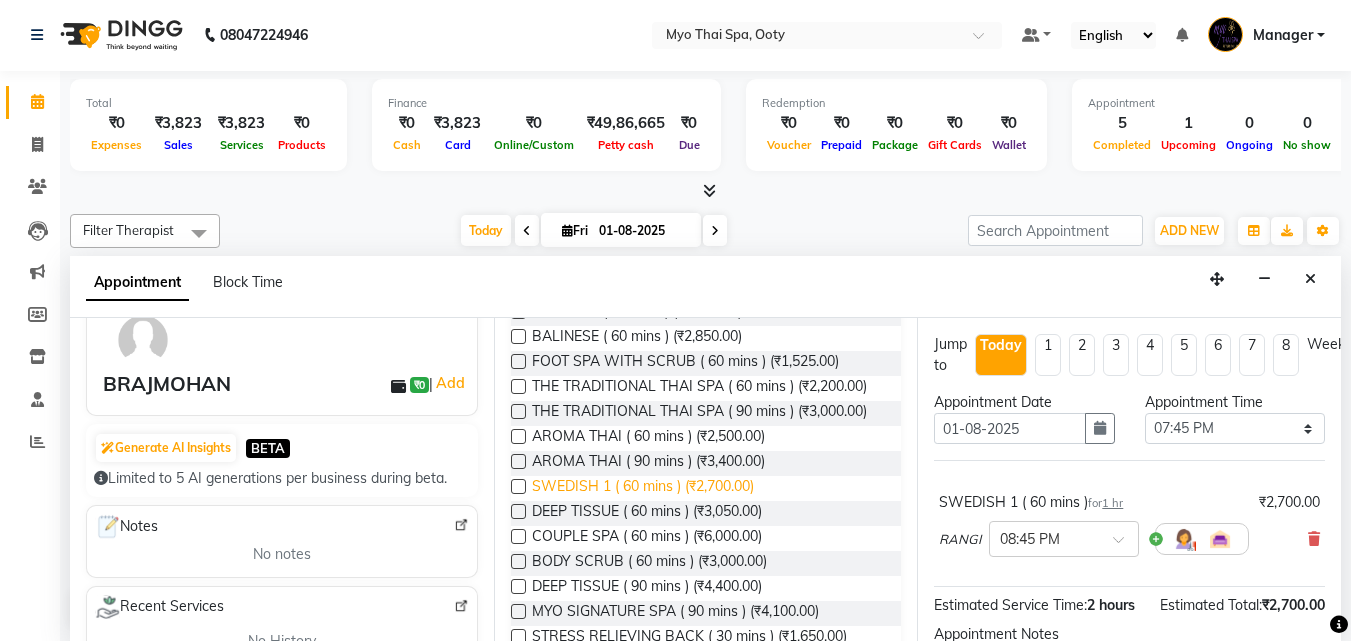 click on "SWEDISH 1 ( 60 mins ) (₹2,700.00)" at bounding box center (643, 488) 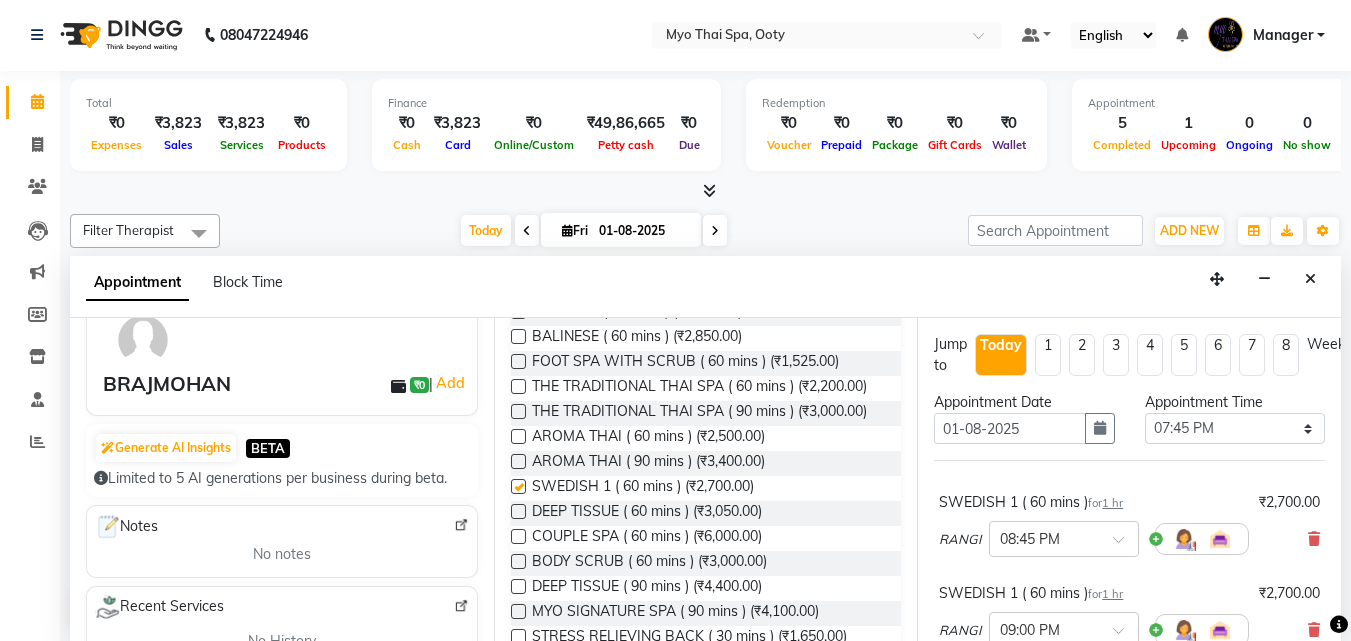checkbox on "false" 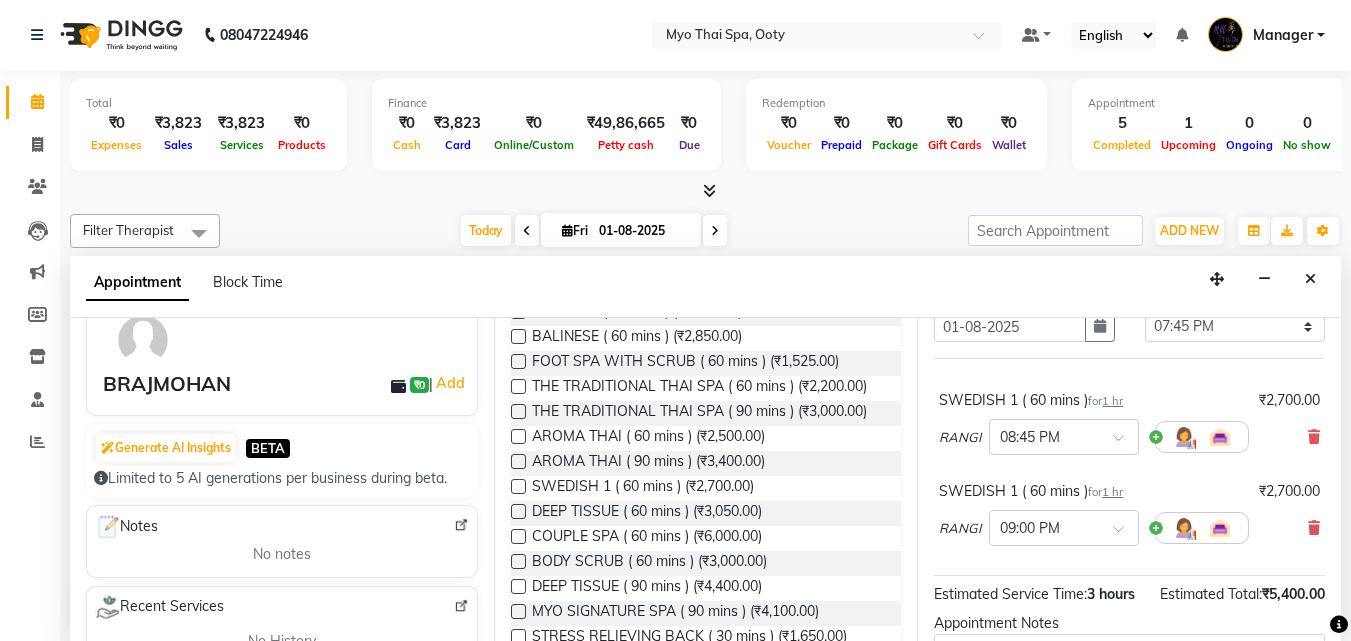 scroll, scrollTop: 290, scrollLeft: 0, axis: vertical 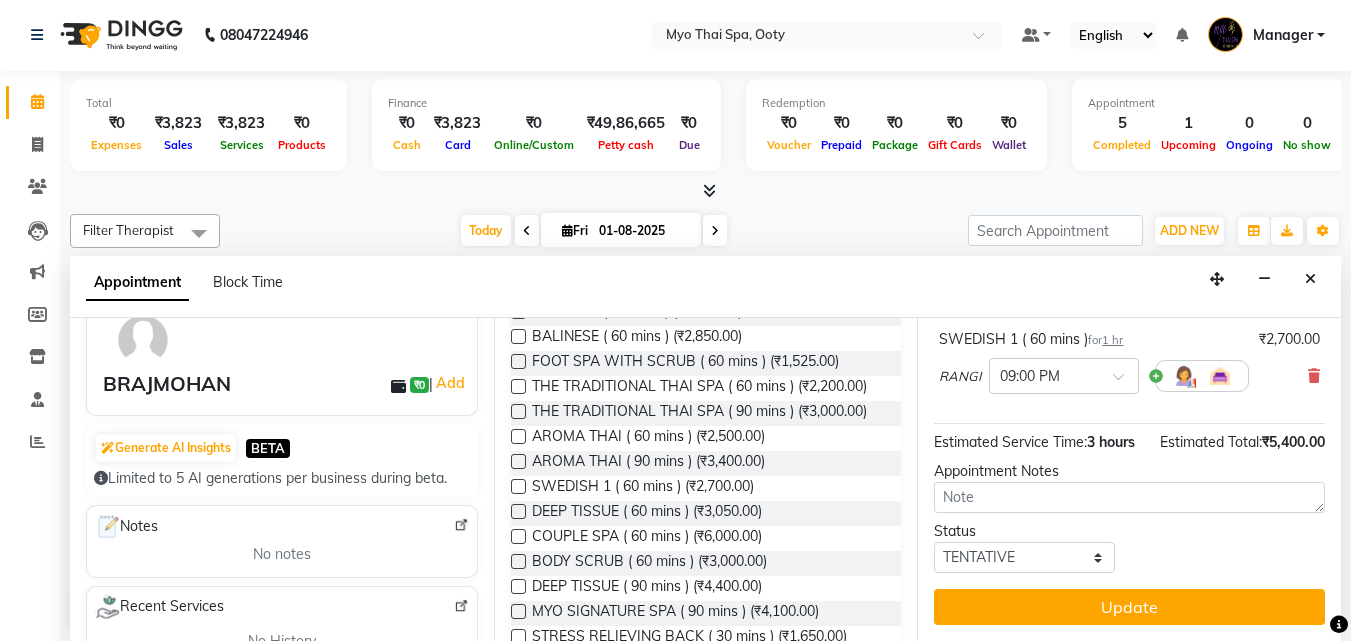 click on "Update" at bounding box center [1129, 607] 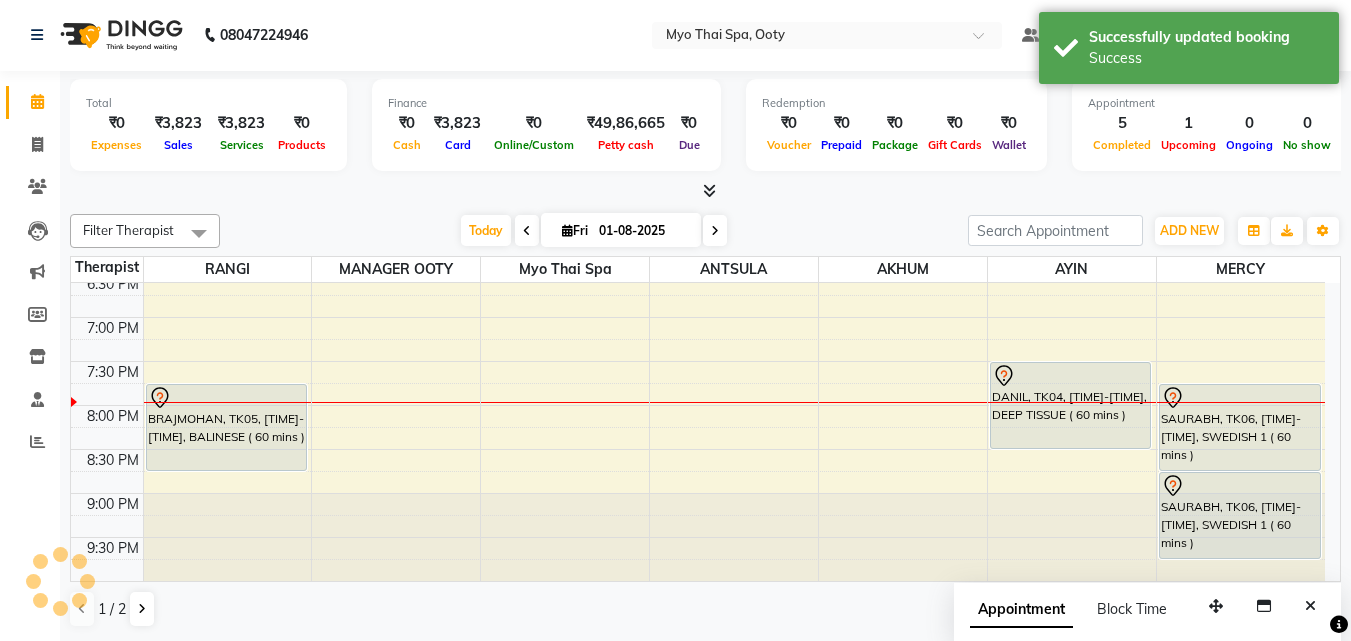 scroll, scrollTop: 0, scrollLeft: 0, axis: both 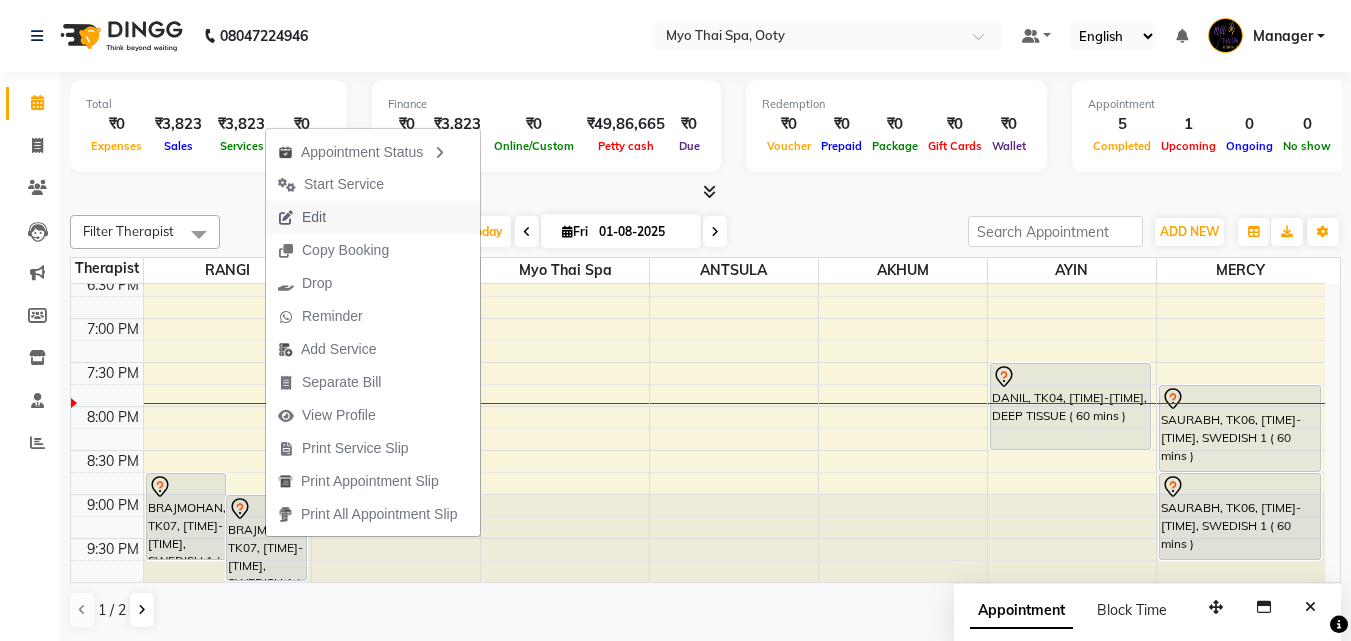 click on "Edit" at bounding box center [302, 217] 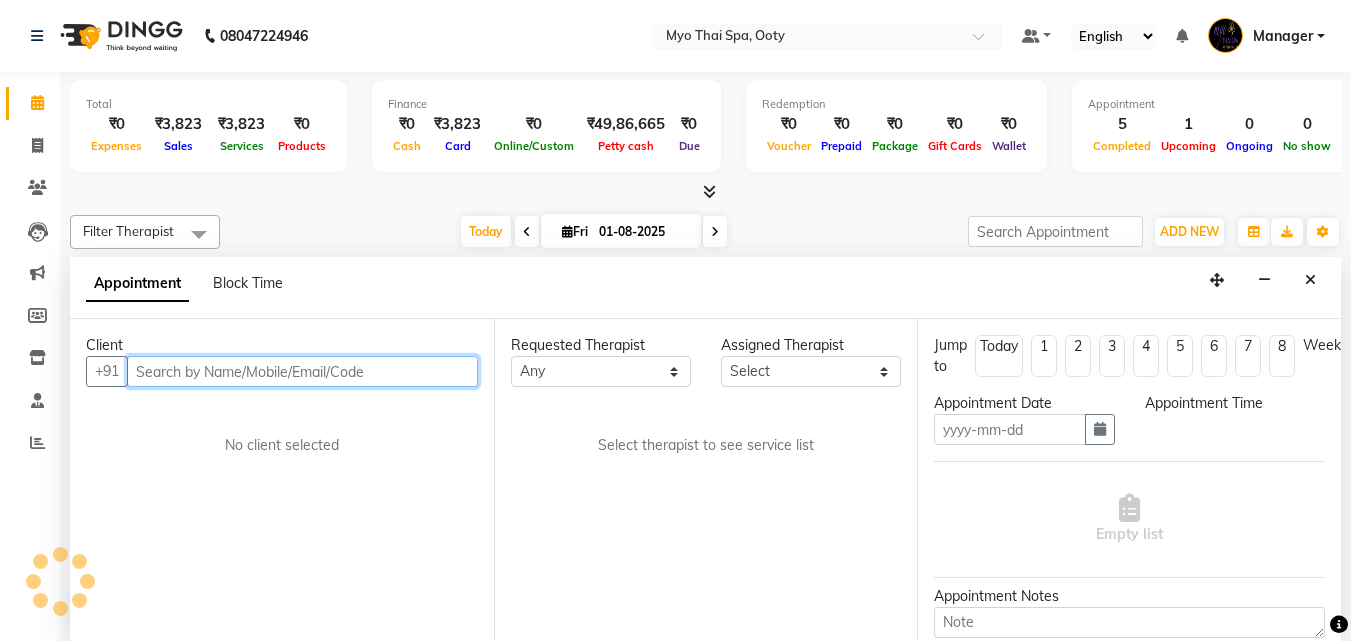 scroll, scrollTop: 1, scrollLeft: 0, axis: vertical 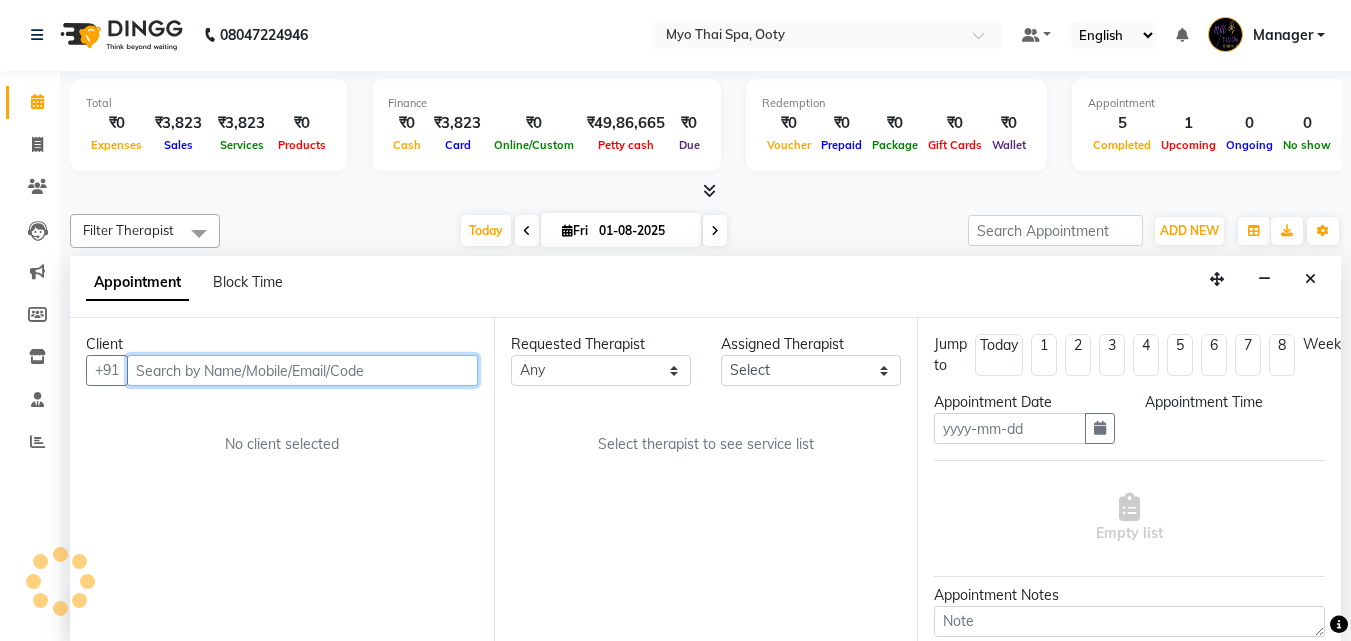 type on "01-08-2025" 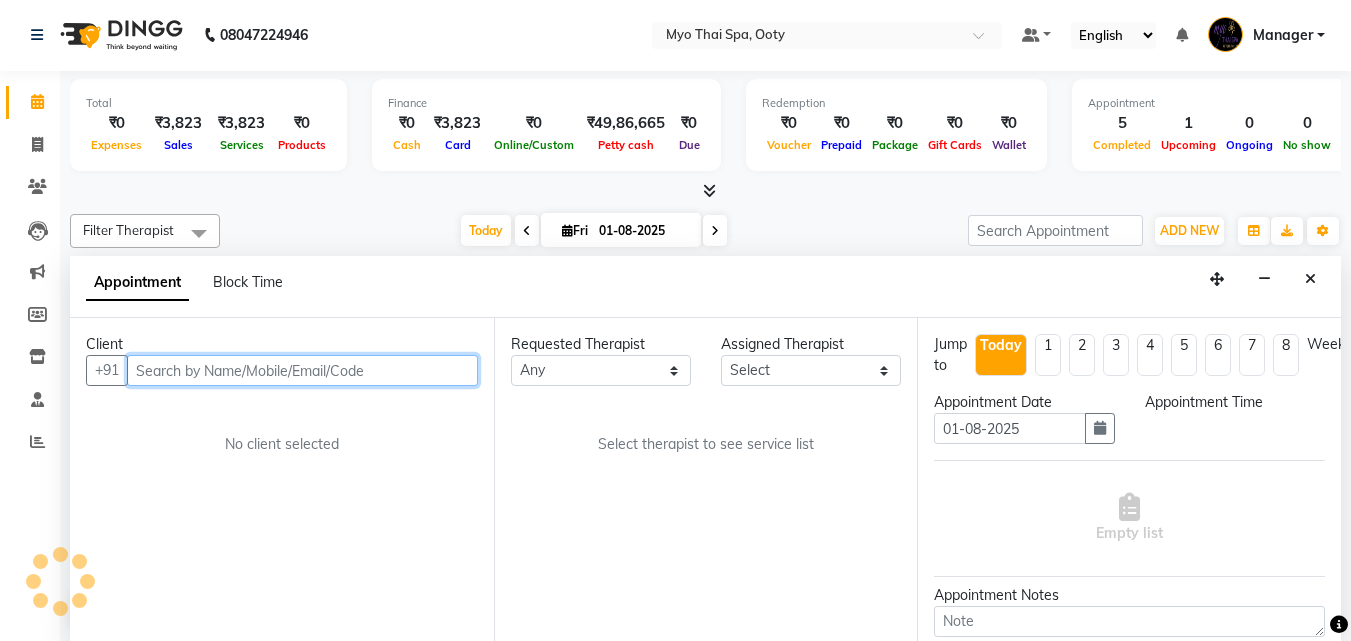 scroll, scrollTop: 0, scrollLeft: 0, axis: both 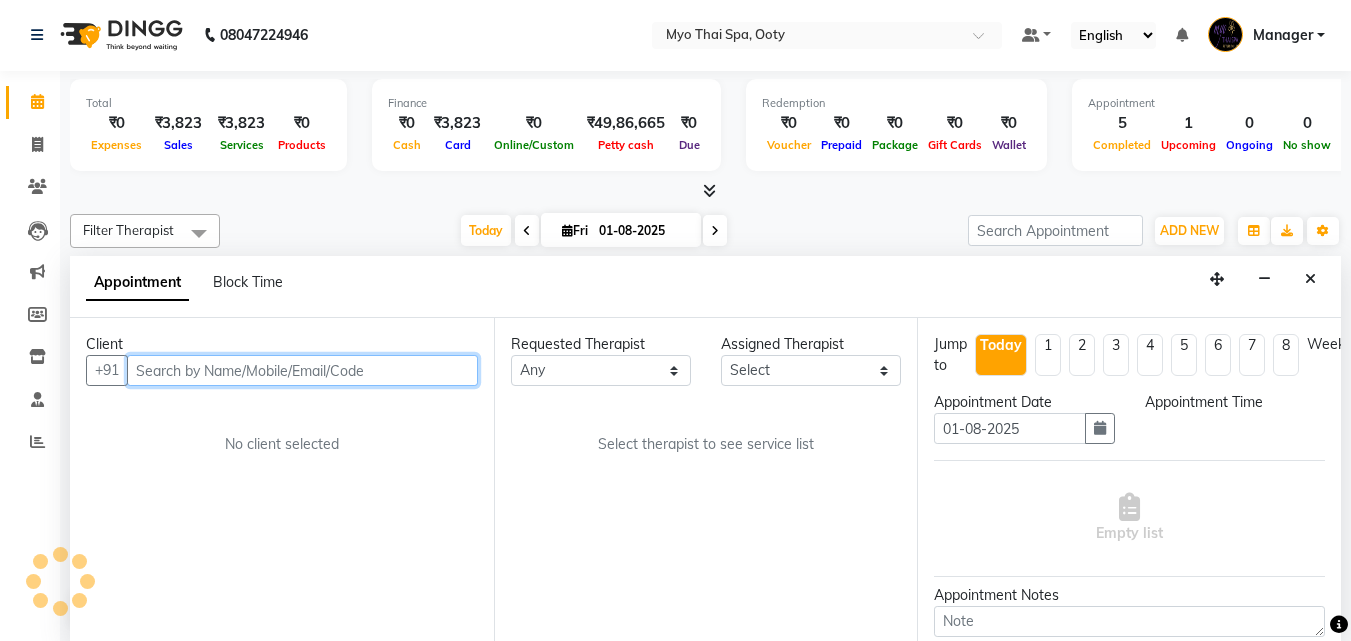 select on "50629" 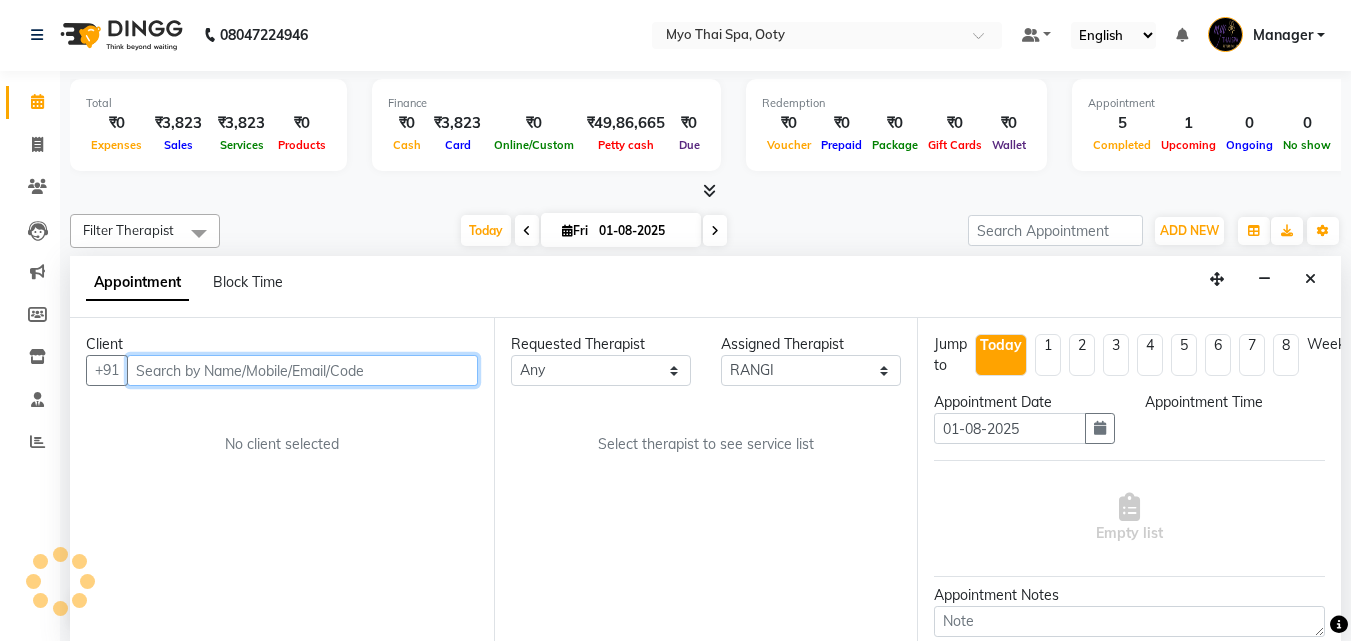select on "1245" 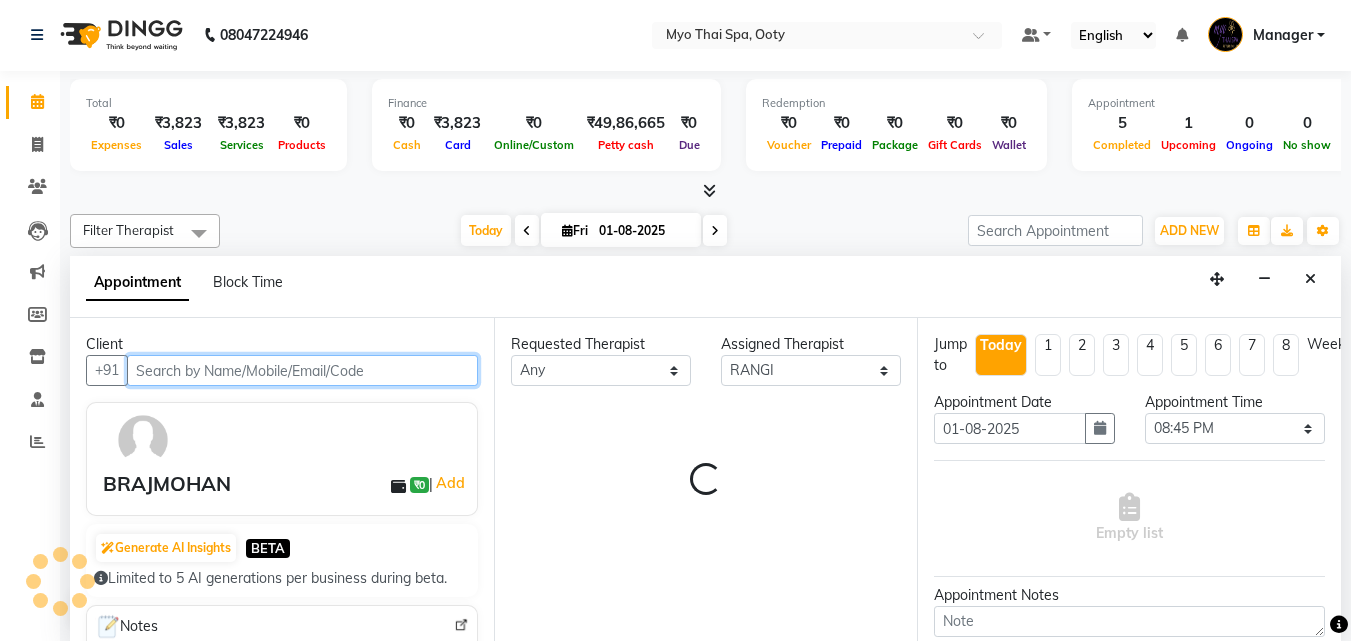scroll, scrollTop: 845, scrollLeft: 0, axis: vertical 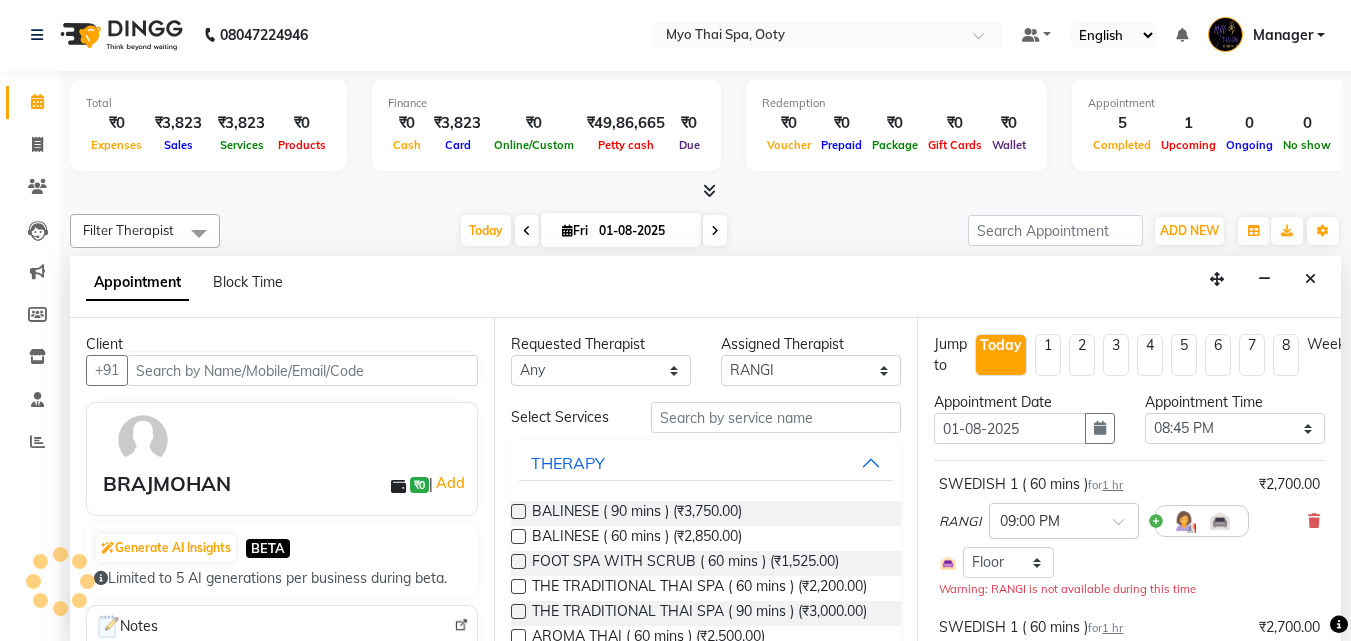 click on "Jump to Today 1 2 3 4 5 6 7 8 Weeks Appointment Date 01-08-2025 Appointment Time Select 10:00 AM 10:15 AM 10:30 AM 10:45 AM 11:00 AM 11:15 AM 11:30 AM 11:45 AM 12:00 PM 12:15 PM 12:30 PM 12:45 PM 01:00 PM 01:15 PM 01:30 PM 01:45 PM 02:00 PM 02:15 PM 02:30 PM 02:45 PM 03:00 PM 03:15 PM 03:30 PM 03:45 PM 04:00 PM 04:15 PM 04:30 PM 04:45 PM 05:00 PM 05:15 PM 05:30 PM 05:45 PM 06:00 PM 06:15 PM 06:30 PM 06:45 PM 07:00 PM 07:15 PM 07:30 PM 07:45 PM 08:00 PM 08:15 PM 08:30 PM 08:45 PM 09:00 PM SWEDISH 1 ( 60 mins )   for  1 hr ₹2,700.00 RANGI × 09:00 PM Select Room Floor Warning: RANGI is not available during this time SWEDISH 1 ( 60 mins )   for  1 hr ₹2,700.00 RANGI × 08:45 PM Select Room Floor Estimated Service Time:  2 hours Estimated Total:  ₹5,400.00 Appointment Notes Status Select TENTATIVE CONFIRM CHECK-IN UPCOMING  Update" at bounding box center [1129, 479] 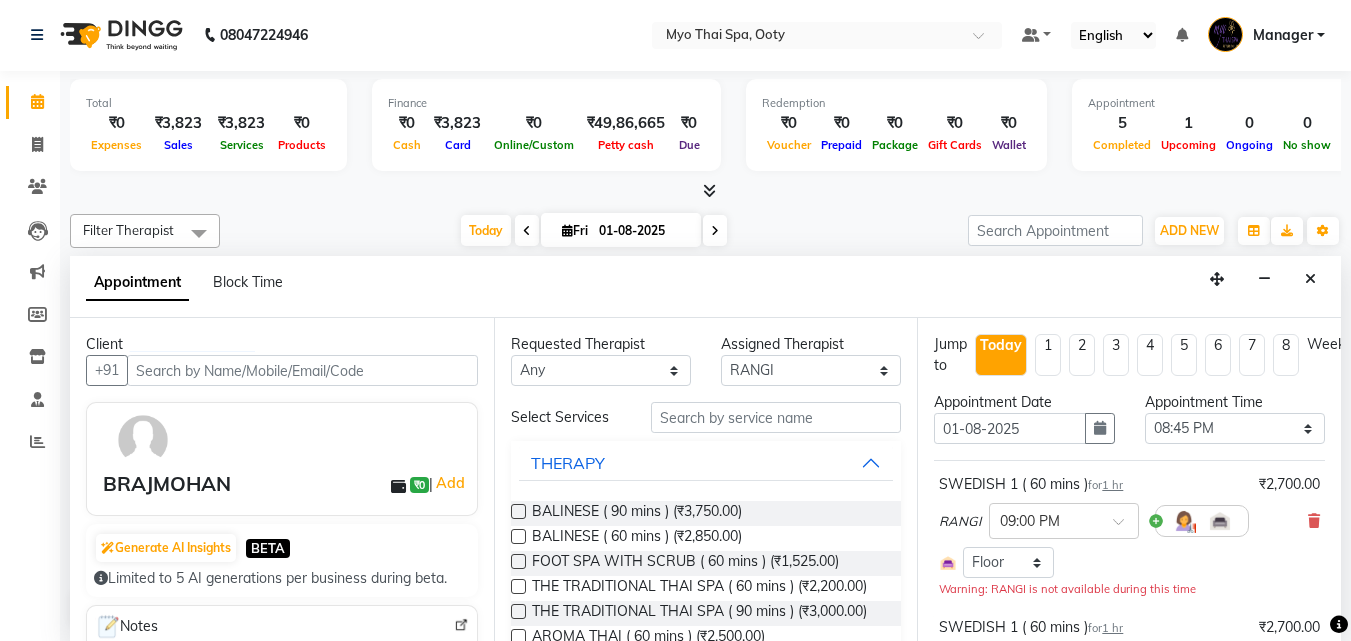 click on "SWEDISH 1 ( 60 mins )   for  1 hr ₹2,700.00 RANGI × 09:00 PM Select Room Floor Warning: RANGI is not available during this time" at bounding box center [1129, 536] 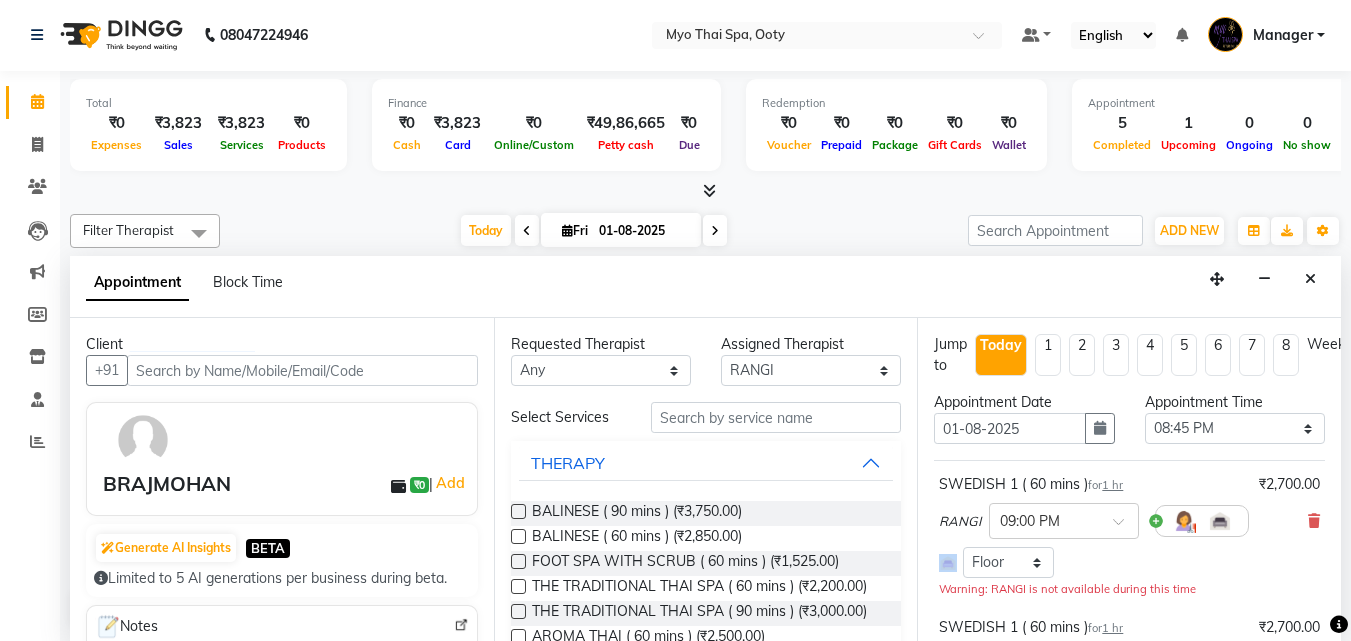 click on "SWEDISH 1 ( 60 mins )   for  1 hr ₹2,700.00 RANGI × 09:00 PM Select Room Floor Warning: RANGI is not available during this time" at bounding box center [1129, 536] 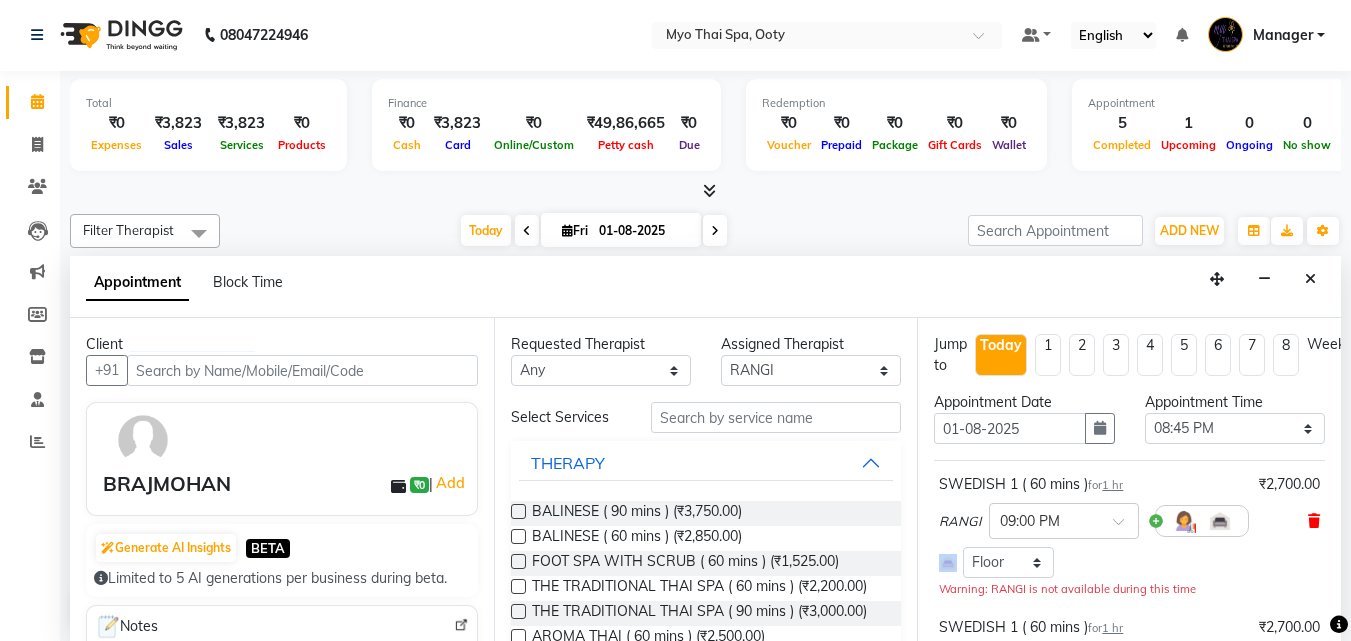 click at bounding box center [1314, 521] 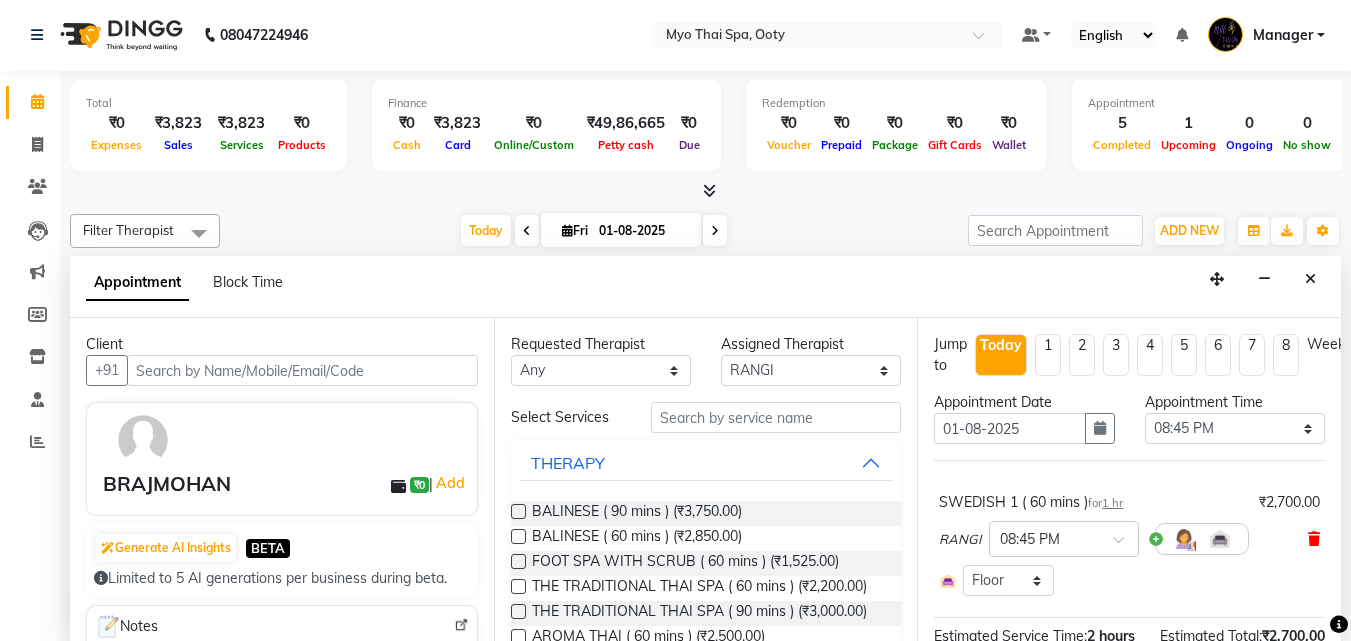 click at bounding box center [1314, 539] 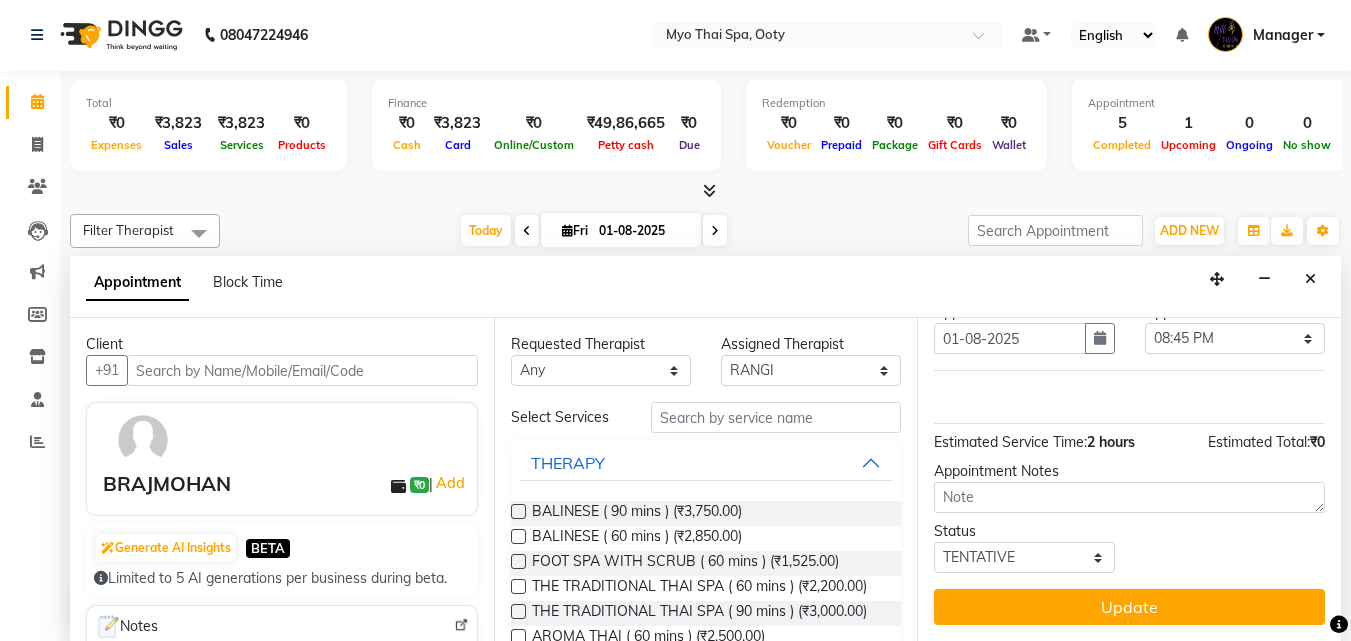 scroll, scrollTop: 105, scrollLeft: 0, axis: vertical 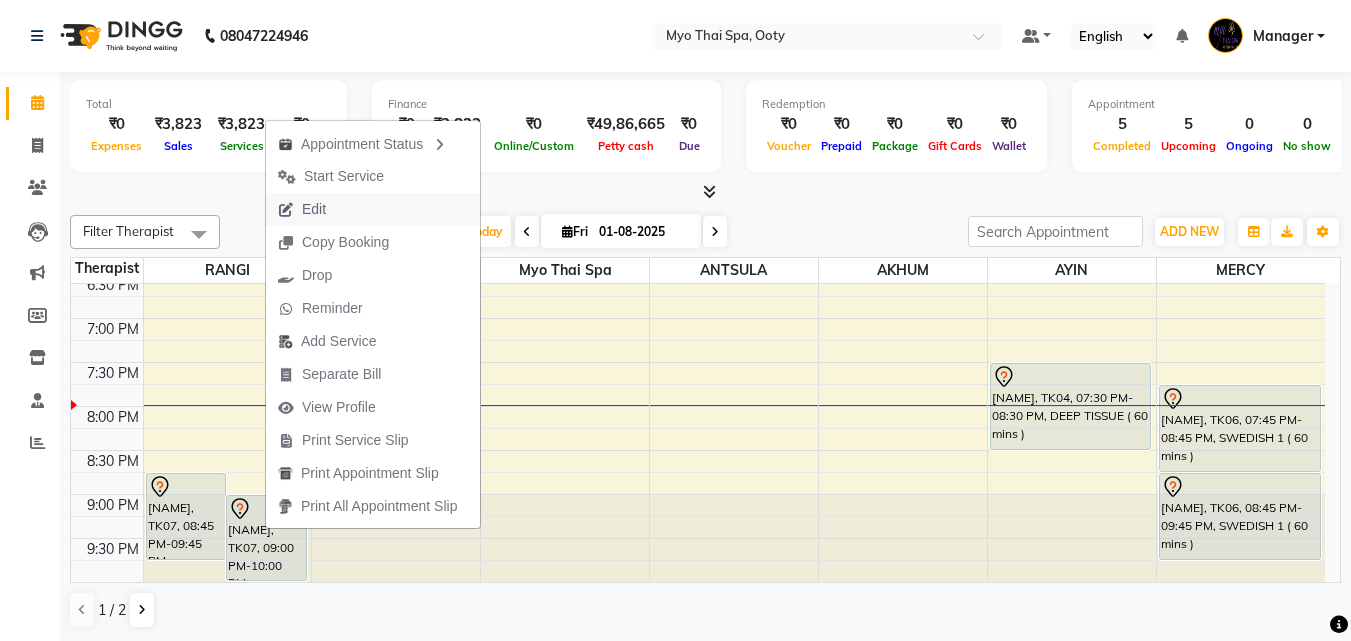 click on "Edit" at bounding box center [373, 209] 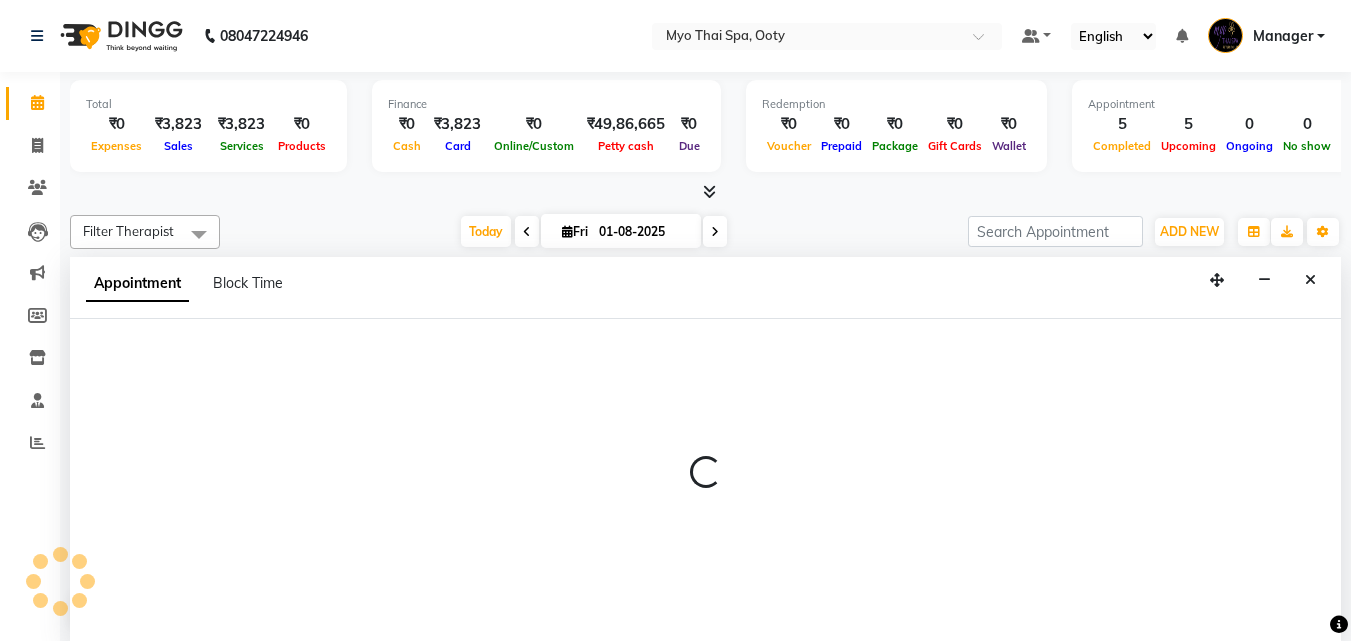 scroll, scrollTop: 1, scrollLeft: 0, axis: vertical 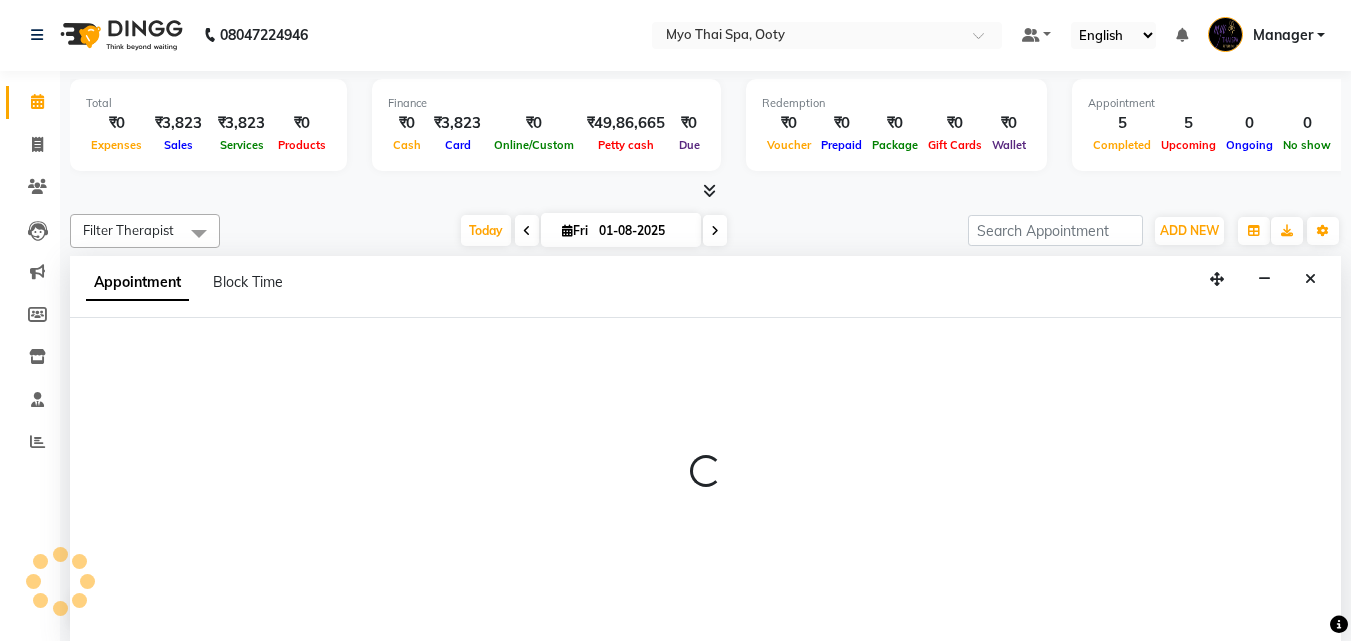 select on "1245" 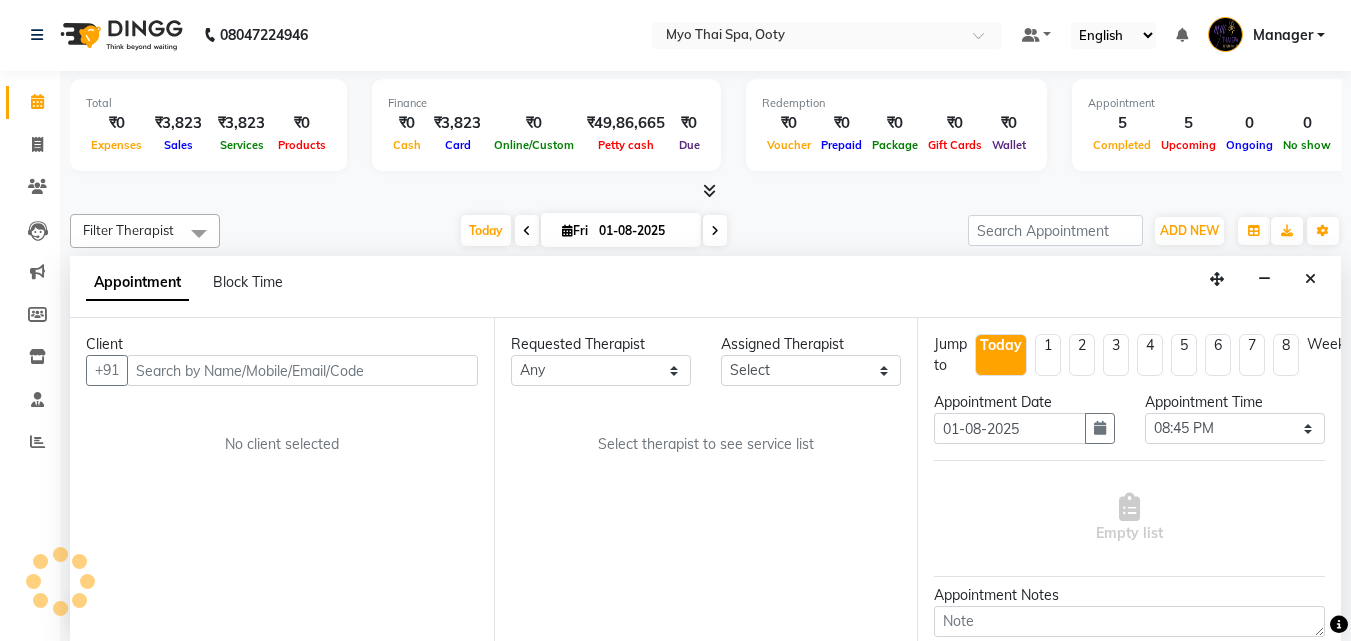 select on "50629" 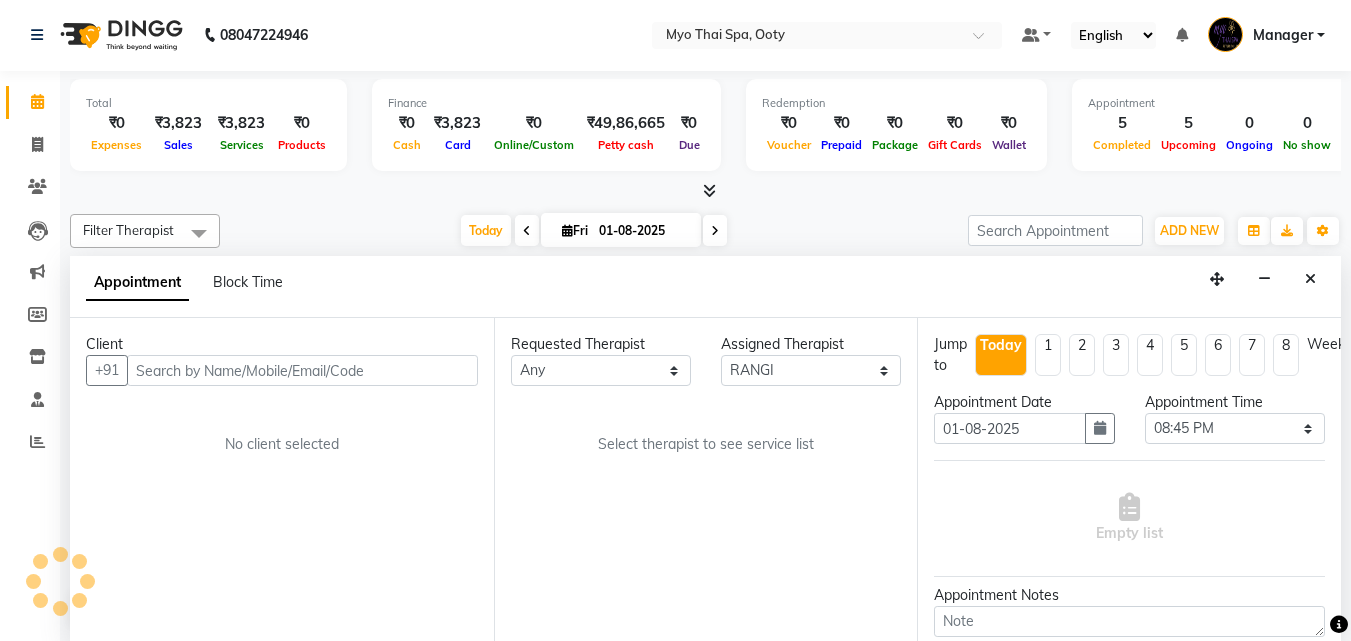 scroll, scrollTop: 845, scrollLeft: 0, axis: vertical 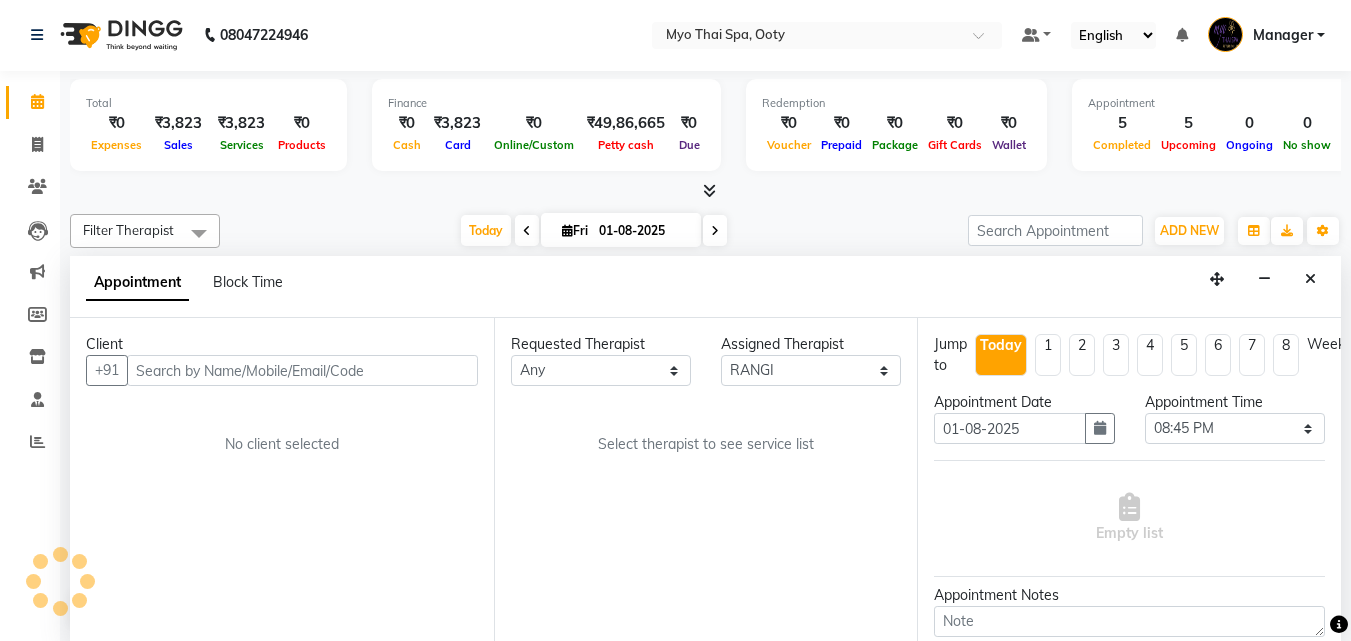 select on "62" 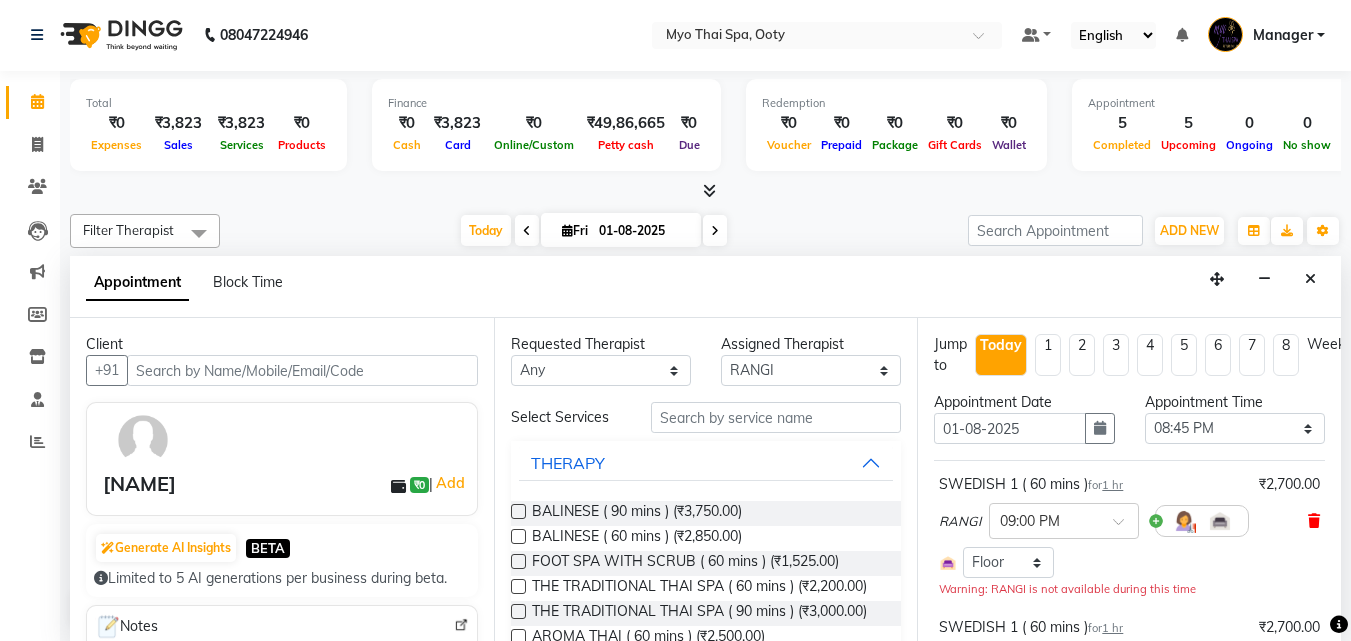 click at bounding box center (1314, 521) 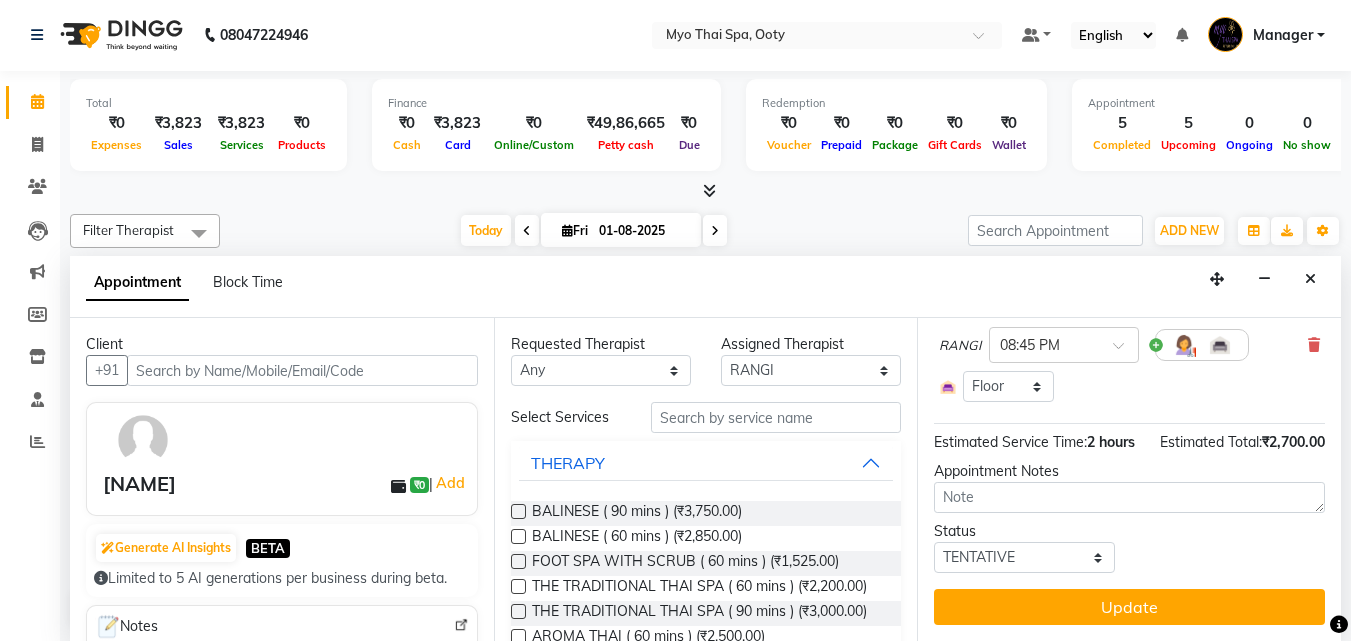 scroll, scrollTop: 230, scrollLeft: 0, axis: vertical 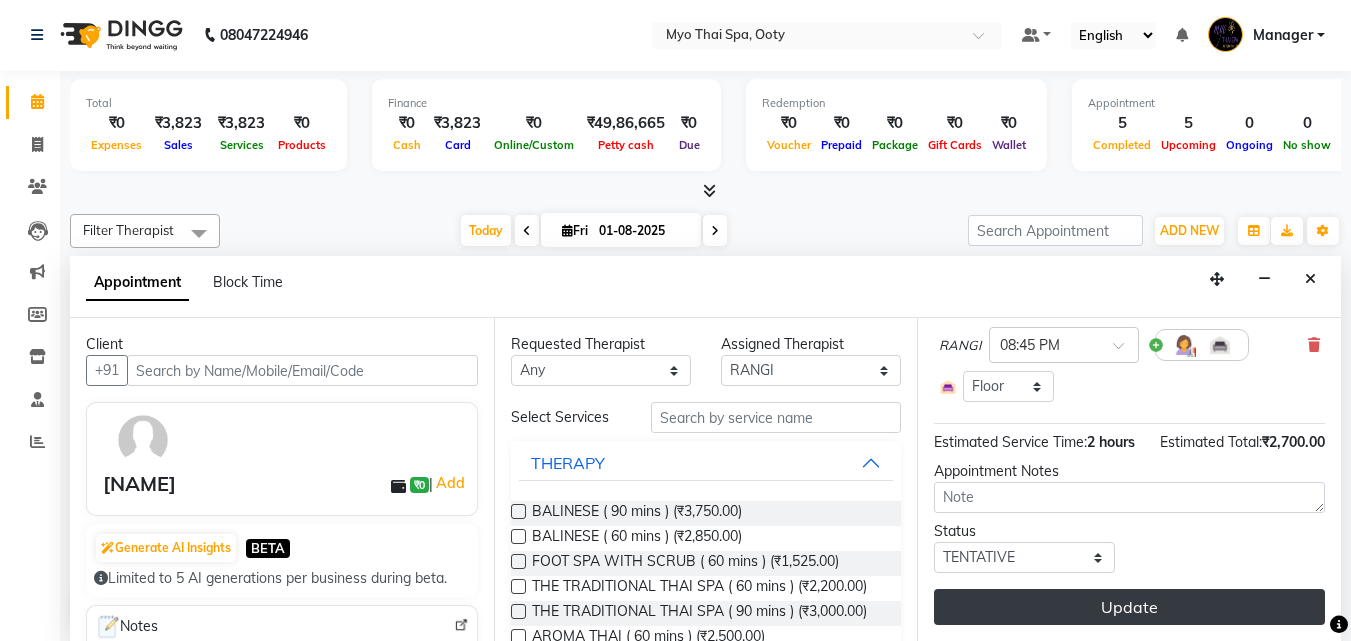 click on "Update" at bounding box center (1129, 607) 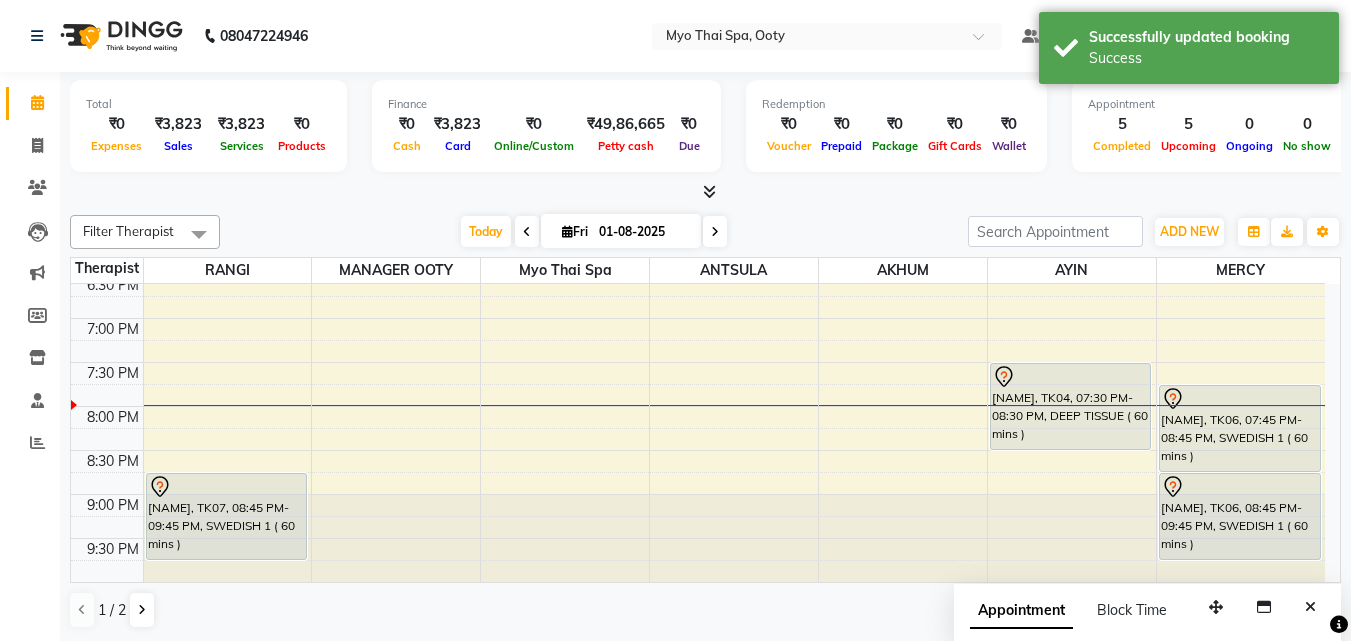 scroll, scrollTop: 1, scrollLeft: 0, axis: vertical 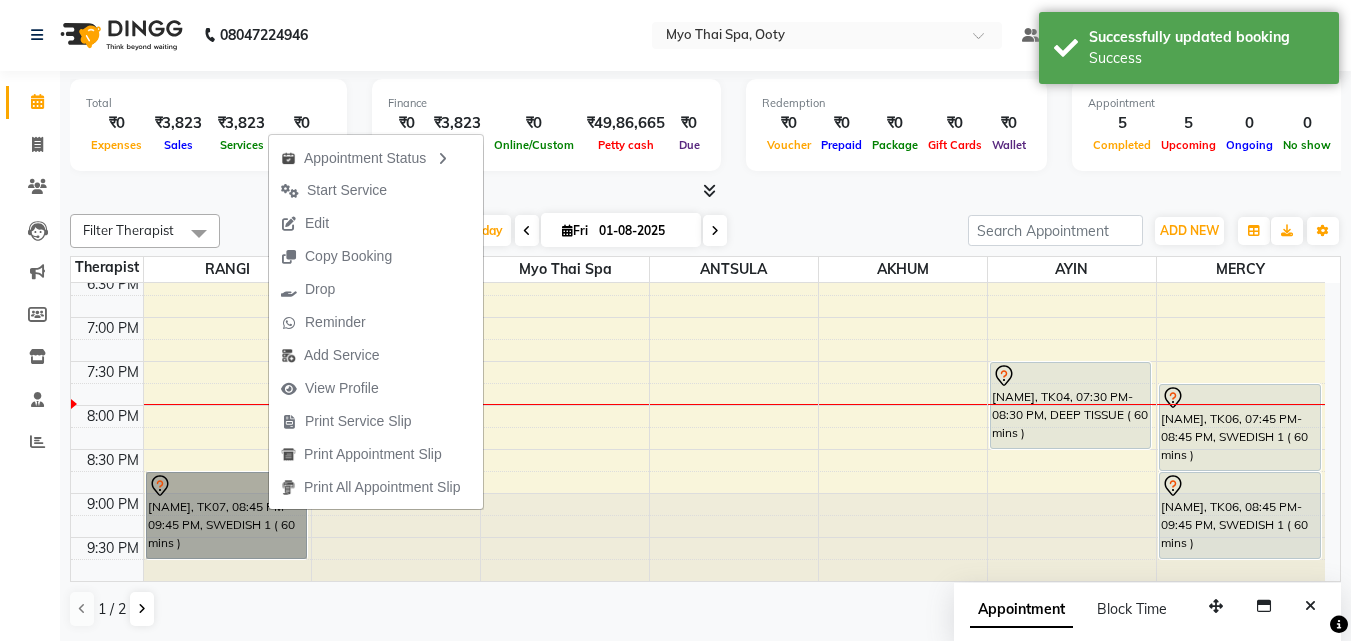 drag, startPoint x: 608, startPoint y: 508, endPoint x: 247, endPoint y: 369, distance: 386.83588 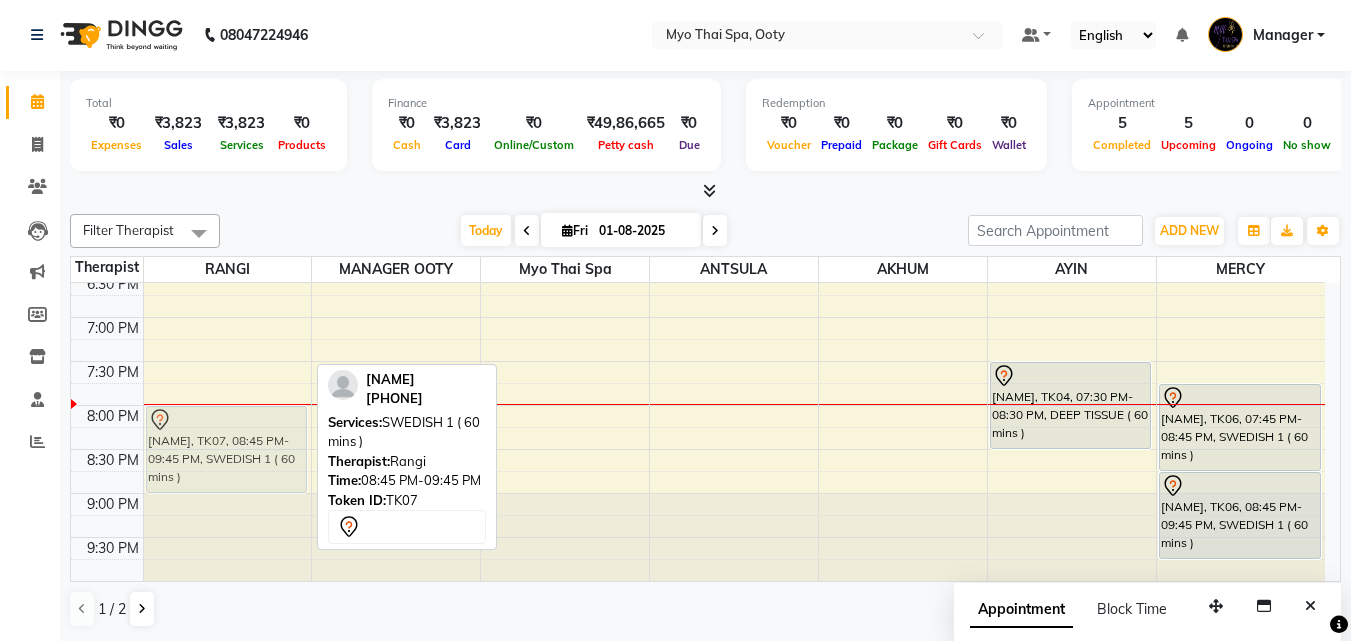 drag, startPoint x: 236, startPoint y: 516, endPoint x: 226, endPoint y: 450, distance: 66.75328 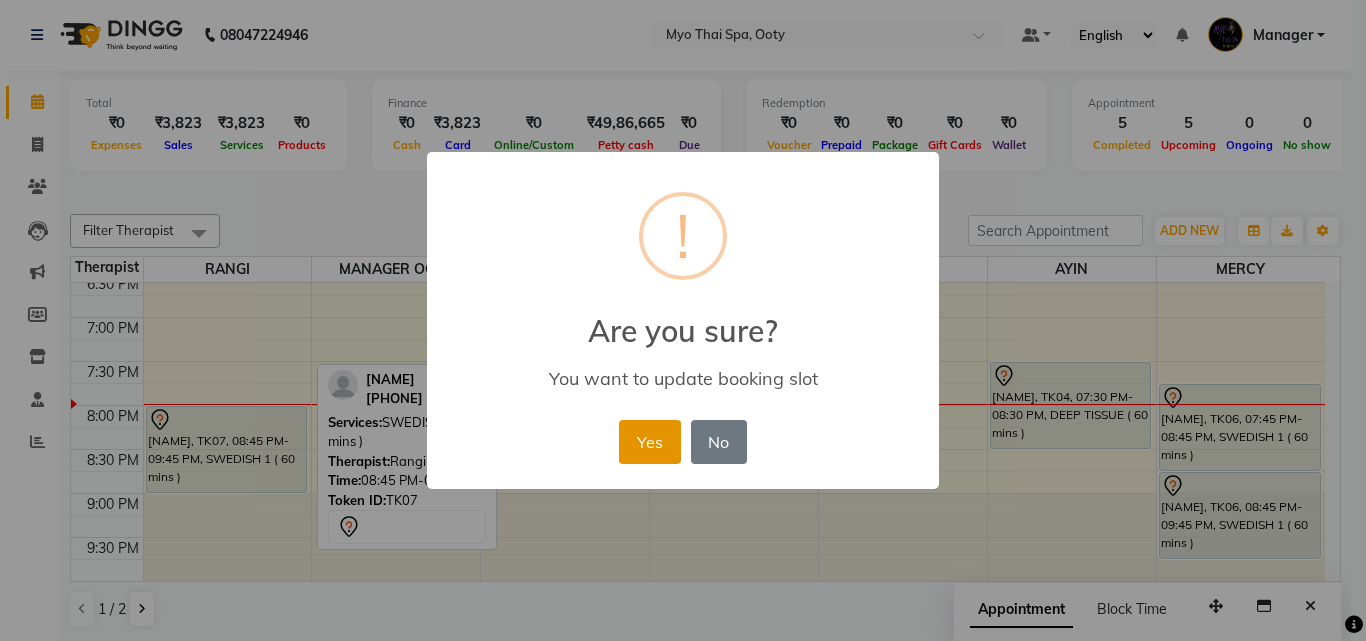 click on "Yes" at bounding box center (649, 442) 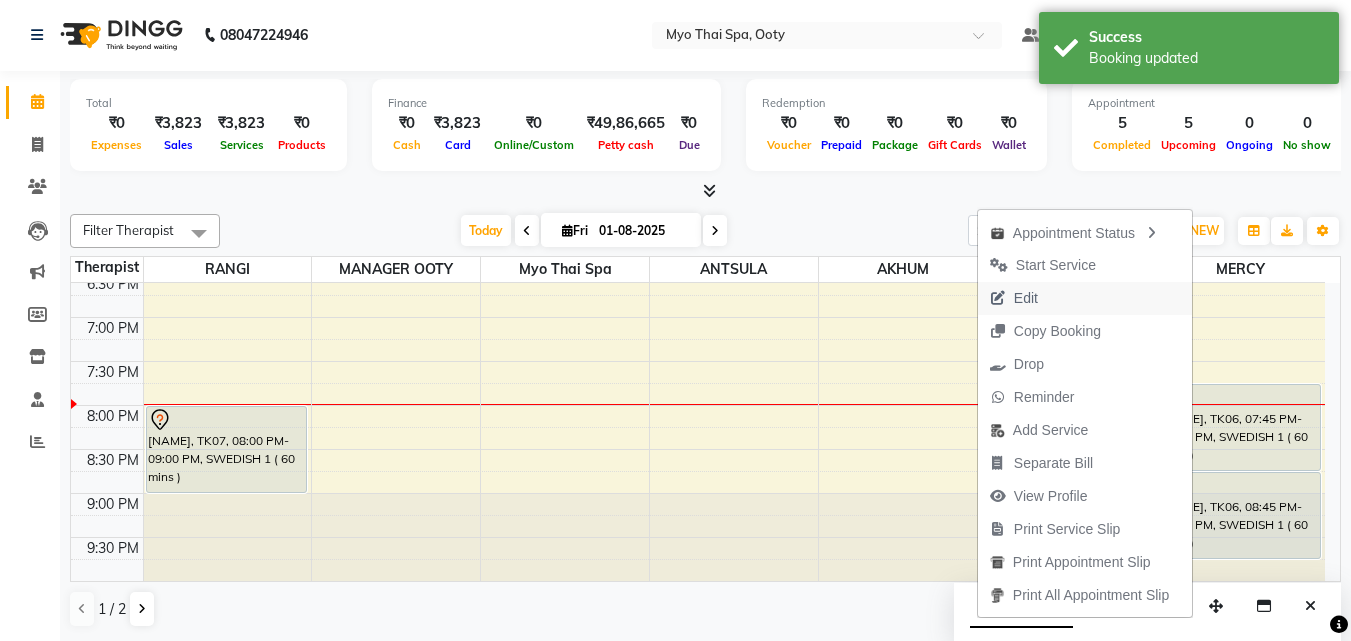 click on "Edit" at bounding box center (1026, 298) 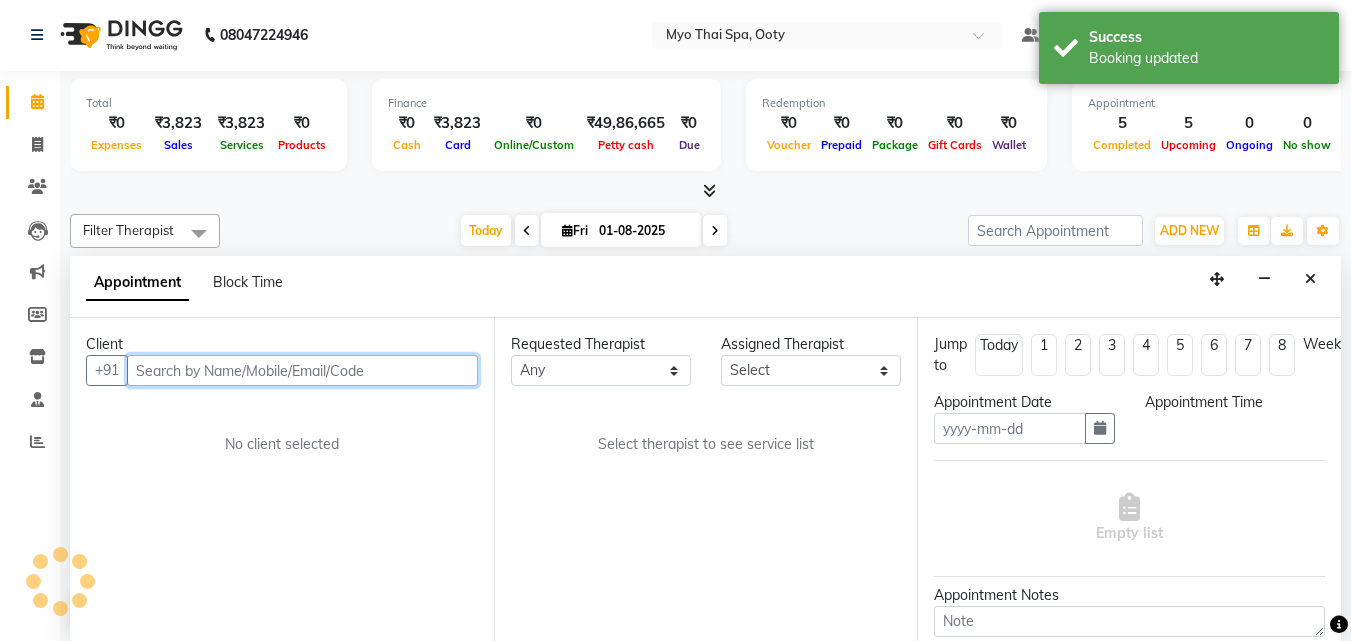 type on "01-08-2025" 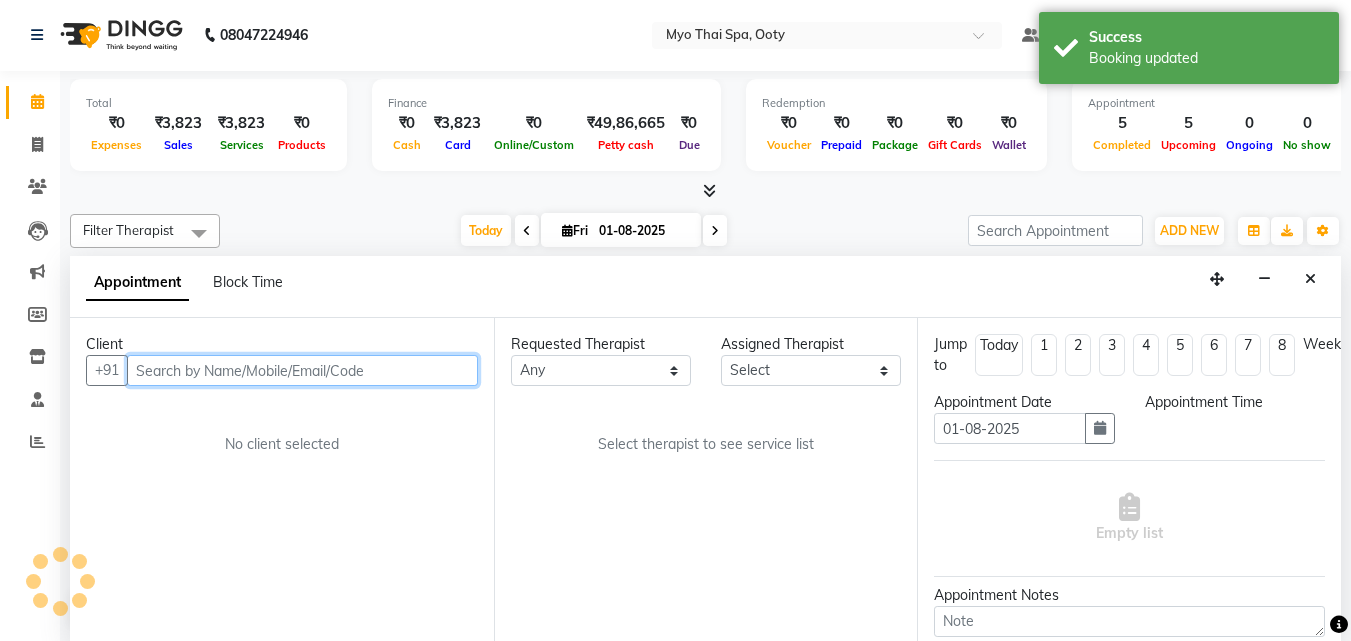 select on "86044" 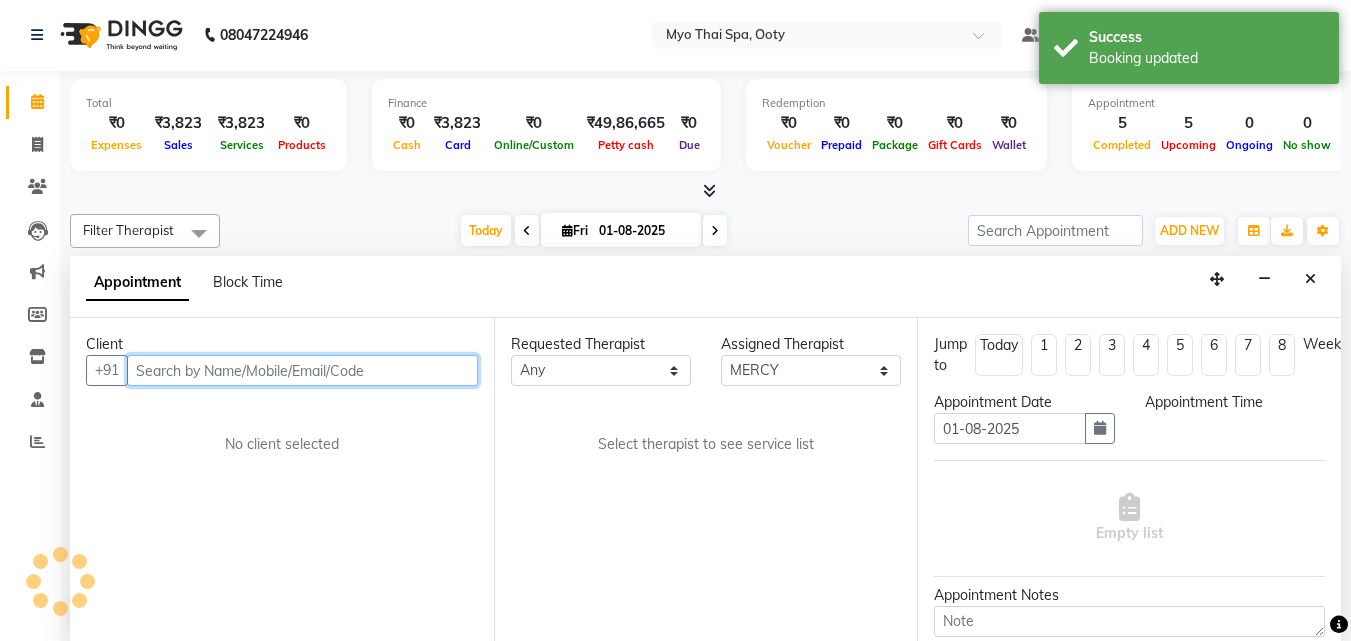 scroll, scrollTop: 0, scrollLeft: 0, axis: both 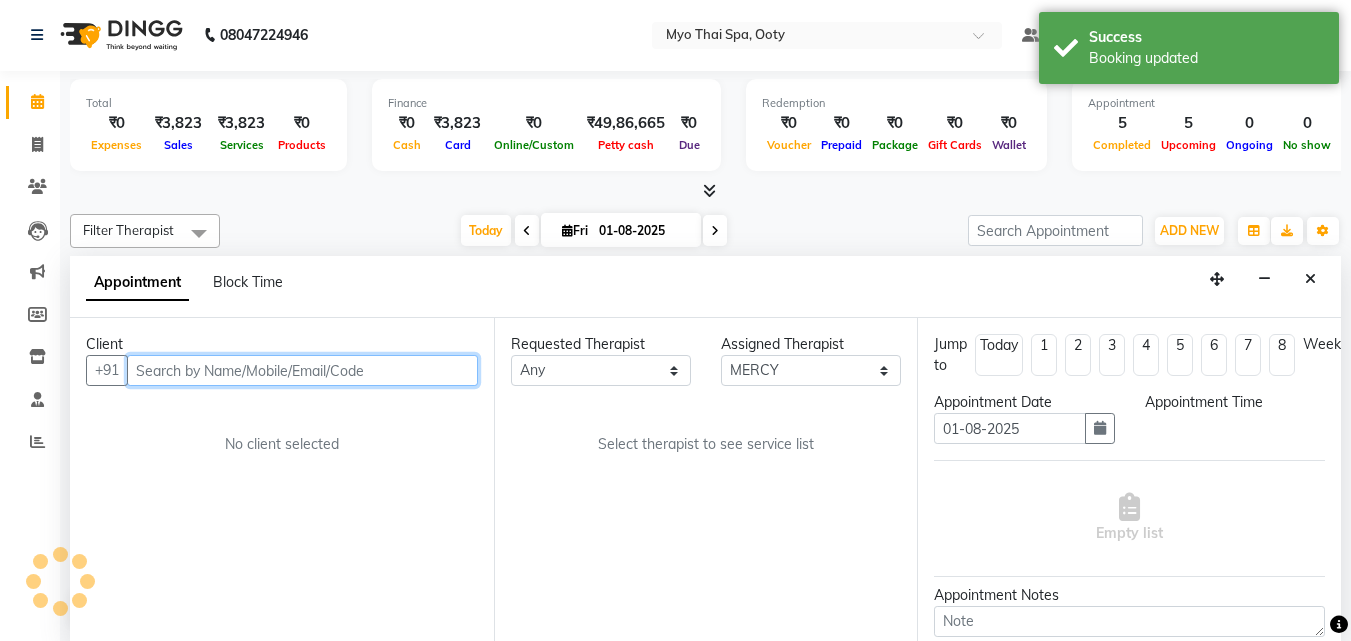 select on "1185" 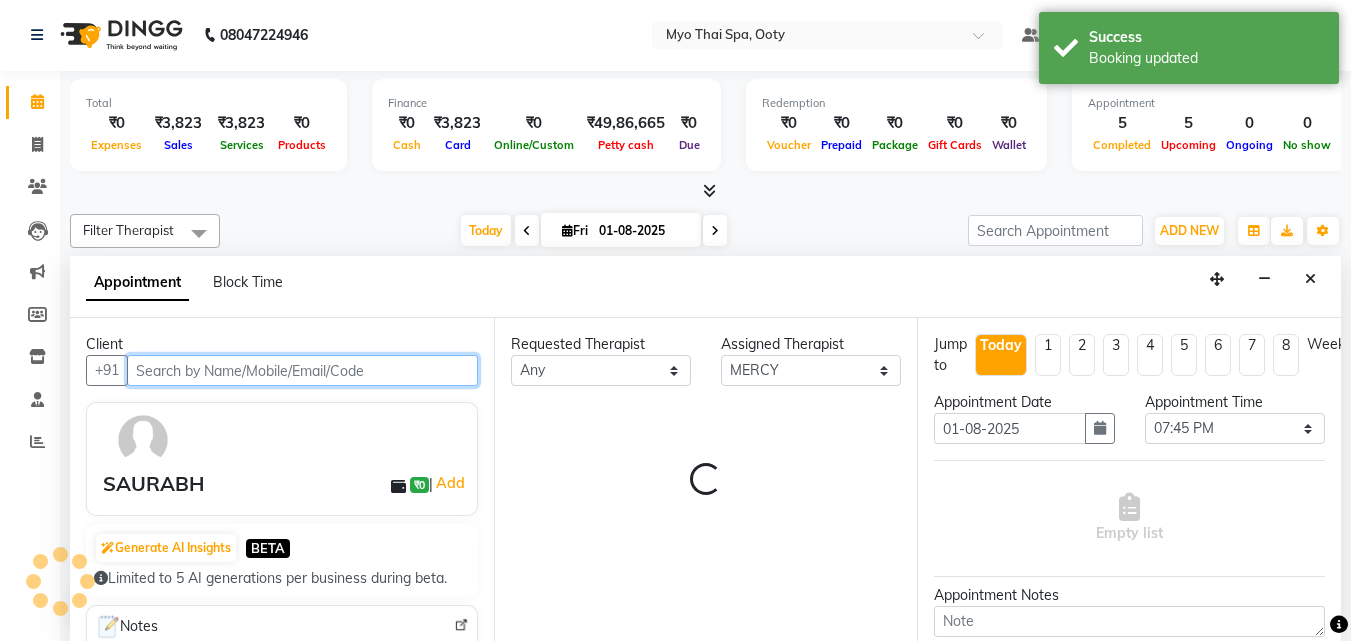 select on "62" 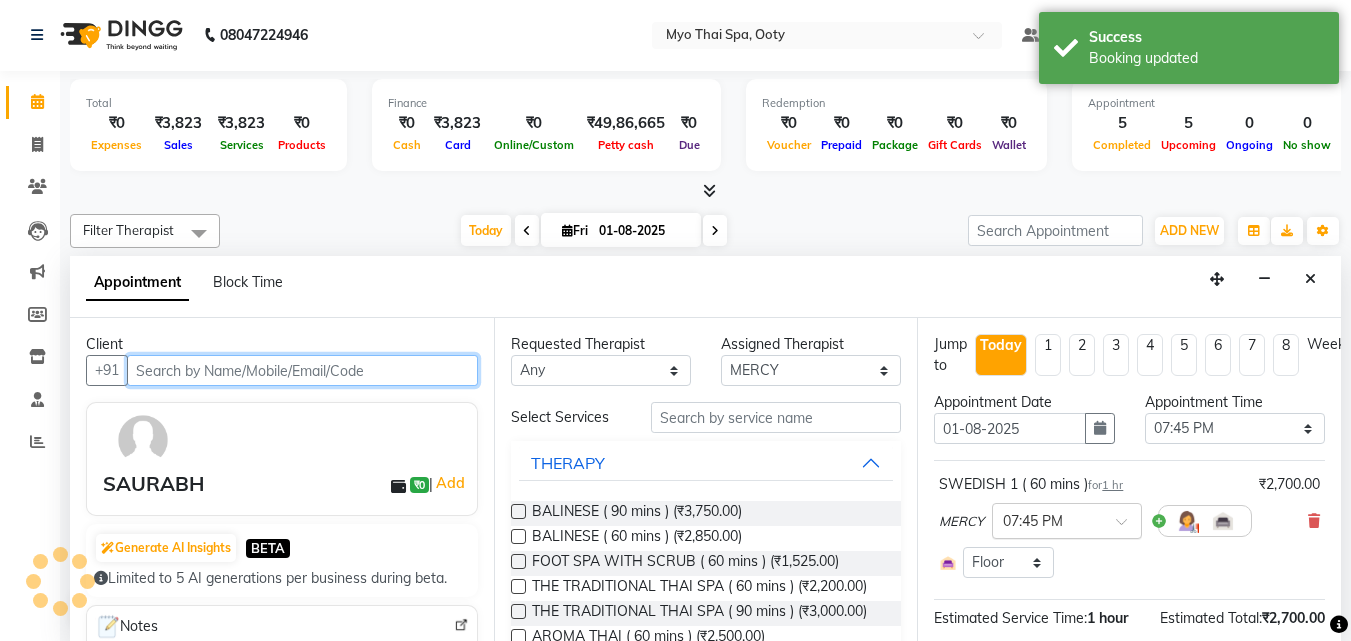 select on "62" 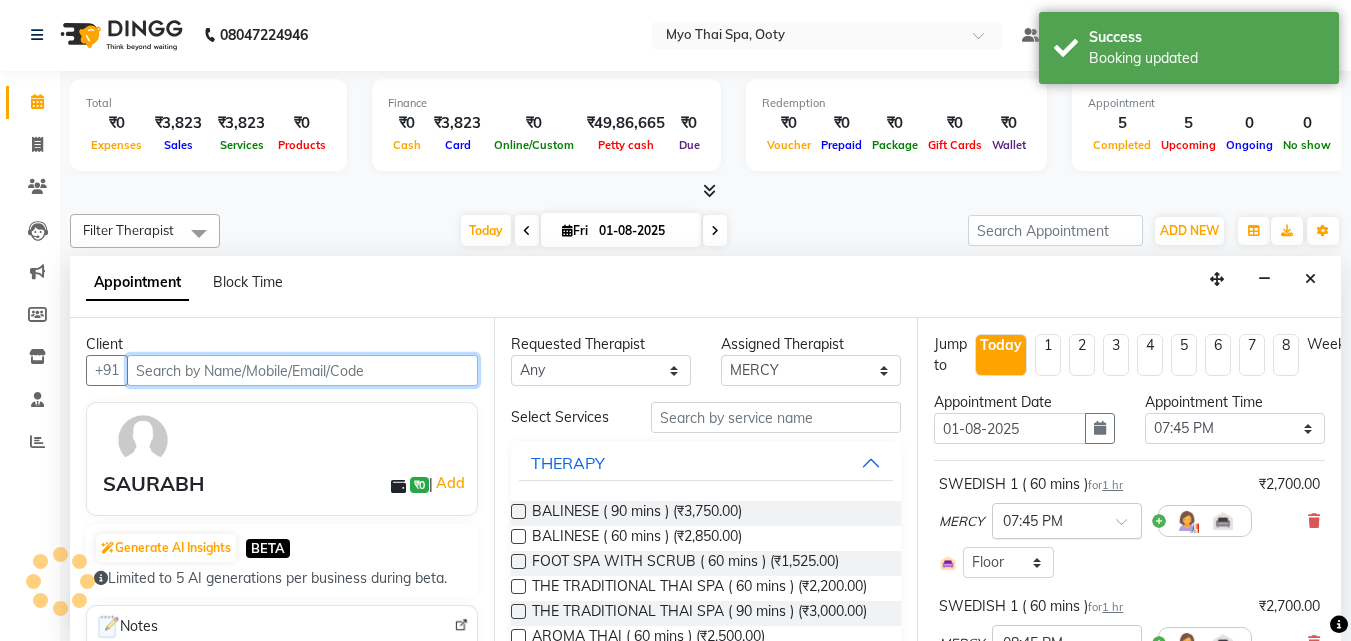 scroll, scrollTop: 156, scrollLeft: 0, axis: vertical 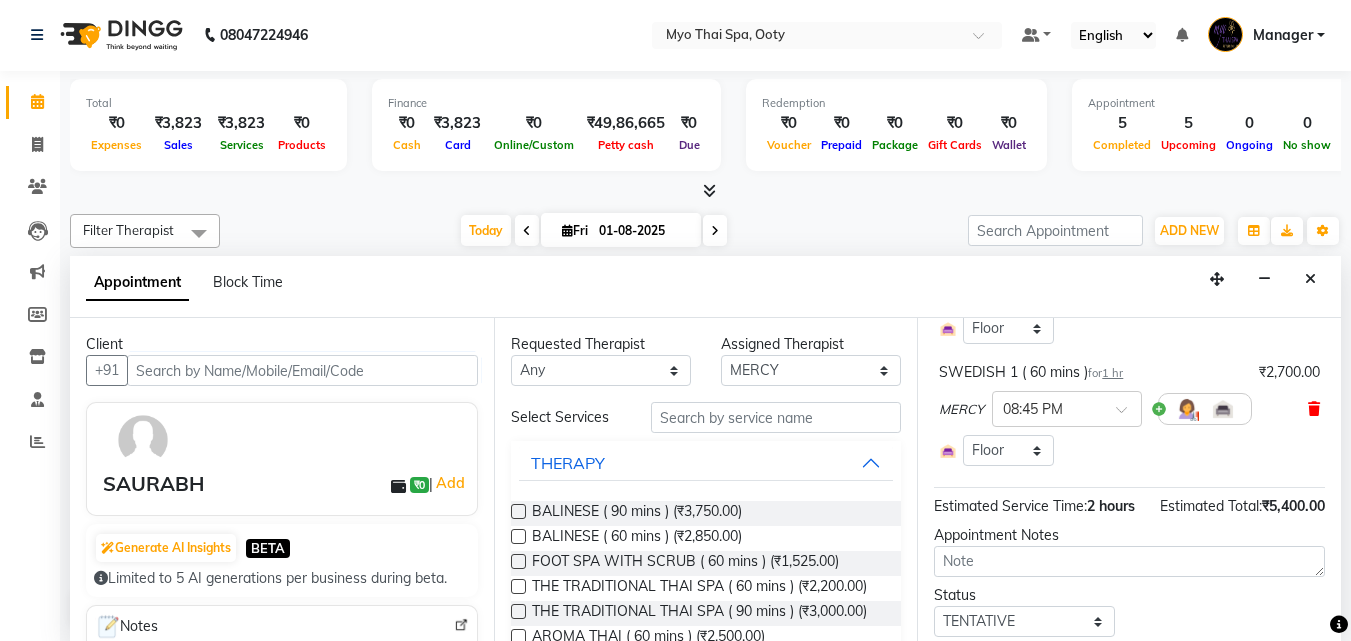 click at bounding box center [1314, 409] 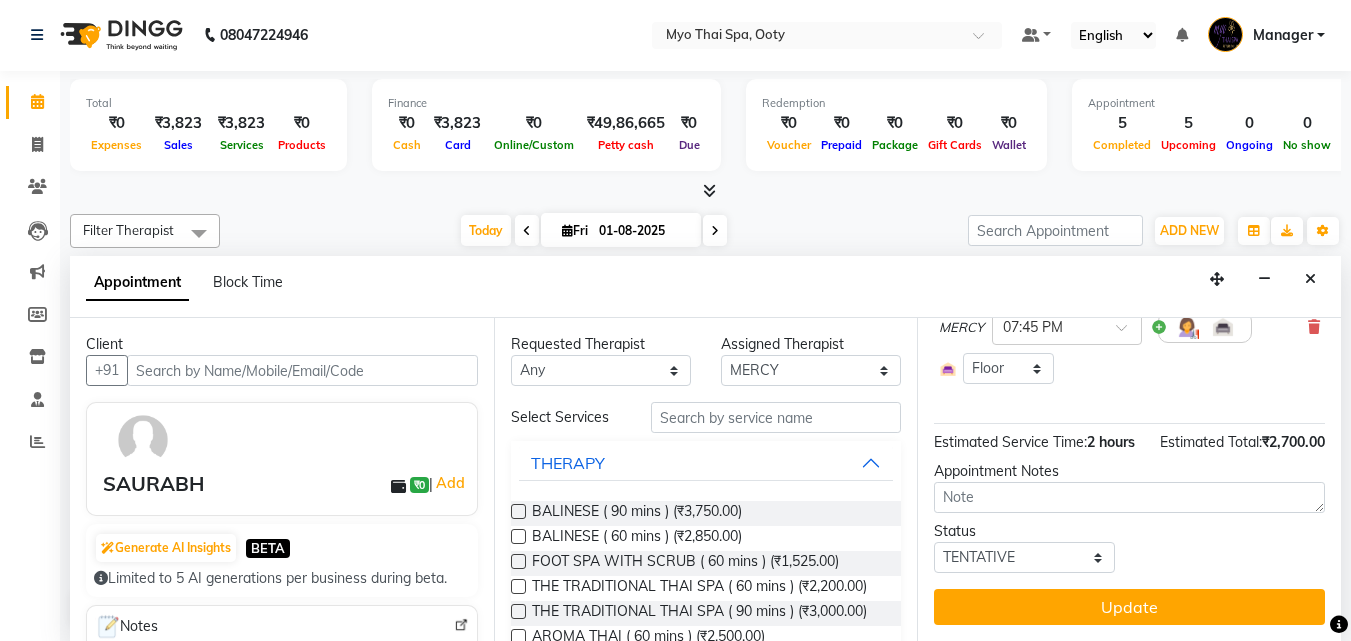 click on "Jump to Today 1 2 3 4 5 6 7 8 Weeks Appointment Date 01-08-2025 Appointment Time Select 10:00 AM 10:15 AM 10:30 AM 10:45 AM 11:00 AM 11:15 AM 11:30 AM 11:45 AM 12:00 PM 12:15 PM 12:30 PM 12:45 PM 01:00 PM 01:15 PM 01:30 PM 01:45 PM 02:00 PM 02:15 PM 02:30 PM 02:45 PM 03:00 PM 03:15 PM 03:30 PM 03:45 PM 04:00 PM 04:15 PM 04:30 PM 04:45 PM 05:00 PM 05:15 PM 05:30 PM 05:45 PM 06:00 PM 06:15 PM 06:30 PM 06:45 PM 07:00 PM 07:15 PM 07:30 PM 07:45 PM 08:00 PM 08:15 PM 08:30 PM 08:45 PM 09:00 PM SWEDISH 1 ( 60 mins )   for  1 hr ₹2,700.00 MERCY × 07:45 PM Select Room Floor Estimated Service Time:  2 hours Estimated Total:  ₹2,700.00 Appointment Notes Status Select TENTATIVE CONFIRM CHECK-IN UPCOMING  Update" at bounding box center [1129, 479] 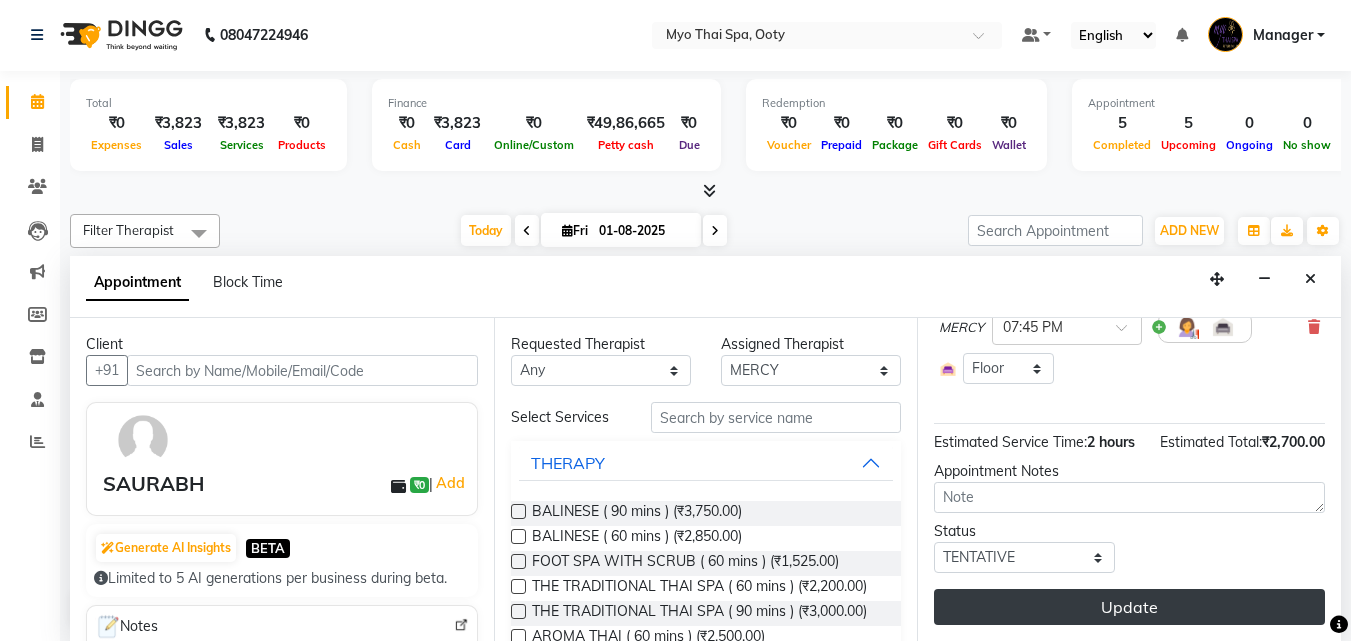 click on "Update" at bounding box center (1129, 607) 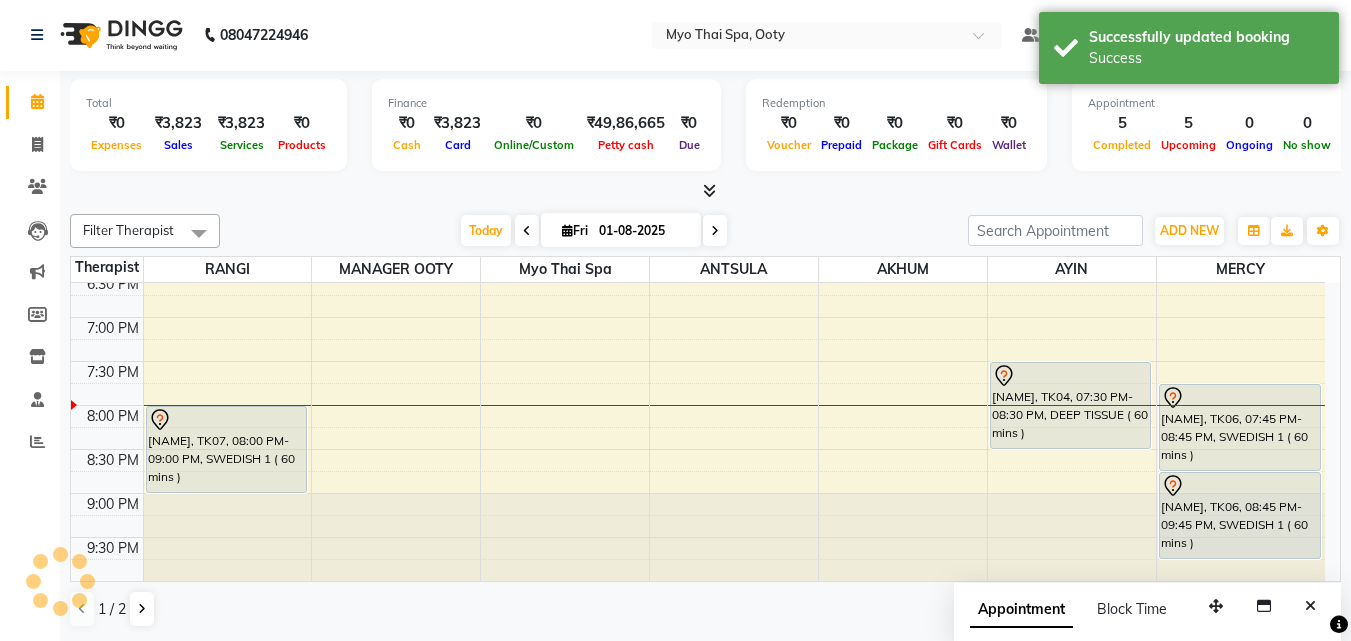 scroll, scrollTop: 0, scrollLeft: 0, axis: both 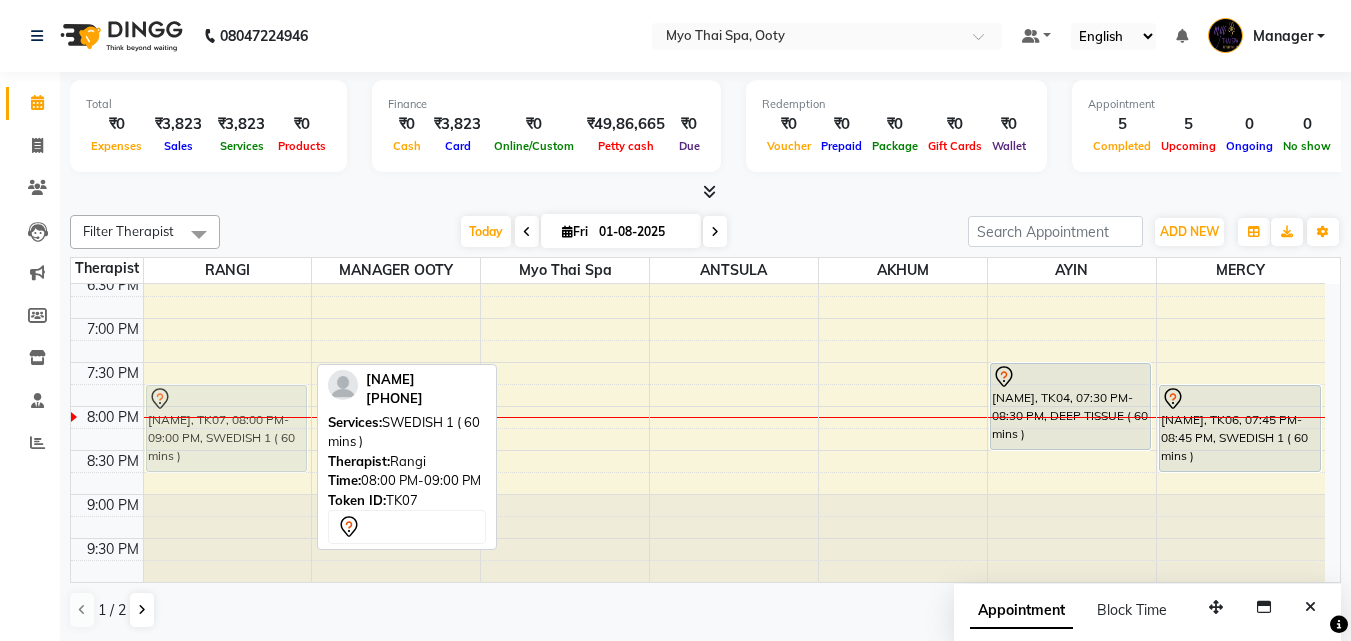 click on "AGLAE, TK03, 05:30 PM-06:30 PM, FOOT SPA HEAD/ BACK SHOULDER ( 60 mins )             BRAJMOHAN, TK07, 08:00 PM-09:00 PM, SWEDISH 1 ( 60 mins )             BRAJMOHAN, TK07, 08:00 PM-09:00 PM, SWEDISH 1 ( 60 mins )" at bounding box center [228, 10] 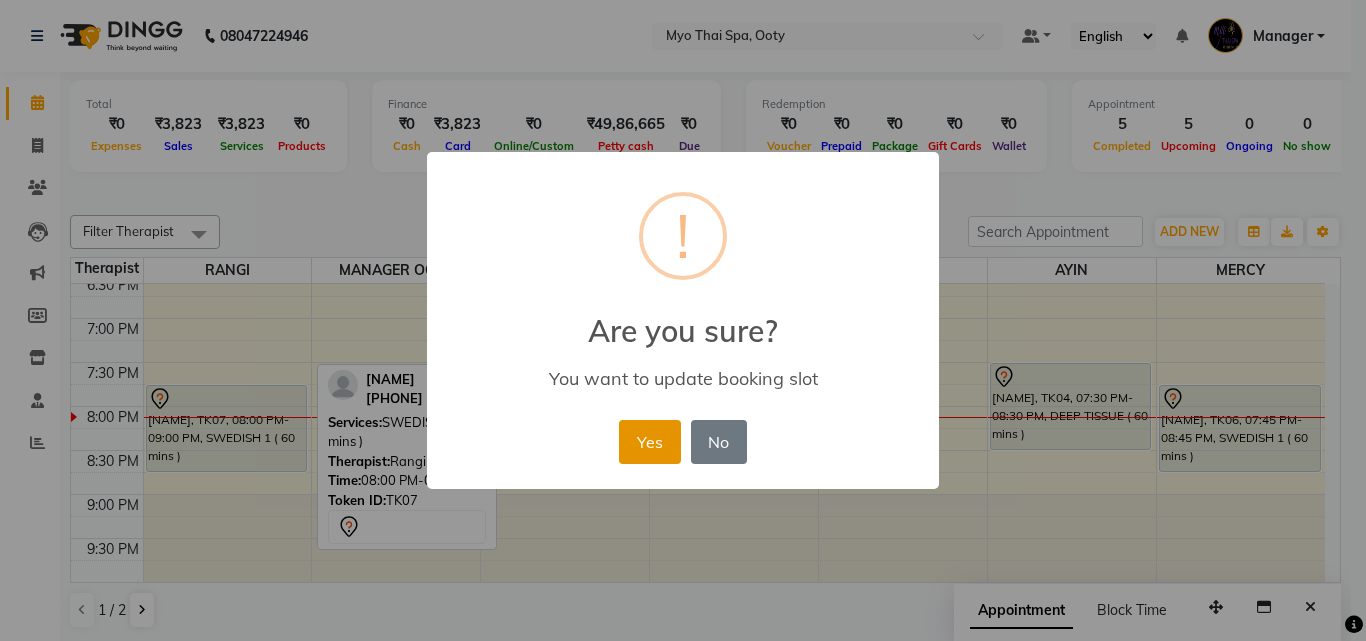 click on "Yes" at bounding box center [649, 442] 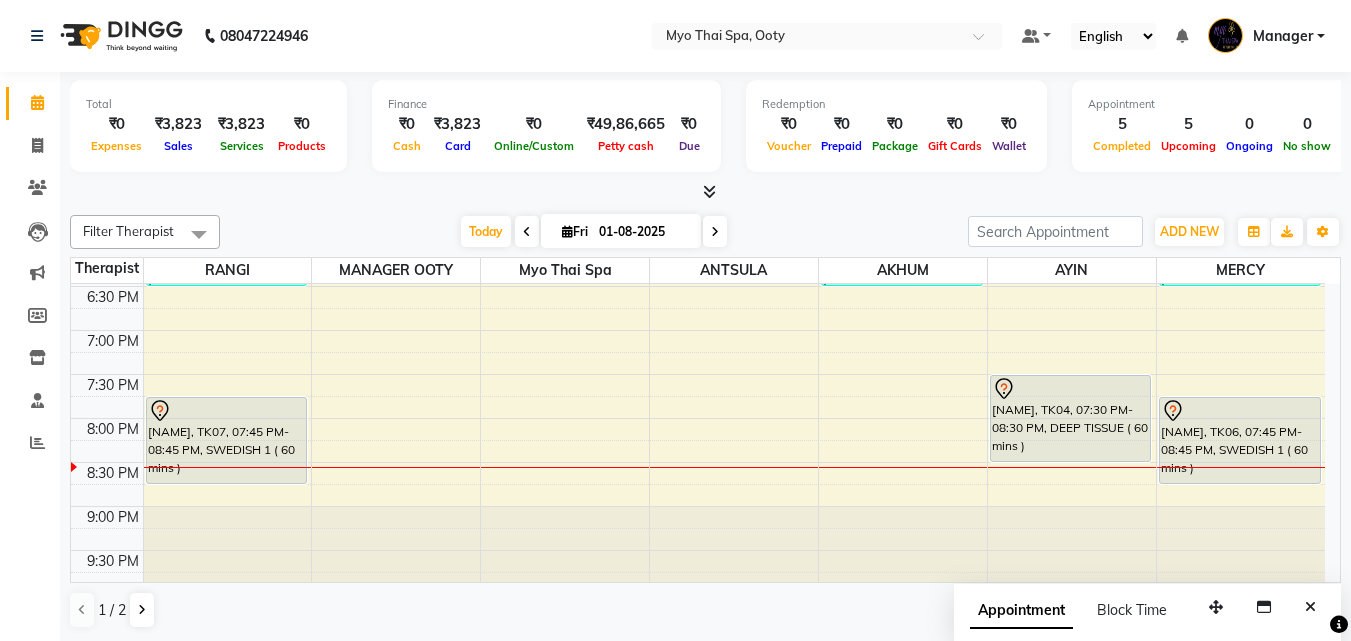 scroll, scrollTop: 845, scrollLeft: 0, axis: vertical 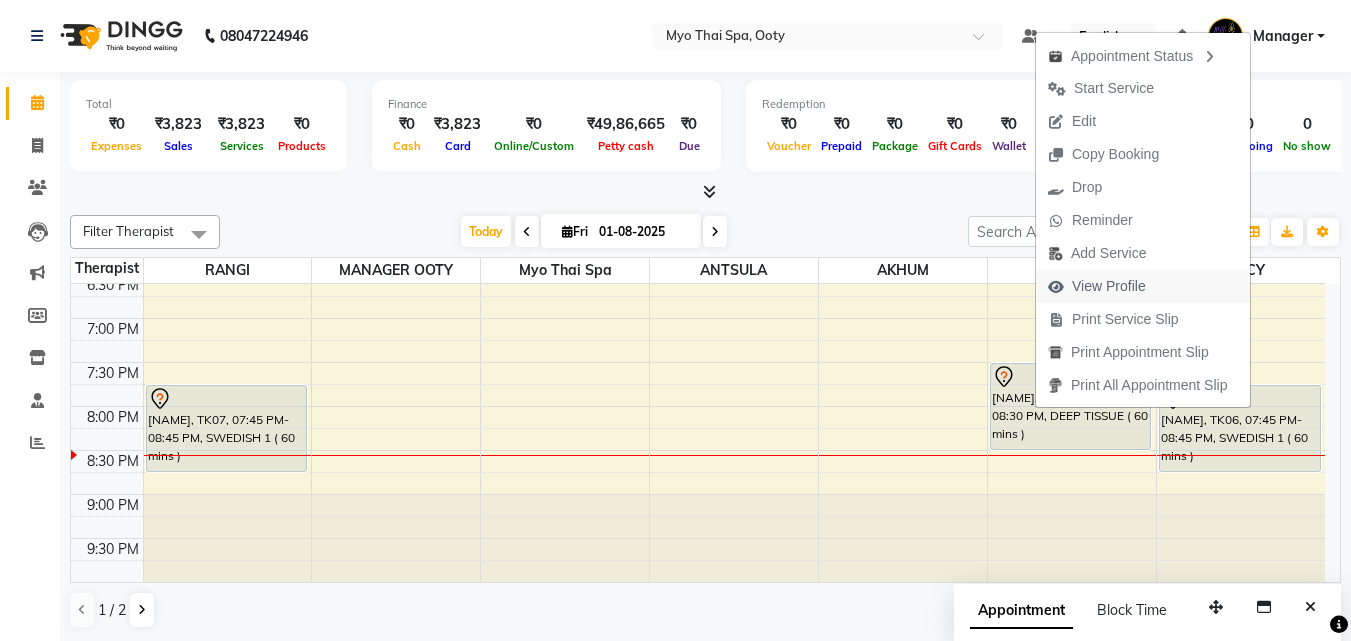 click on "View Profile" at bounding box center (1109, 286) 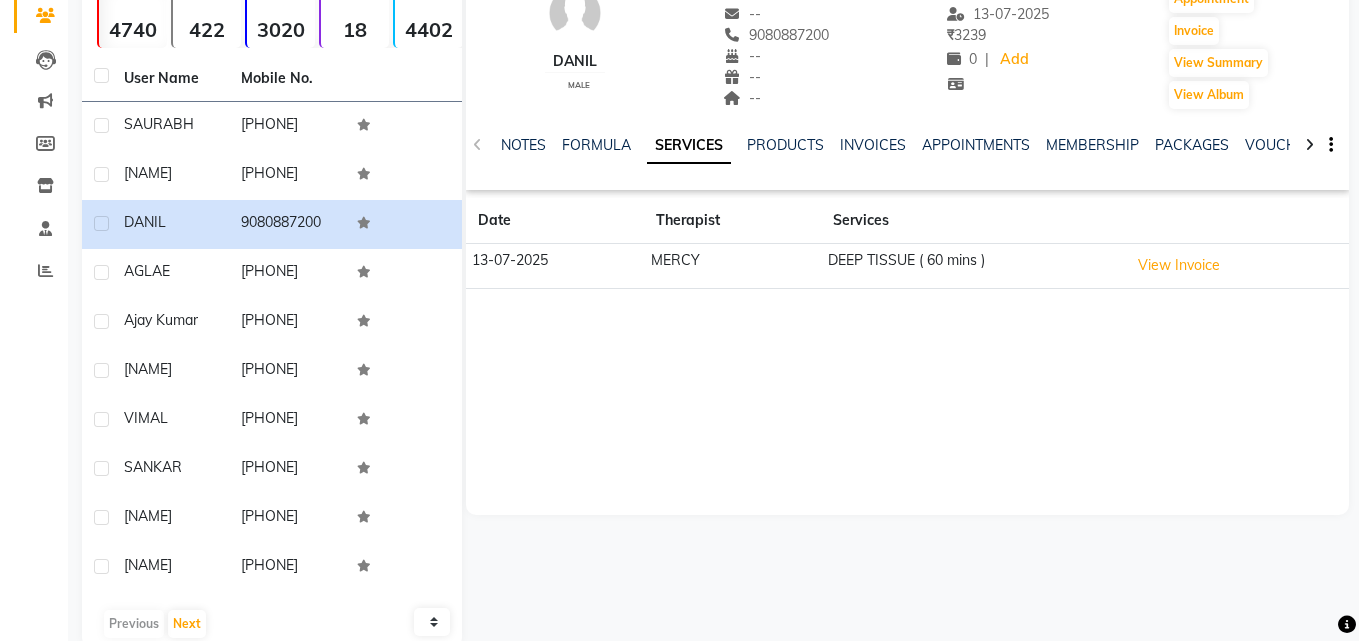 scroll, scrollTop: 200, scrollLeft: 0, axis: vertical 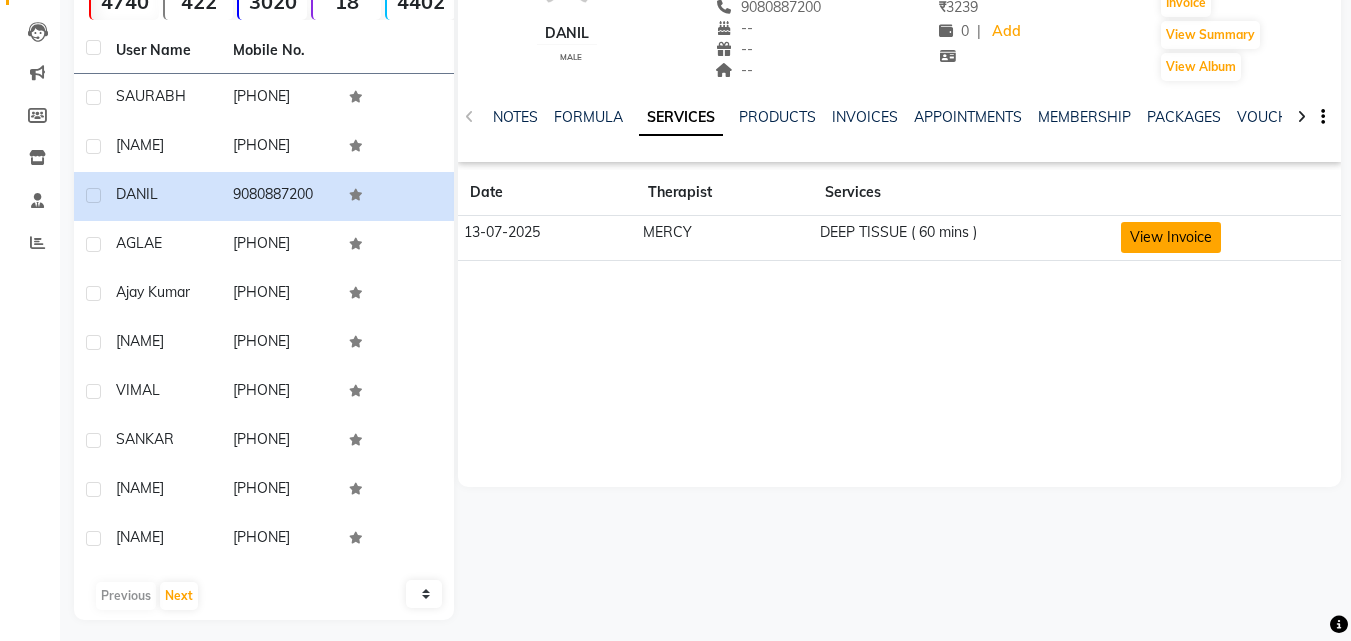 click on "View Invoice" 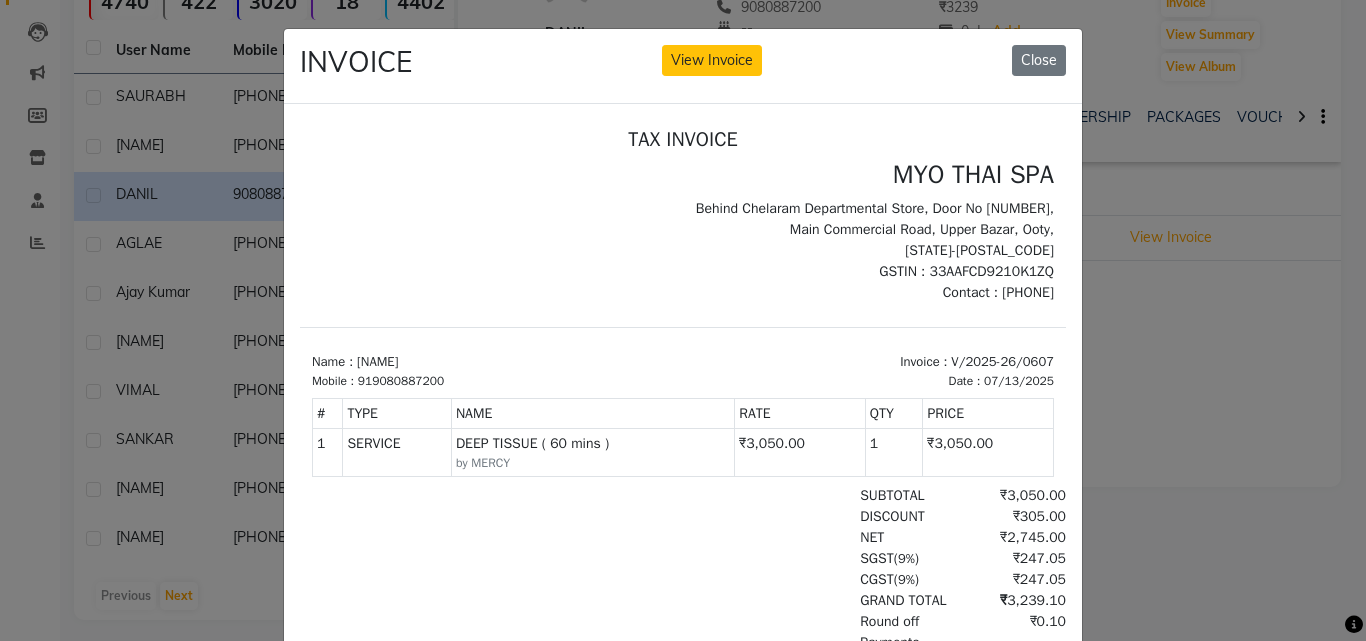 scroll, scrollTop: 16, scrollLeft: 0, axis: vertical 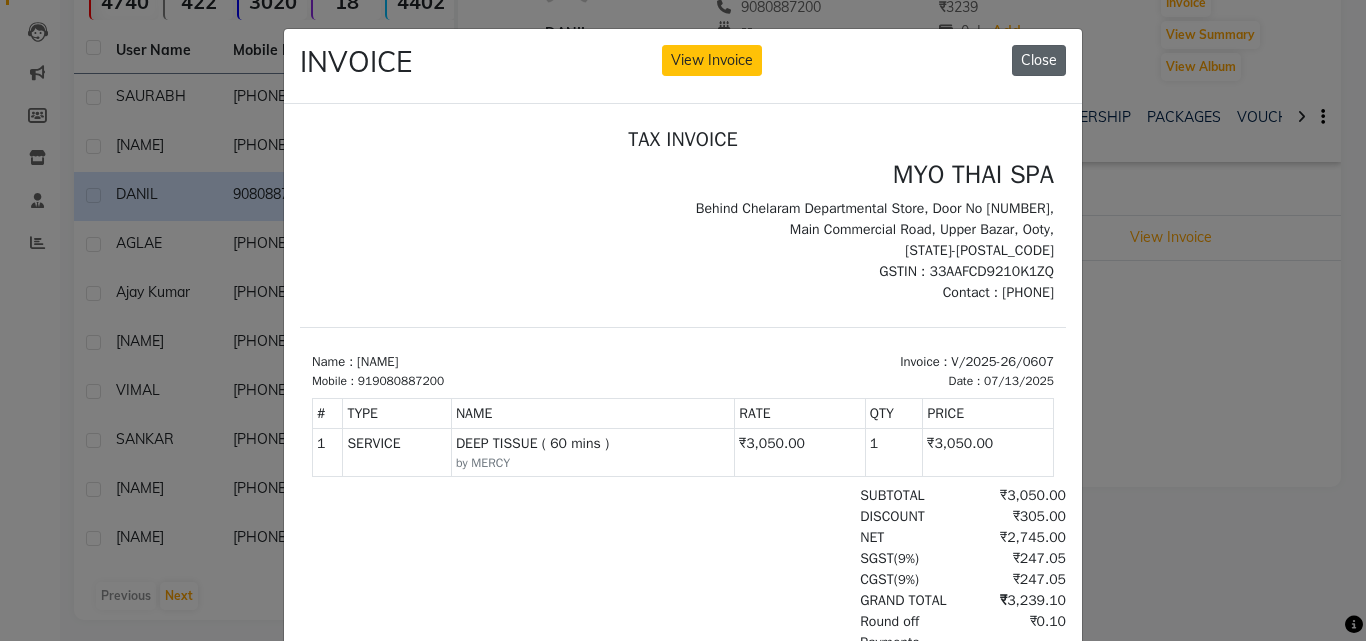 click on "Close" 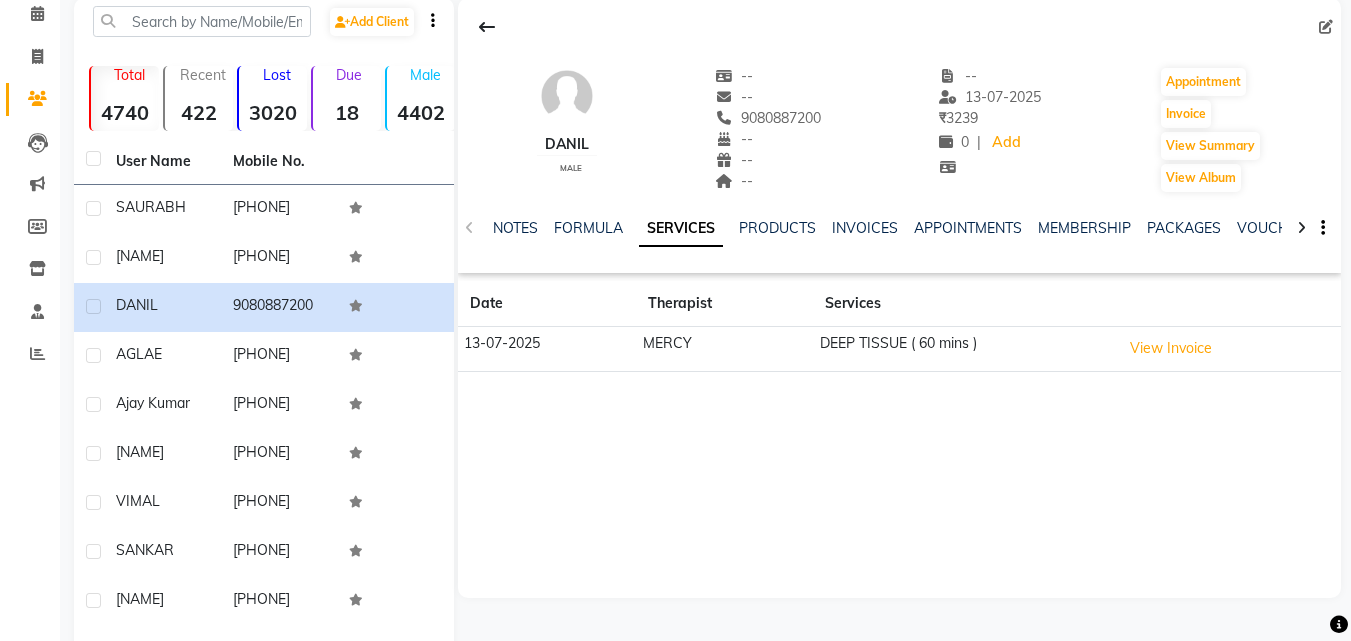 scroll, scrollTop: 0, scrollLeft: 0, axis: both 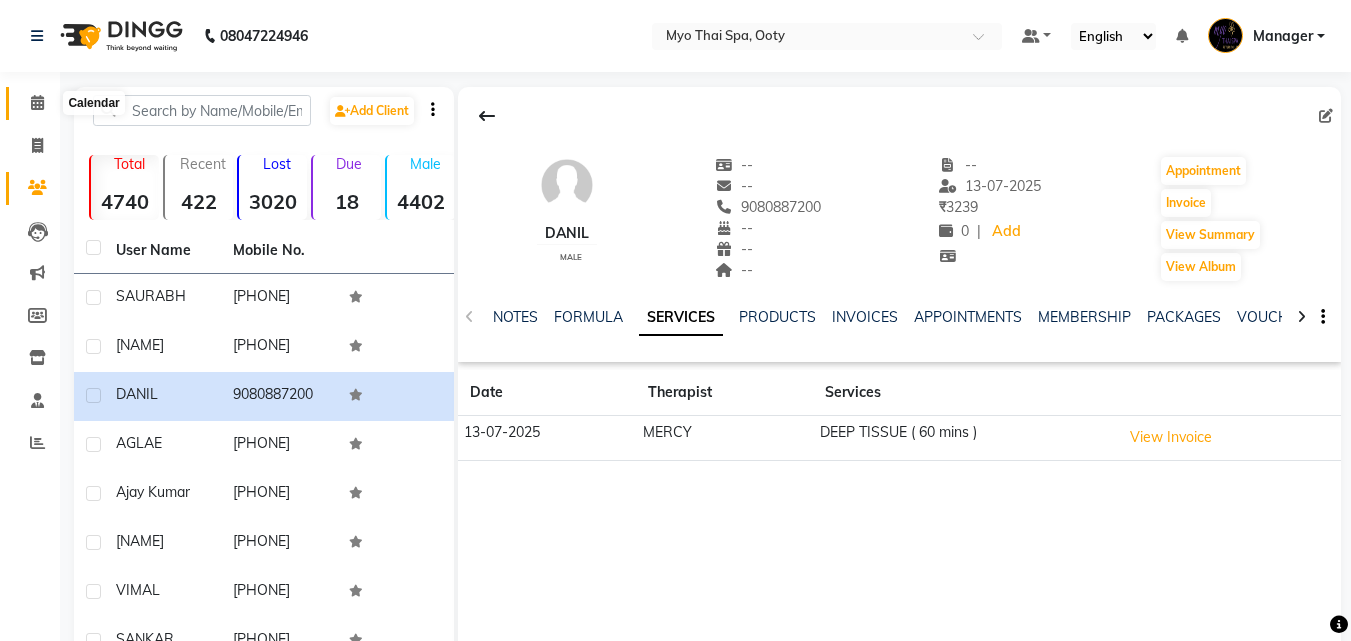 click 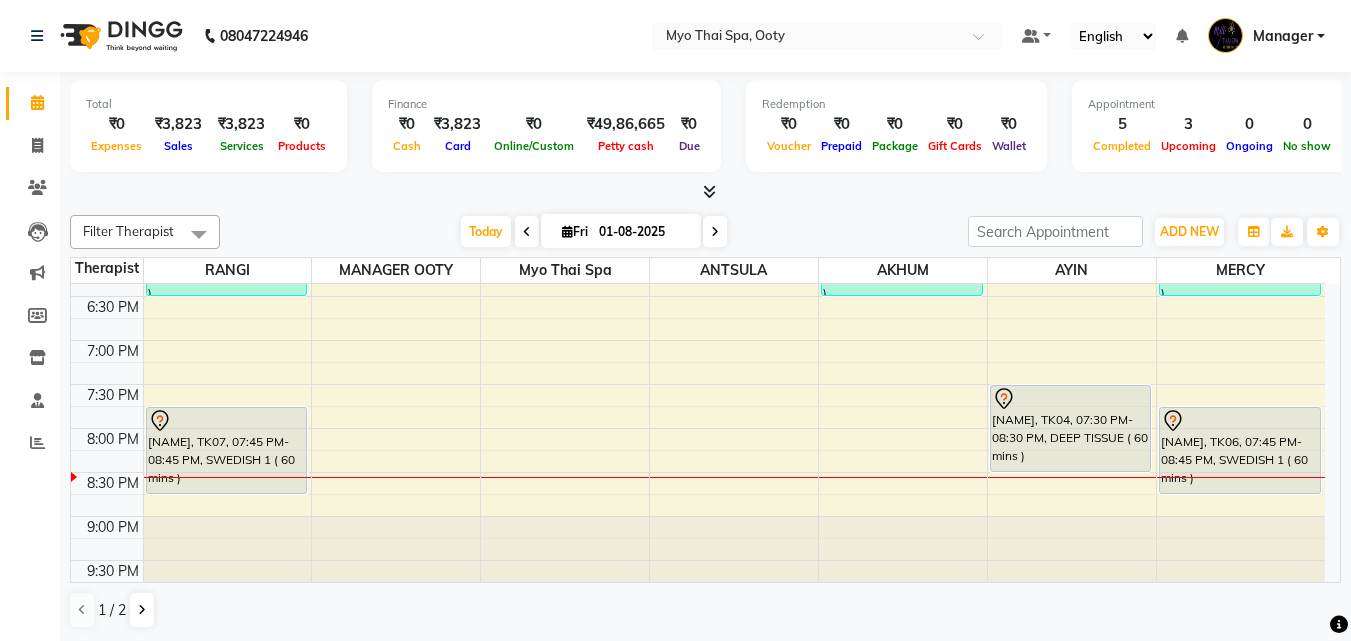 scroll, scrollTop: 845, scrollLeft: 0, axis: vertical 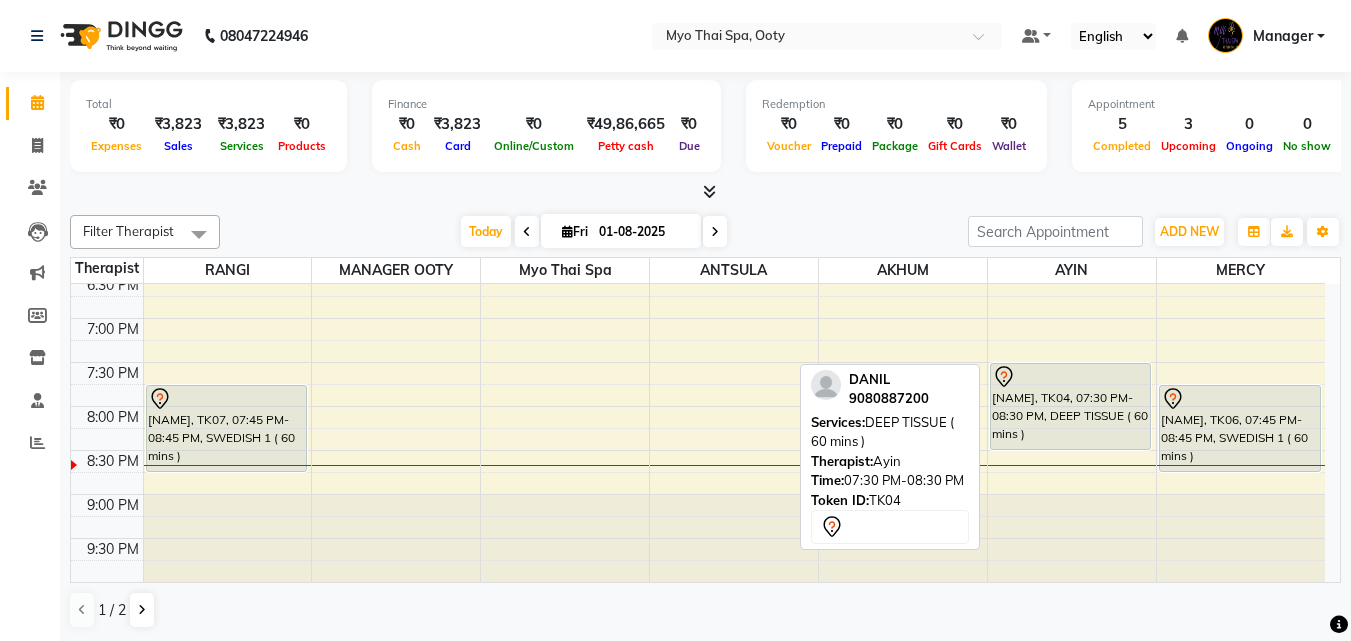 click on "[FIRST], TK04, 07:30 PM-08:30 PM, DEEP TISSUE ( 60 mins )" at bounding box center [1071, 406] 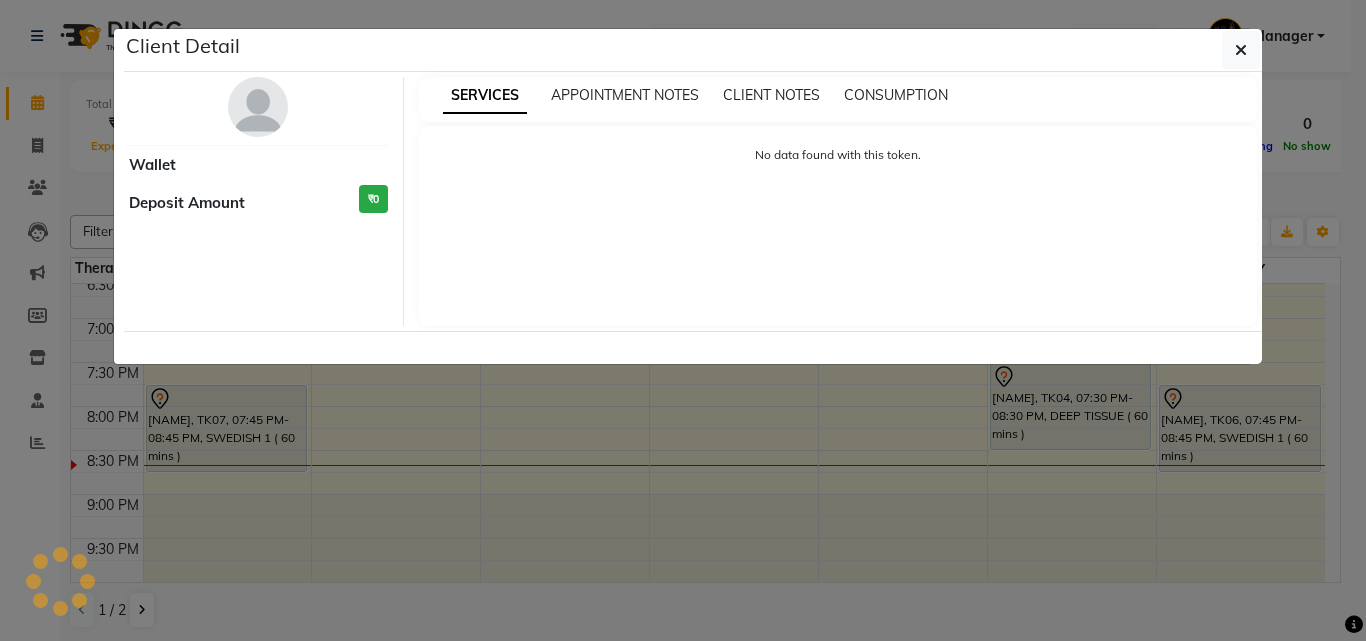 select on "7" 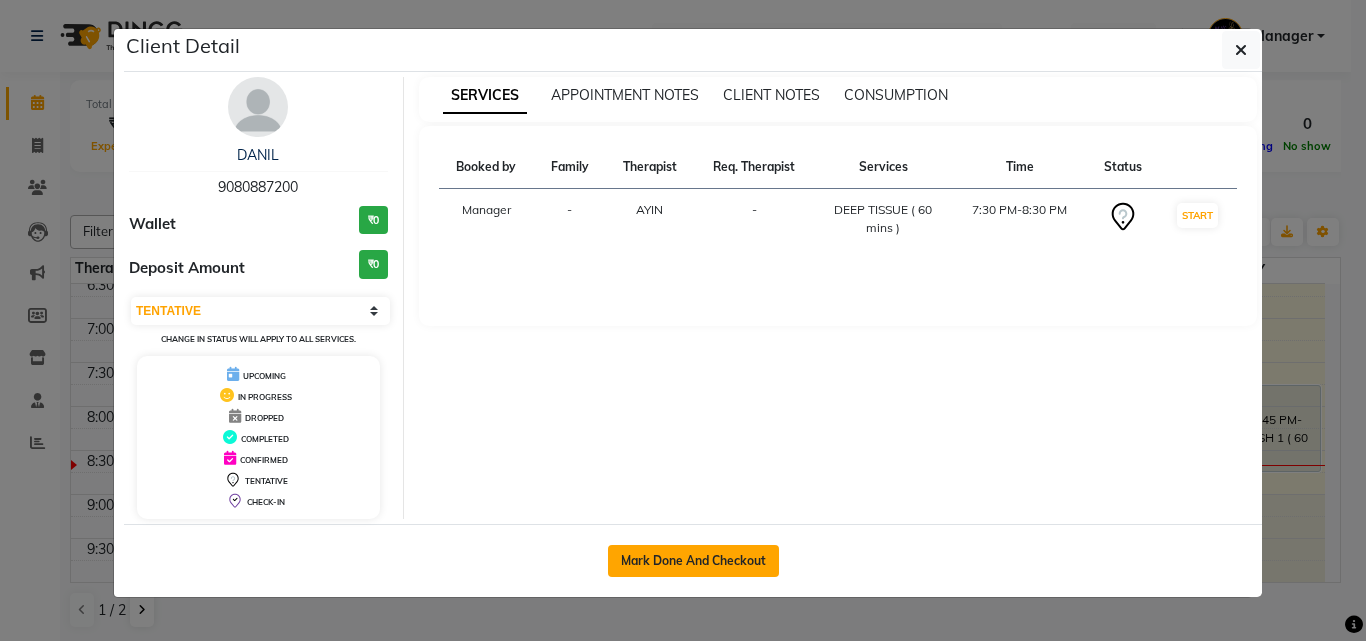 click on "Mark Done And Checkout" 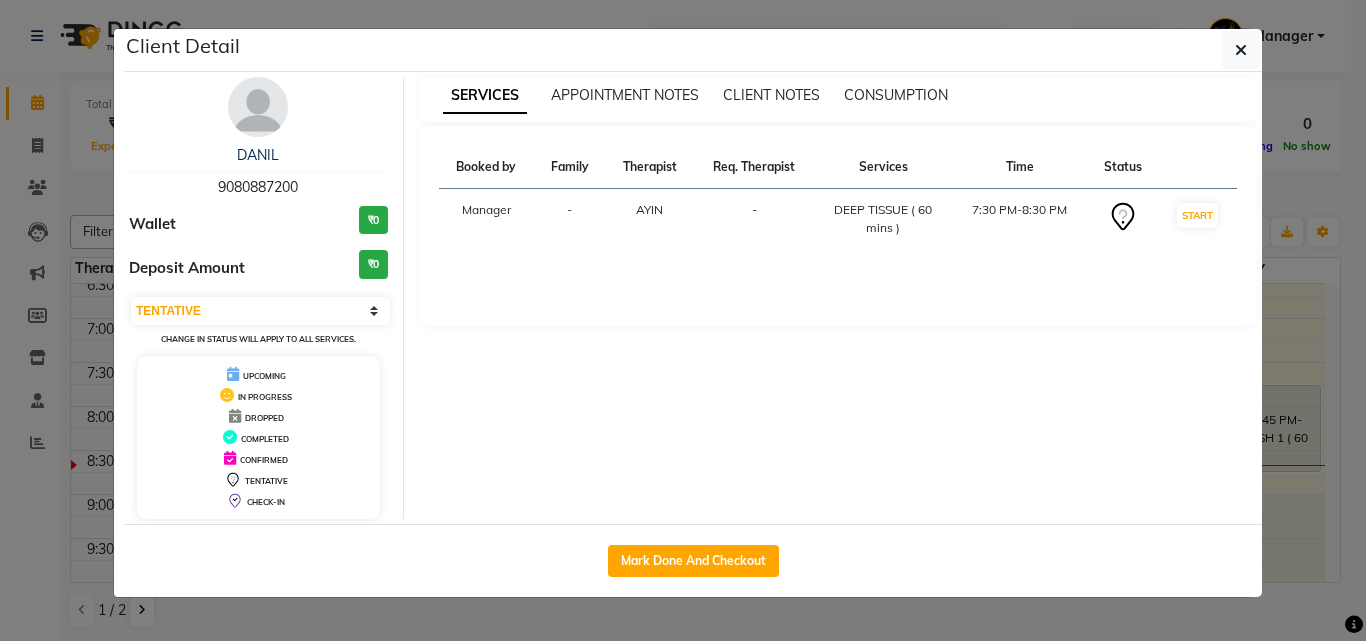 select on "service" 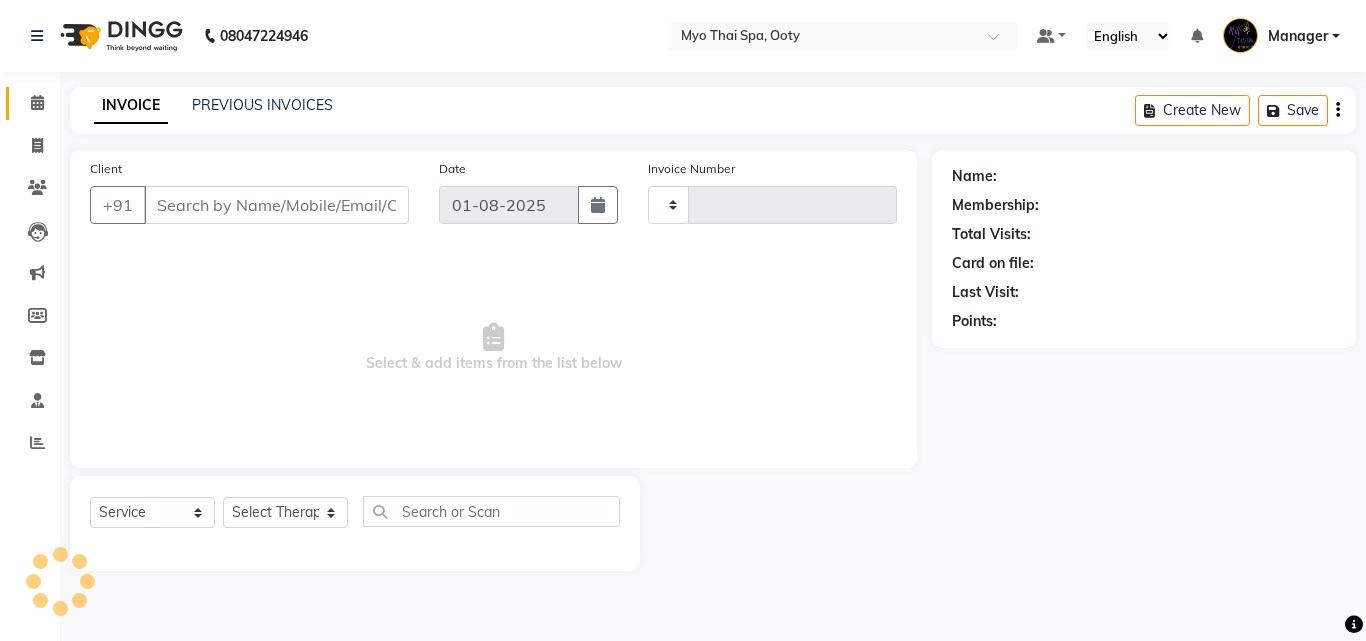 type on "0695" 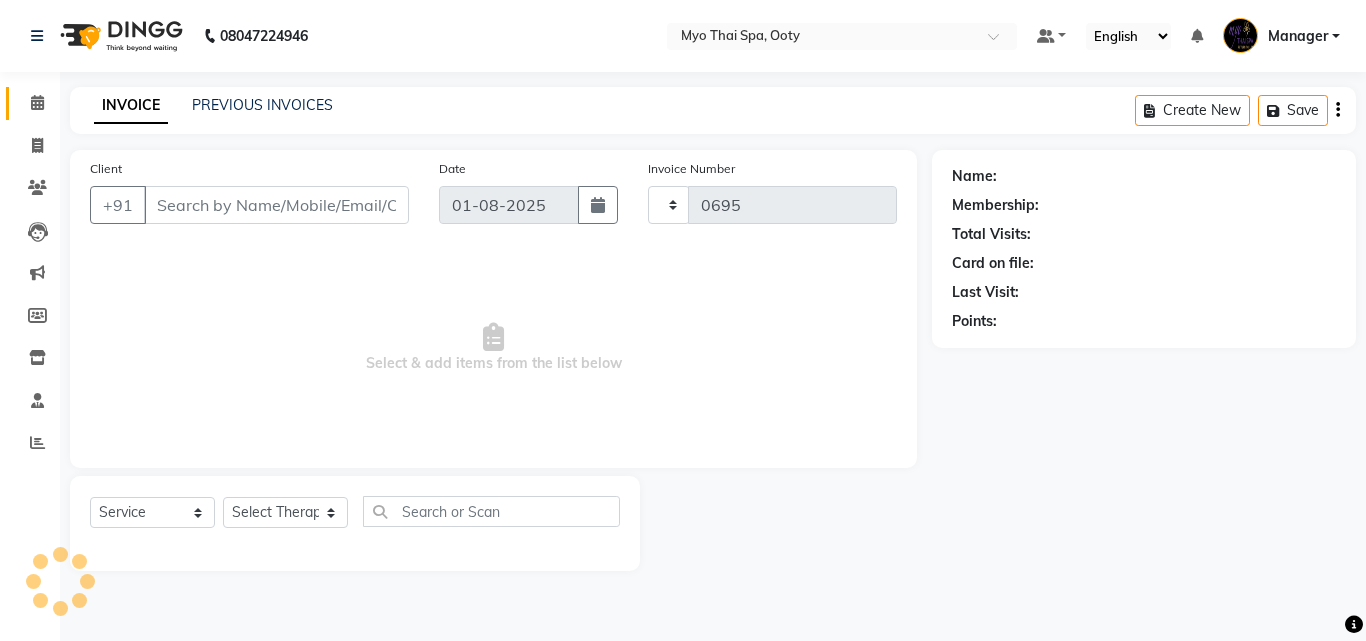select on "558" 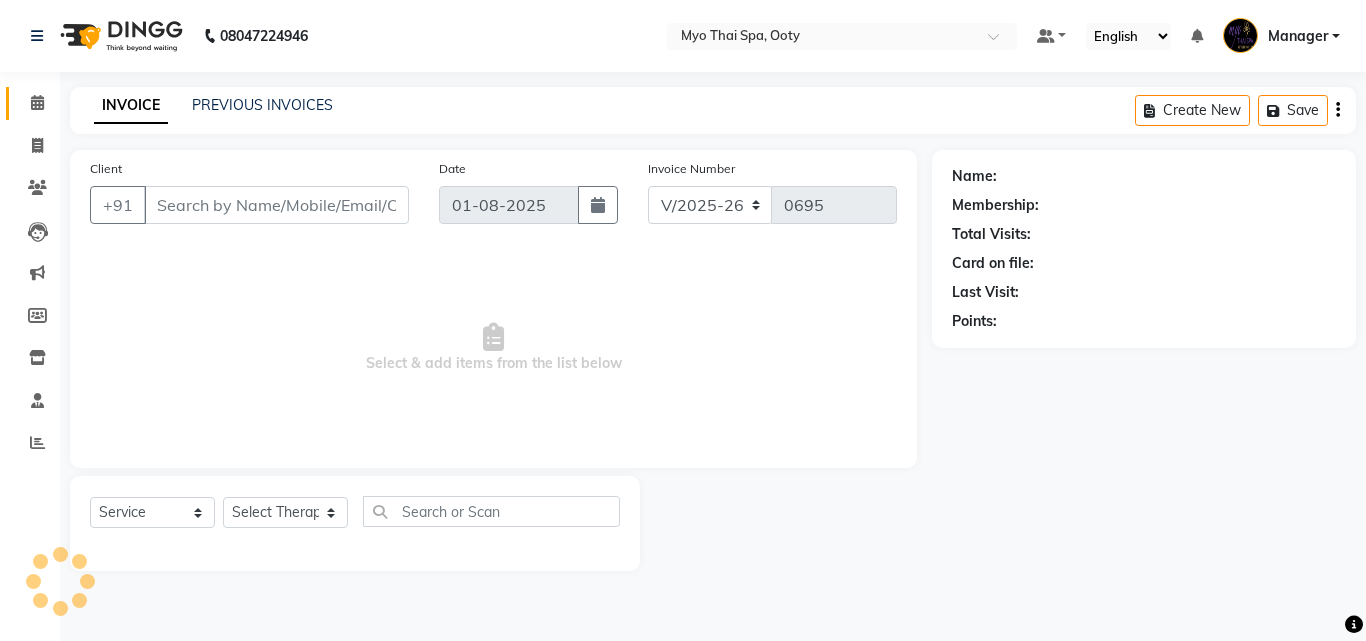 select on "V" 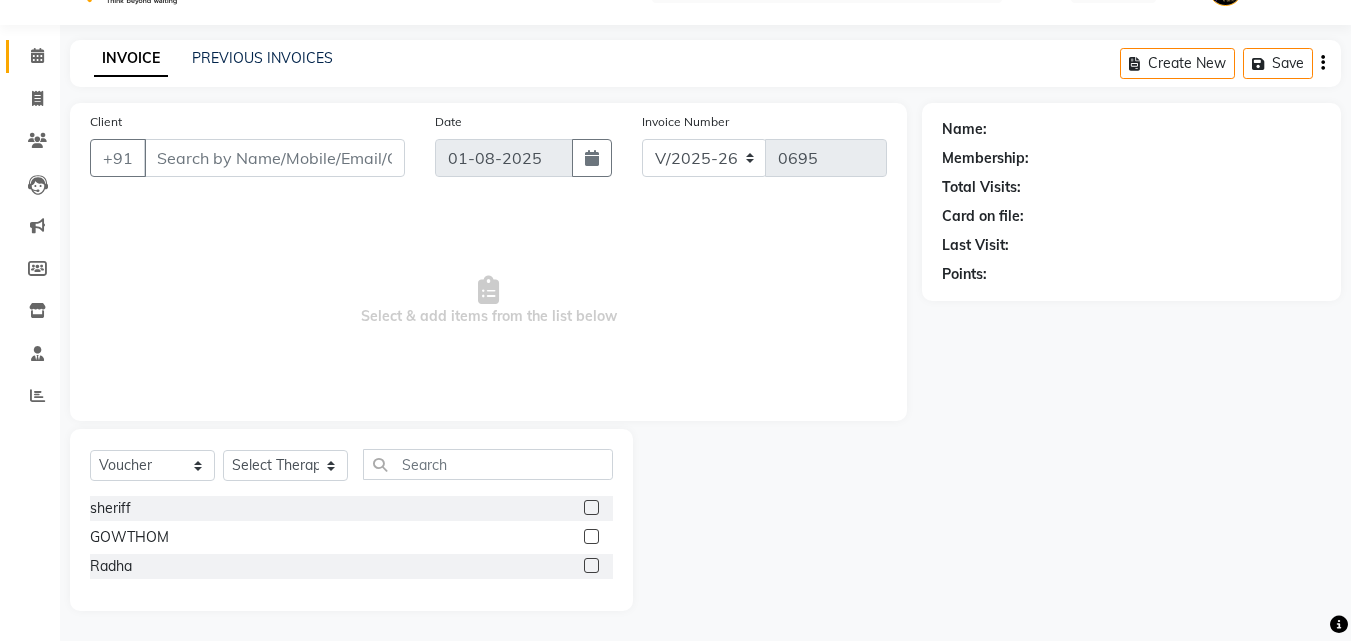 type on "9080887200" 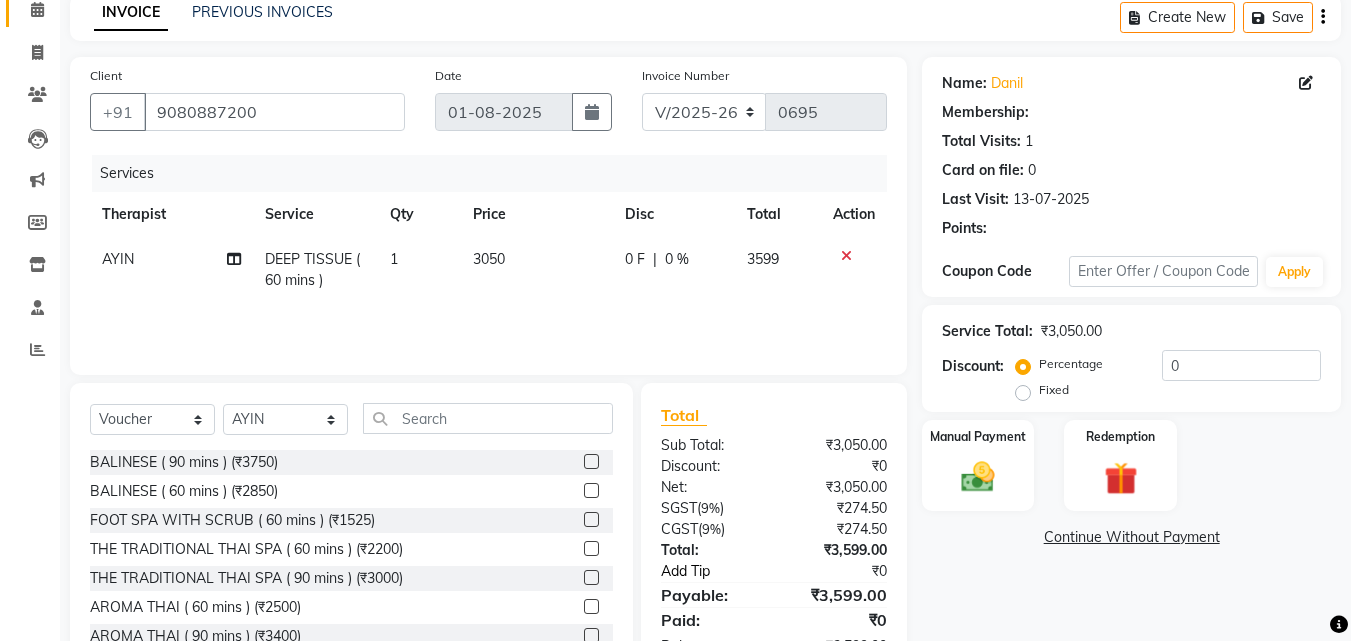 scroll, scrollTop: 160, scrollLeft: 0, axis: vertical 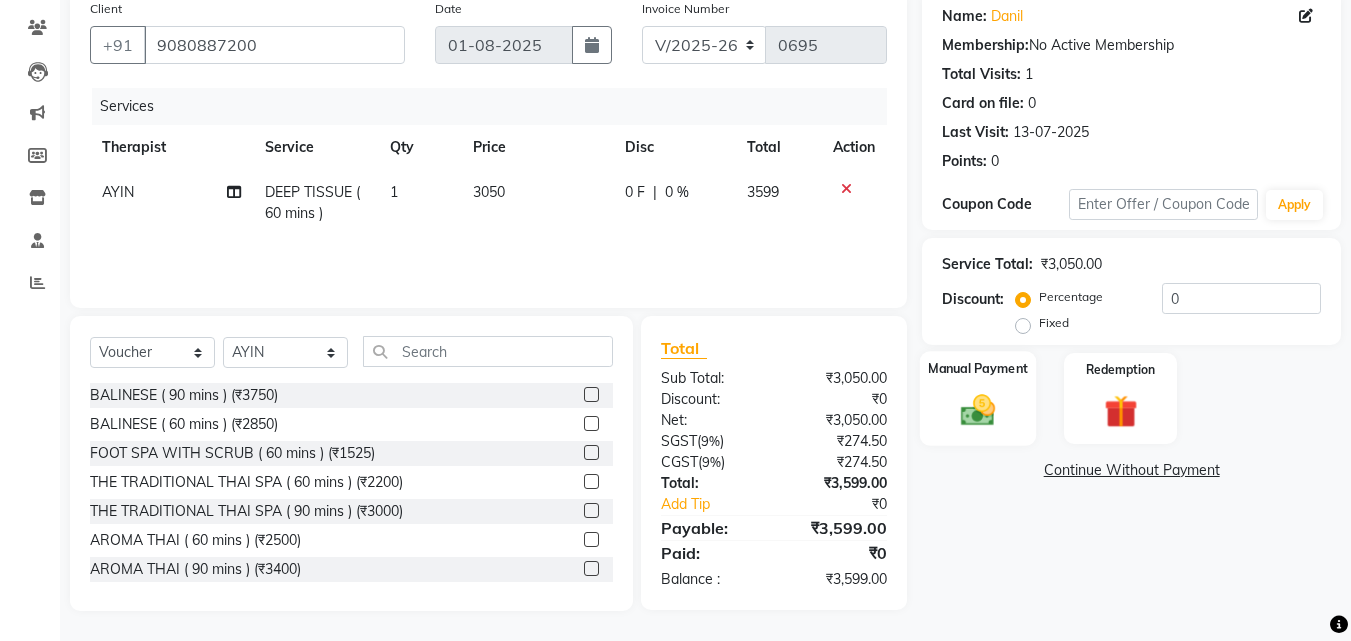 click 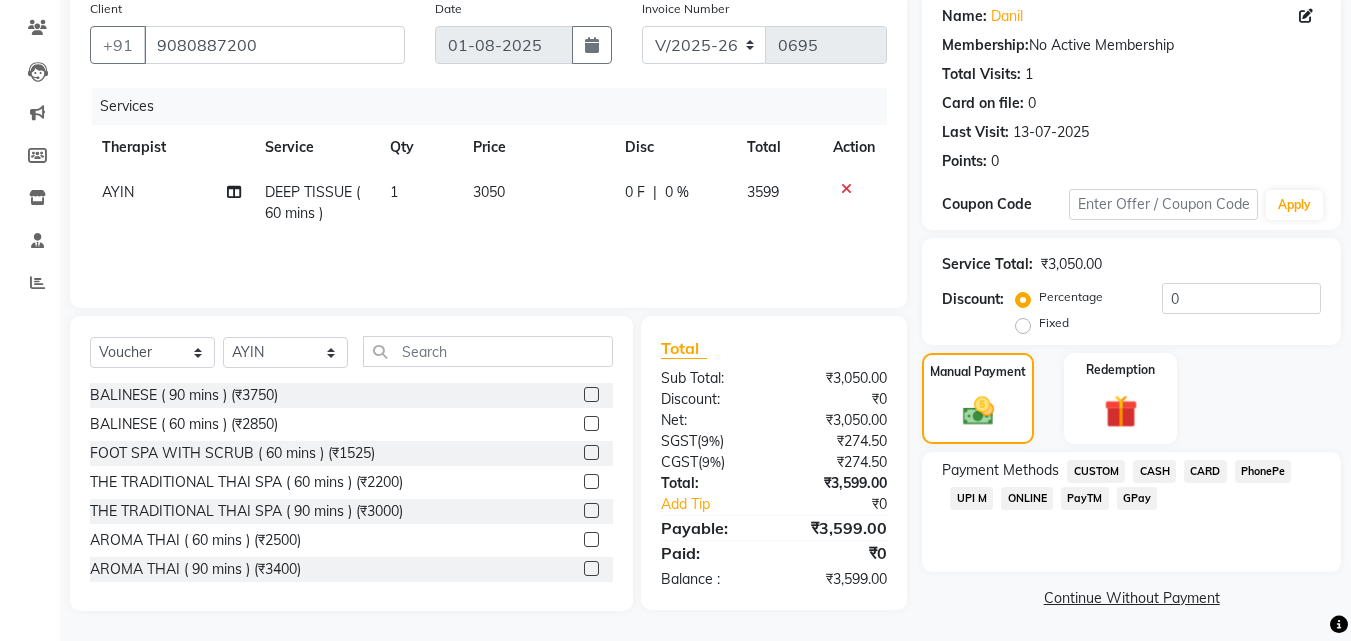 scroll, scrollTop: 162, scrollLeft: 0, axis: vertical 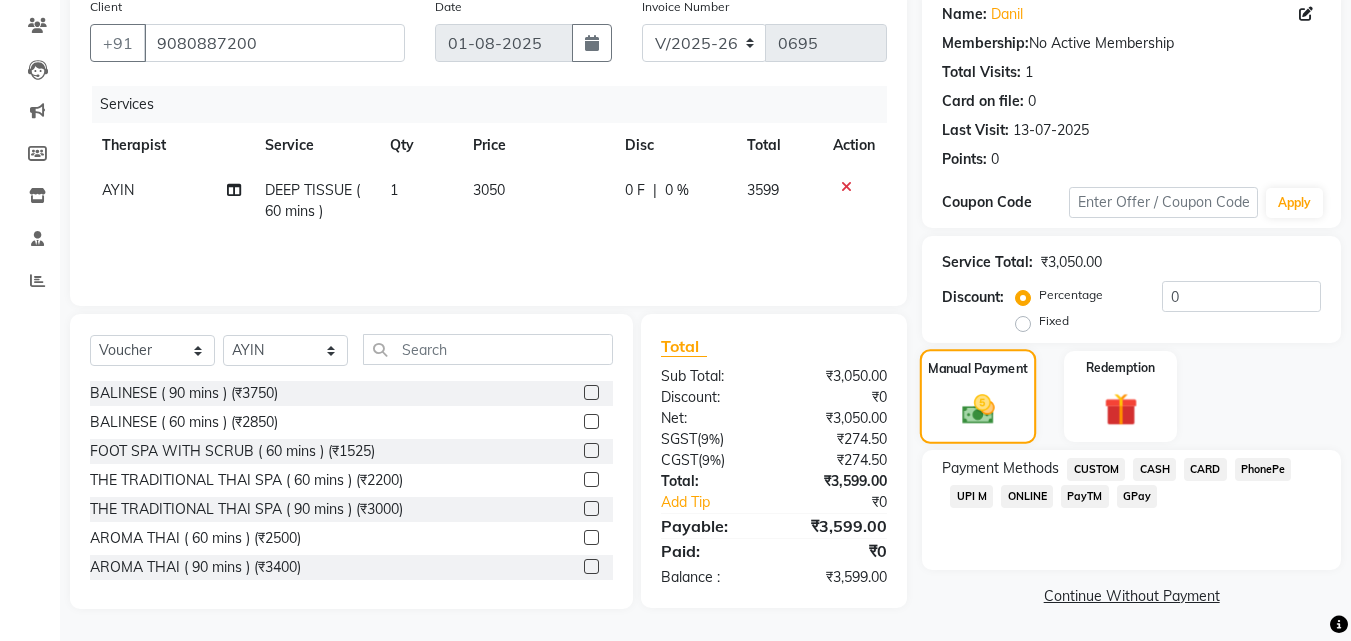 click 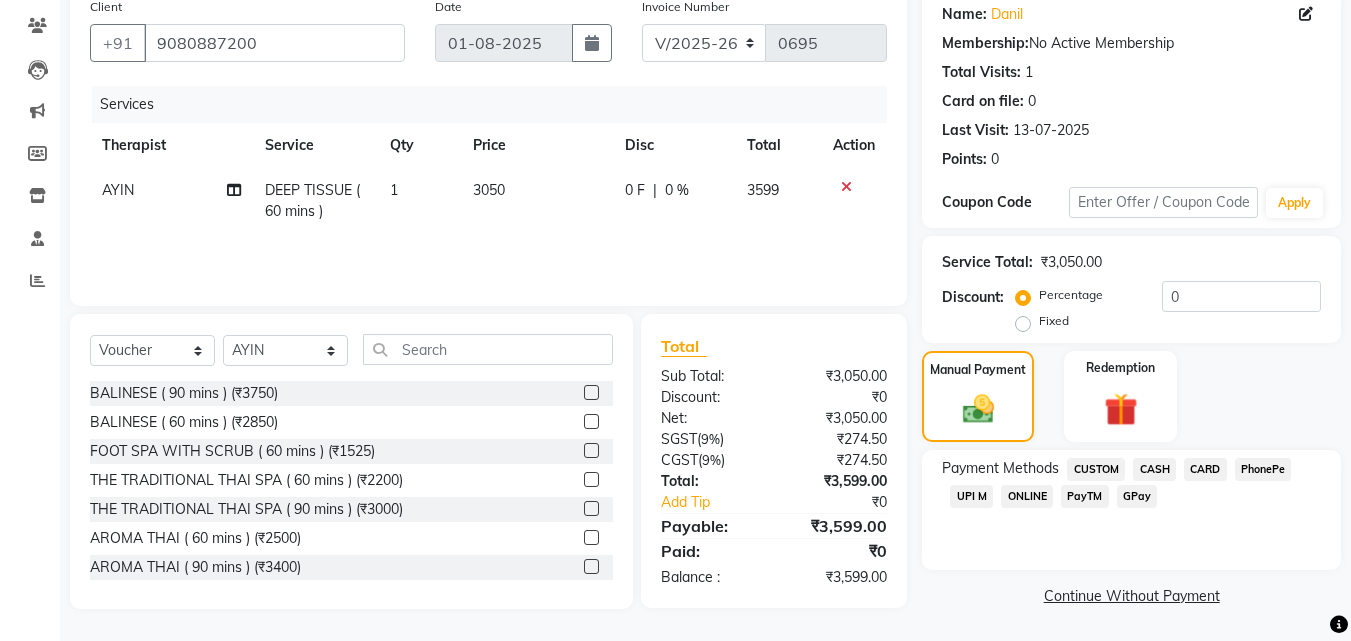 click on "Percentage   Fixed  0" 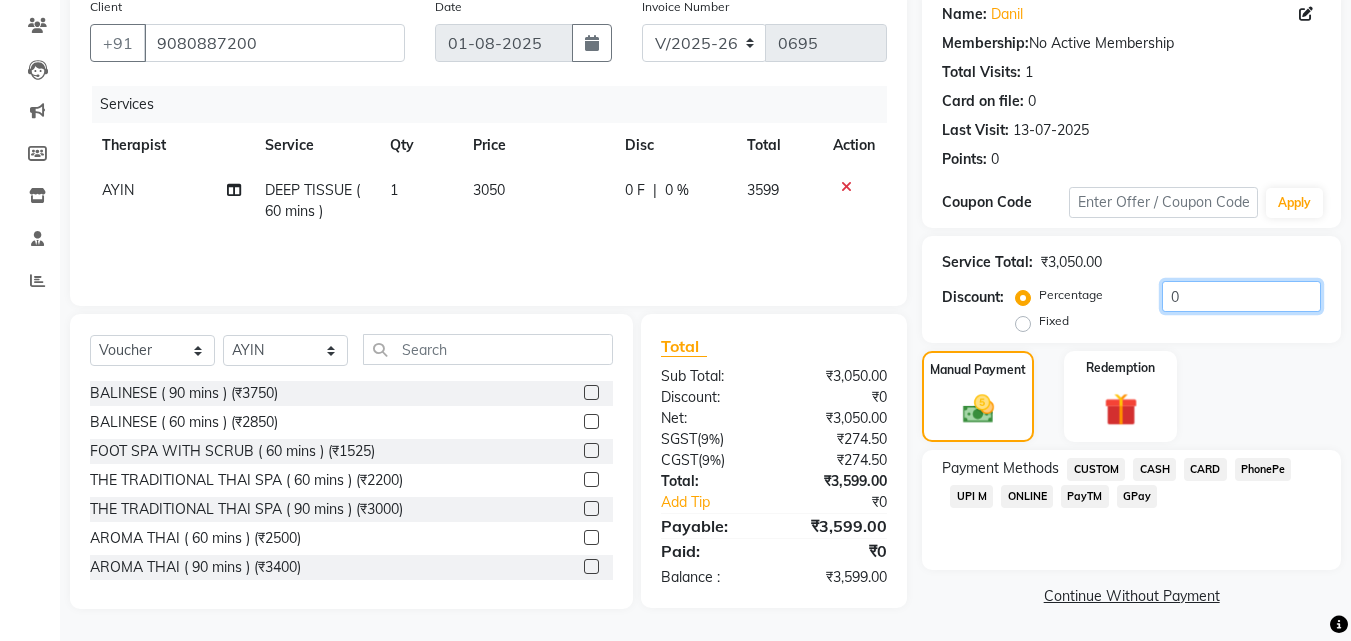 click on "0" 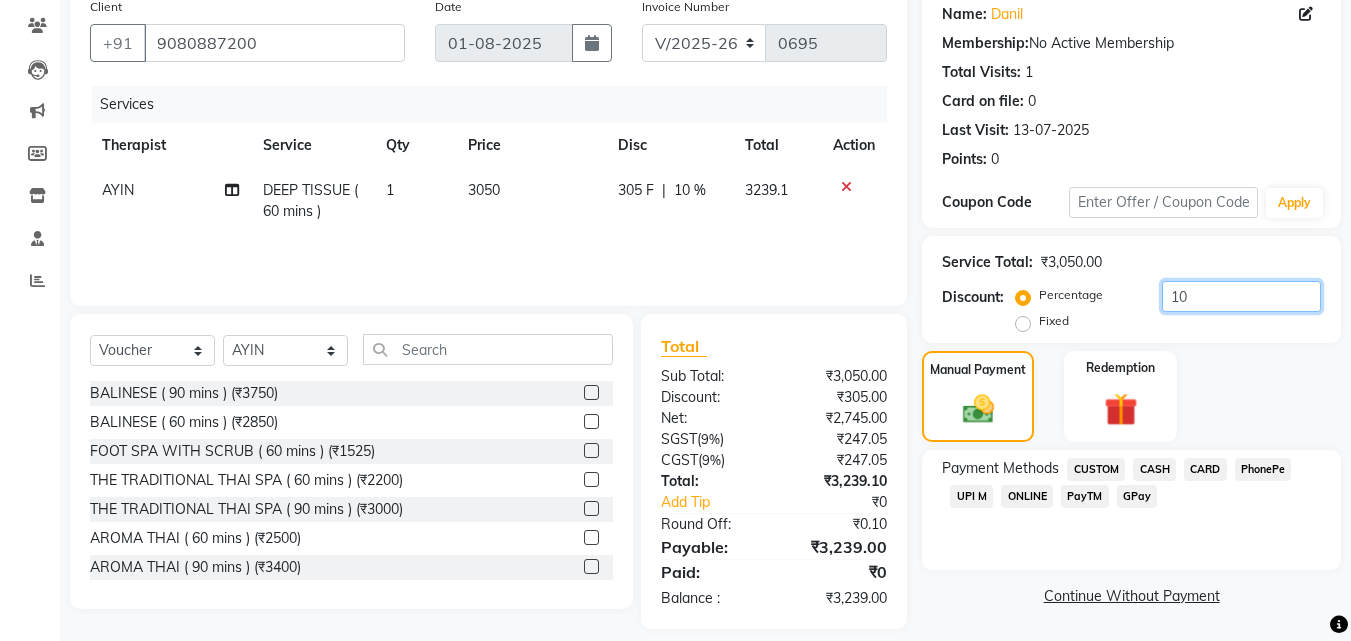 scroll, scrollTop: 180, scrollLeft: 0, axis: vertical 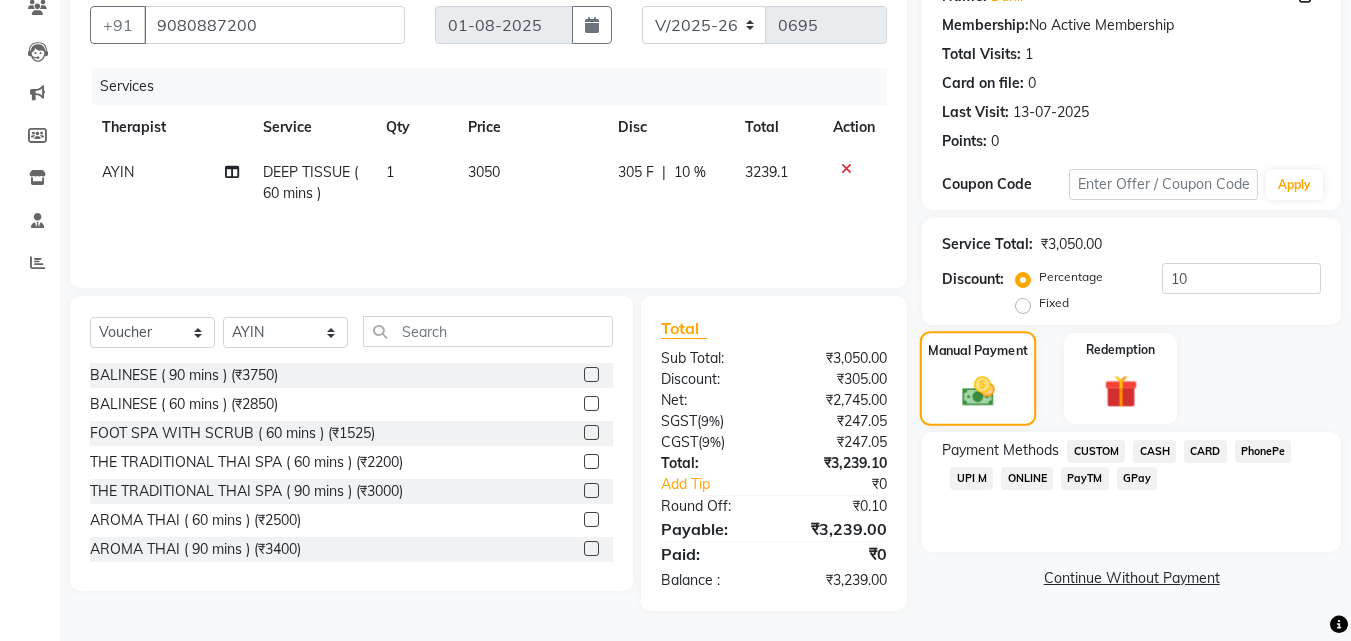 click 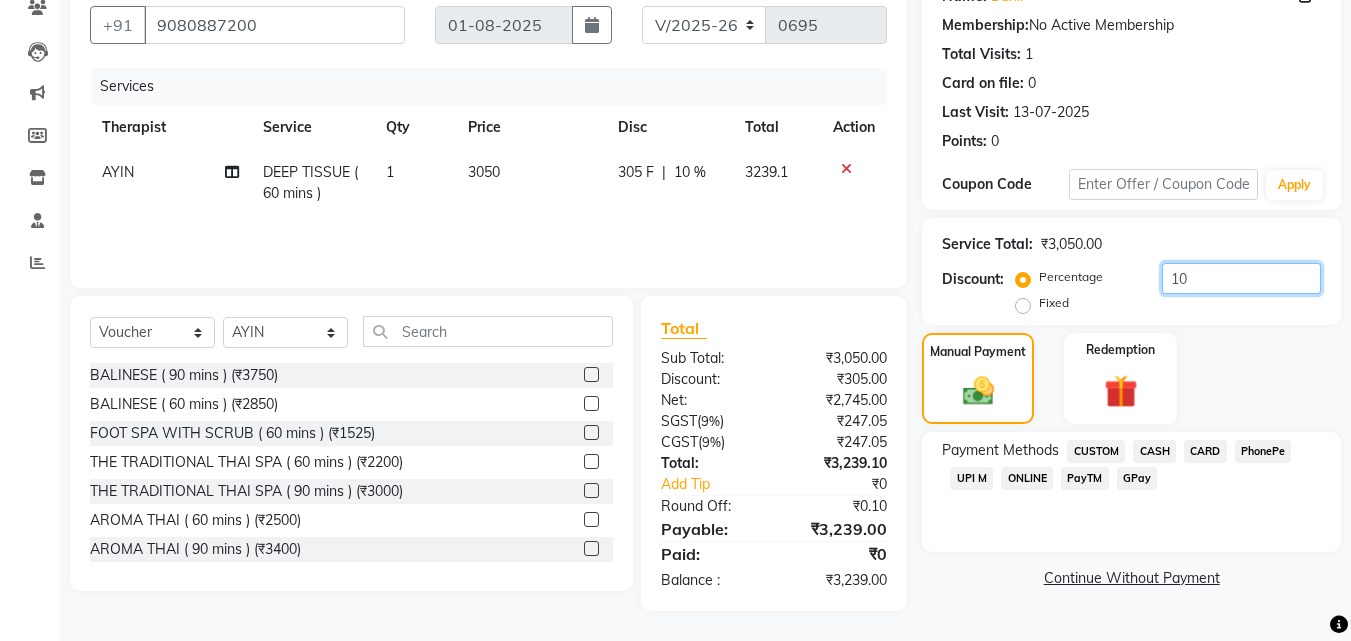 click on "10" 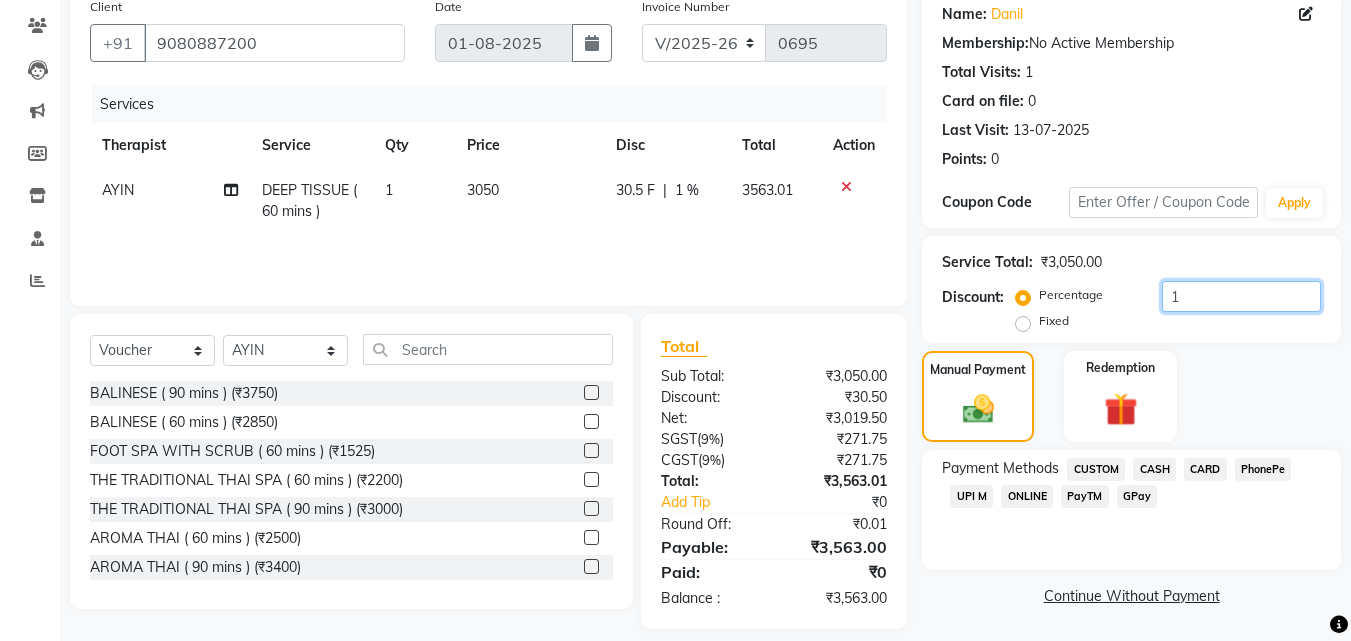 scroll, scrollTop: 180, scrollLeft: 0, axis: vertical 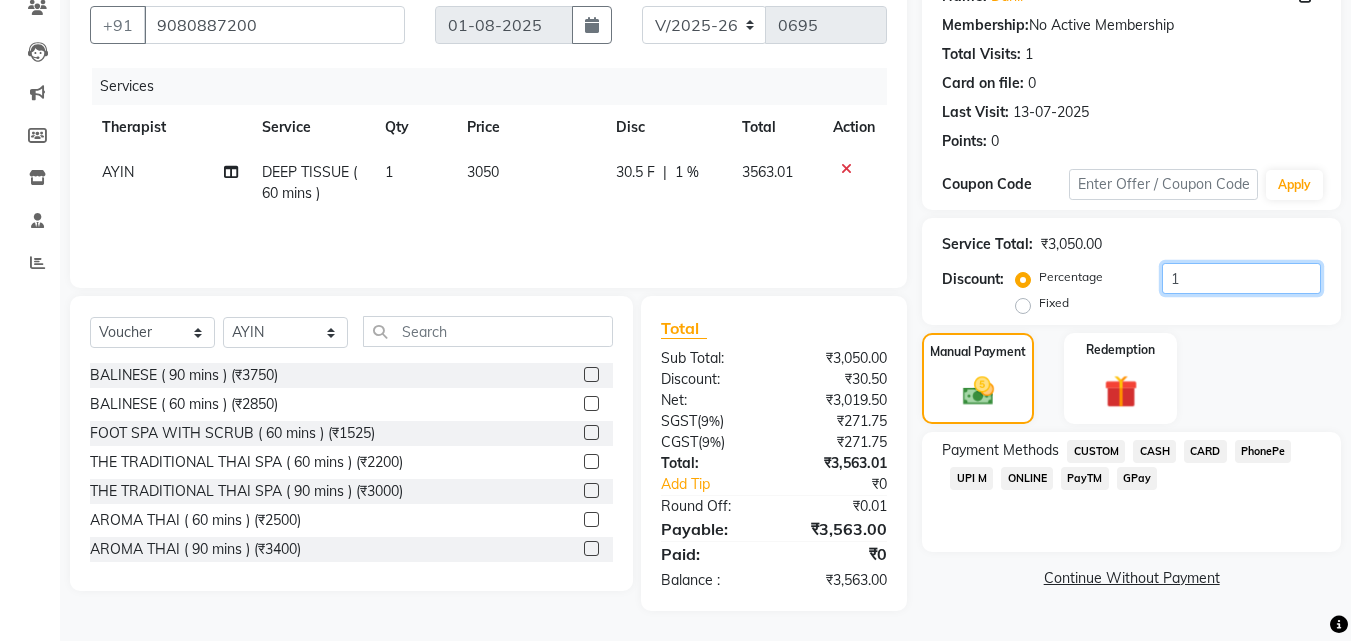 type on "10" 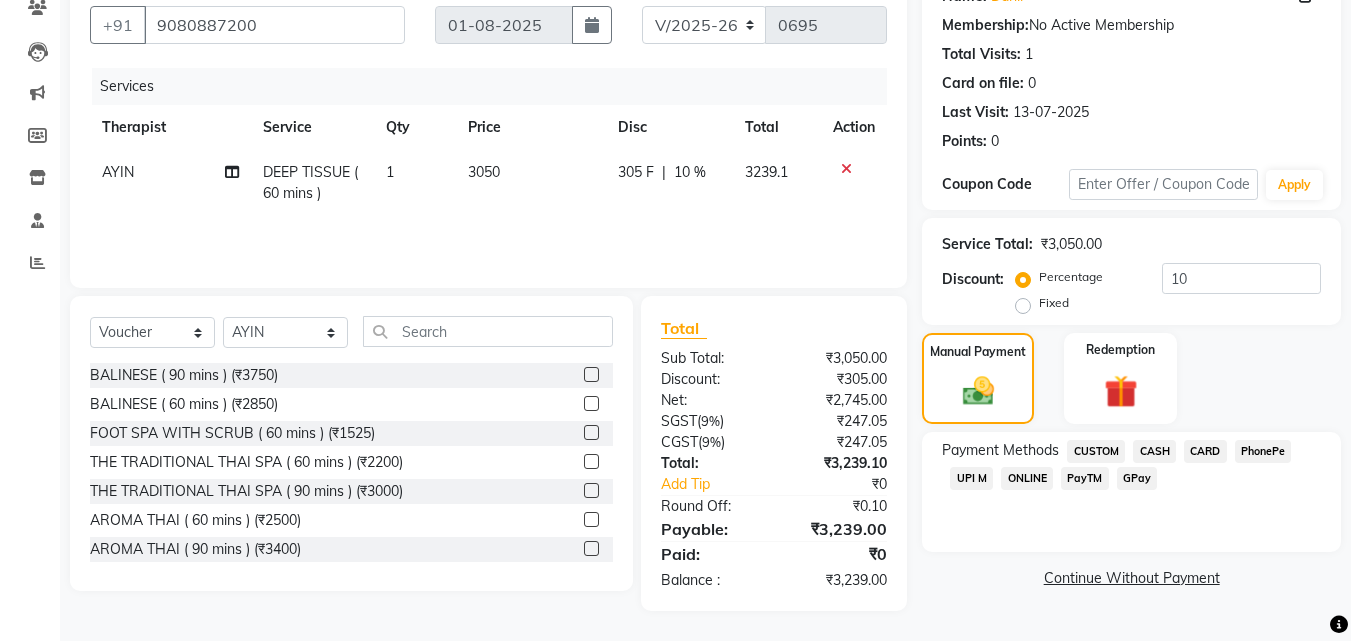 click on "UPI M" 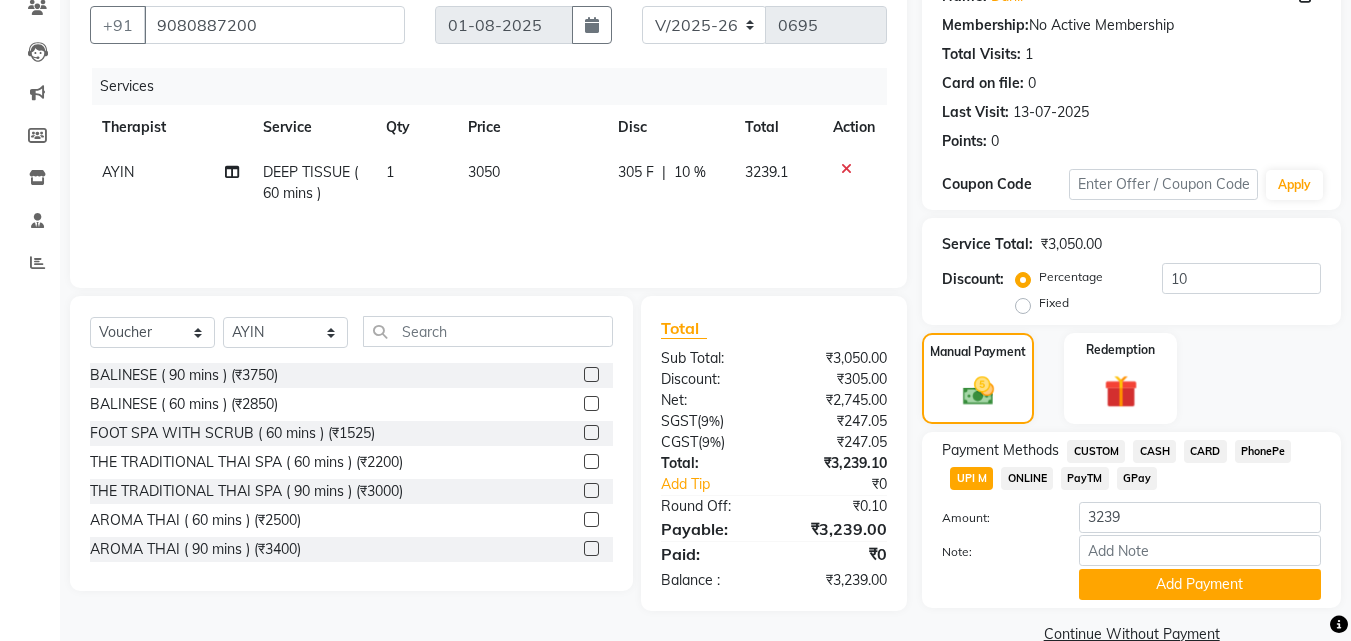 scroll, scrollTop: 218, scrollLeft: 0, axis: vertical 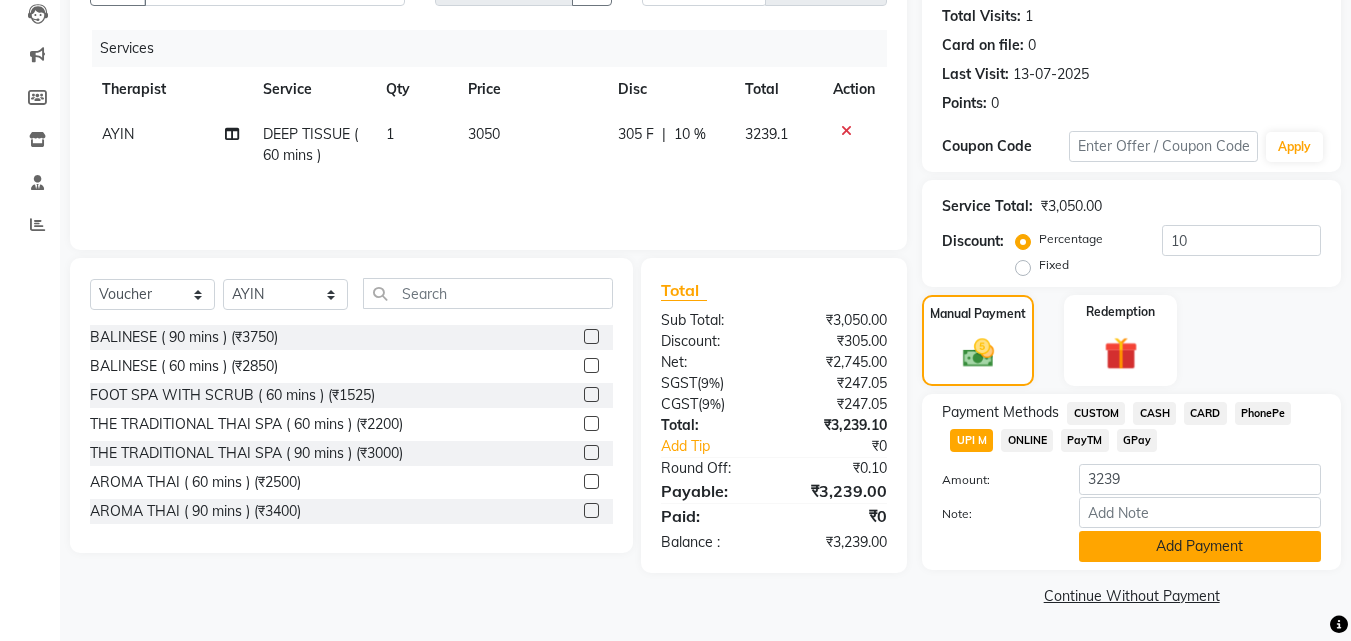click on "Add Payment" 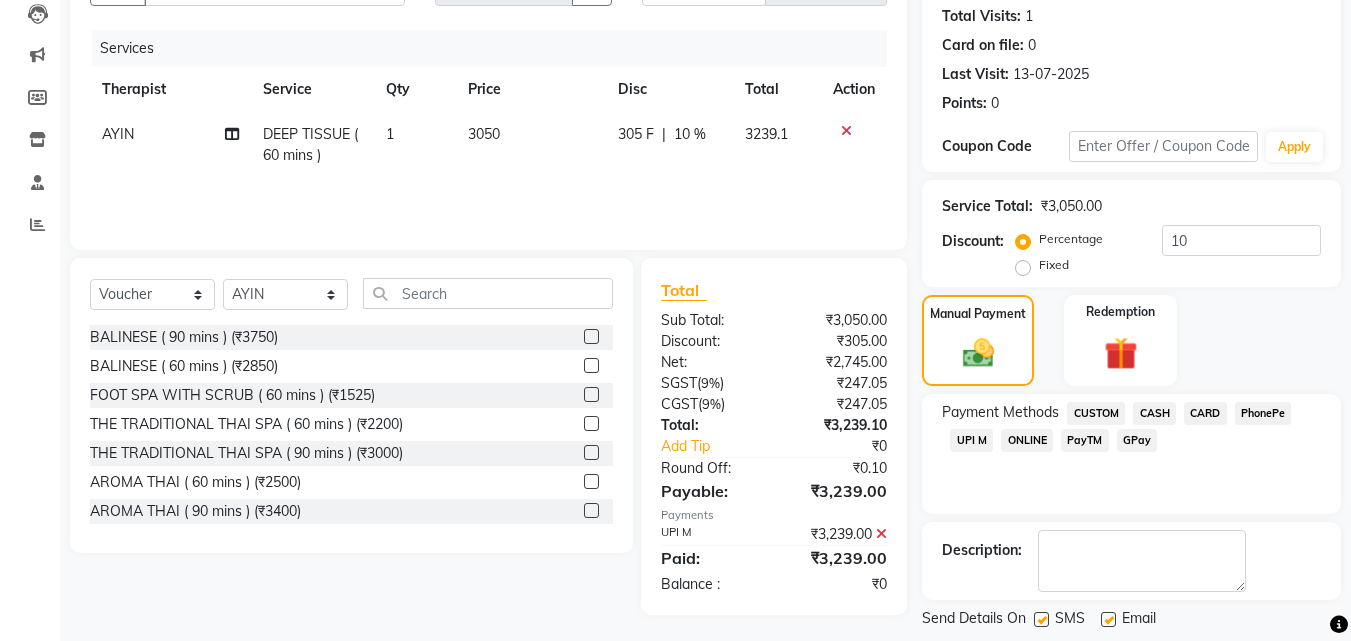 scroll, scrollTop: 314, scrollLeft: 0, axis: vertical 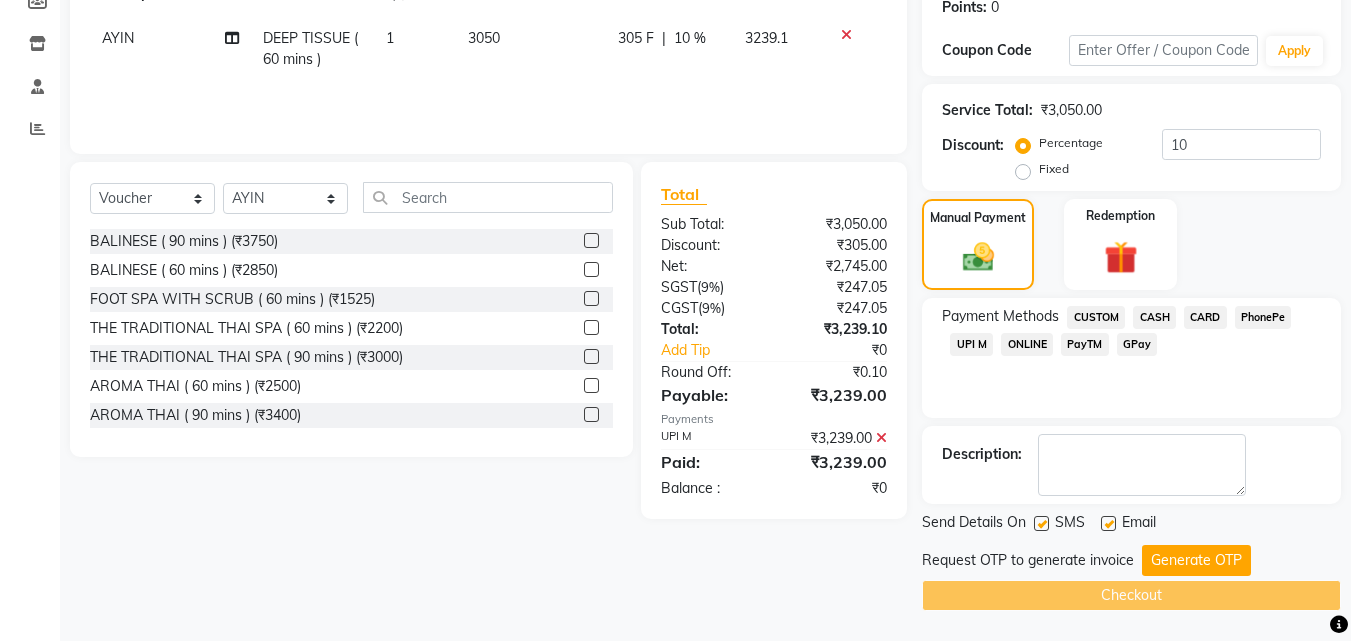 click on "Generate OTP" 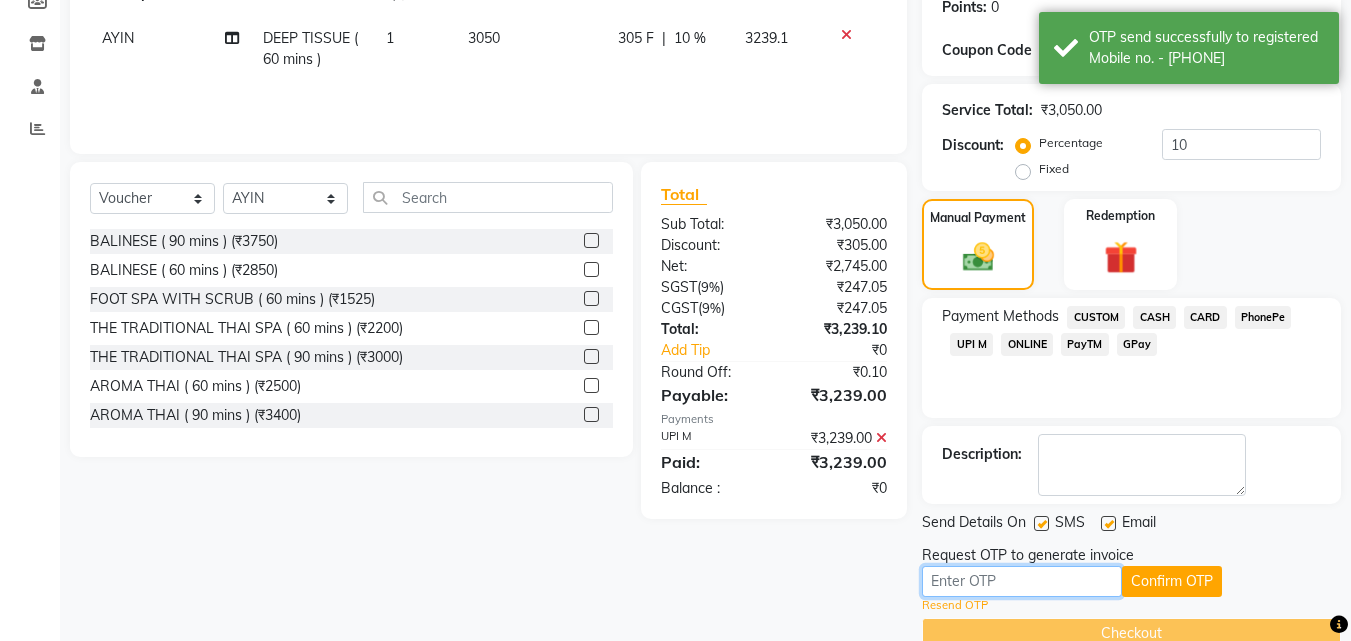 click at bounding box center [1022, 581] 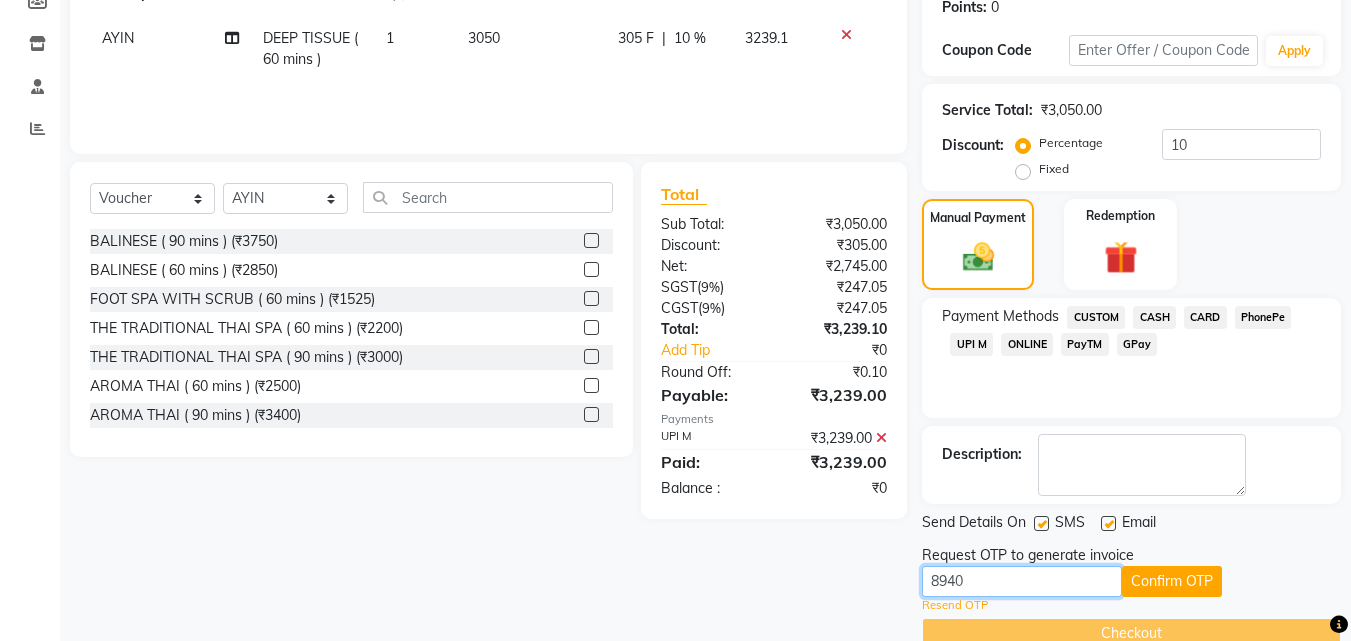 scroll, scrollTop: 352, scrollLeft: 0, axis: vertical 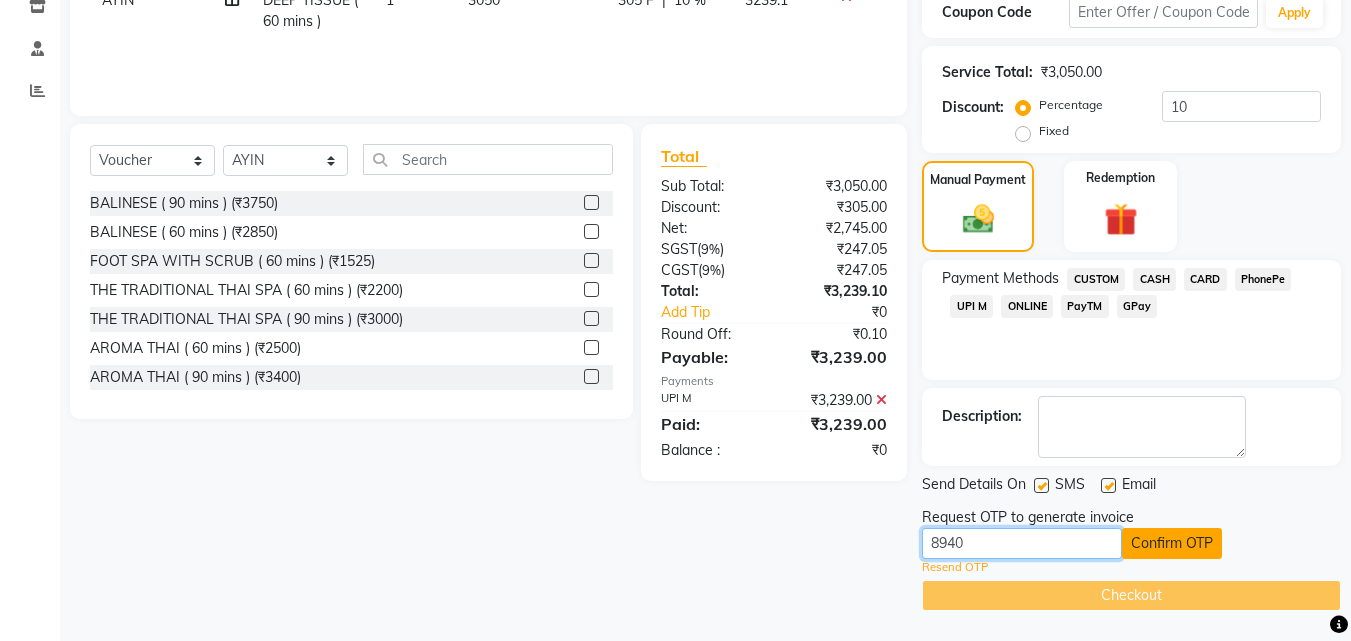 type on "8940" 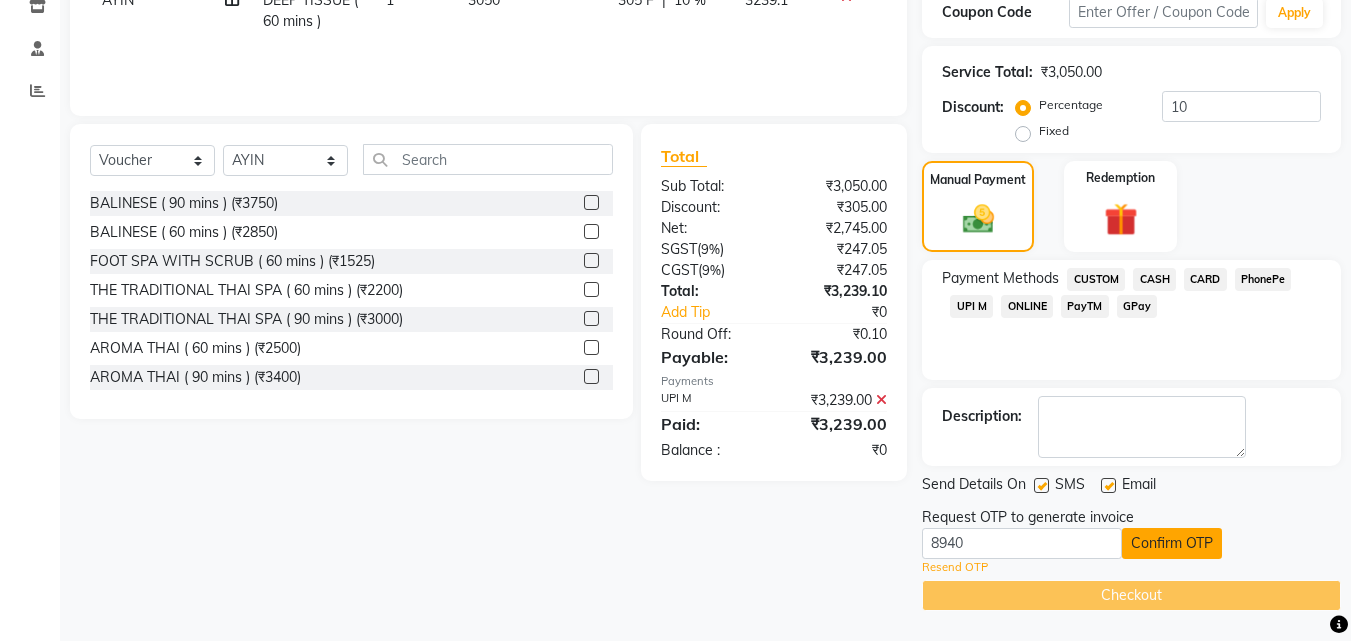 click on "Confirm OTP" 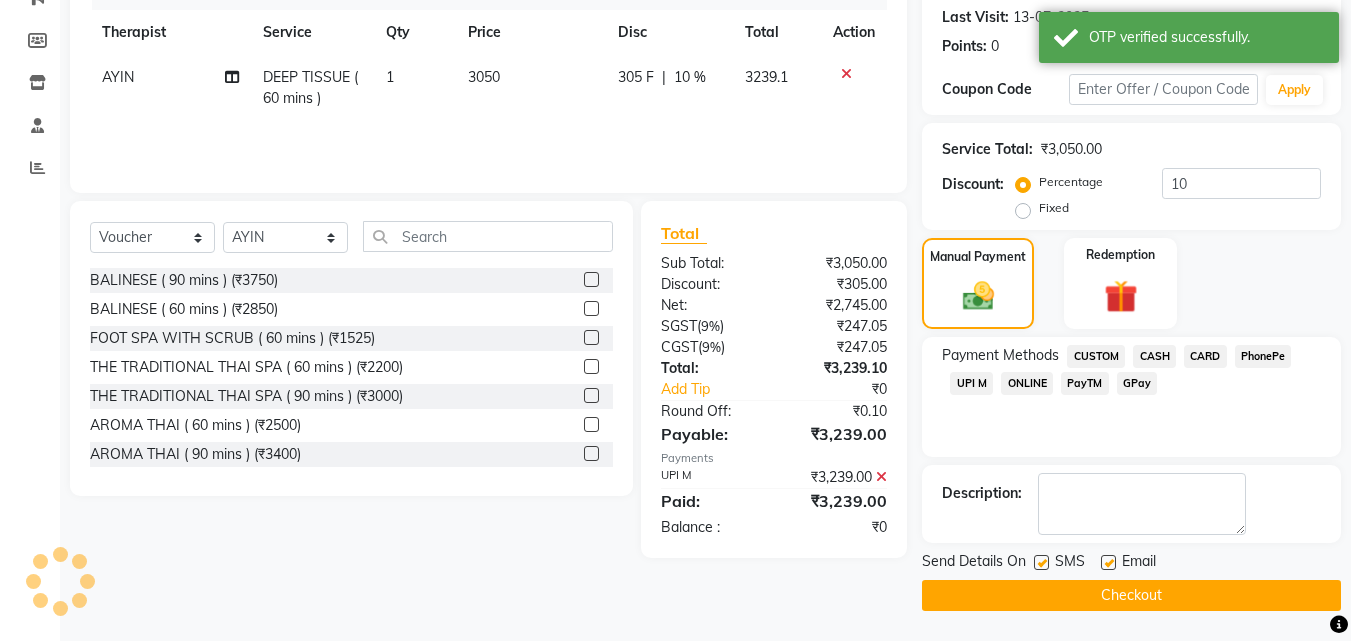 scroll, scrollTop: 275, scrollLeft: 0, axis: vertical 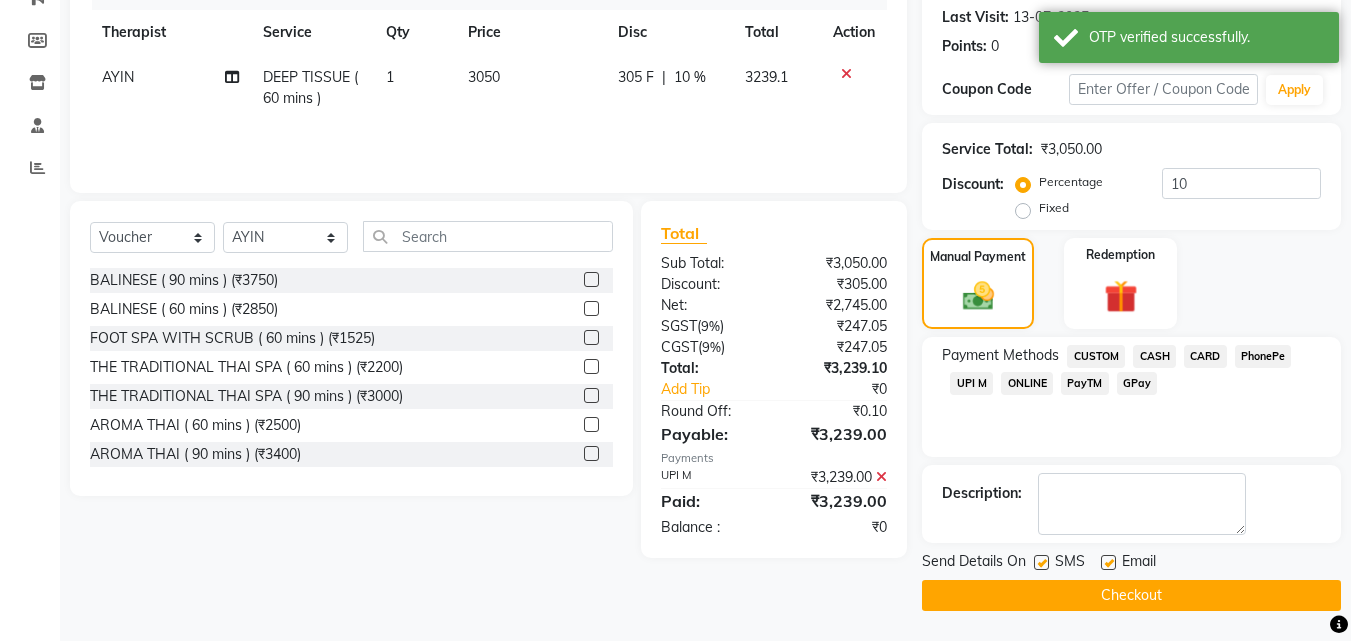 click on "Checkout" 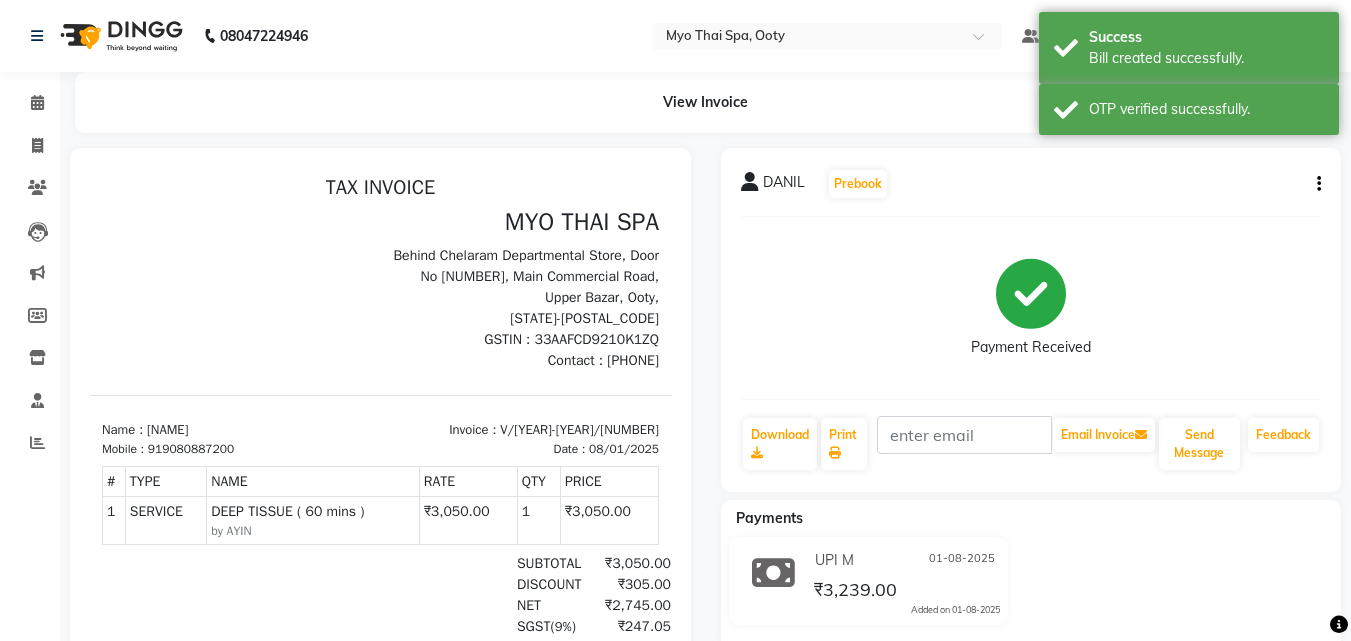 scroll, scrollTop: 0, scrollLeft: 0, axis: both 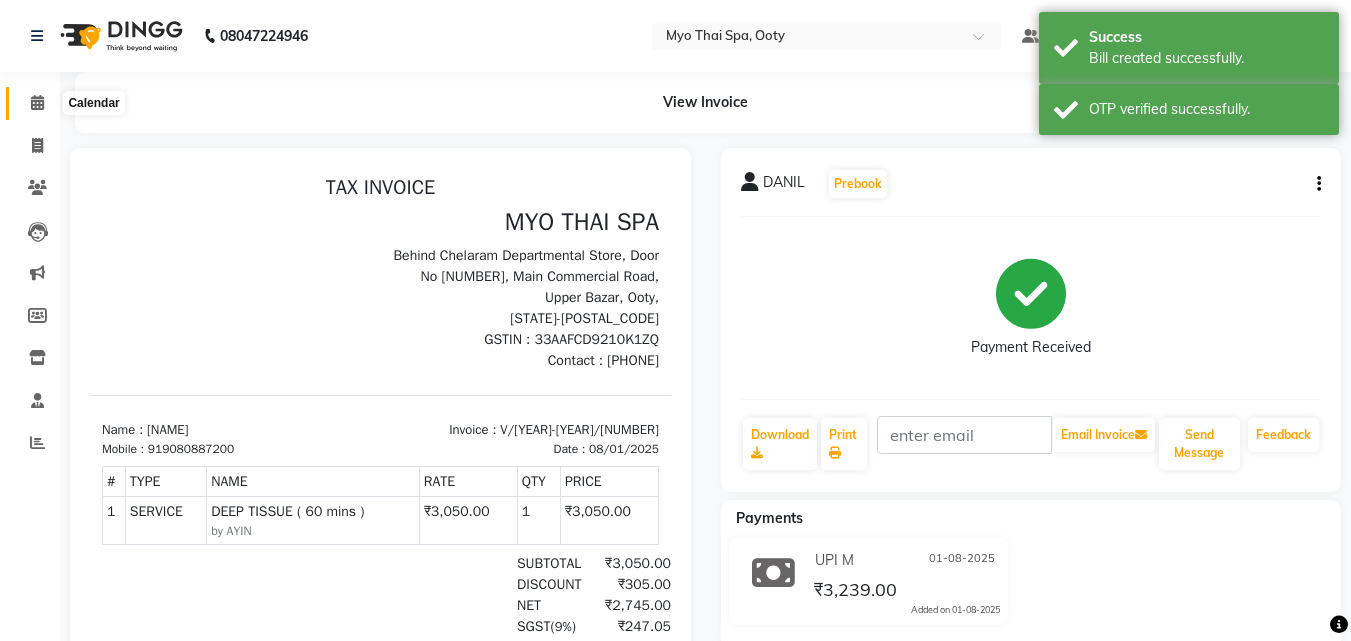 click 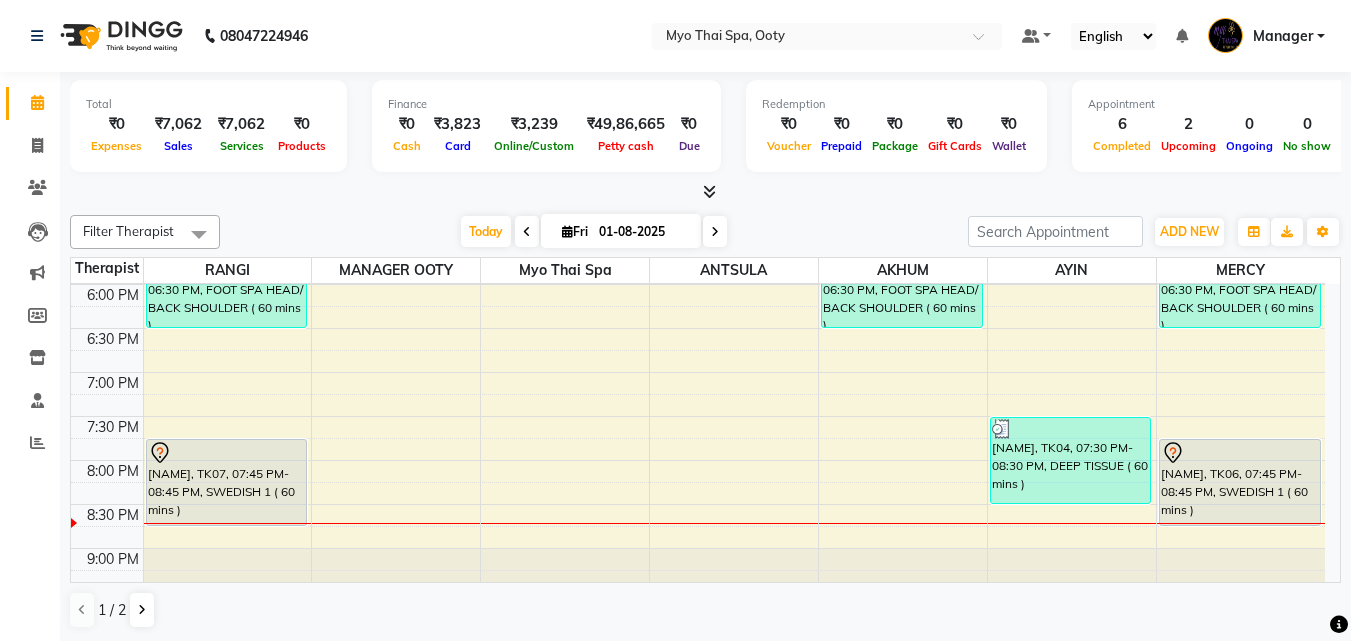 scroll, scrollTop: 745, scrollLeft: 0, axis: vertical 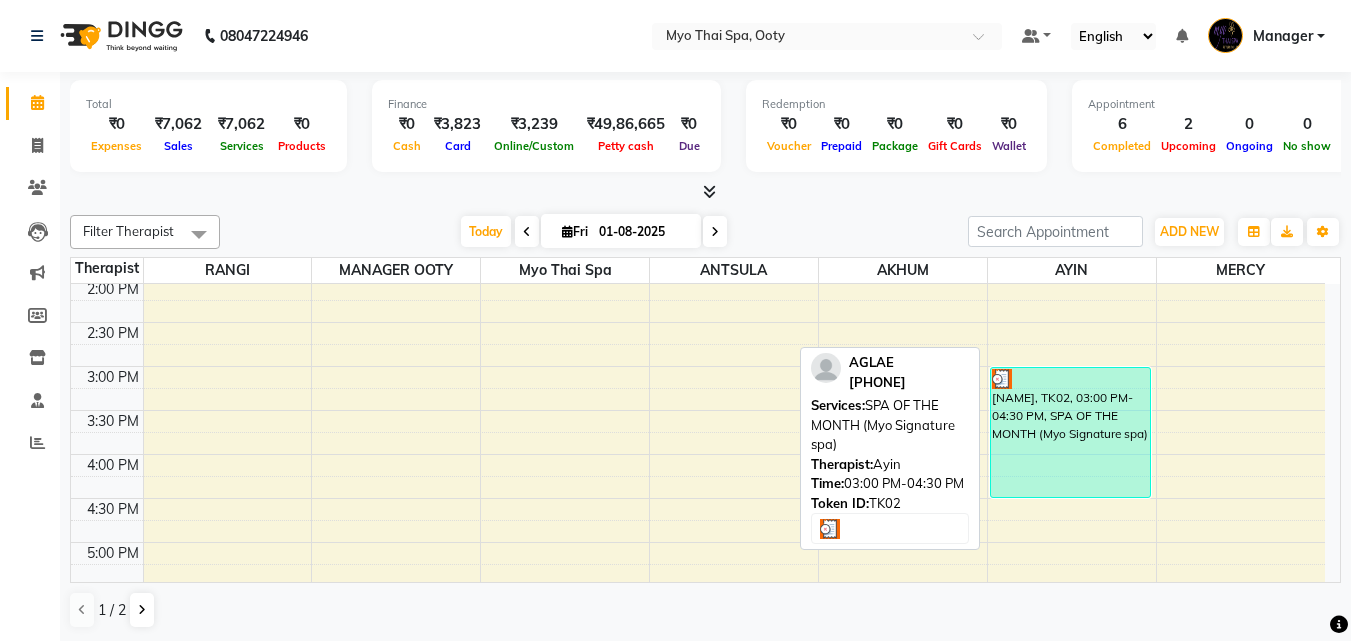 click on "[FIRST], TK02, 03:00 PM-04:30 PM, SPA OF THE MONTH (Myo Signature spa)" at bounding box center (1071, 432) 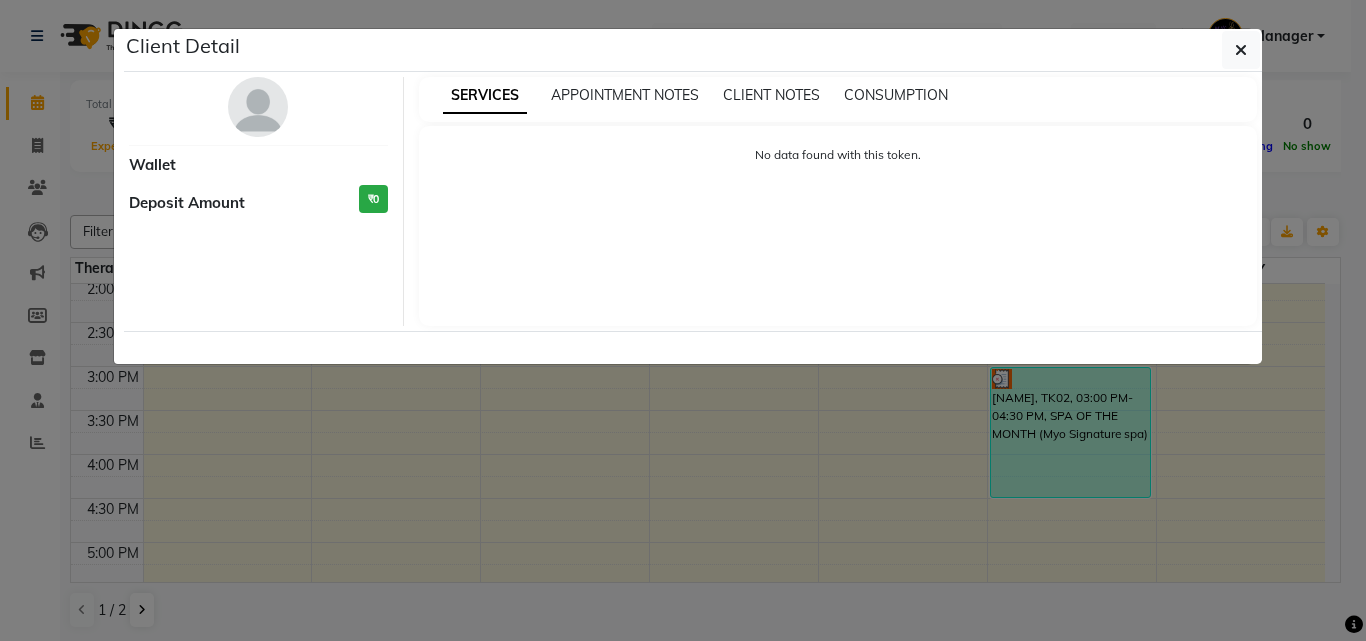 select on "3" 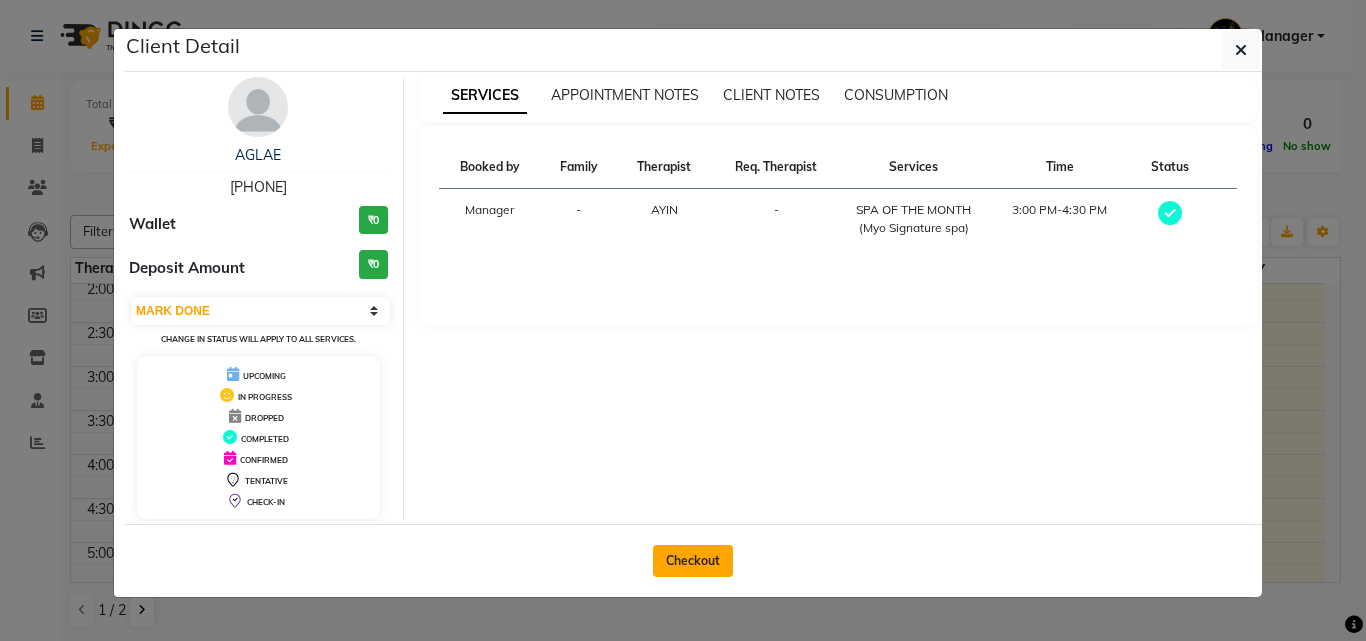 click on "Checkout" 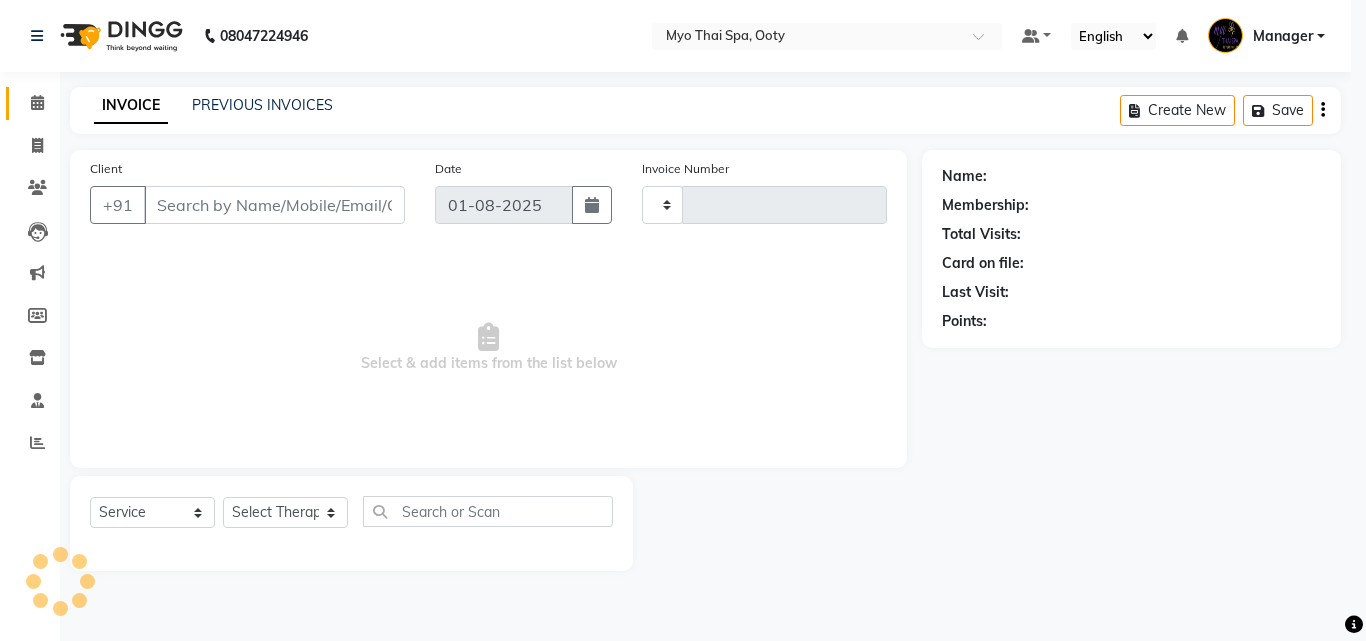 type on "0696" 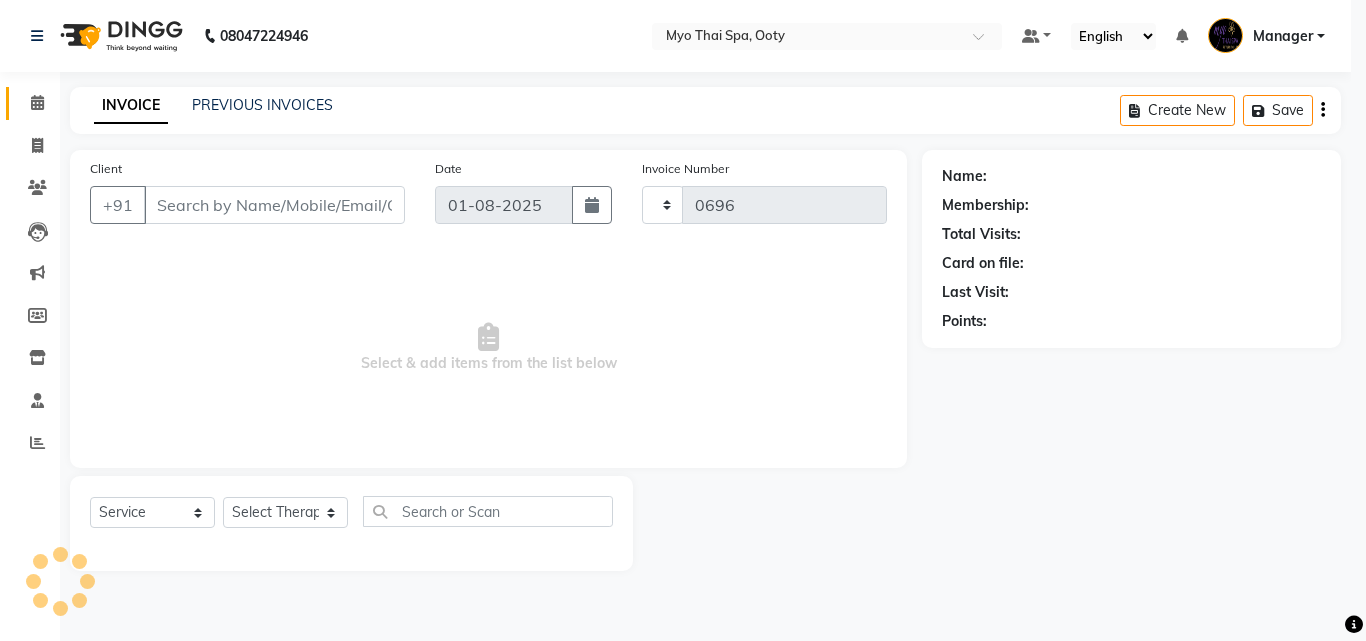 select on "558" 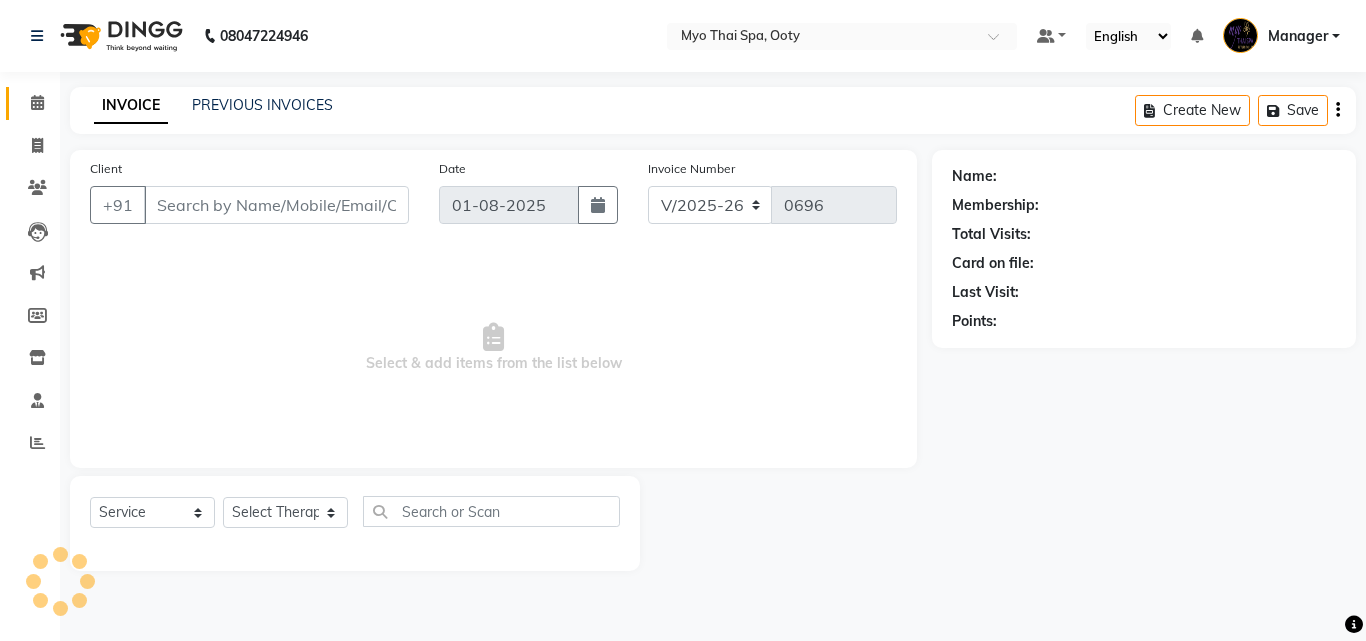 select on "V" 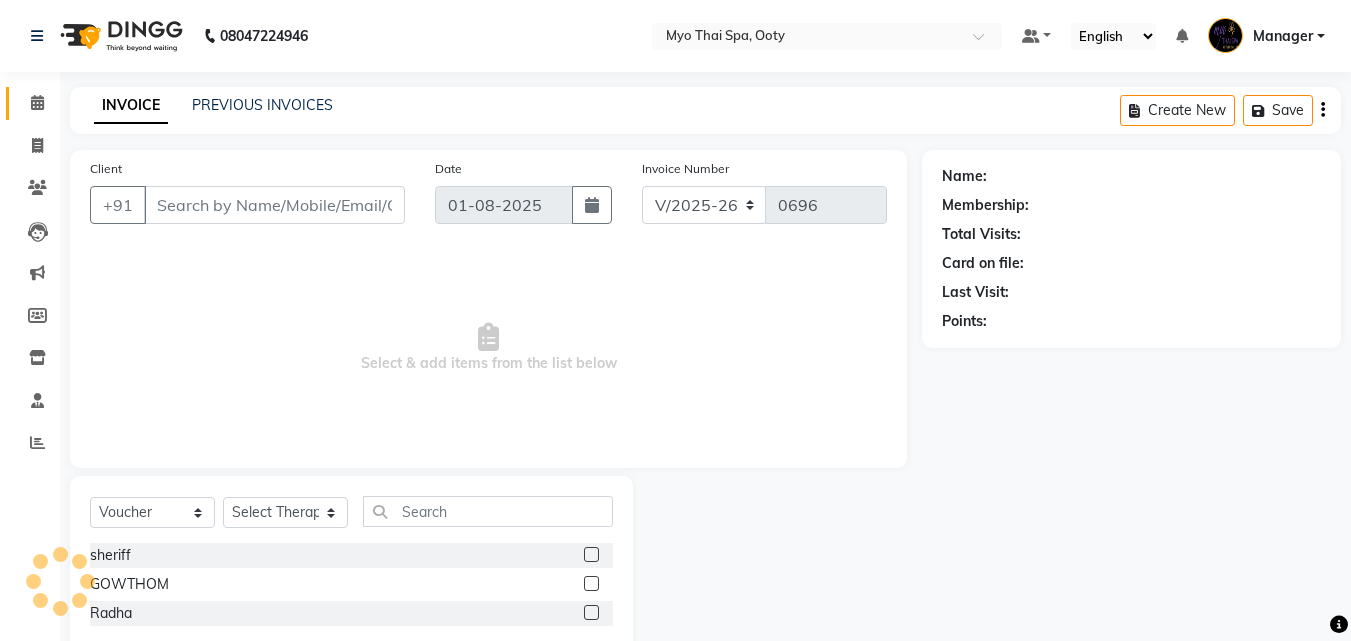 type on "[PHONE]" 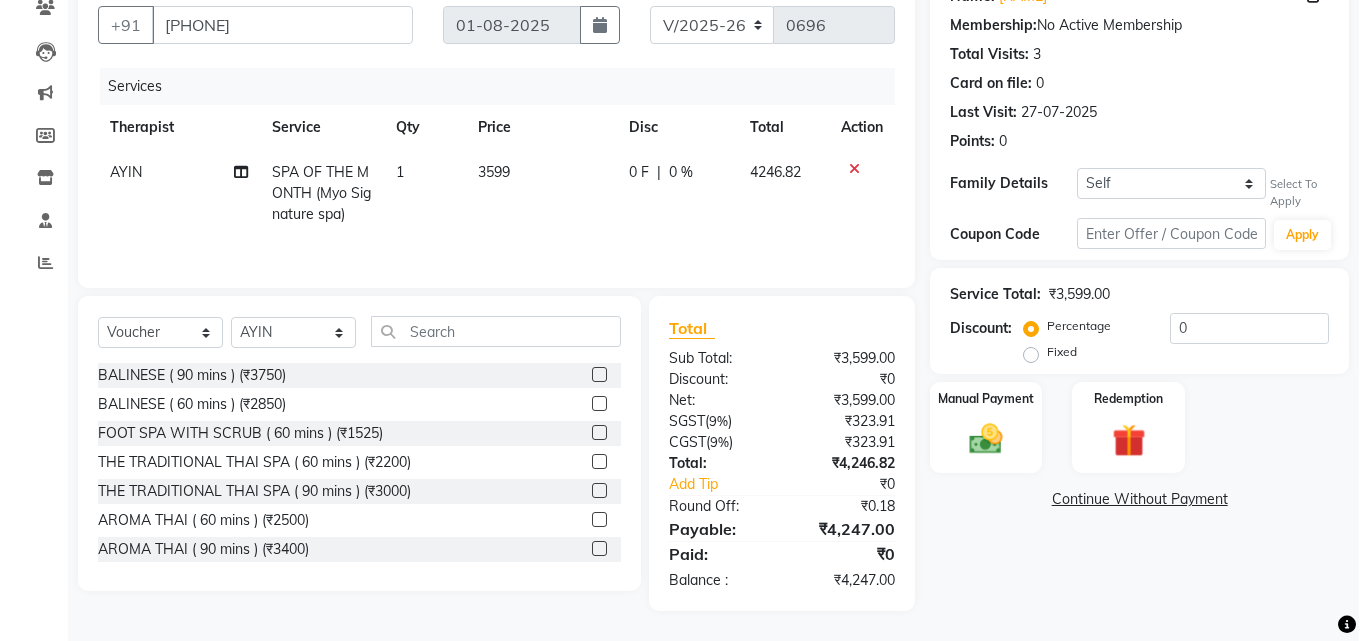 scroll, scrollTop: 80, scrollLeft: 0, axis: vertical 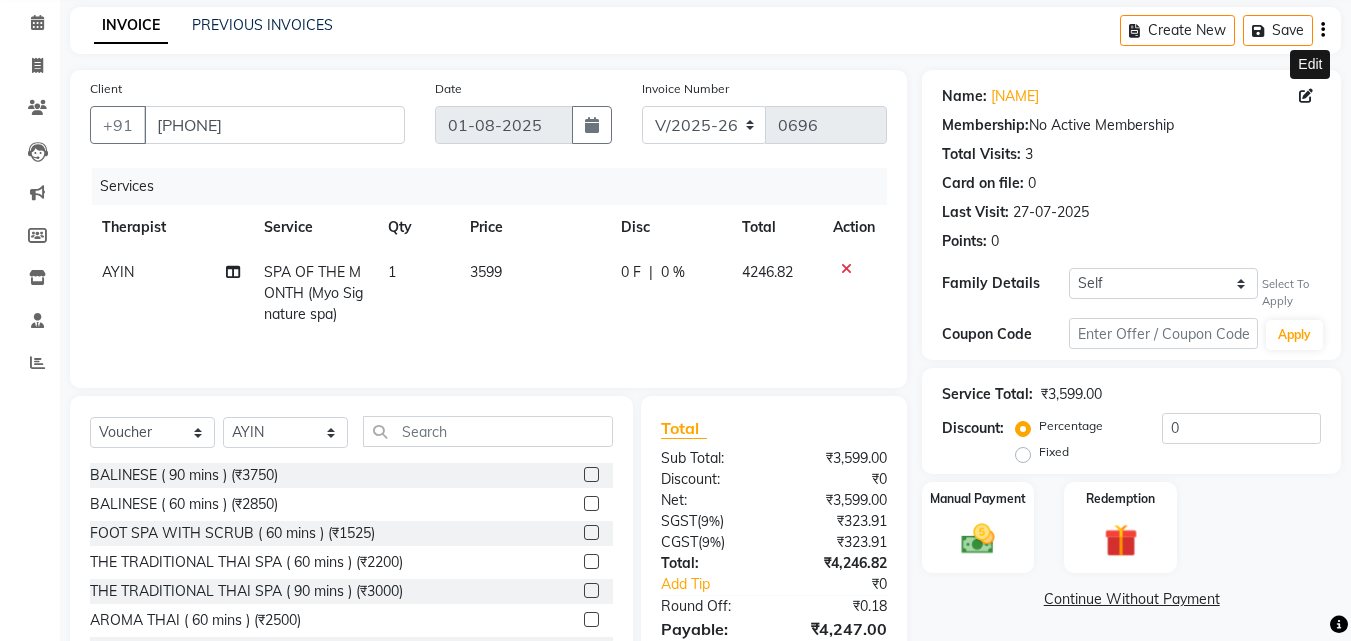 click 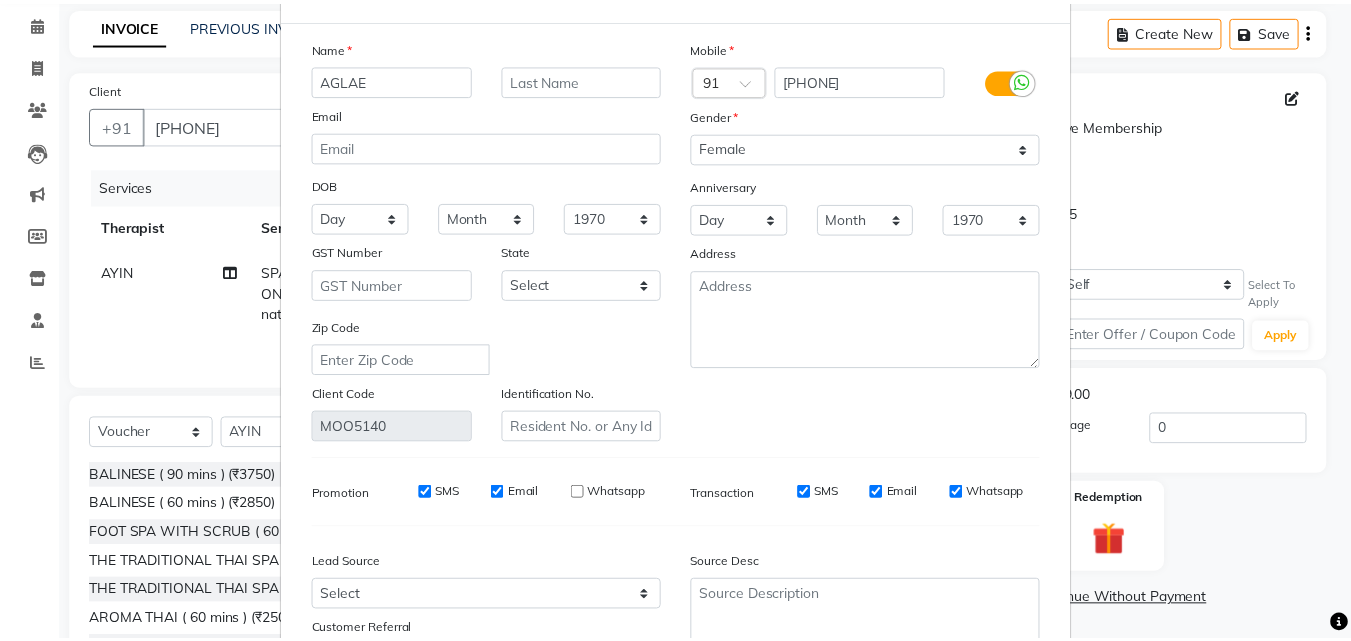 scroll, scrollTop: 246, scrollLeft: 0, axis: vertical 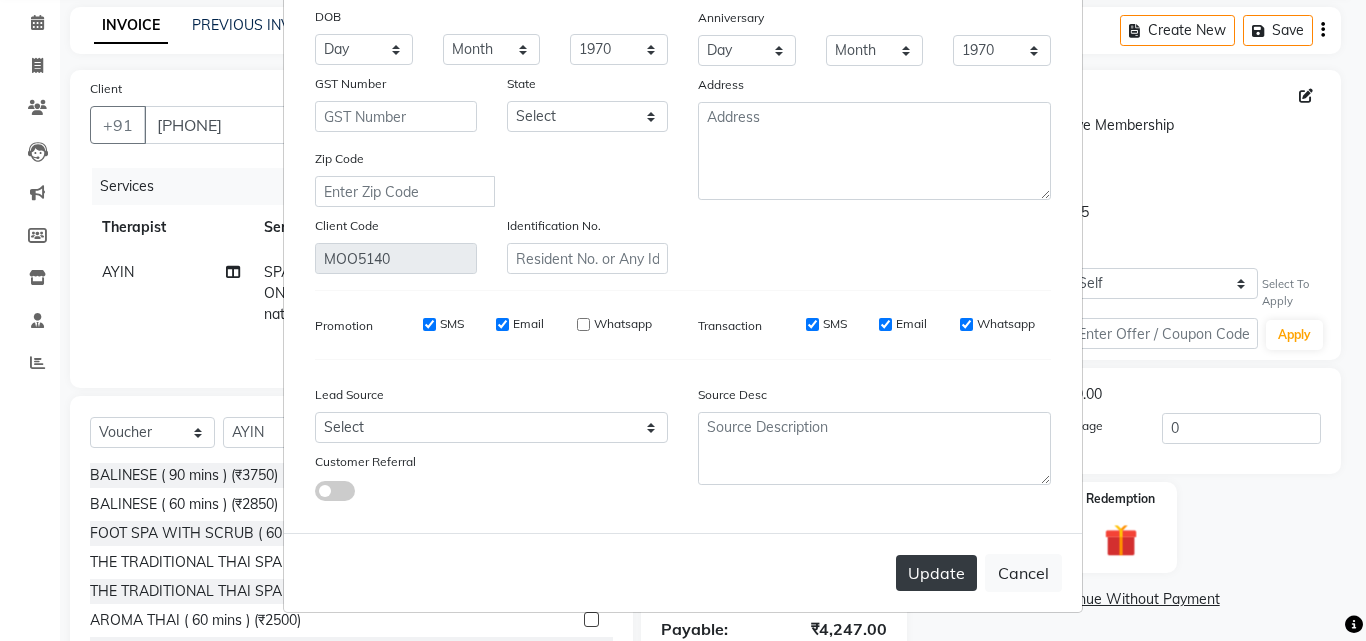 click on "Update" at bounding box center (936, 573) 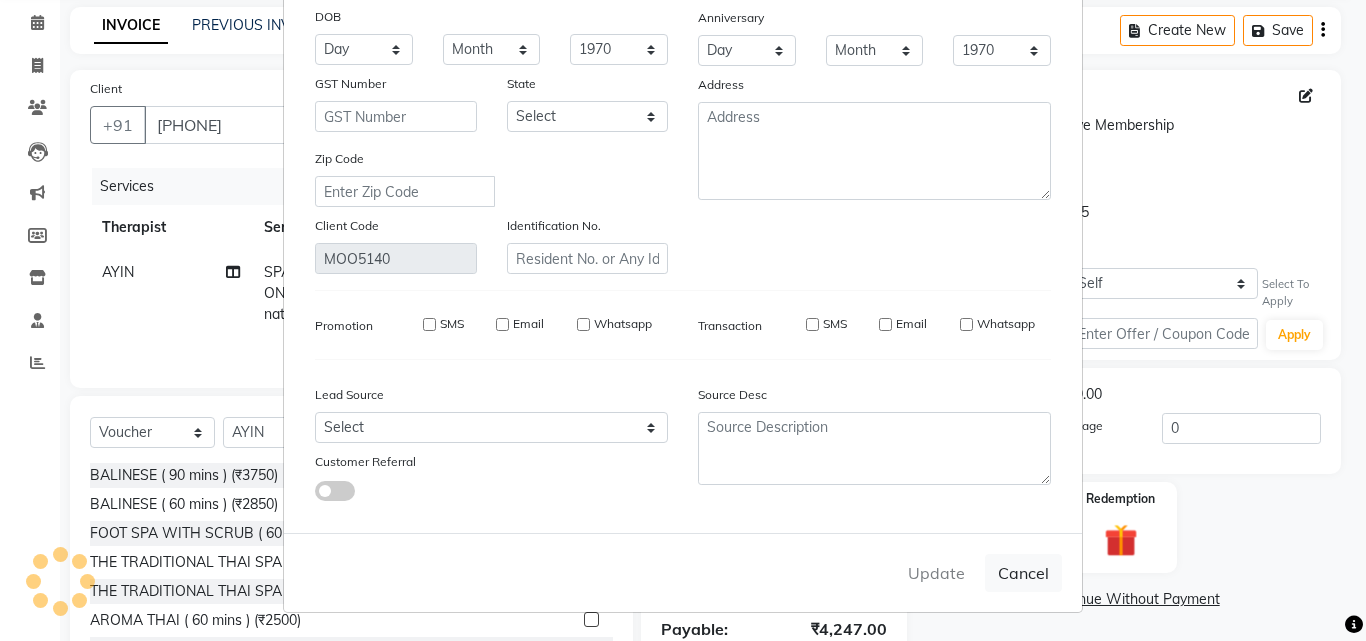 type 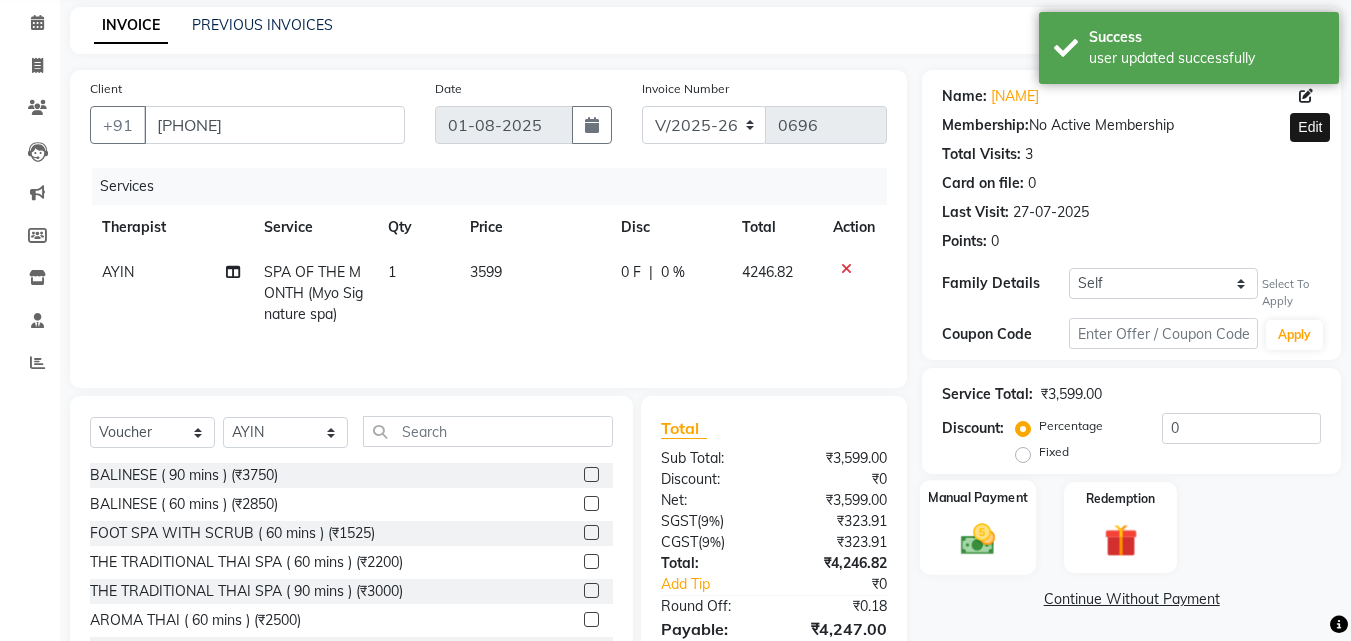 scroll, scrollTop: 180, scrollLeft: 0, axis: vertical 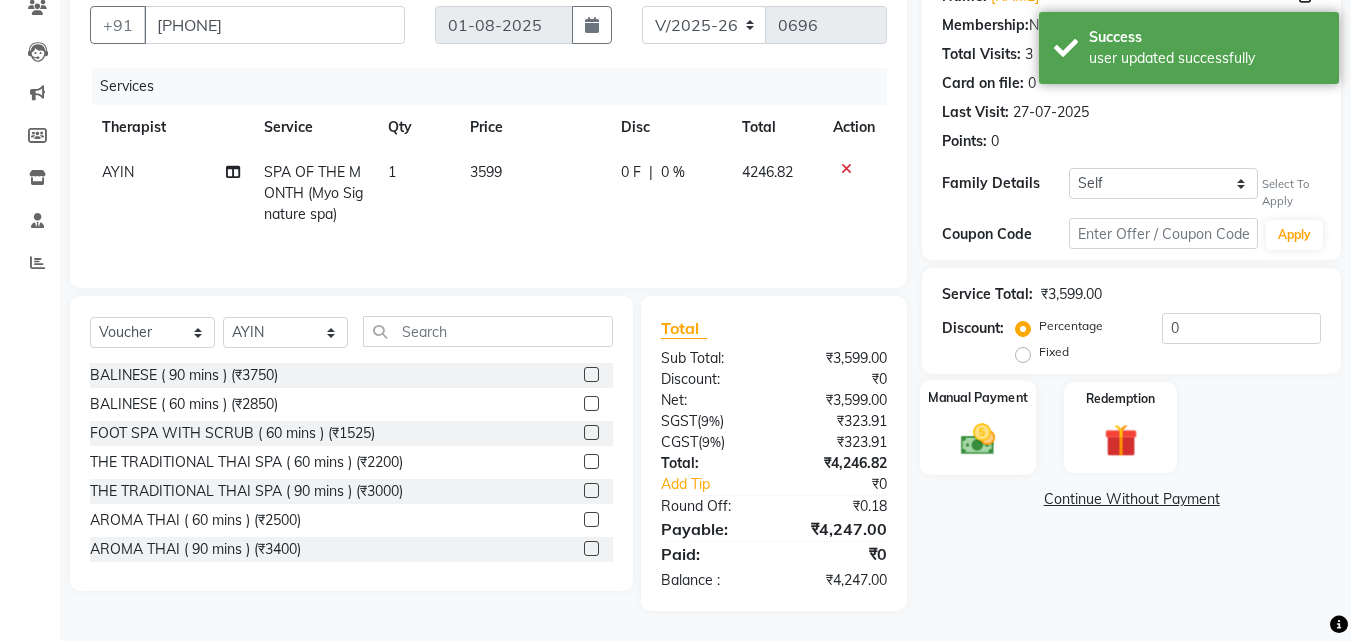 click 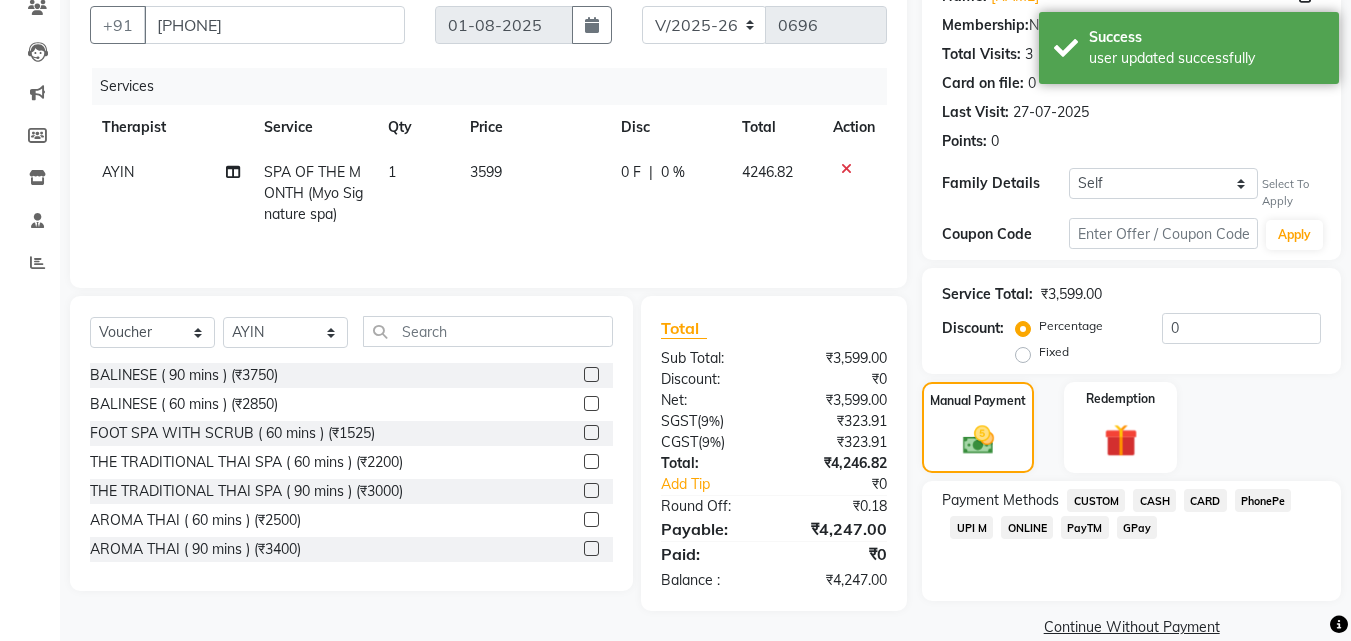click on "CASH" 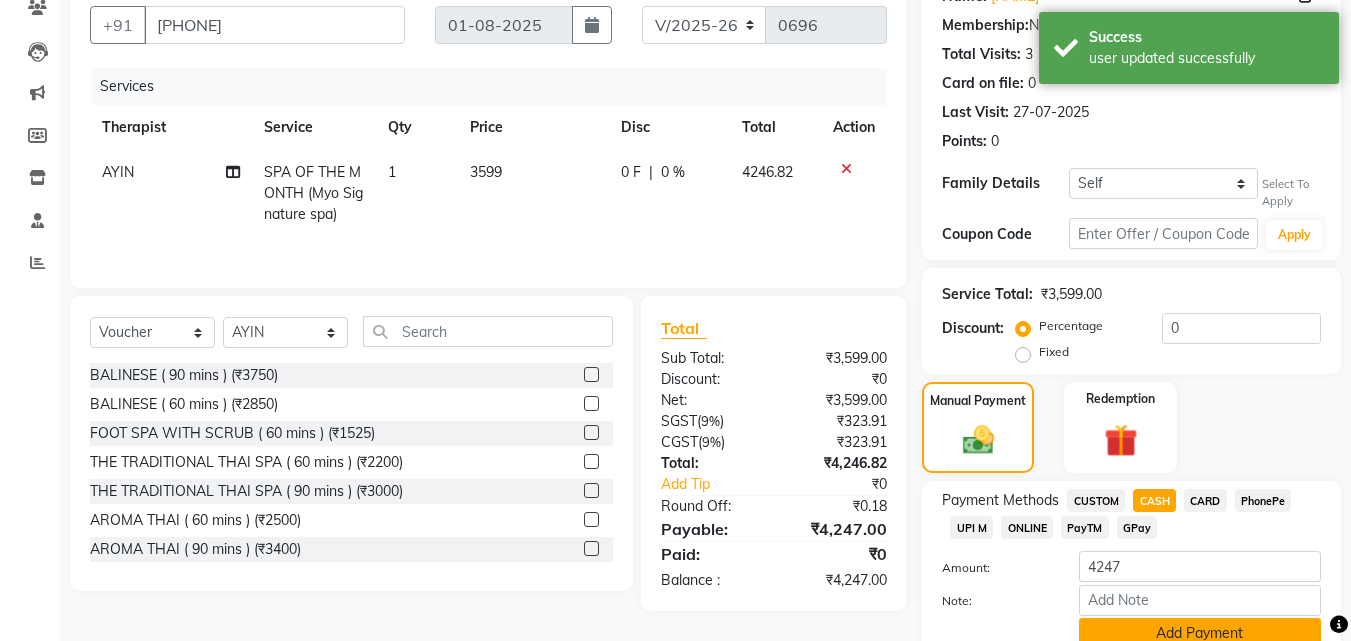 scroll, scrollTop: 267, scrollLeft: 0, axis: vertical 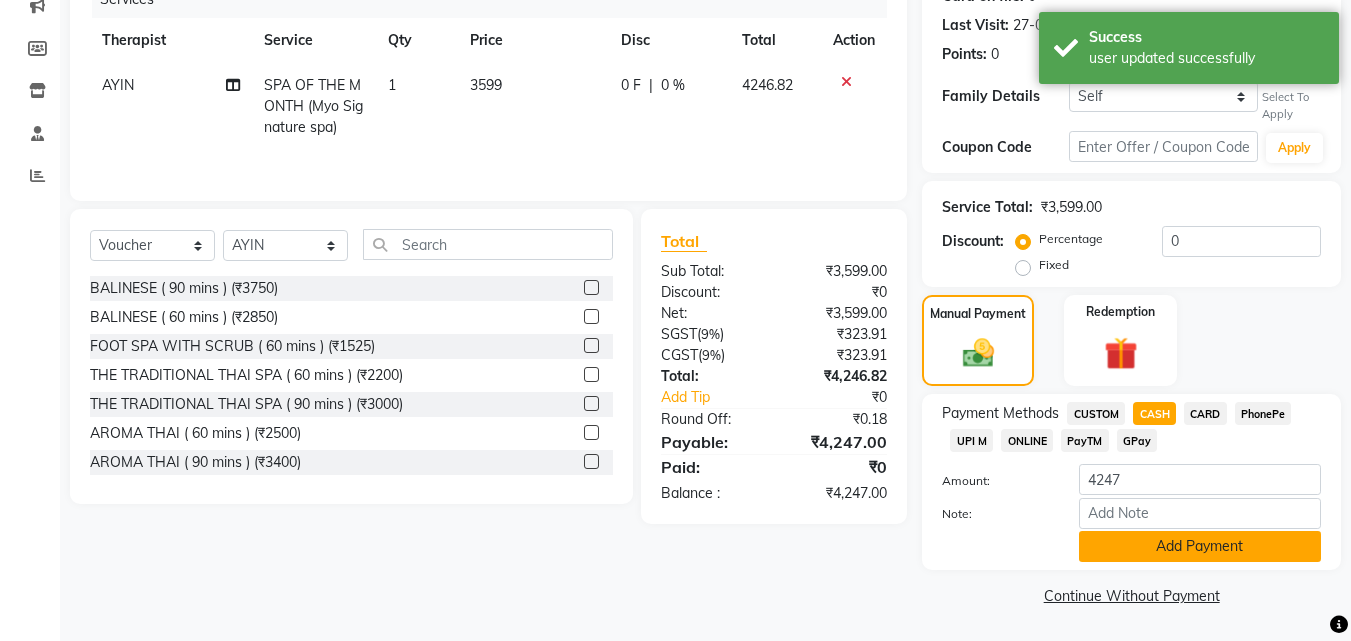 click on "Add Payment" 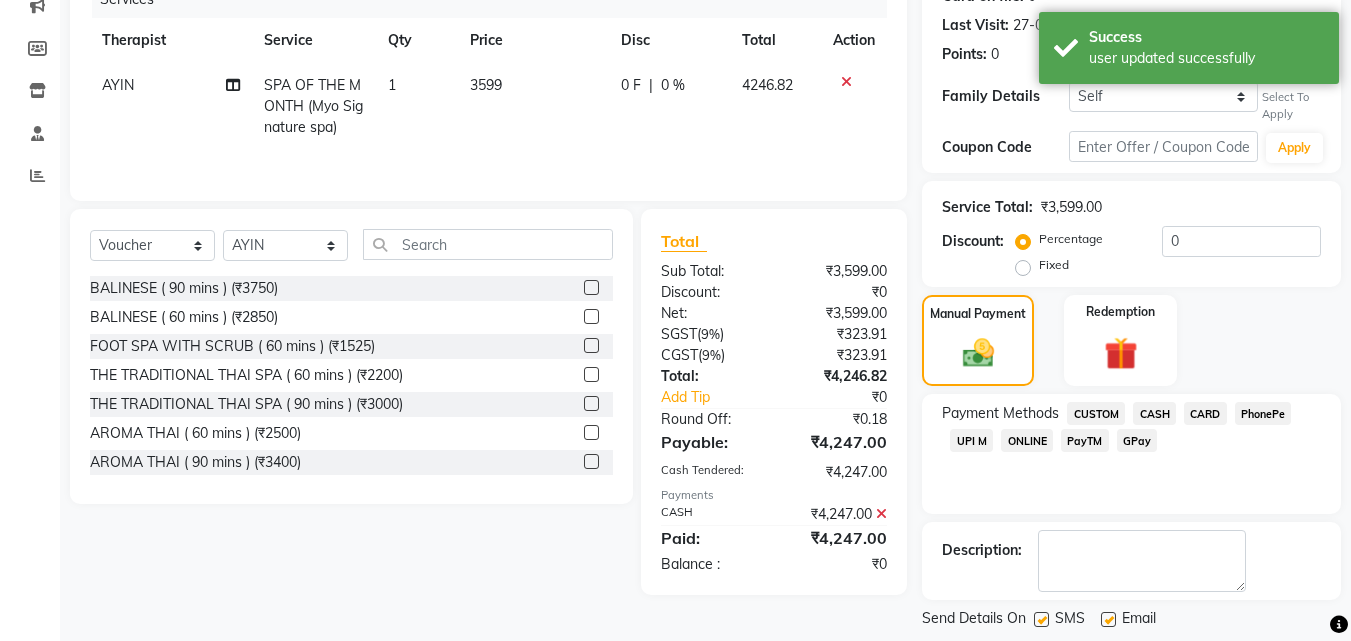 scroll, scrollTop: 363, scrollLeft: 0, axis: vertical 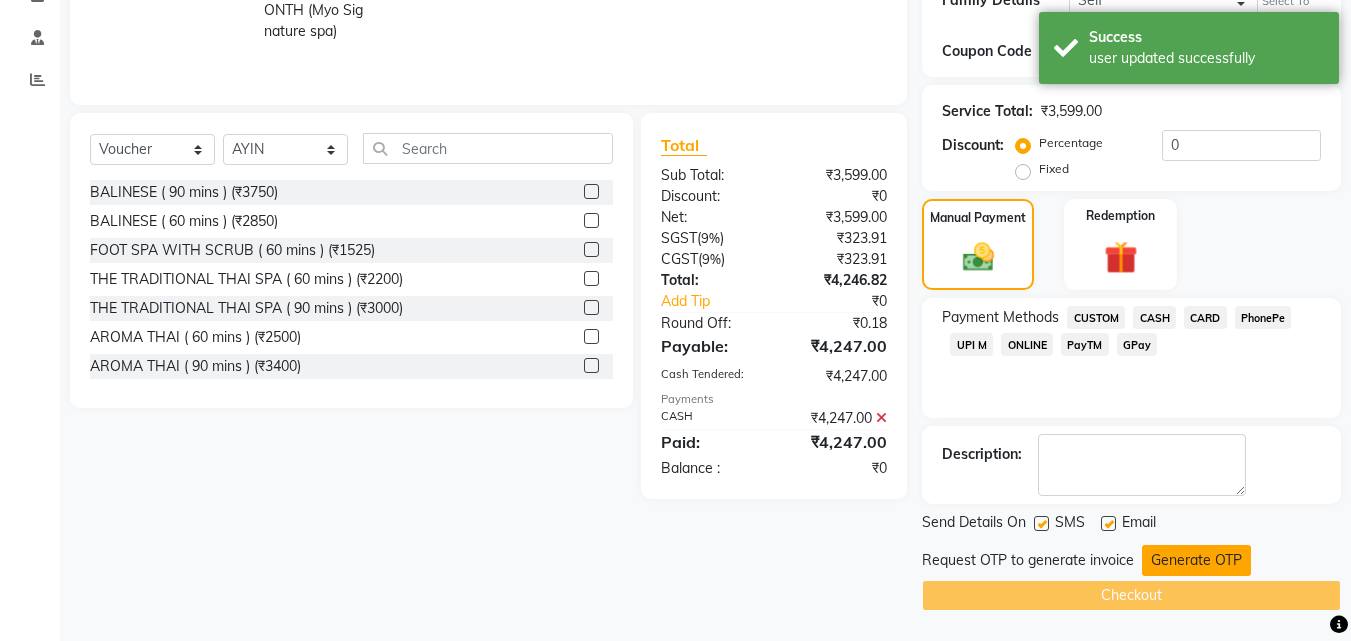click on "Generate OTP" 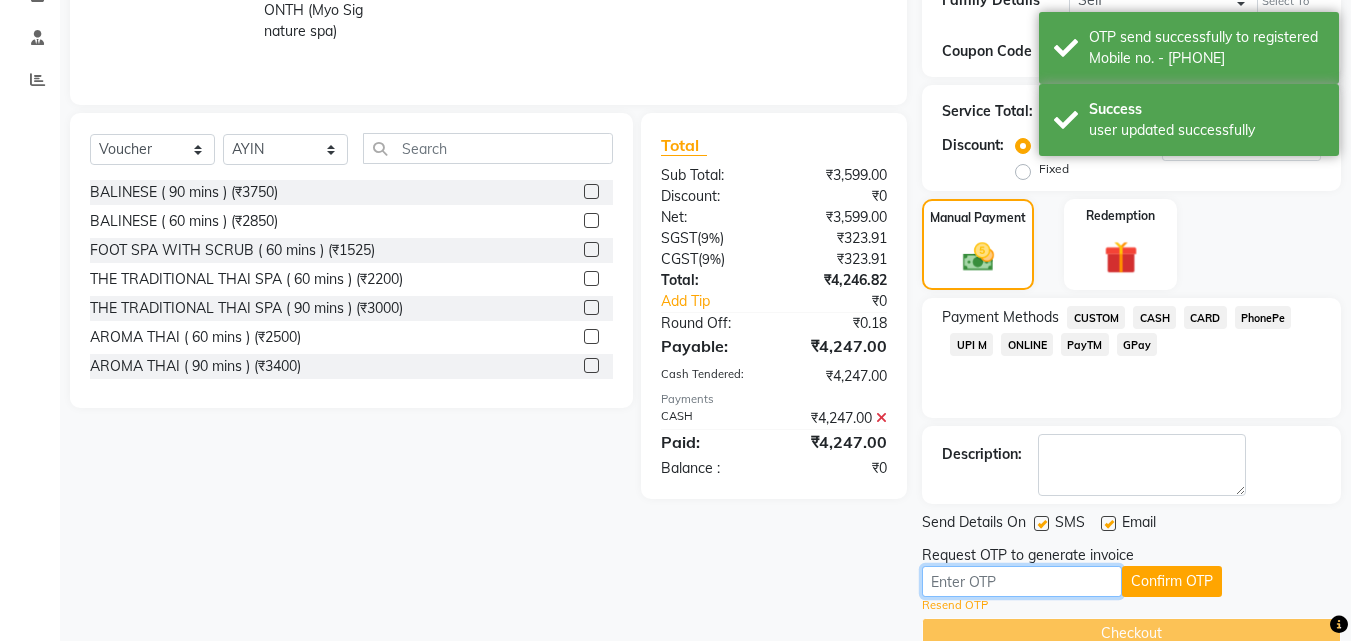 click at bounding box center (1022, 581) 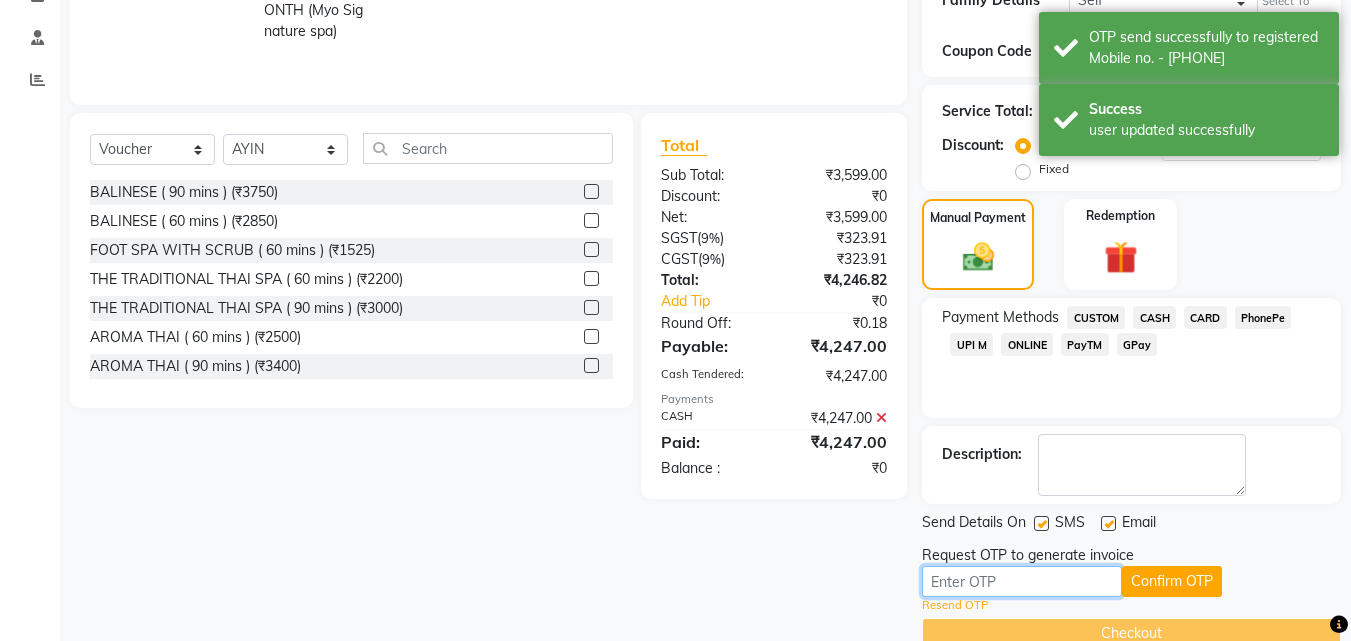 click at bounding box center (1022, 581) 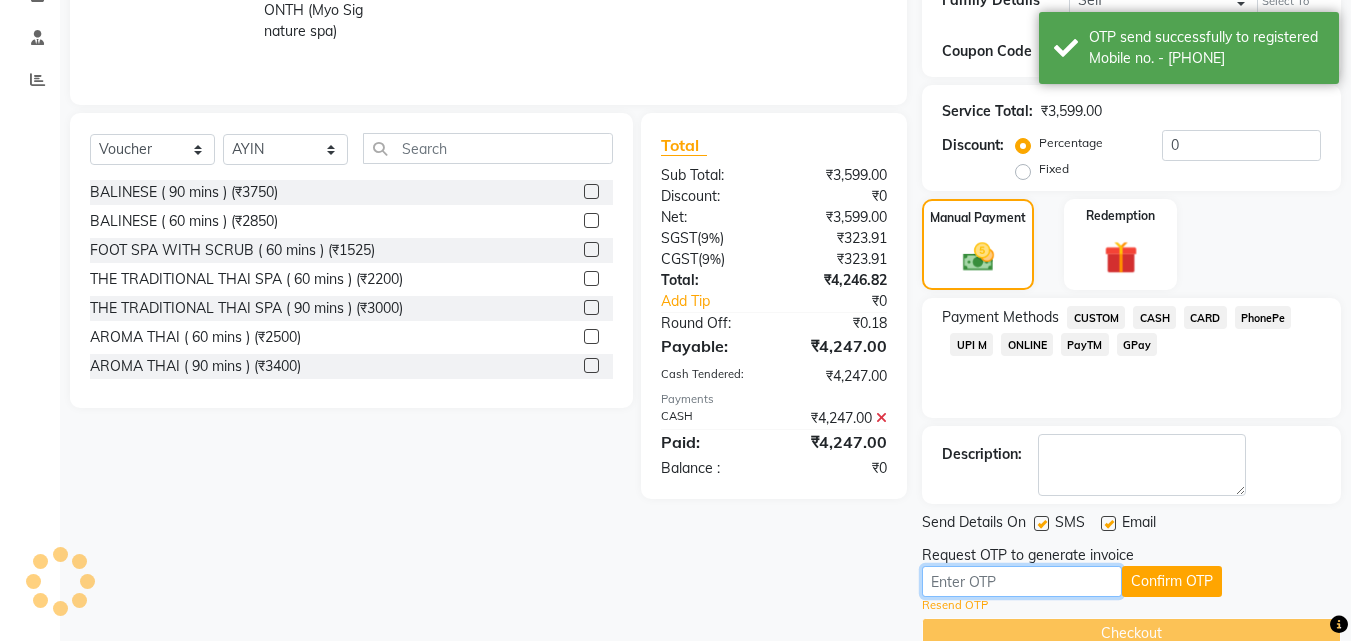 click at bounding box center [1022, 581] 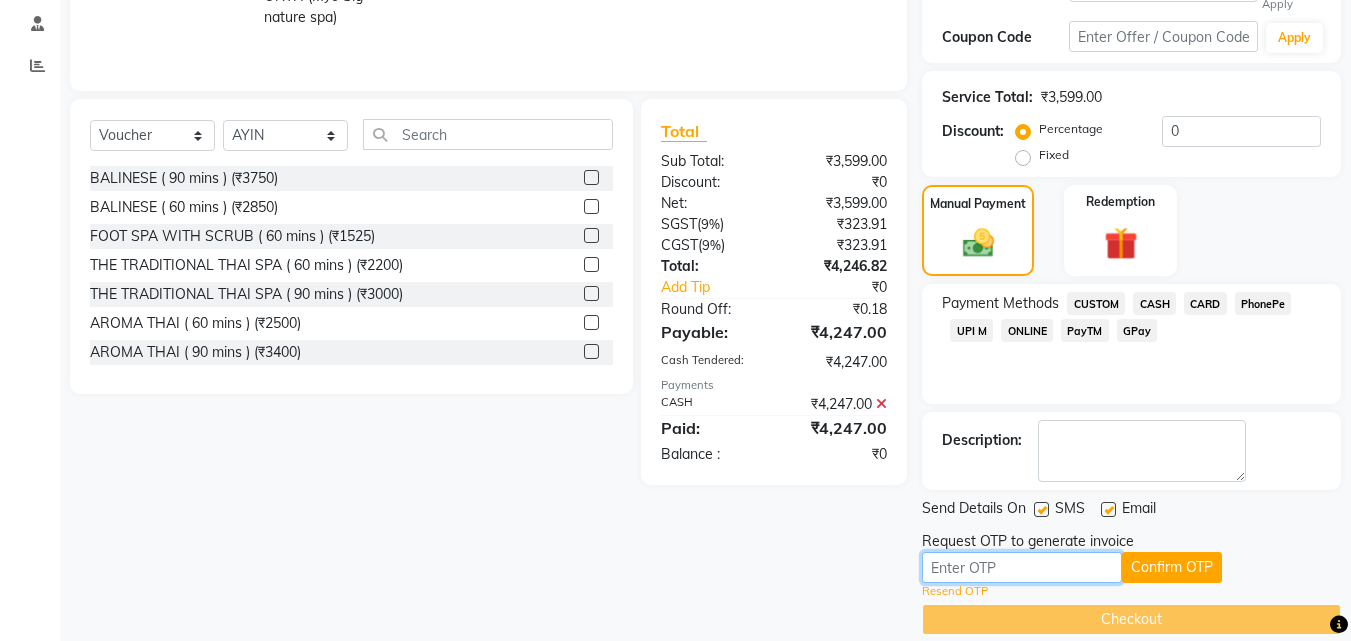 scroll, scrollTop: 401, scrollLeft: 0, axis: vertical 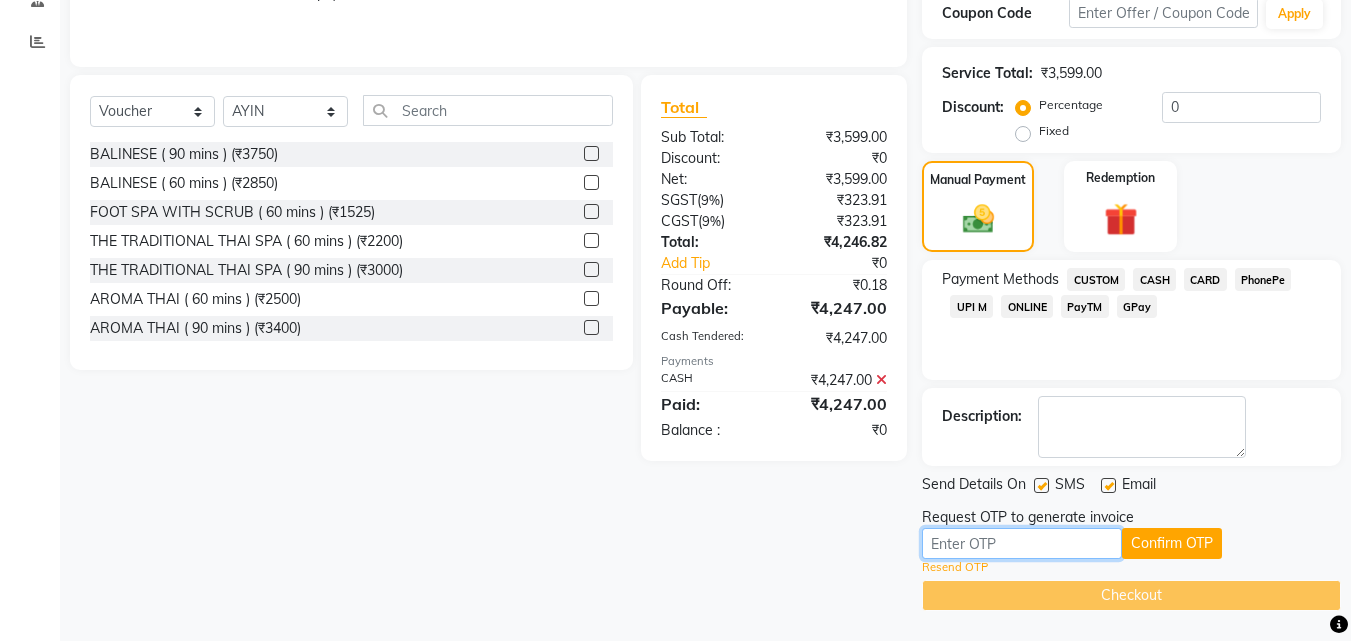 click at bounding box center [1022, 543] 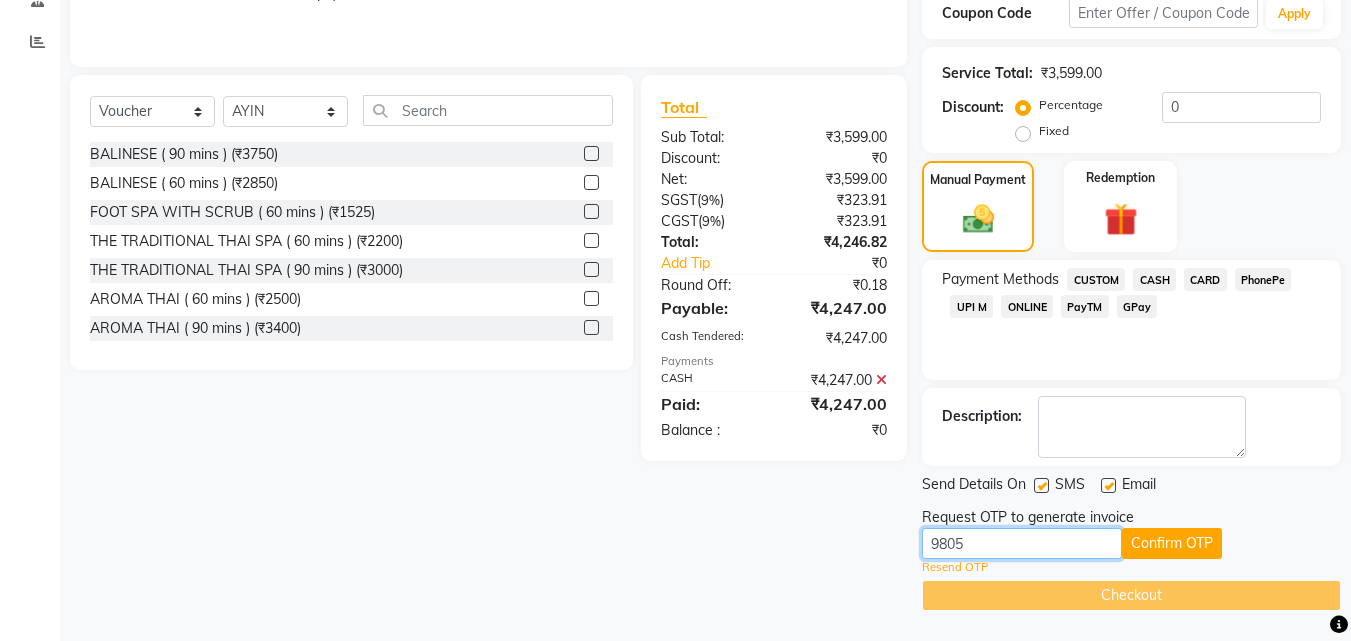 type on "9805" 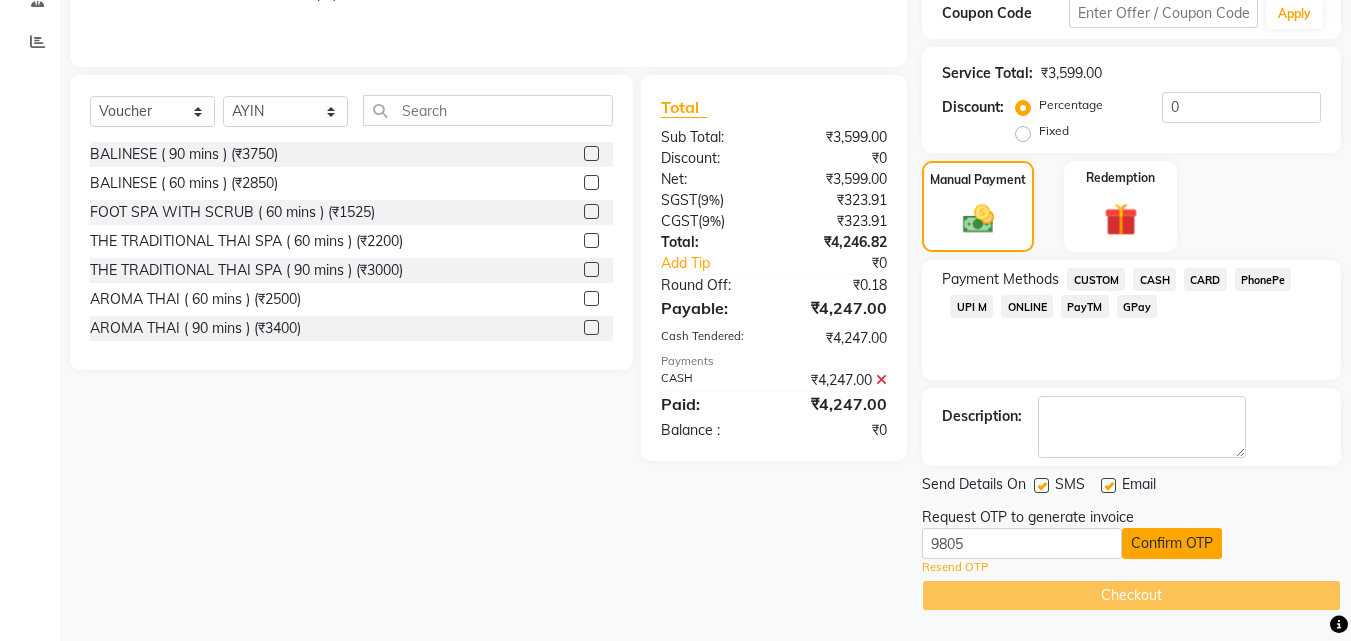 click on "Confirm OTP" 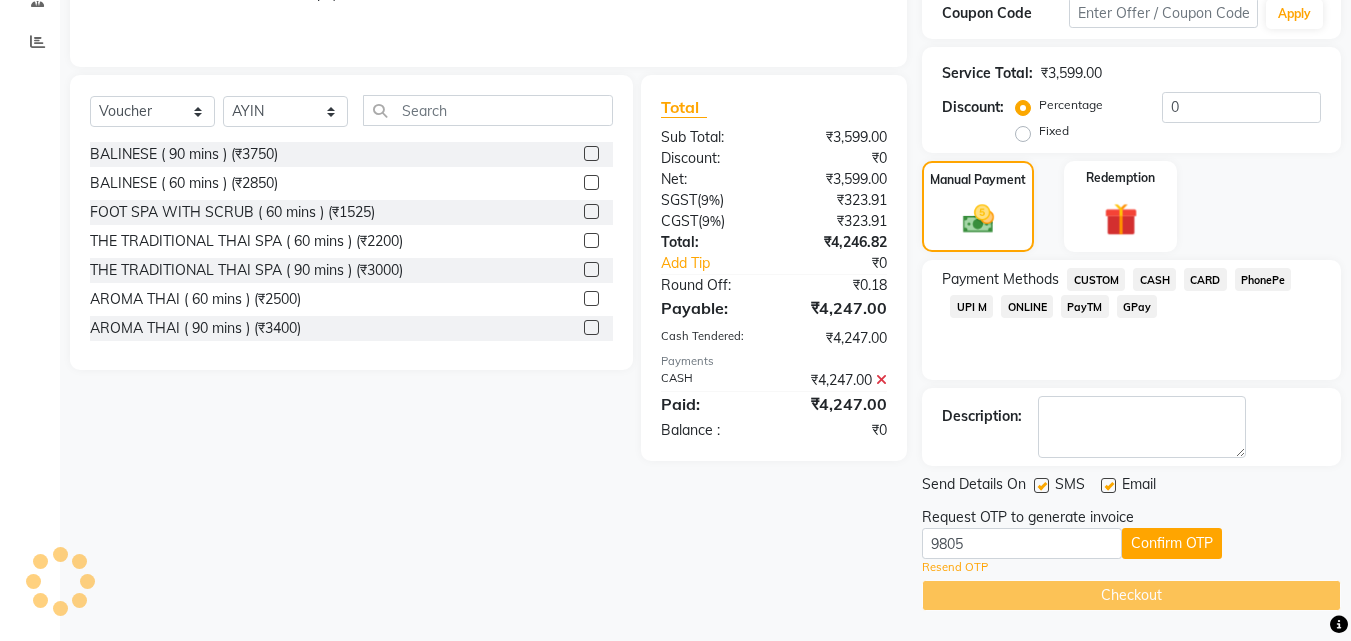 scroll, scrollTop: 324, scrollLeft: 0, axis: vertical 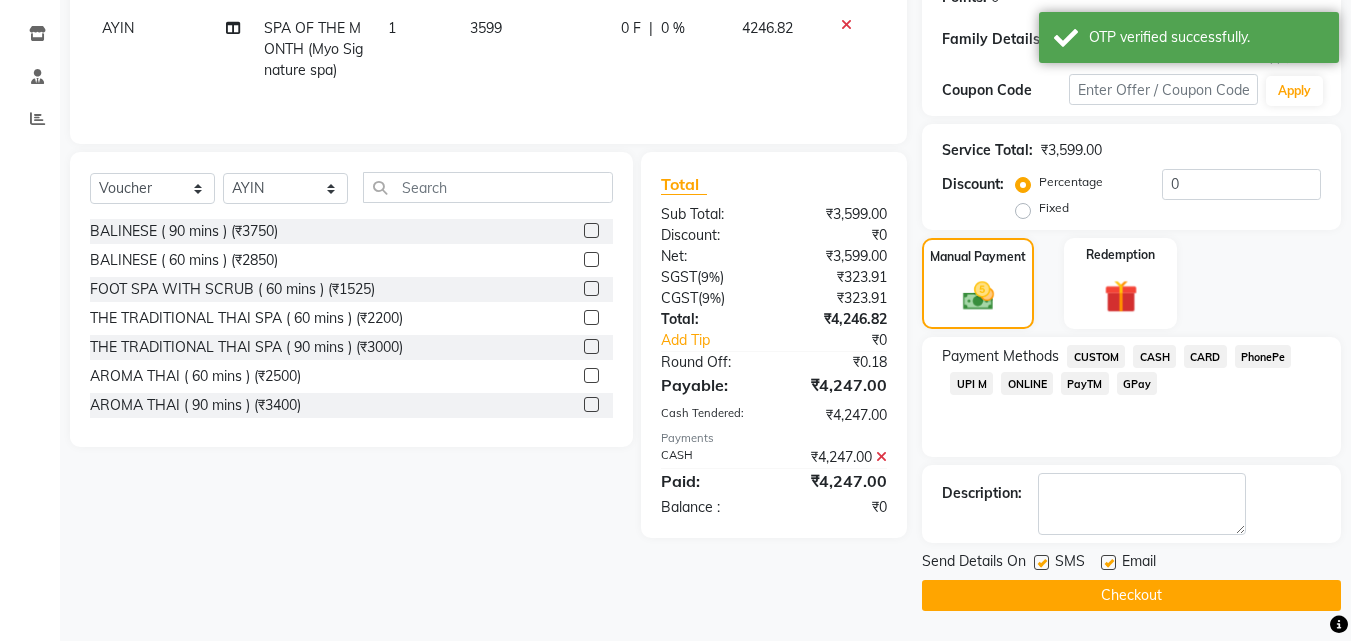 click on "Checkout" 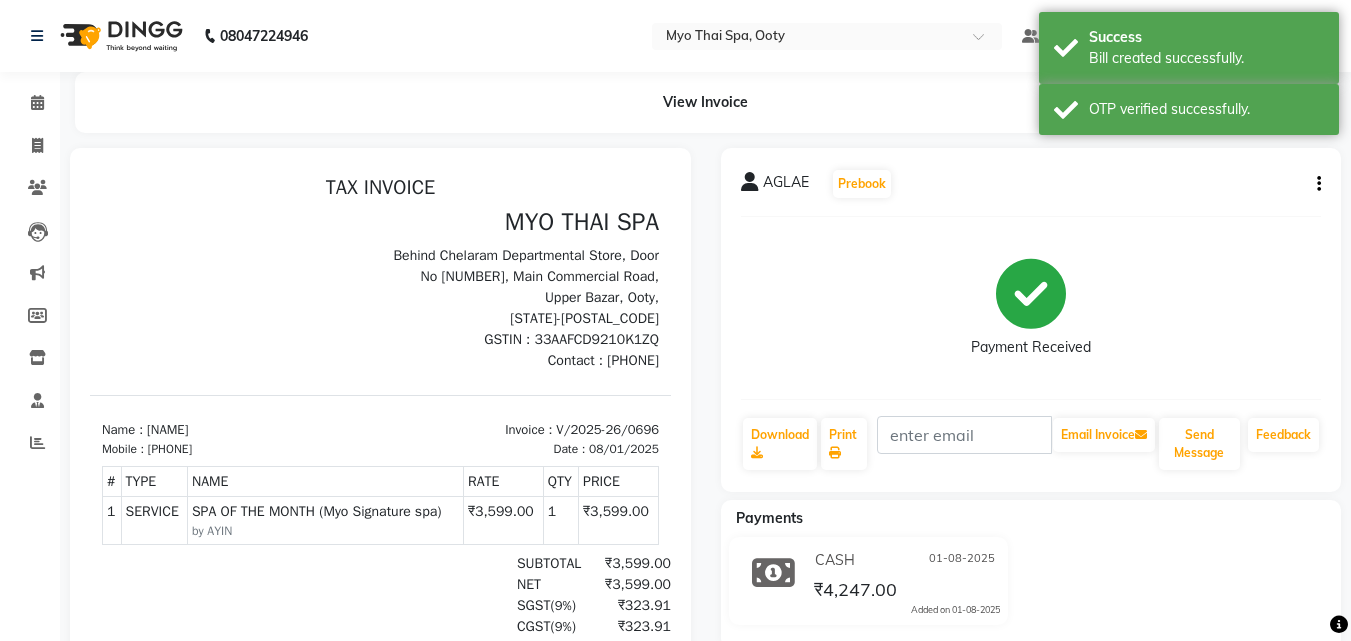scroll, scrollTop: 0, scrollLeft: 0, axis: both 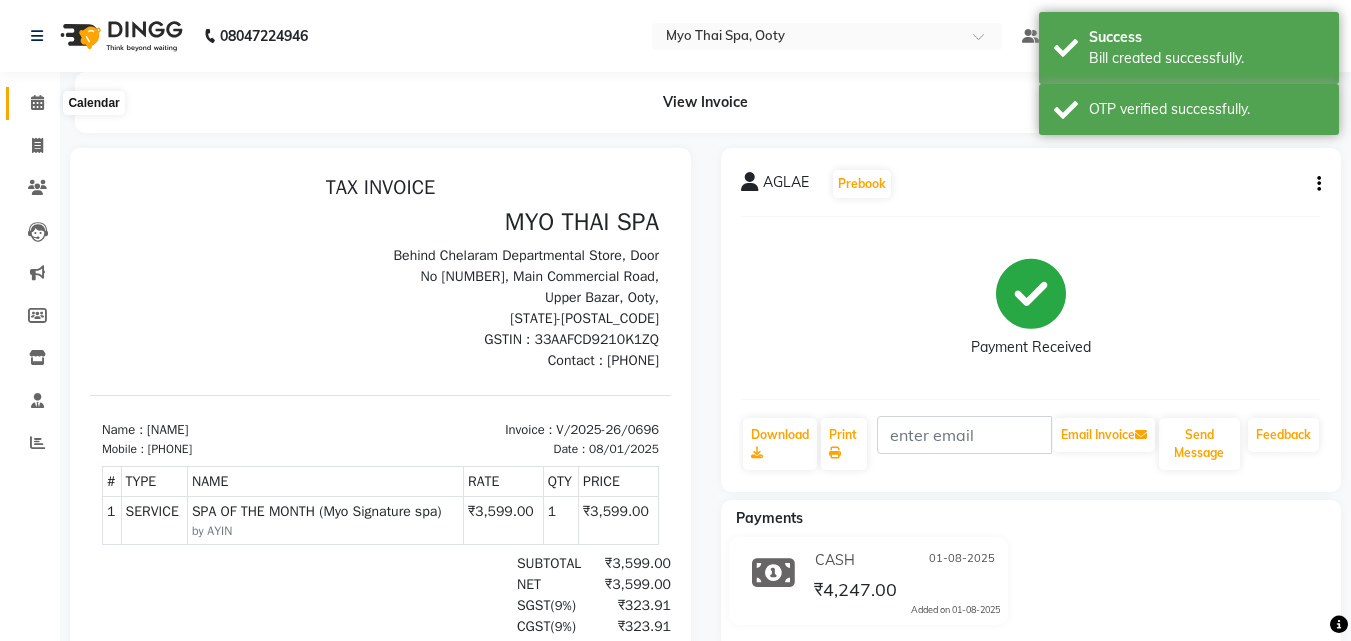 click 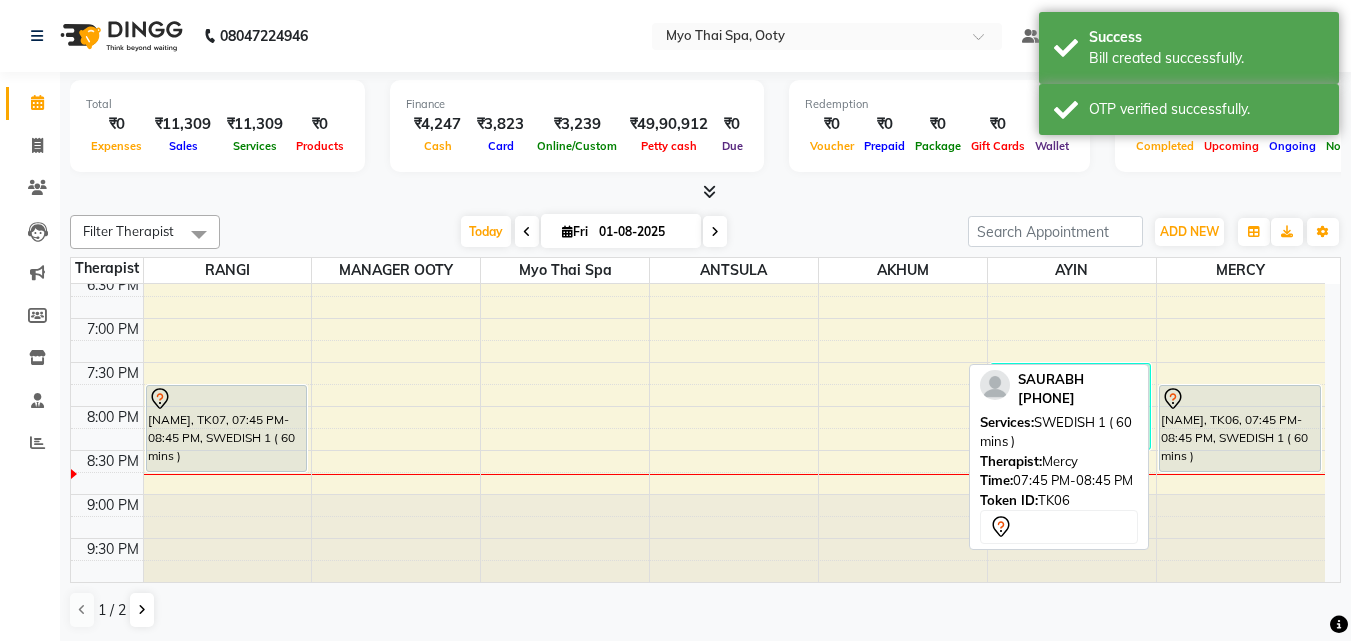 scroll, scrollTop: 745, scrollLeft: 0, axis: vertical 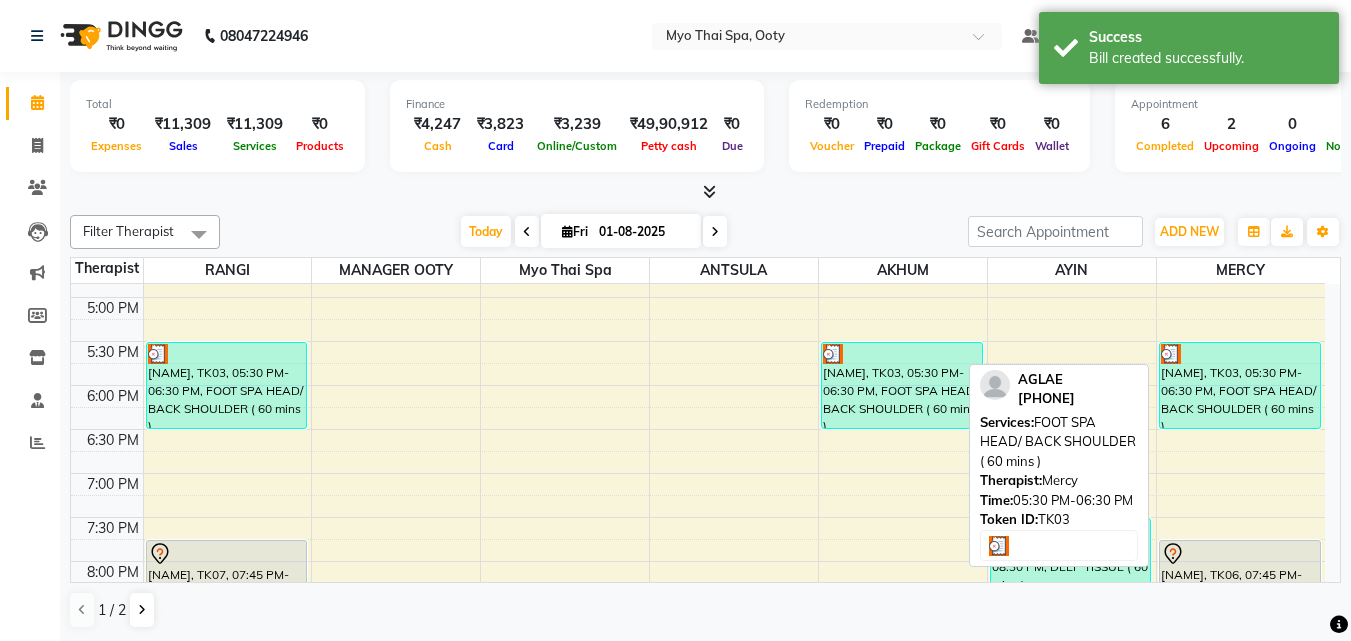 click on "9:00 AM 9:30 AM 10:00 AM 10:30 AM 11:00 AM 11:30 AM 12:00 PM 12:30 PM 1:00 PM 1:30 PM 2:00 PM 2:30 PM 3:00 PM 3:30 PM 4:00 PM 4:30 PM 5:00 PM 5:30 PM 6:00 PM 6:30 PM 7:00 PM 7:30 PM 8:00 PM 8:30 PM 9:00 PM 9:30 PM     AGLAE, TK03, 05:30 PM-06:30 PM, FOOT SPA HEAD/ BACK SHOULDER ( 60 mins )             BRAJMOHAN, TK07, 07:45 PM-08:45 PM, SWEDISH 1 ( 60 mins )     ajay kumar, TK01, 12:15 PM-01:45 PM, SWEDISH ( 90 mins )     AGLAE, TK03, 05:30 PM-06:30 PM, FOOT SPA HEAD/ BACK SHOULDER ( 60 mins )     AGLAE, TK02, 03:00 PM-04:30 PM, SPA OF THE MONTH (Myo Signature spa)     DANIL, TK04, 07:30 PM-08:30 PM, DEEP TISSUE ( 60 mins )     AGLAE, TK03, 05:30 PM-06:30 PM, FOOT SPA HEAD/ BACK SHOULDER ( 60 mins )             SAURABH, TK06, 07:45 PM-08:45 PM, SWEDISH 1 ( 60 mins )" at bounding box center [698, 165] 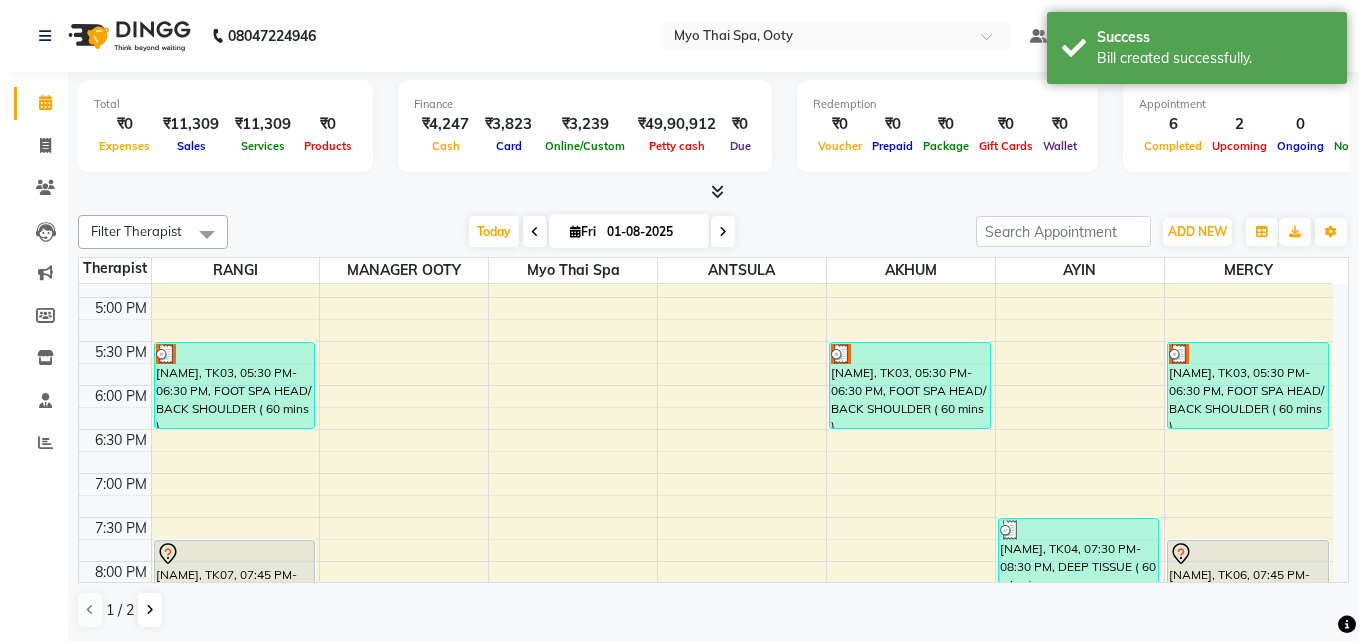 scroll, scrollTop: 645, scrollLeft: 0, axis: vertical 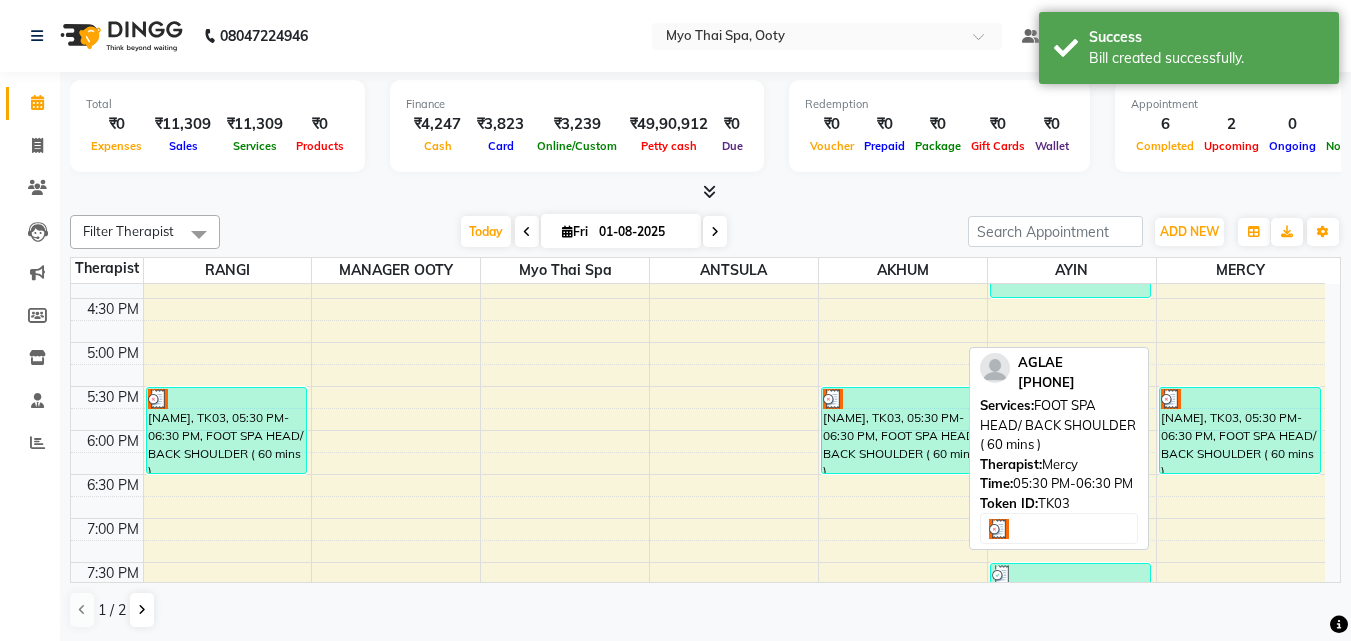 click on "[FIRST], TK03, 05:30 PM-06:30 PM, FOOT SPA HEAD/ BACK SHOULDER ( 60 mins )" at bounding box center [1240, 430] 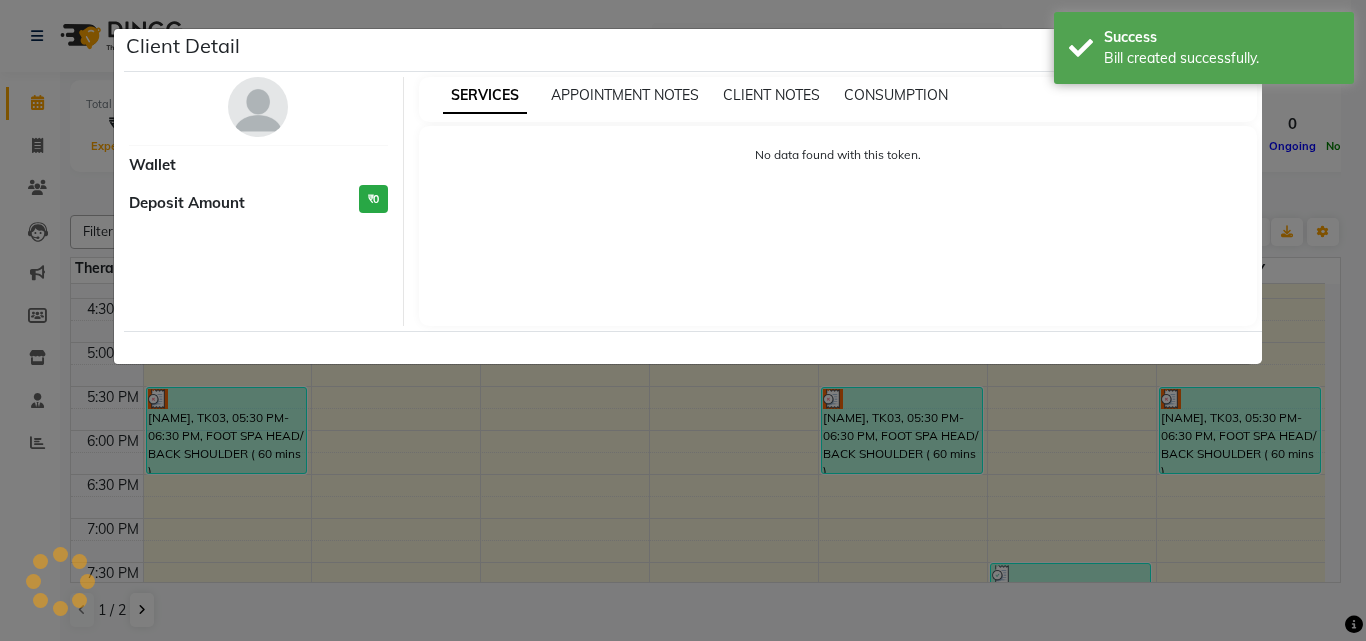 select on "3" 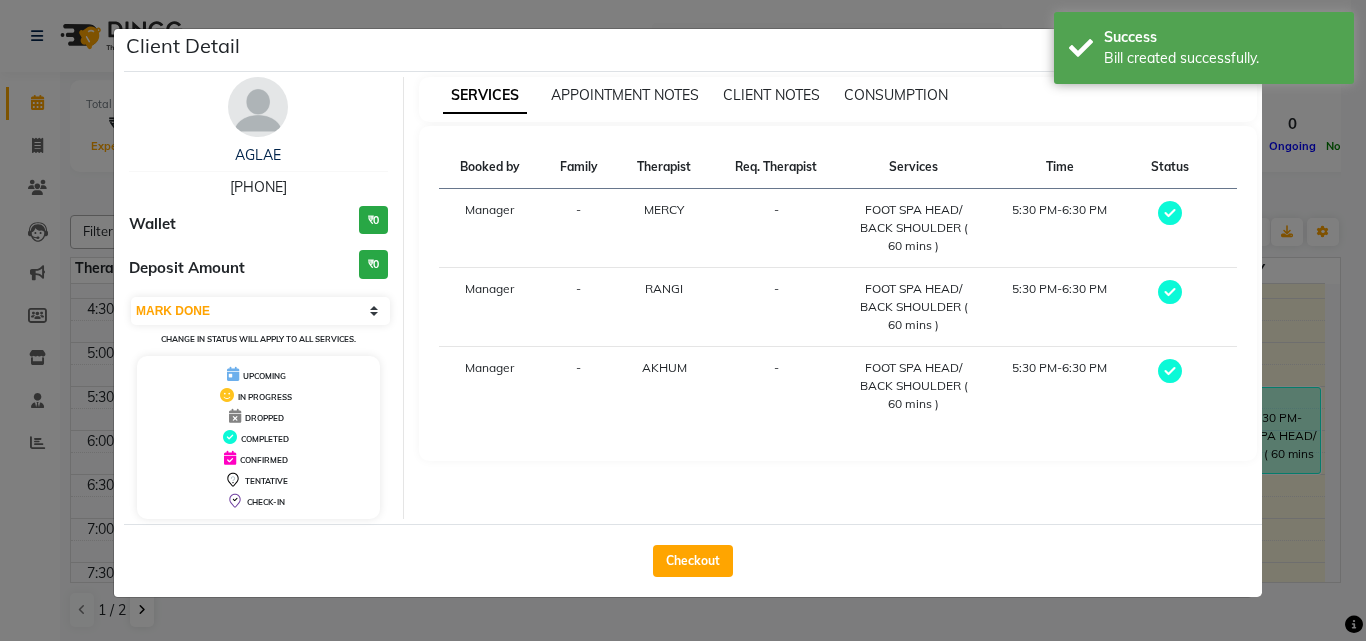 click on "Checkout" 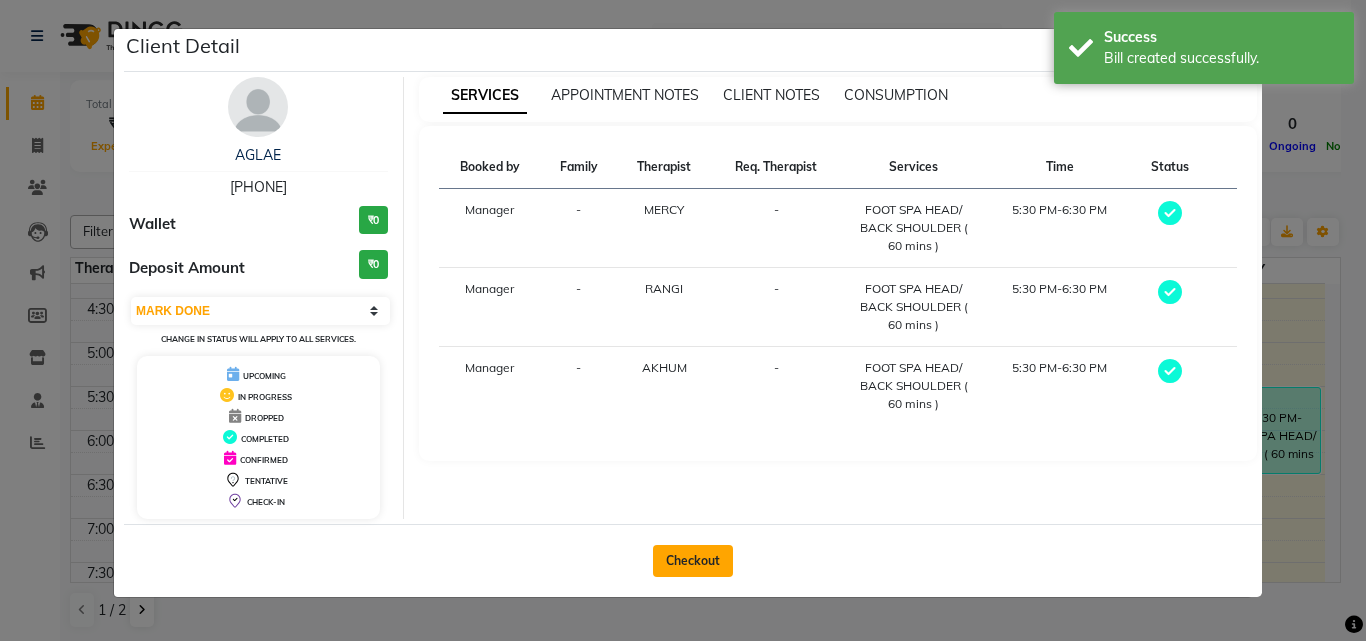 click on "Checkout" 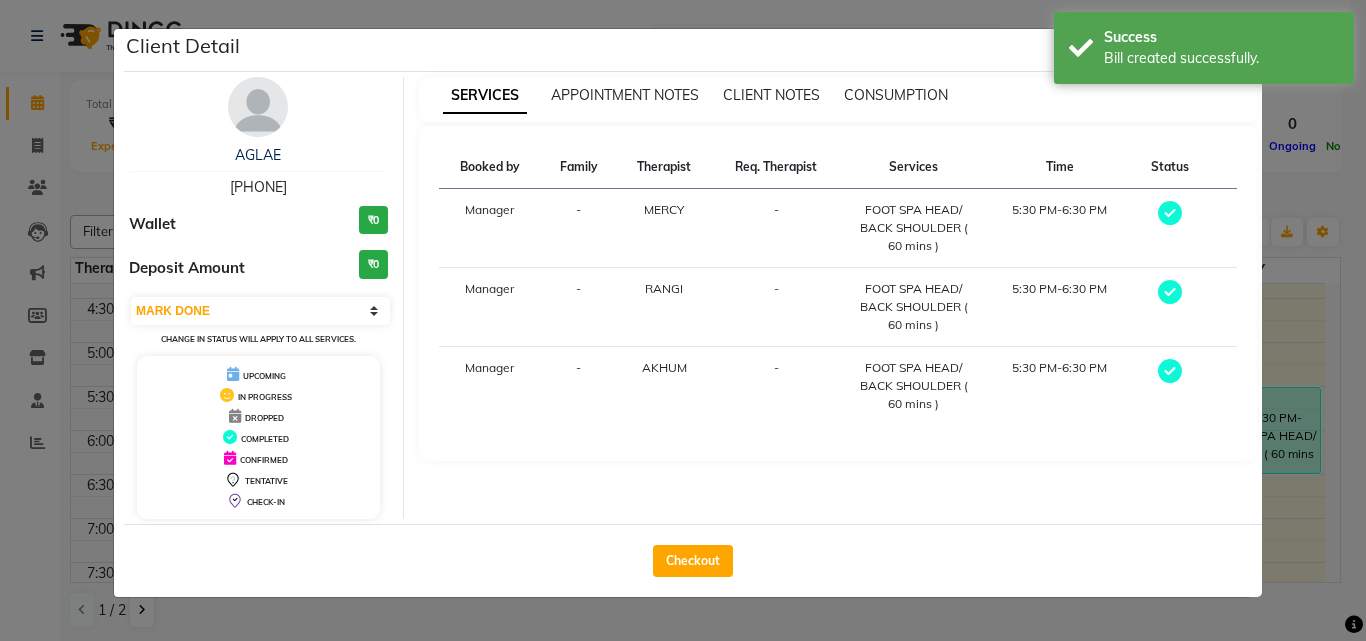 select on "service" 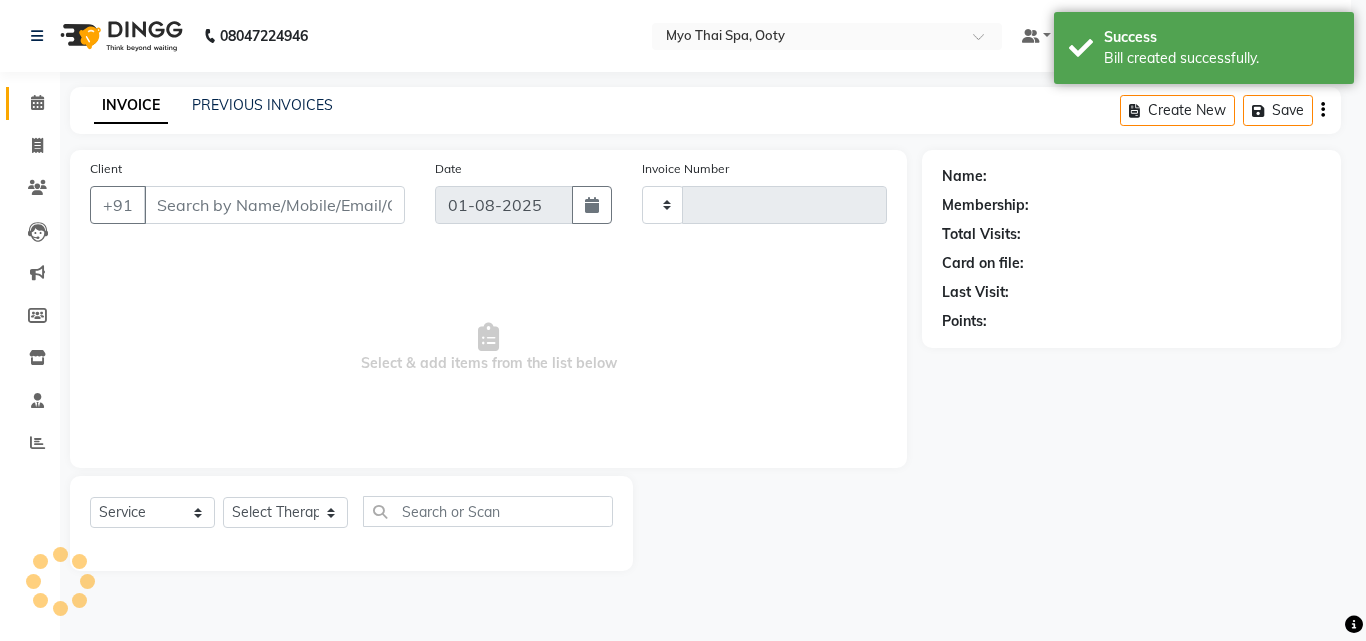 type on "0697" 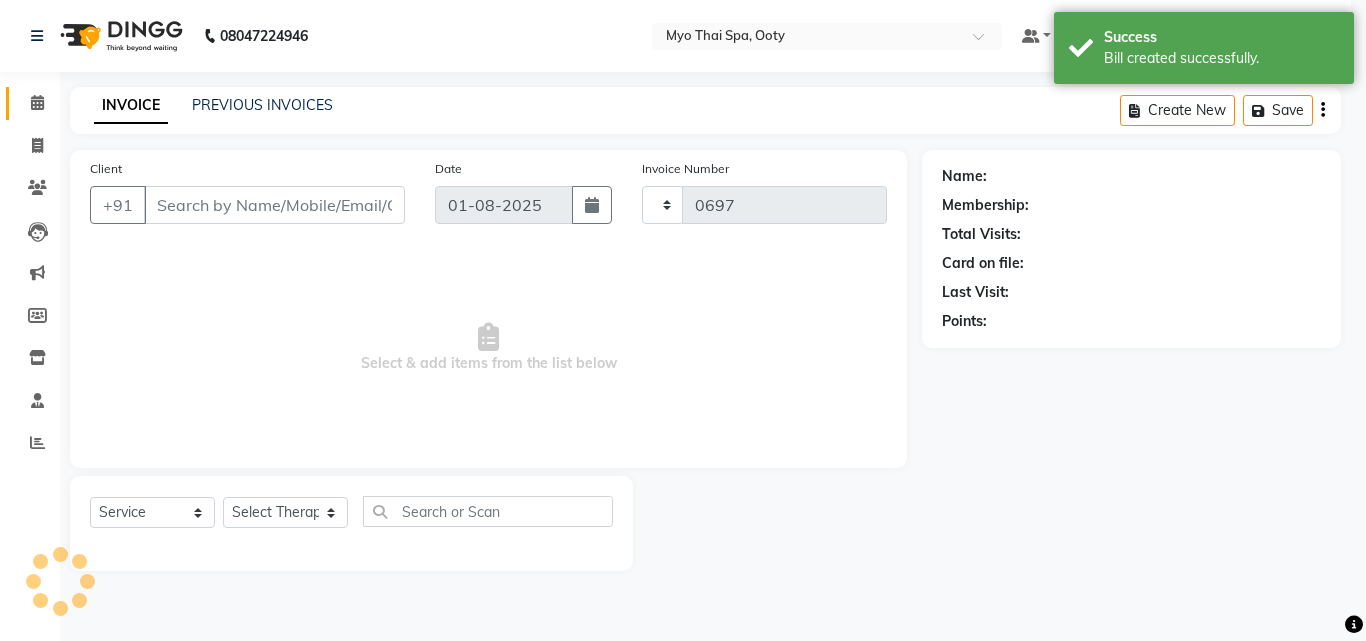 select on "558" 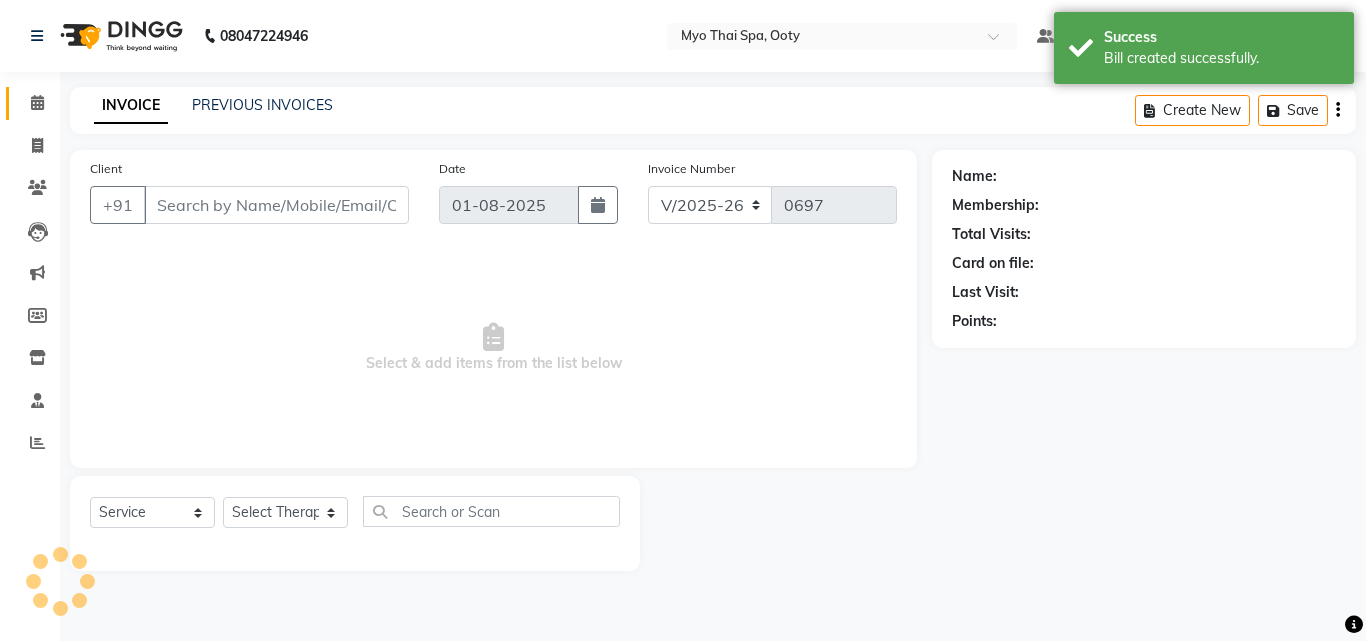 select on "V" 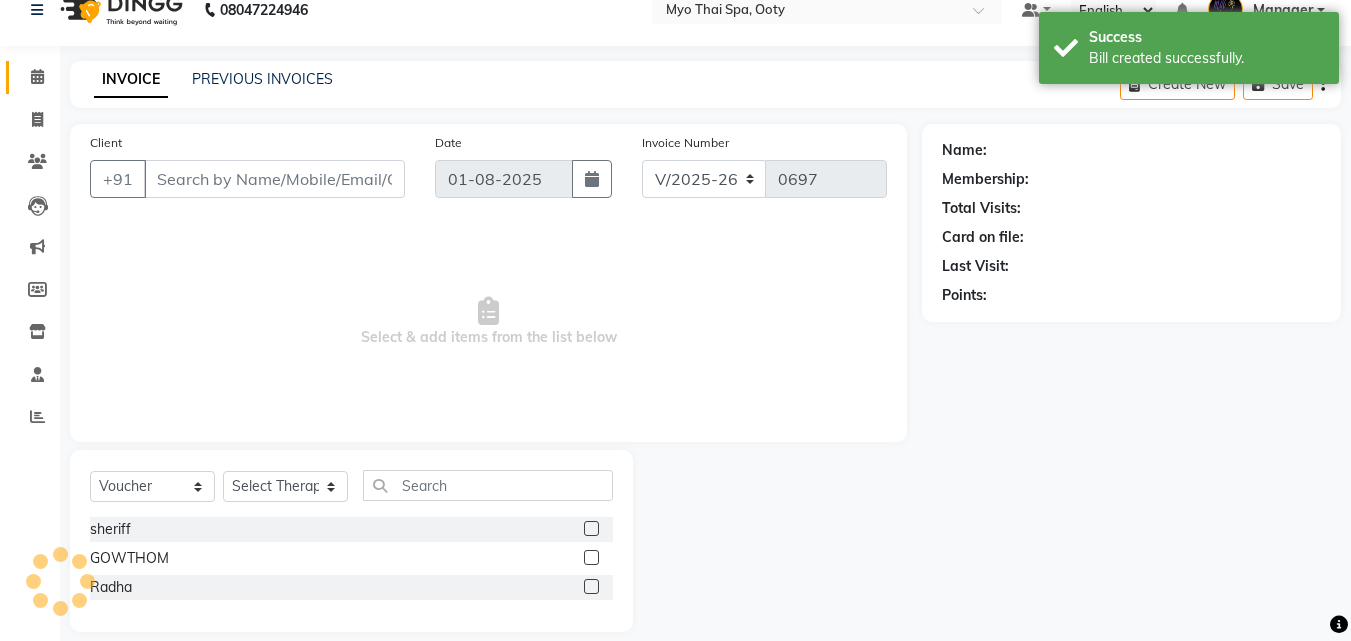 type on "[PHONE]" 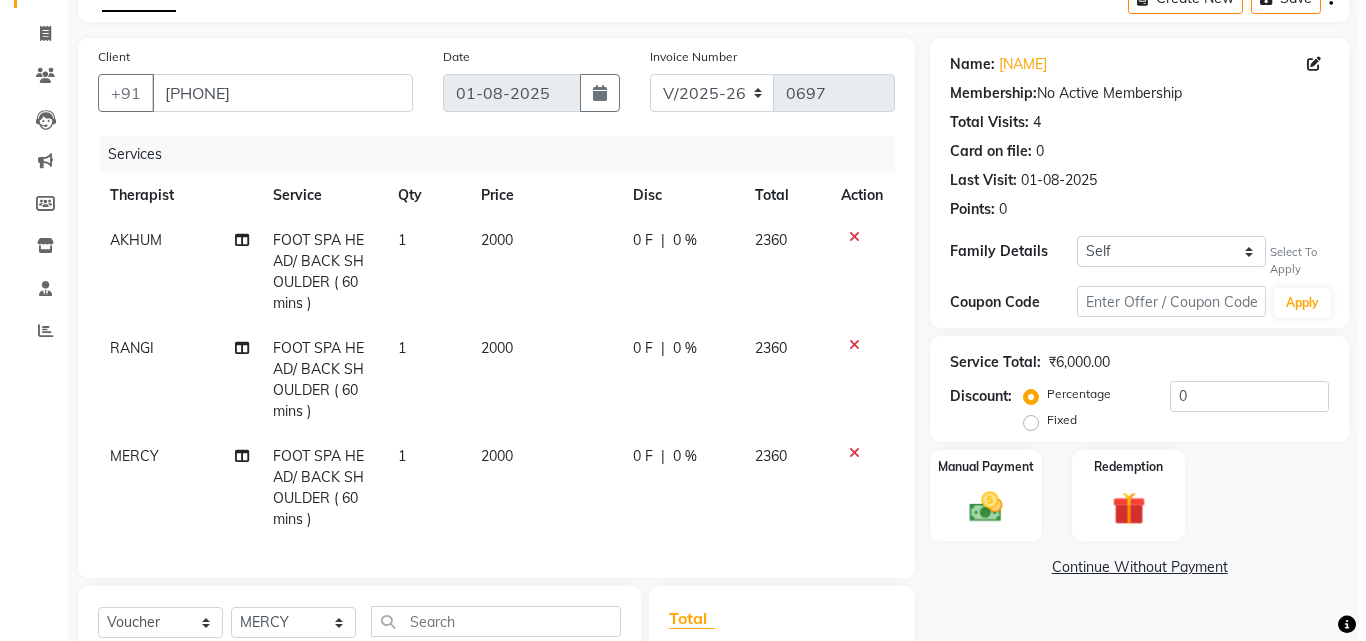 scroll, scrollTop: 0, scrollLeft: 0, axis: both 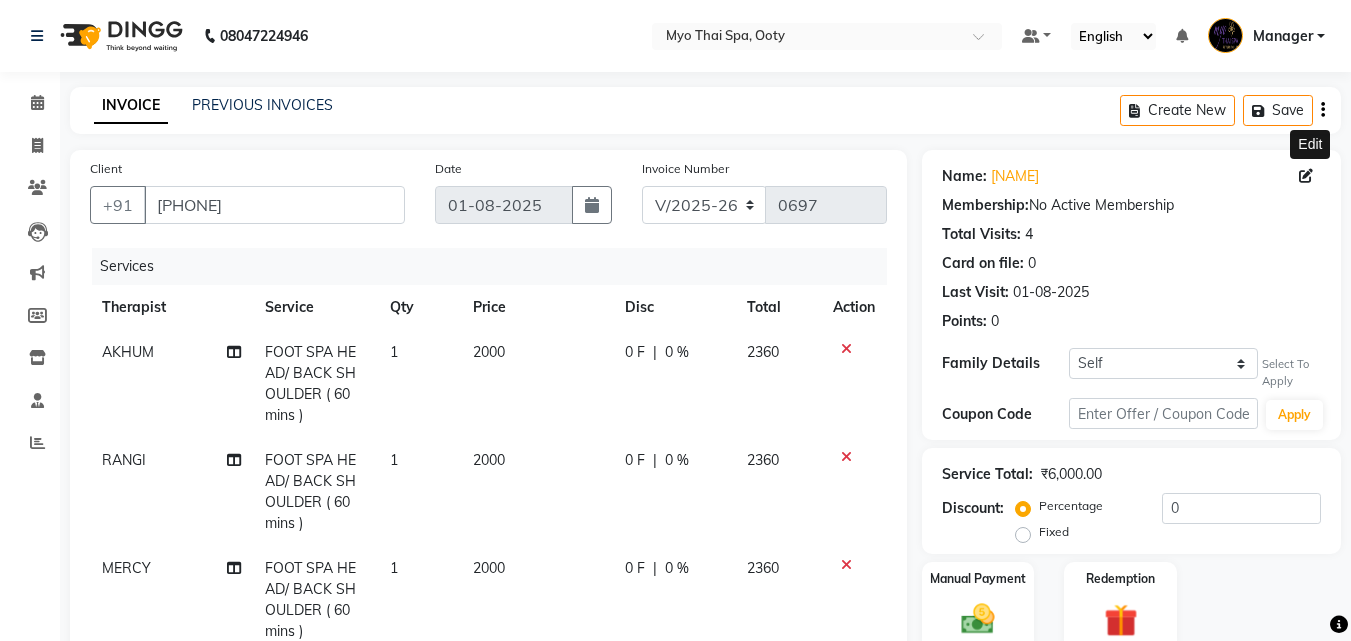 click 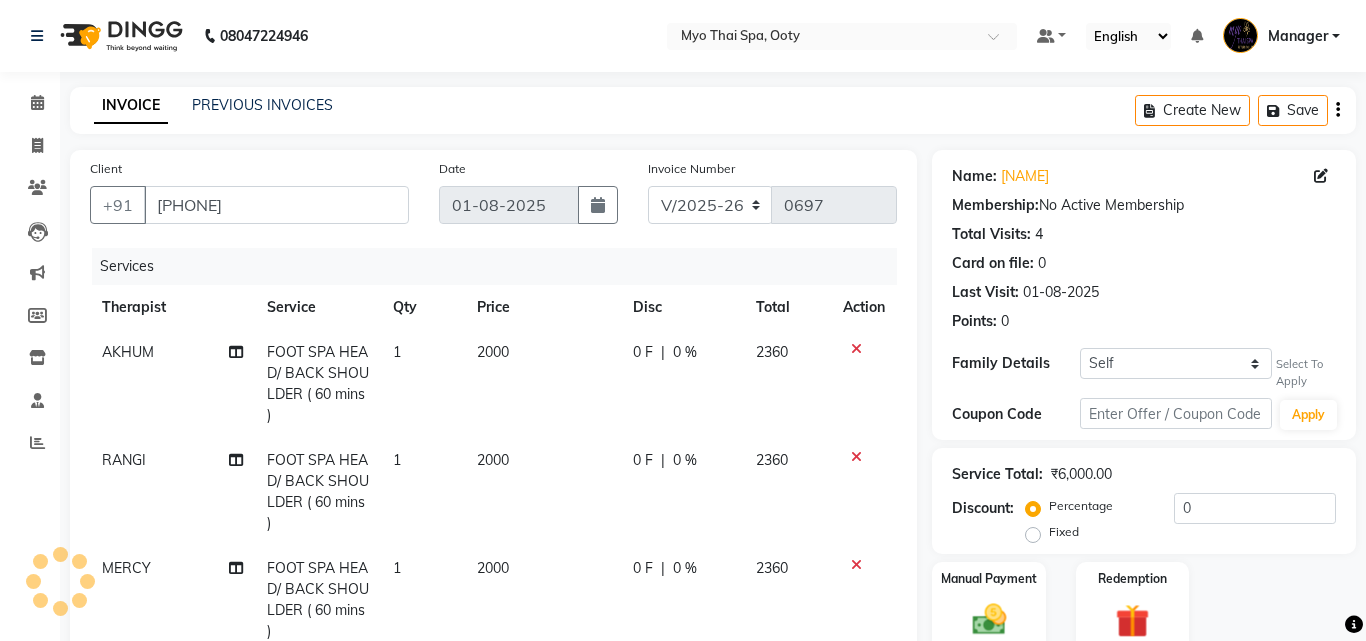 select on "female" 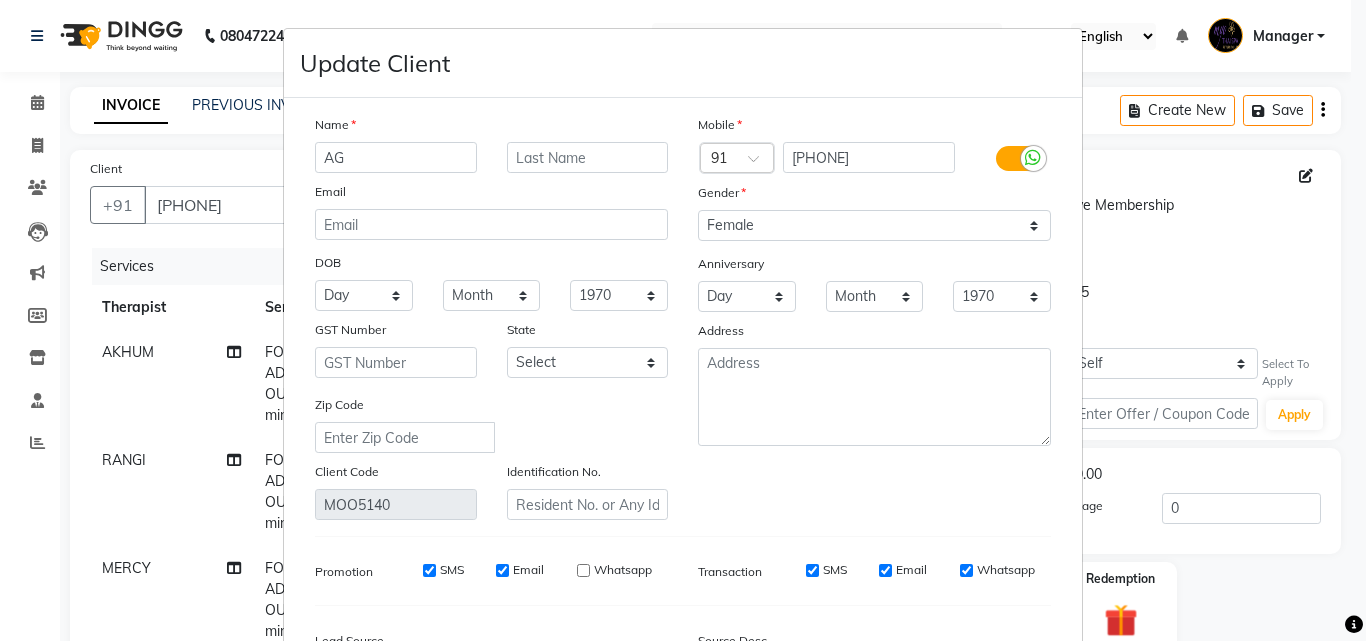 type on "A" 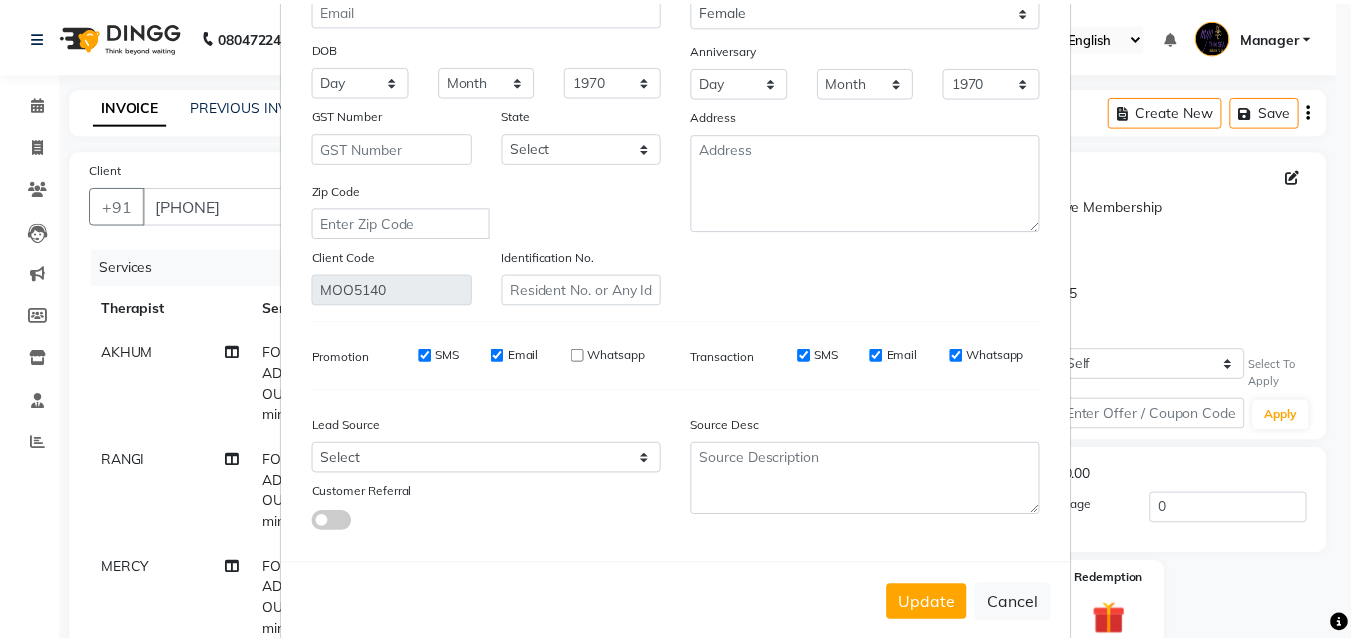 scroll, scrollTop: 246, scrollLeft: 0, axis: vertical 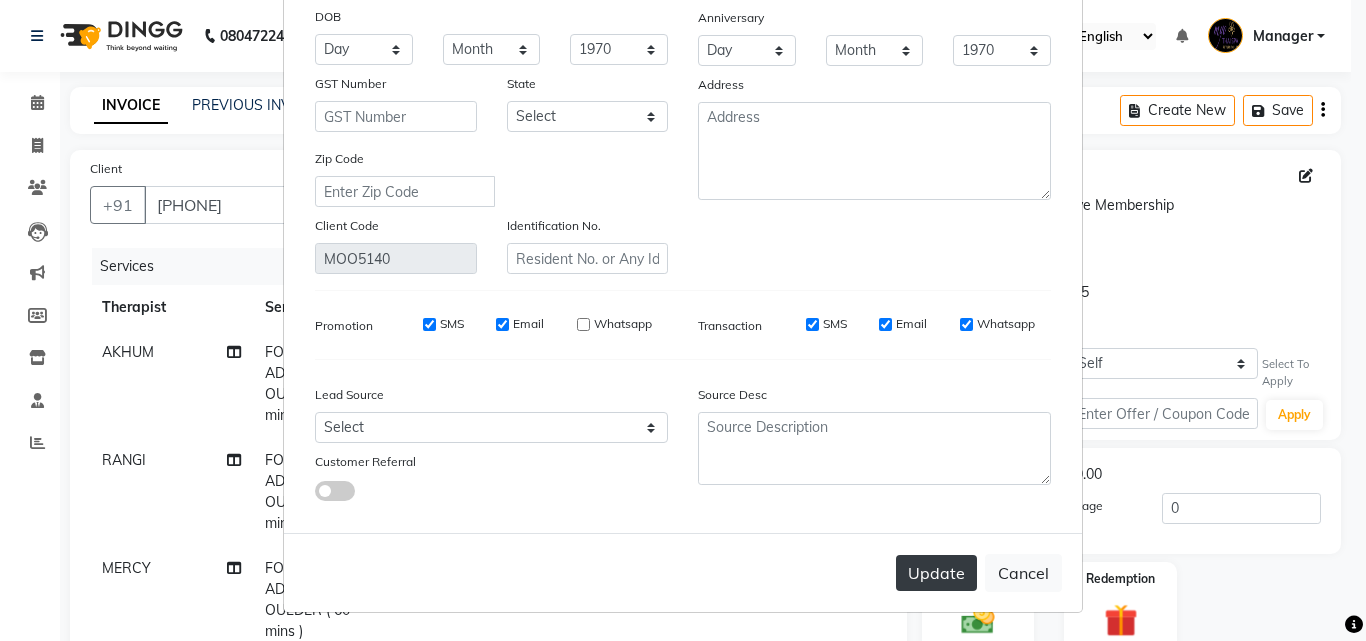 type on "lawa" 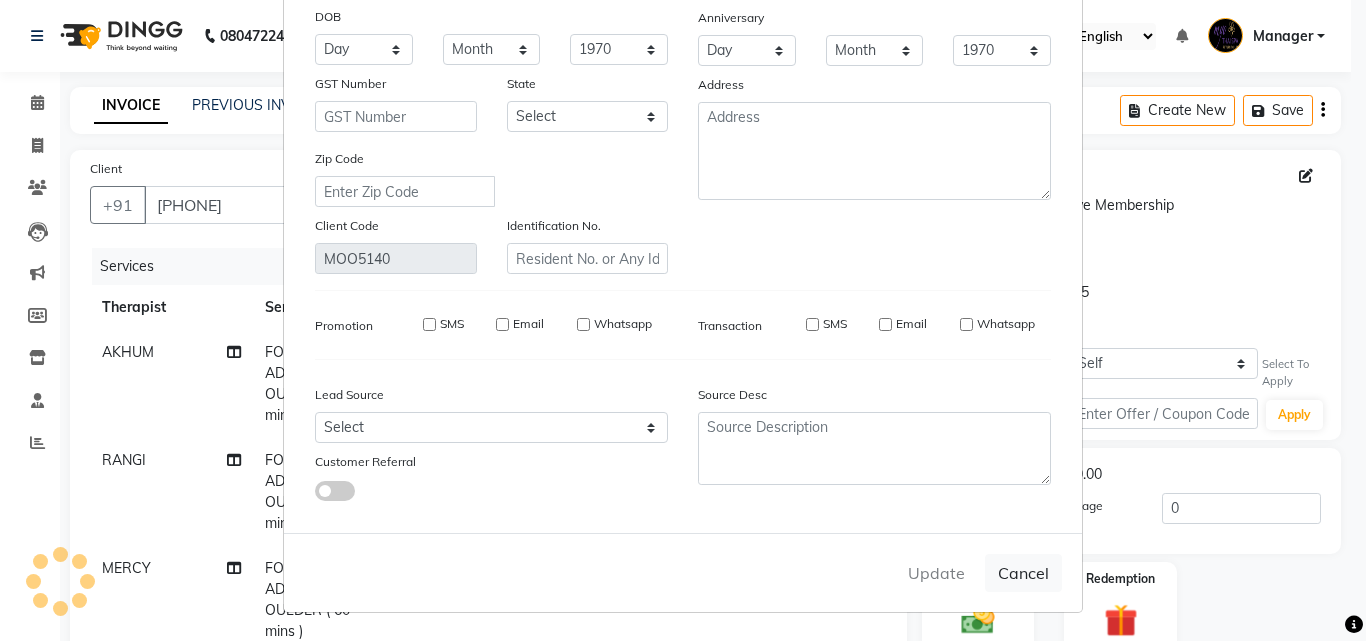 type 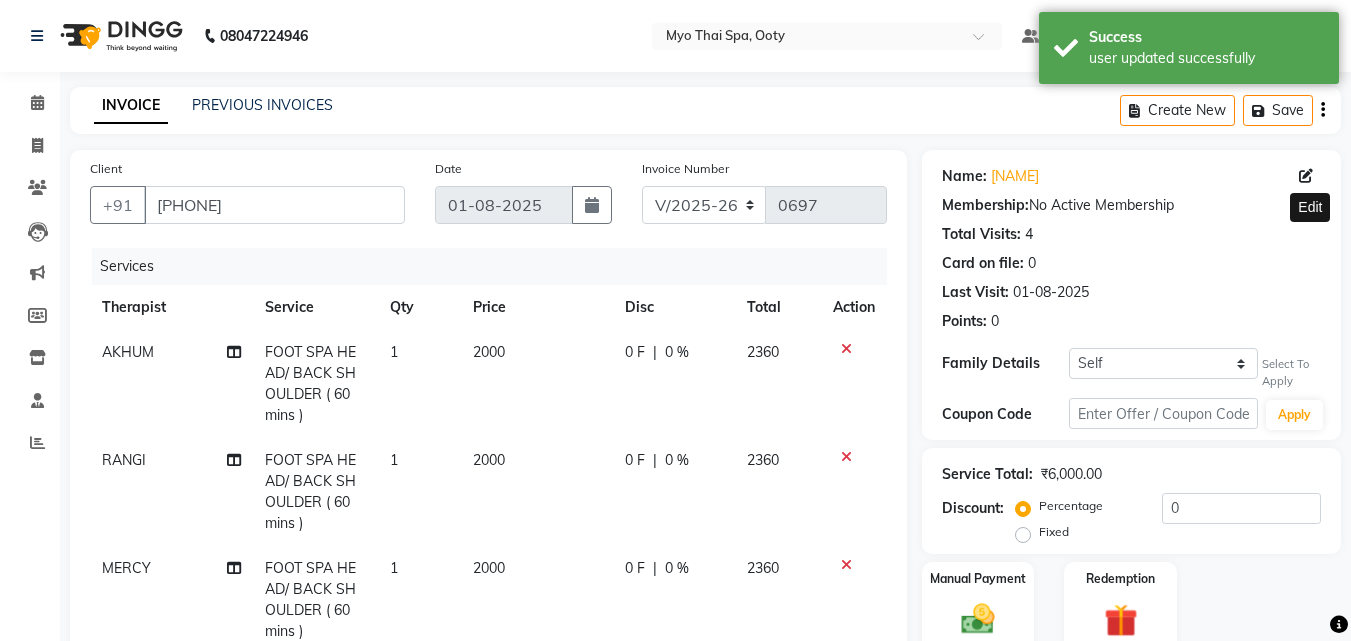 scroll, scrollTop: 397, scrollLeft: 0, axis: vertical 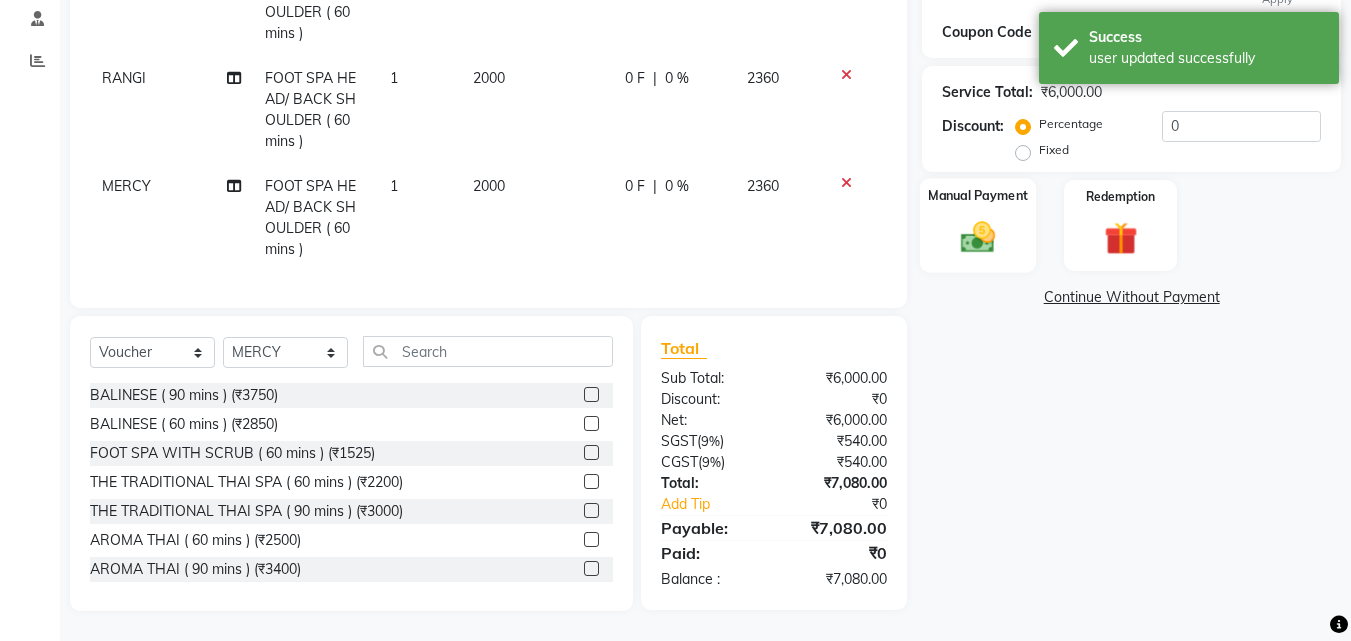 click 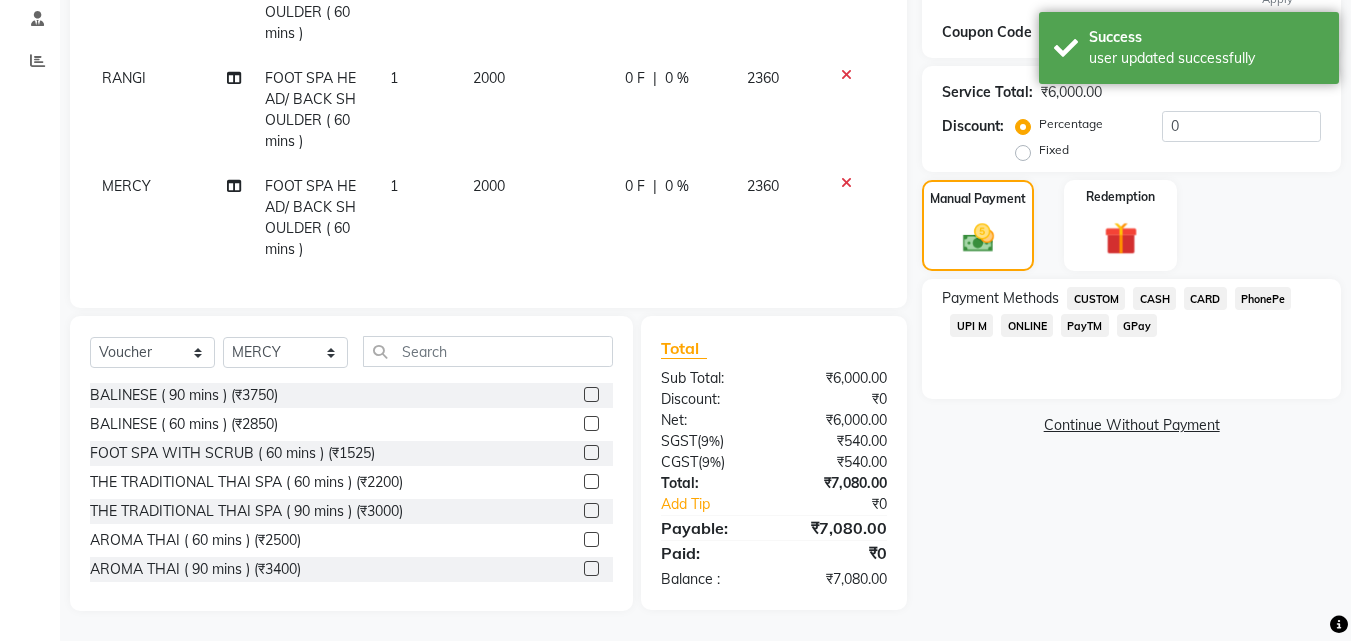 click on "CASH" 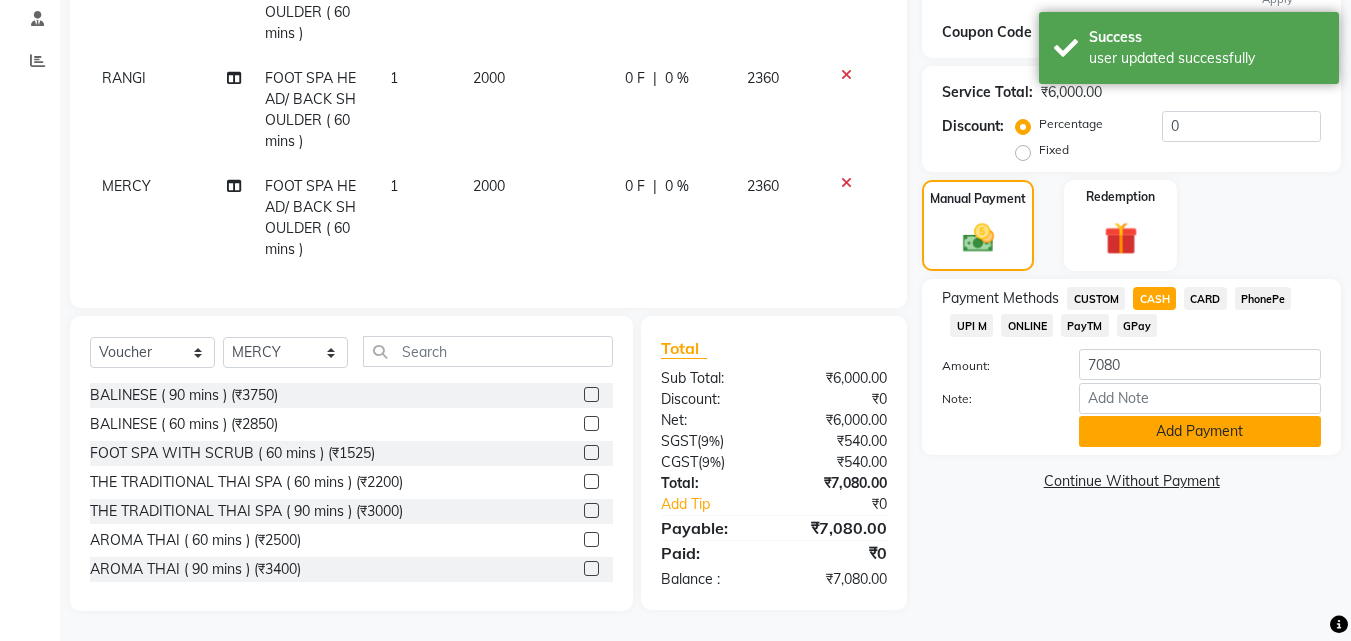 click on "Add Payment" 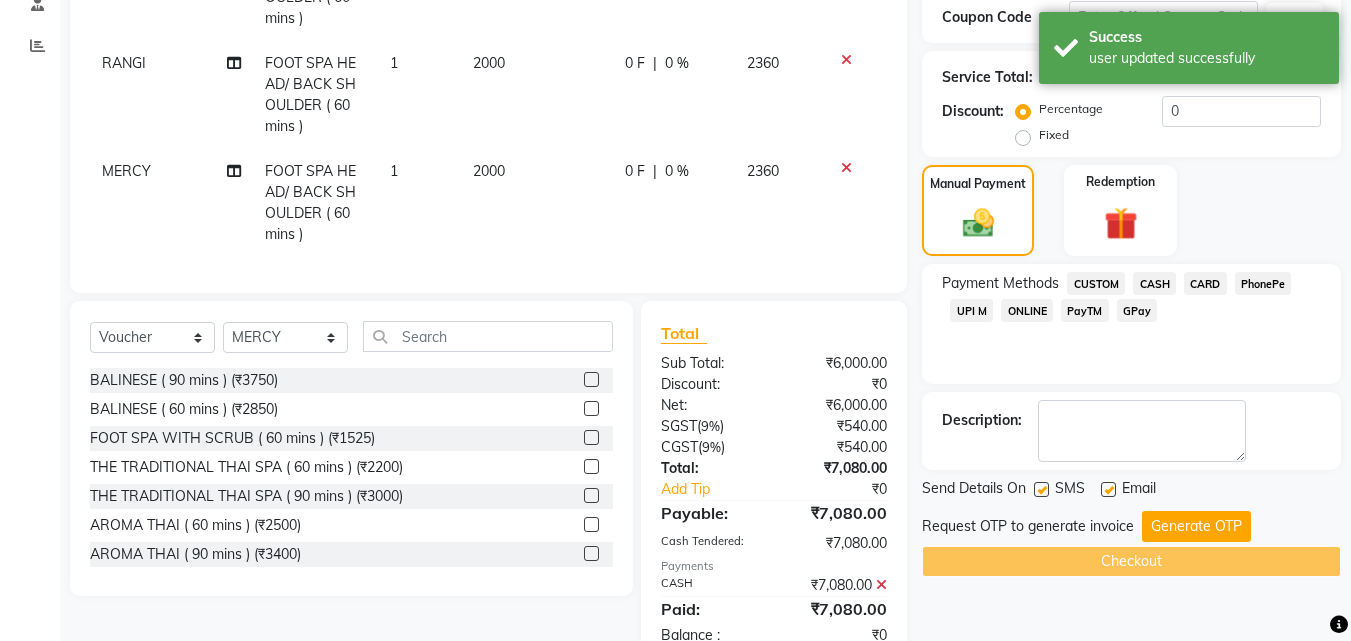 scroll, scrollTop: 467, scrollLeft: 0, axis: vertical 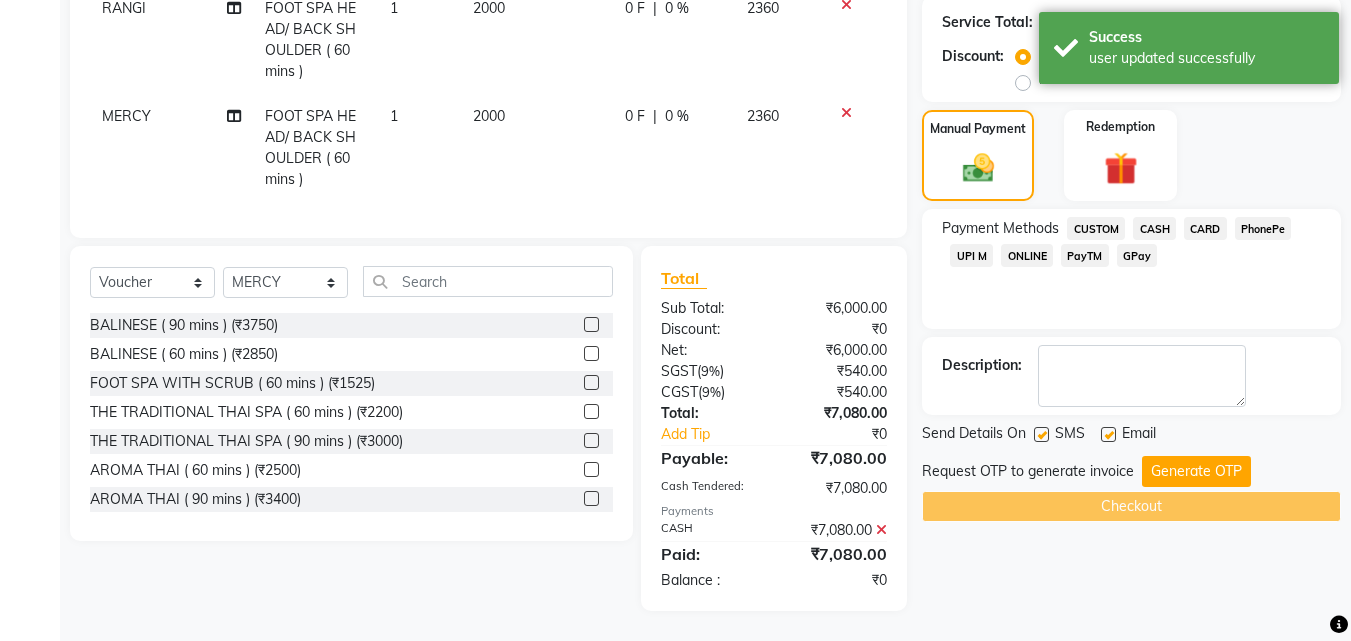click on "Send Details On SMS Email Request OTP to generate invoice Generate OTP   Checkout" 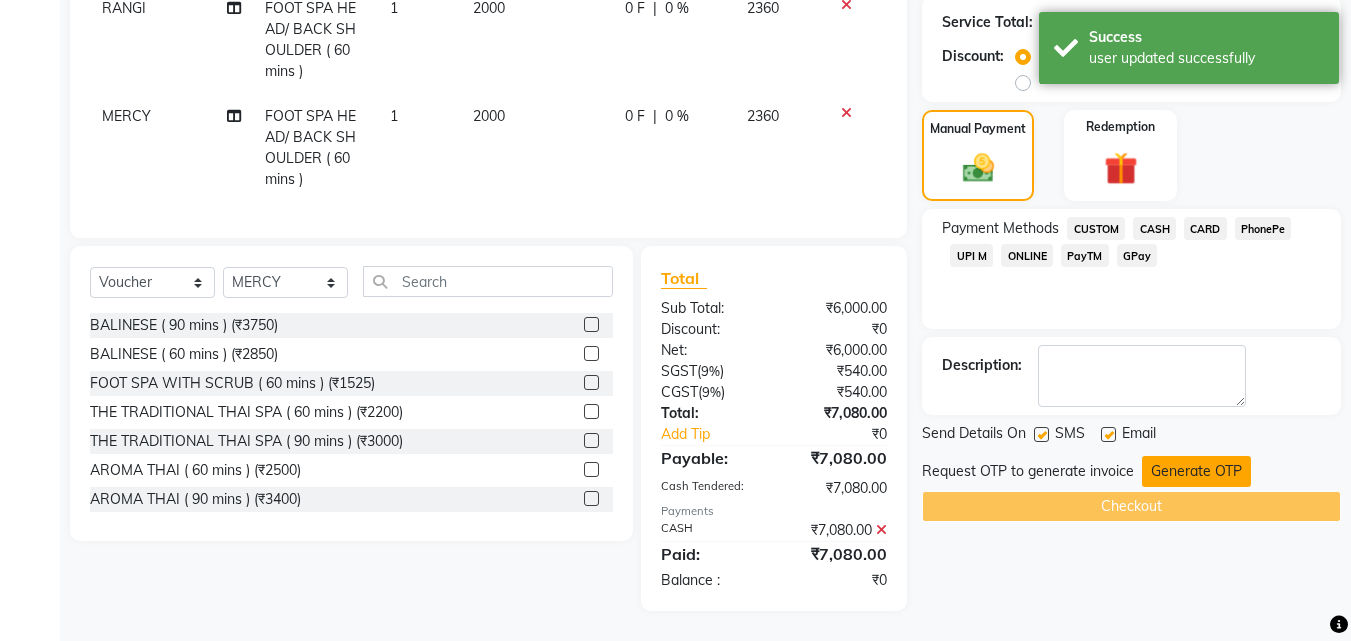 click on "Generate OTP" 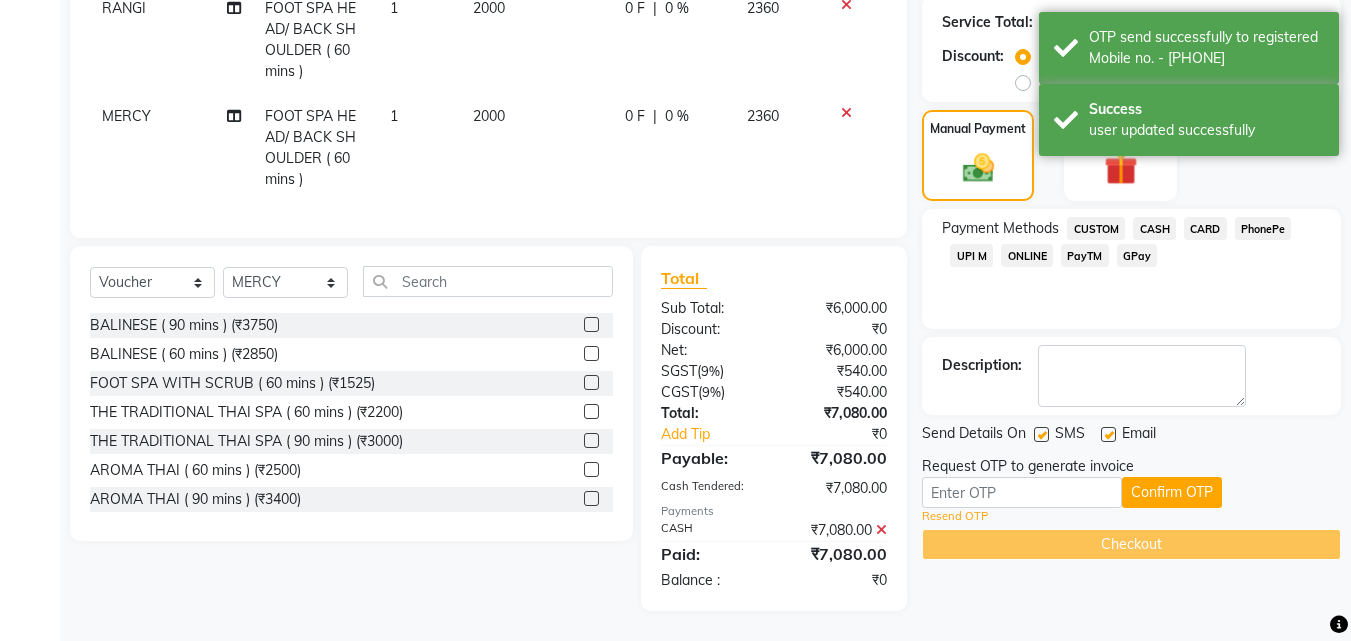 click on "Total Sub Total: ₹6,000.00 Discount: ₹0 Net: ₹6,000.00 SGST  ( 9% ) ₹540.00 CGST  ( 9% ) ₹540.00 Total: ₹7,080.00 Add Tip ₹0 Payable: ₹7,080.00 Cash Tendered: ₹7,080.00 Payments CASH ₹7,080.00  Paid: ₹7,080.00 Balance   : ₹0" 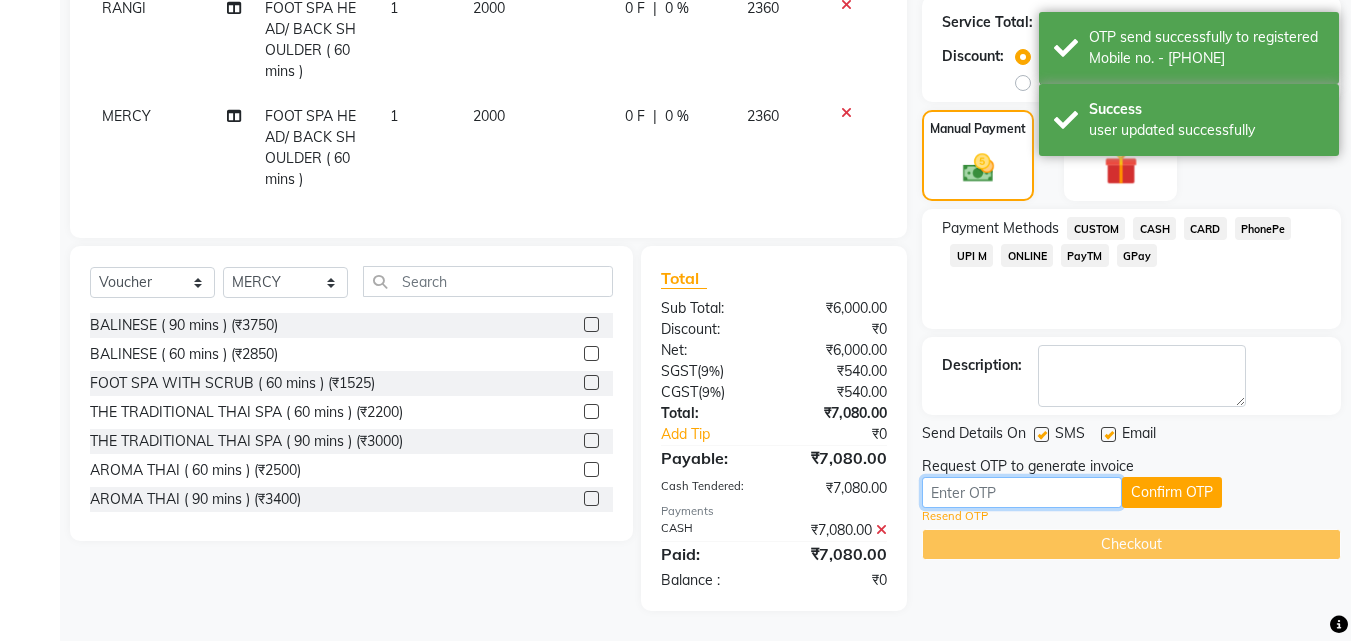click at bounding box center (1022, 492) 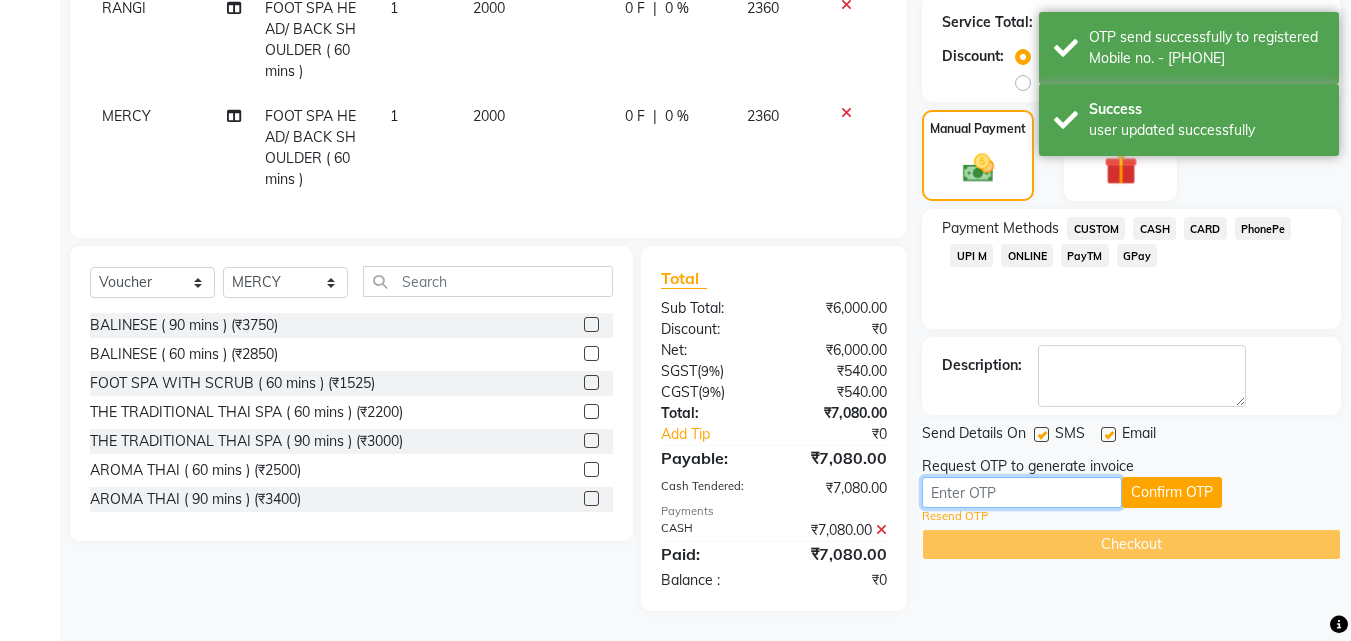 click at bounding box center [1022, 492] 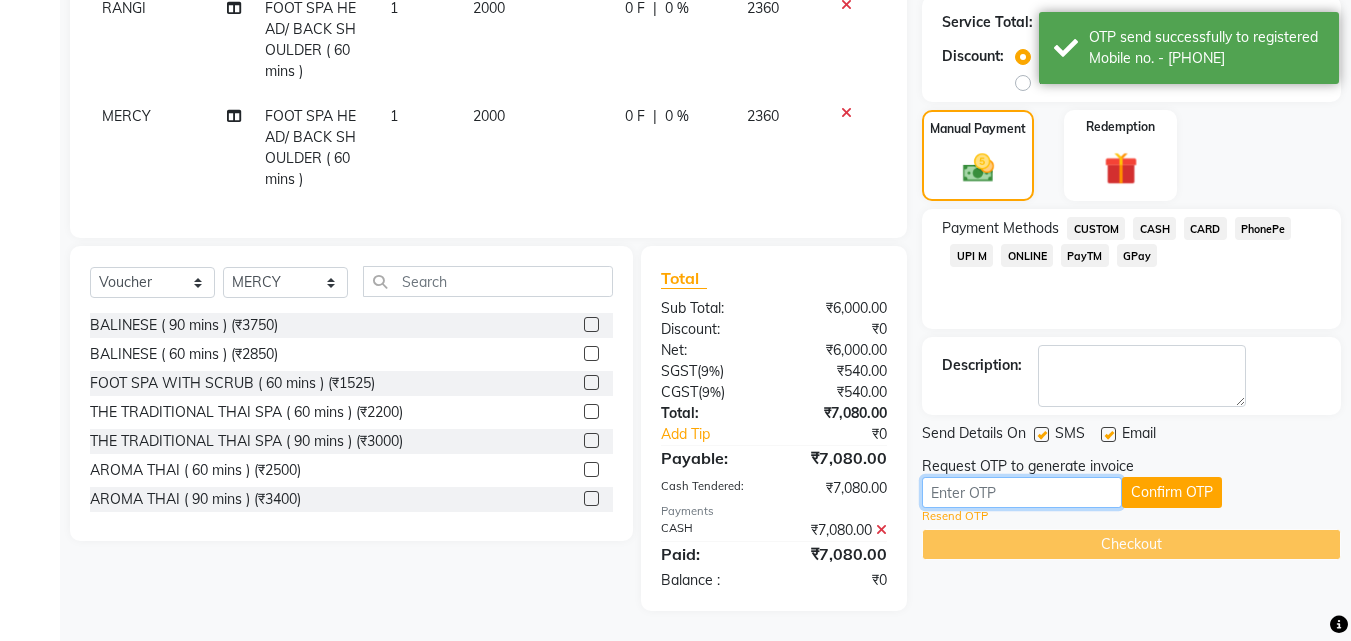 click at bounding box center (1022, 492) 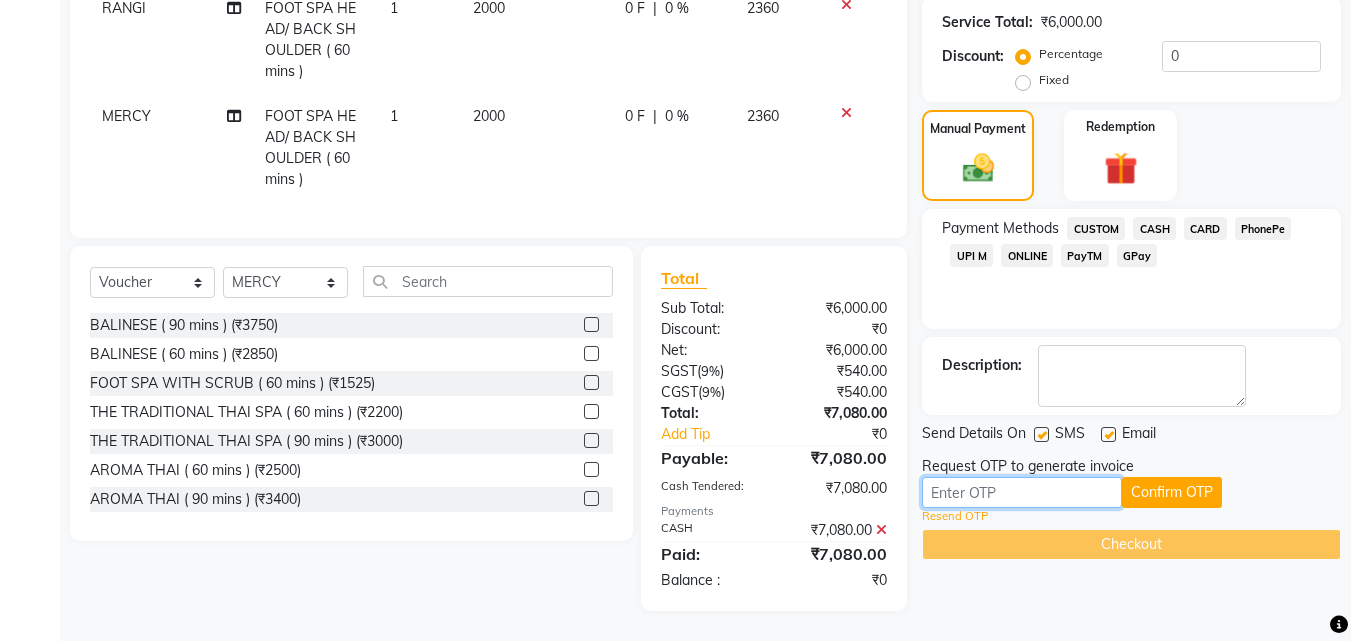 click at bounding box center [1022, 492] 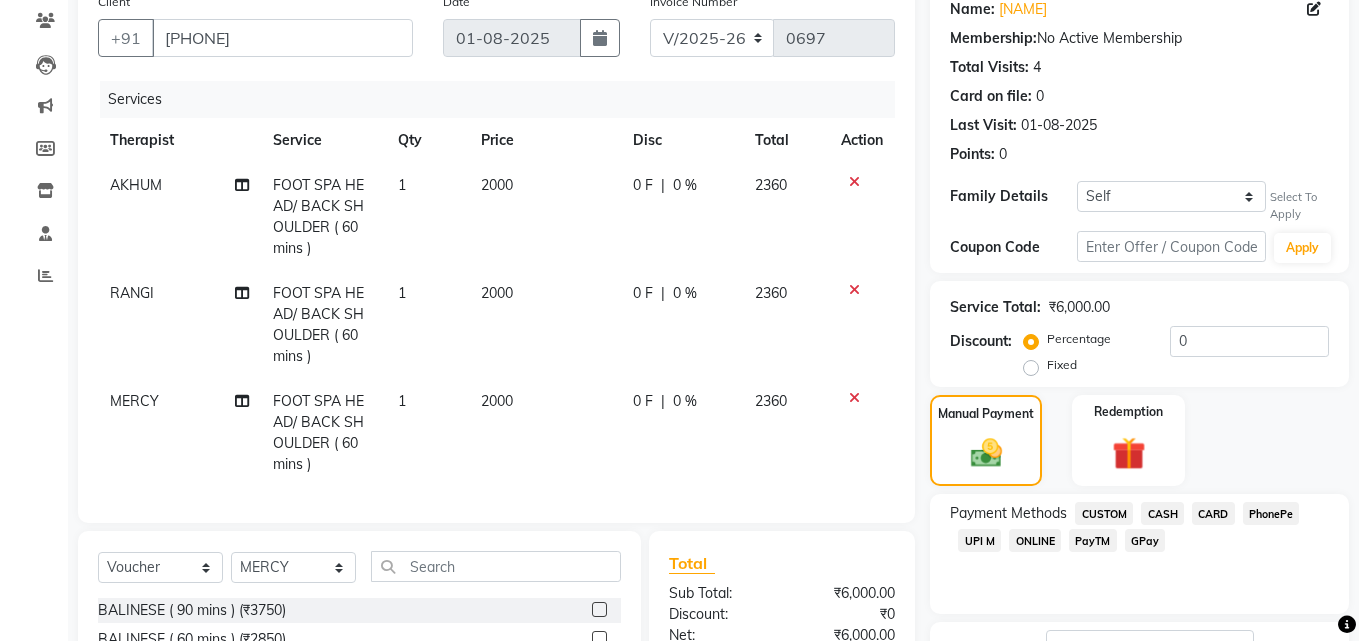 scroll, scrollTop: 0, scrollLeft: 0, axis: both 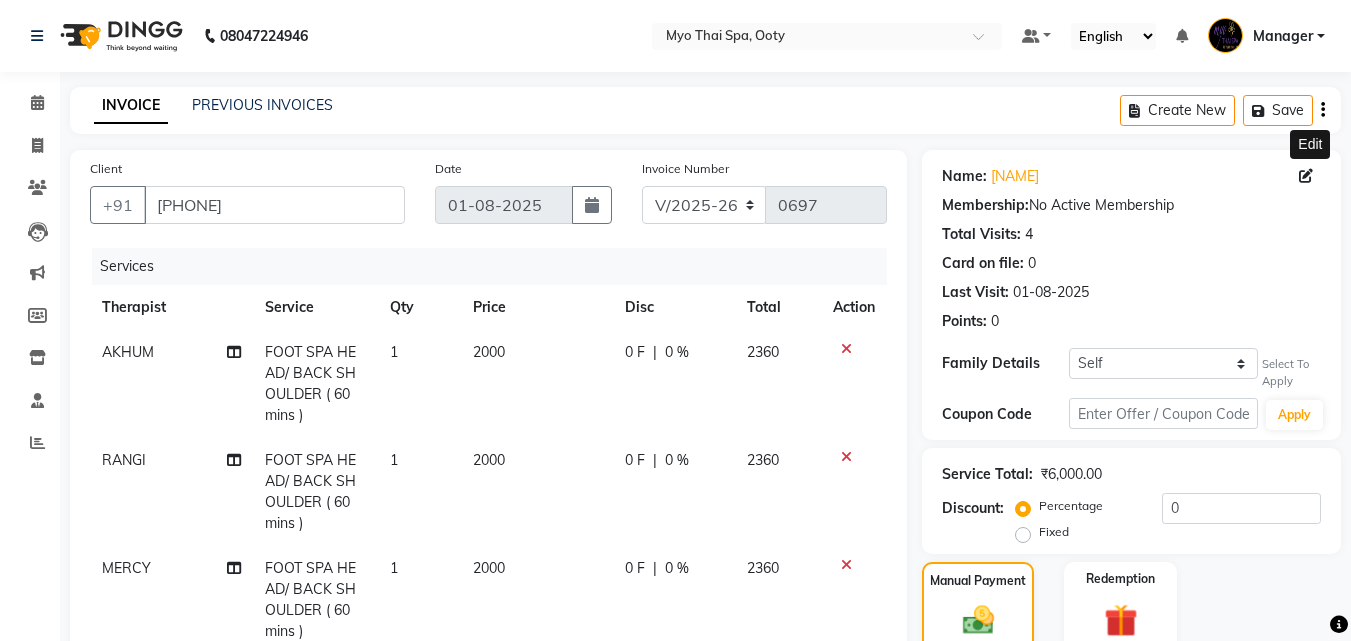 click 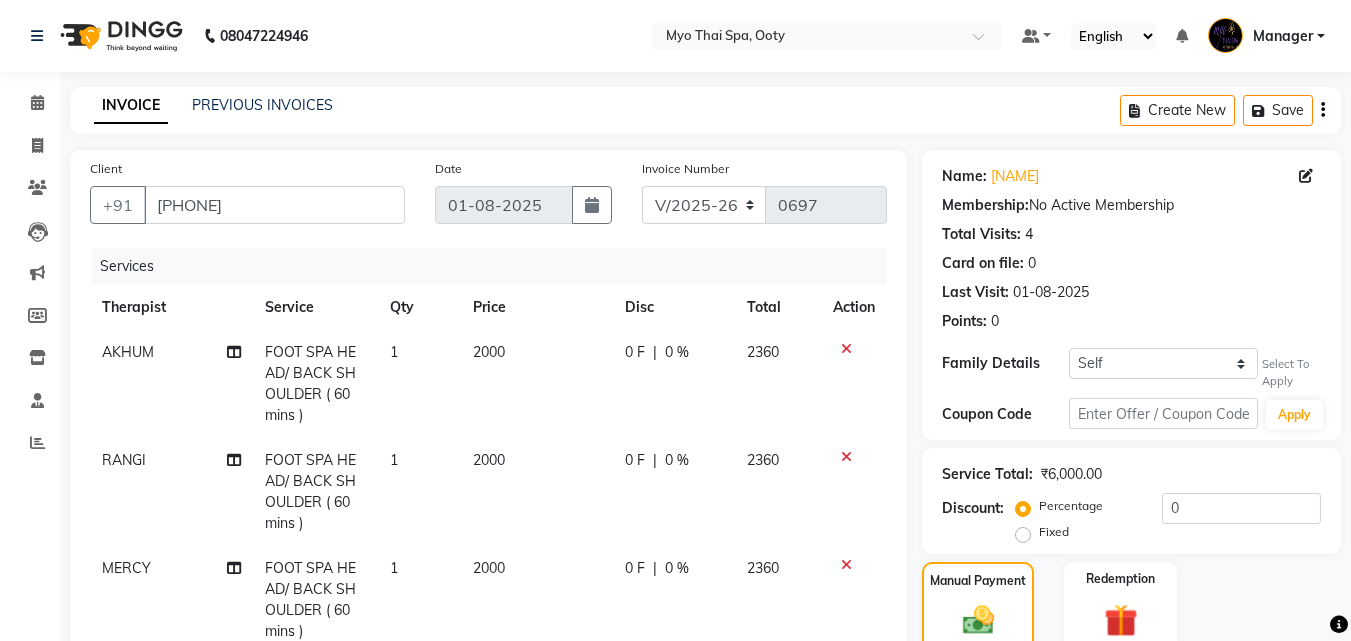 click 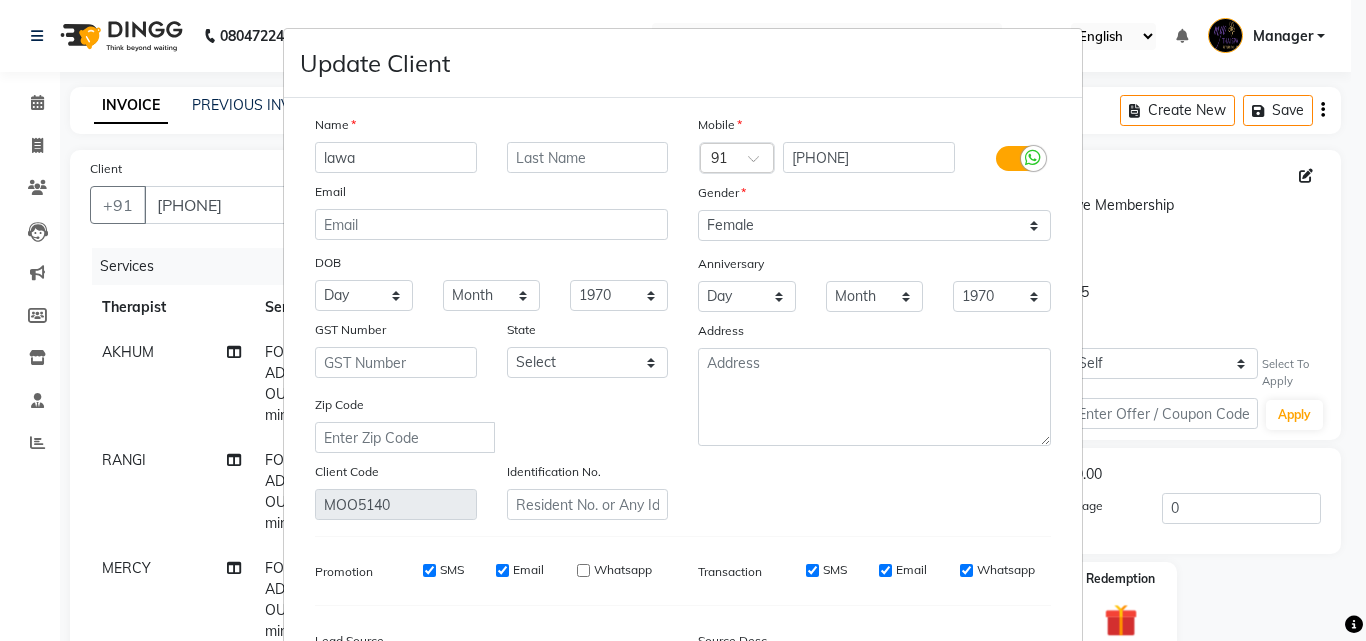 click on "Update Client Name lawa Email DOB Day 01 02 03 04 05 06 07 08 09 10 11 12 13 14 15 16 17 18 19 20 21 22 23 24 25 26 27 28 29 30 31 Month January February March April May June July August September October November December 1940 1941 1942 1943 1944 1945 1946 1947 1948 1949 1950 1951 1952 1953 1954 1955 1956 1957 1958 1959 1960 1961 1962 1963 1964 1965 1966 1967 1968 1969 1970 1971 1972 1973 1974 1975 1976 1977 1978 1979 1980 1981 1982 1983 1984 1985 1986 1987 1988 1989 1990 1991 1992 1993 1994 1995 1996 1997 1998 1999 2000 2001 2002 2003 2004 2005 2006 2007 2008 2009 2010 2011 2012 2013 2014 2015 2016 2017 2018 2019 2020 2021 2022 2023 2024 GST Number State Select Andaman and Nicobar Islands Andhra Pradesh Arunachal Pradesh Assam Bihar Chandigarh Chhattisgarh Dadra and Nagar Haveli Daman and Diu Delhi Goa Gujarat Haryana Himachal Pradesh Jammu and Kashmir Jharkhand Karnataka Kerala Lakshadweep Madhya Pradesh Maharashtra Manipur Meghalaya Mizoram Nagaland Odisha Pondicherry Punjab Rajasthan Sikkim Tamil Nadu ×" at bounding box center (683, 320) 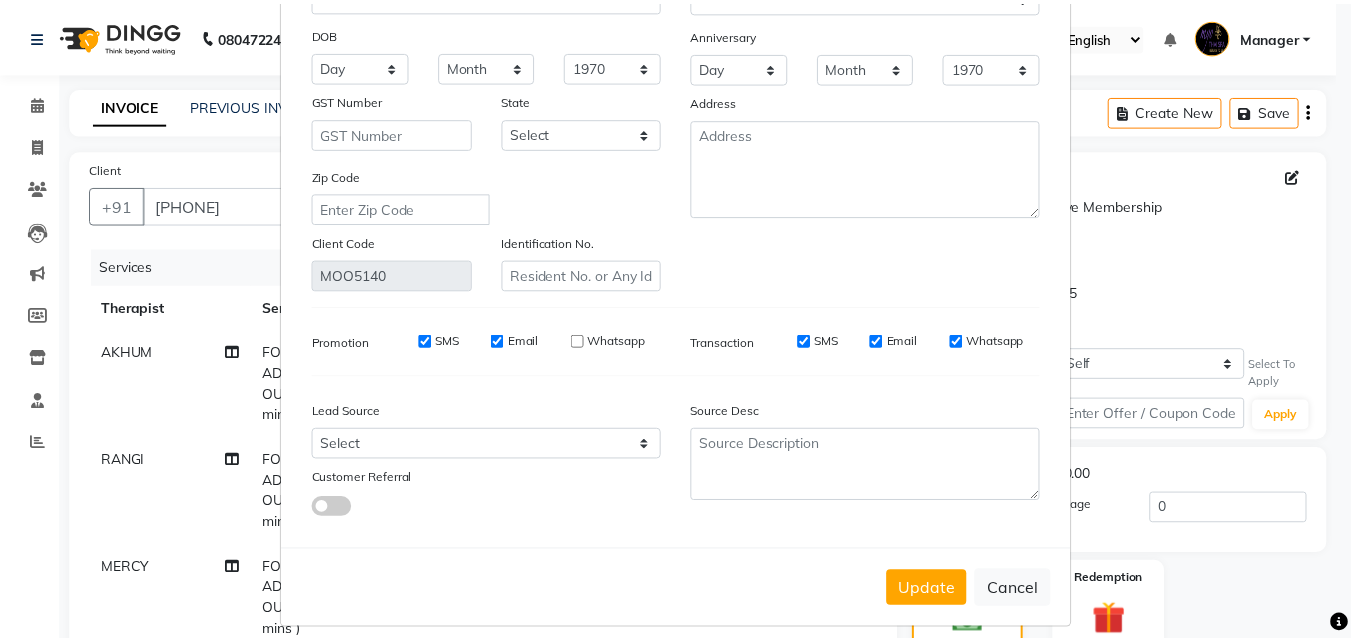 scroll, scrollTop: 246, scrollLeft: 0, axis: vertical 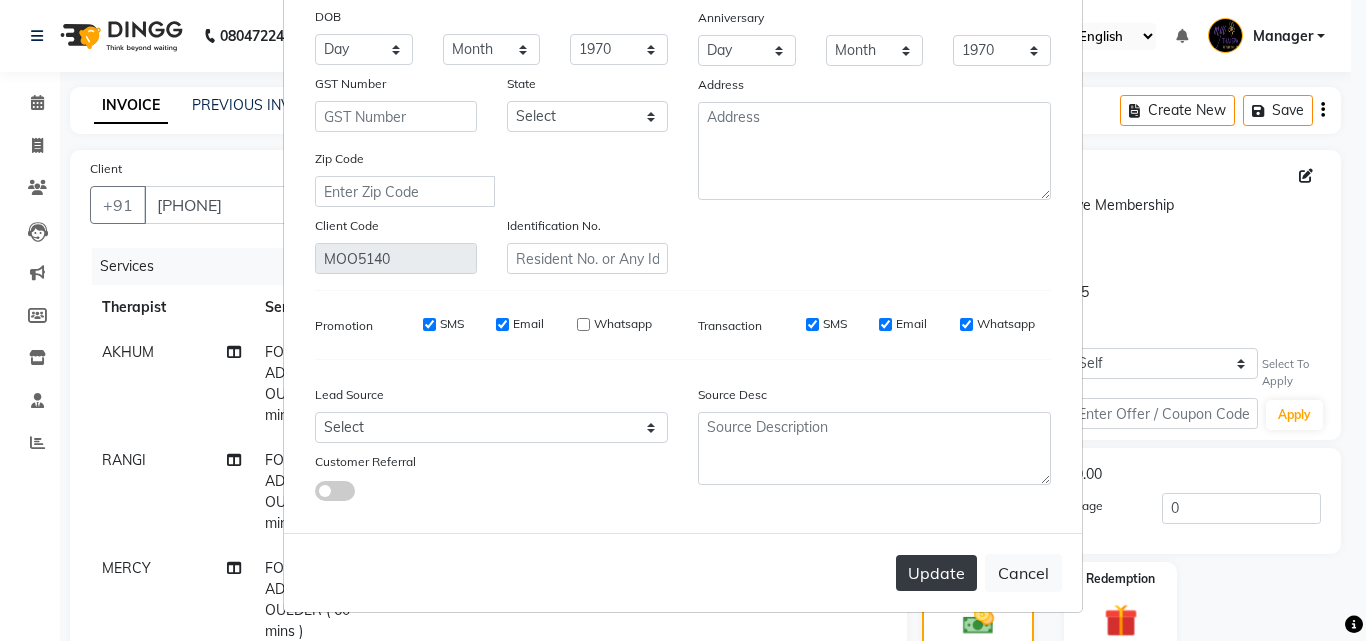 click on "Update" at bounding box center (936, 573) 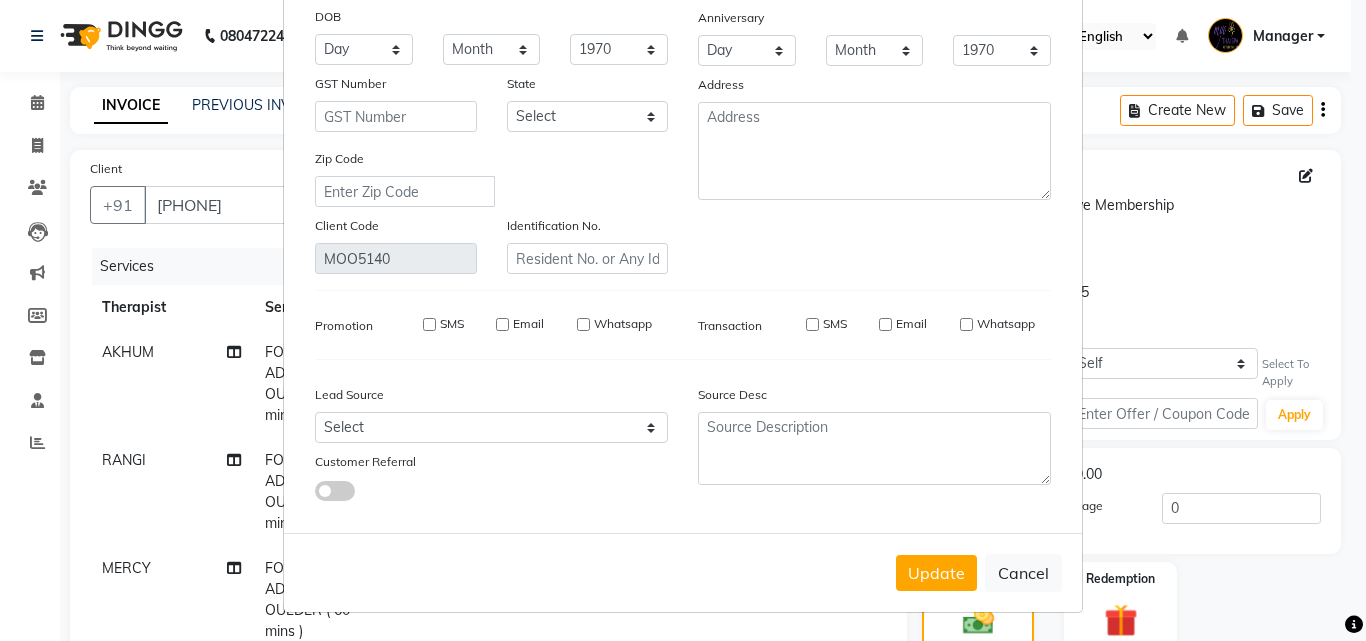type 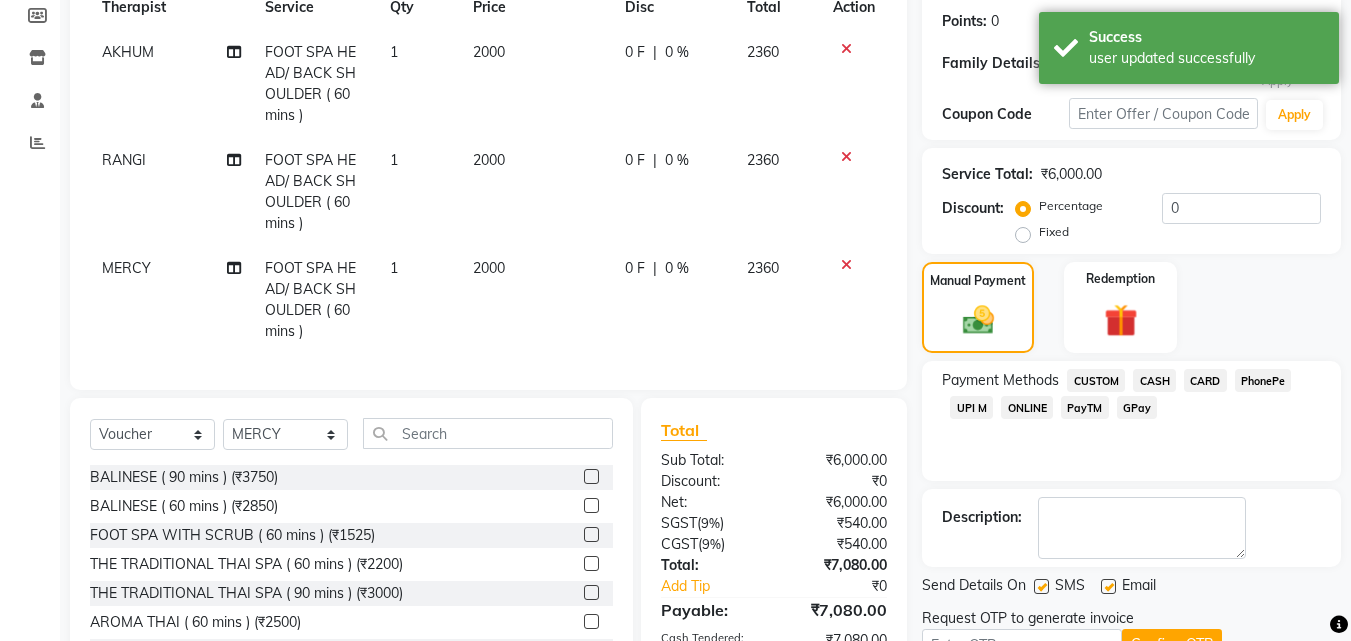 scroll, scrollTop: 467, scrollLeft: 0, axis: vertical 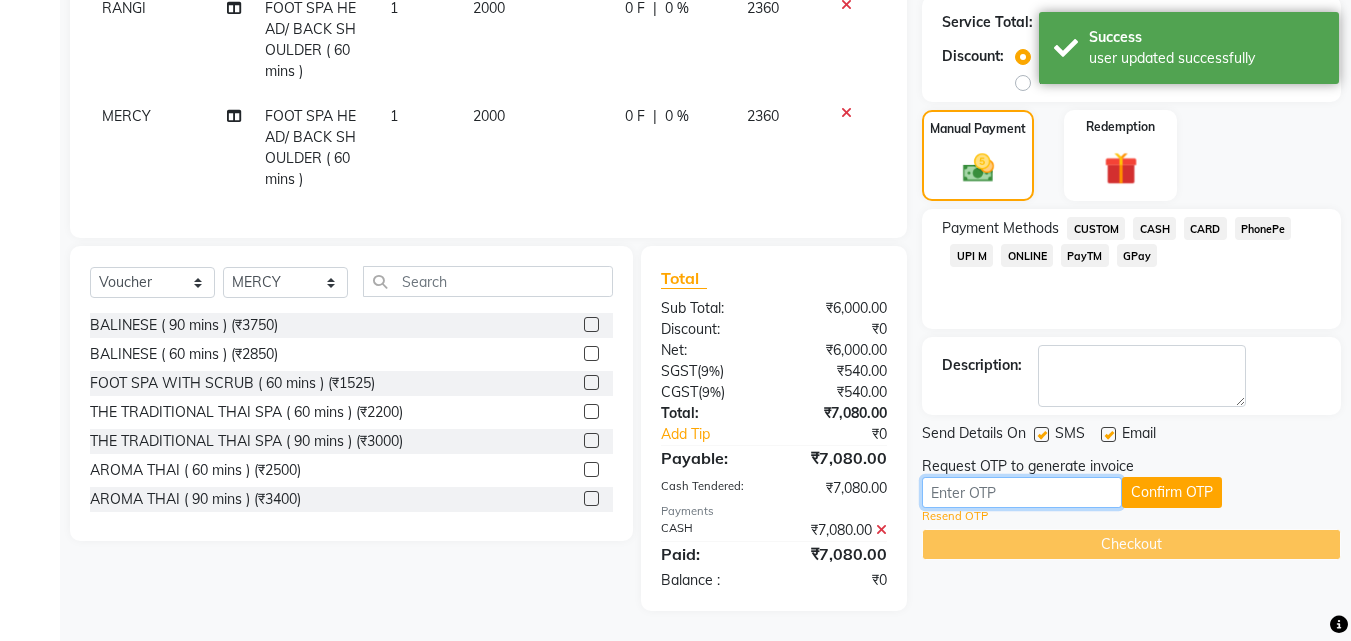 click at bounding box center [1022, 492] 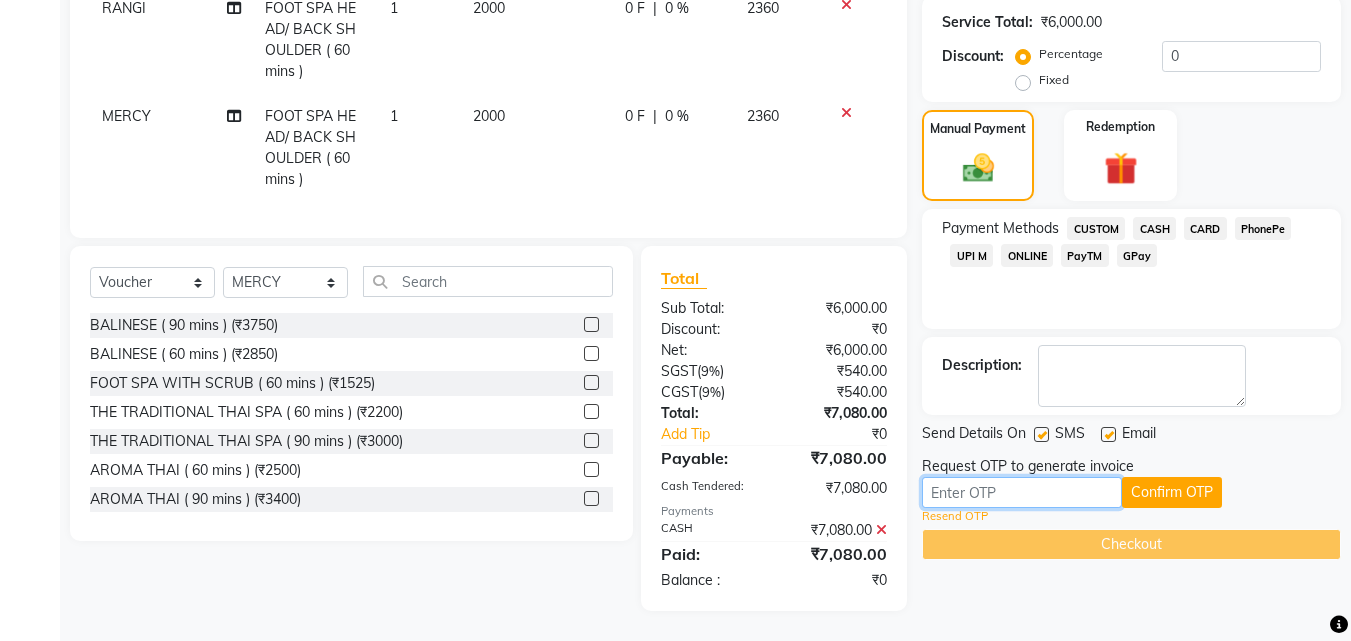 click at bounding box center [1022, 492] 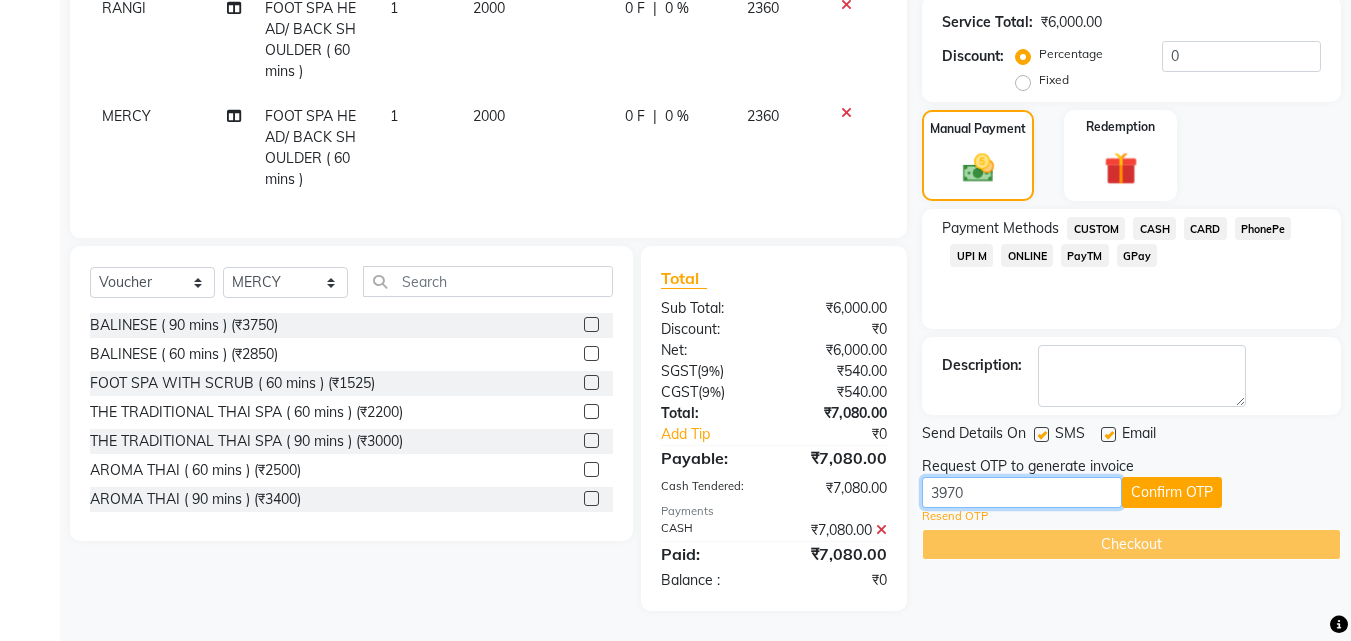 type on "3970" 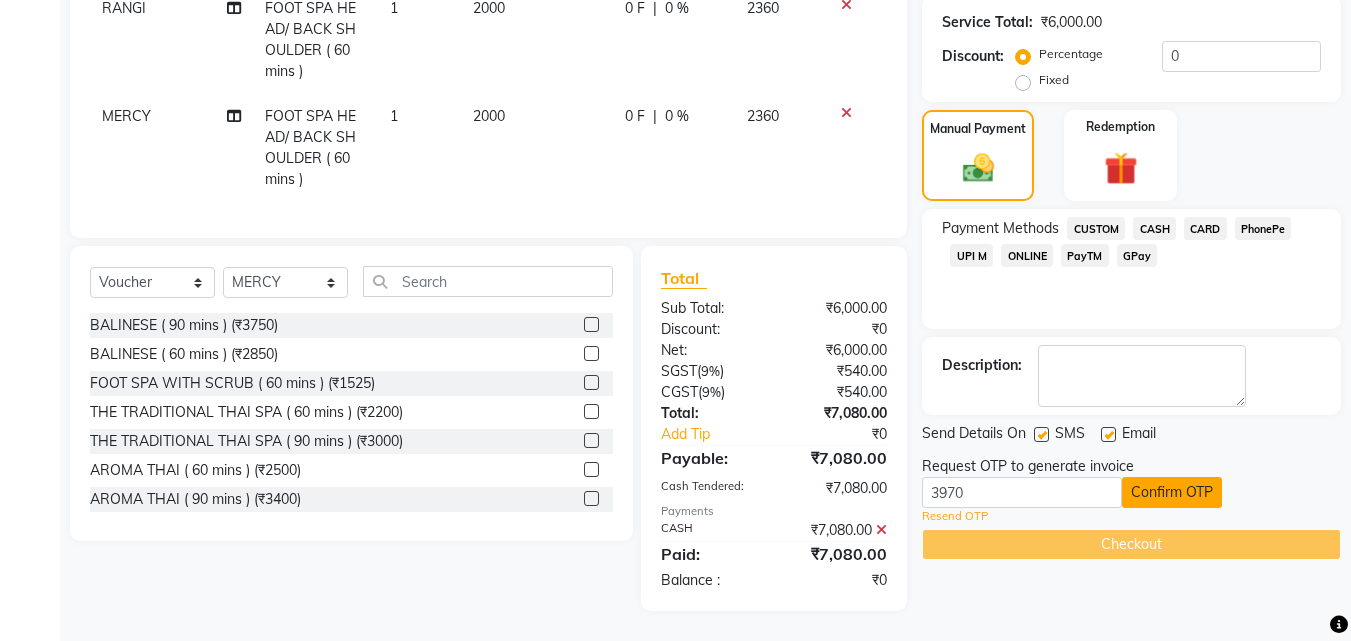 click on "Confirm OTP" 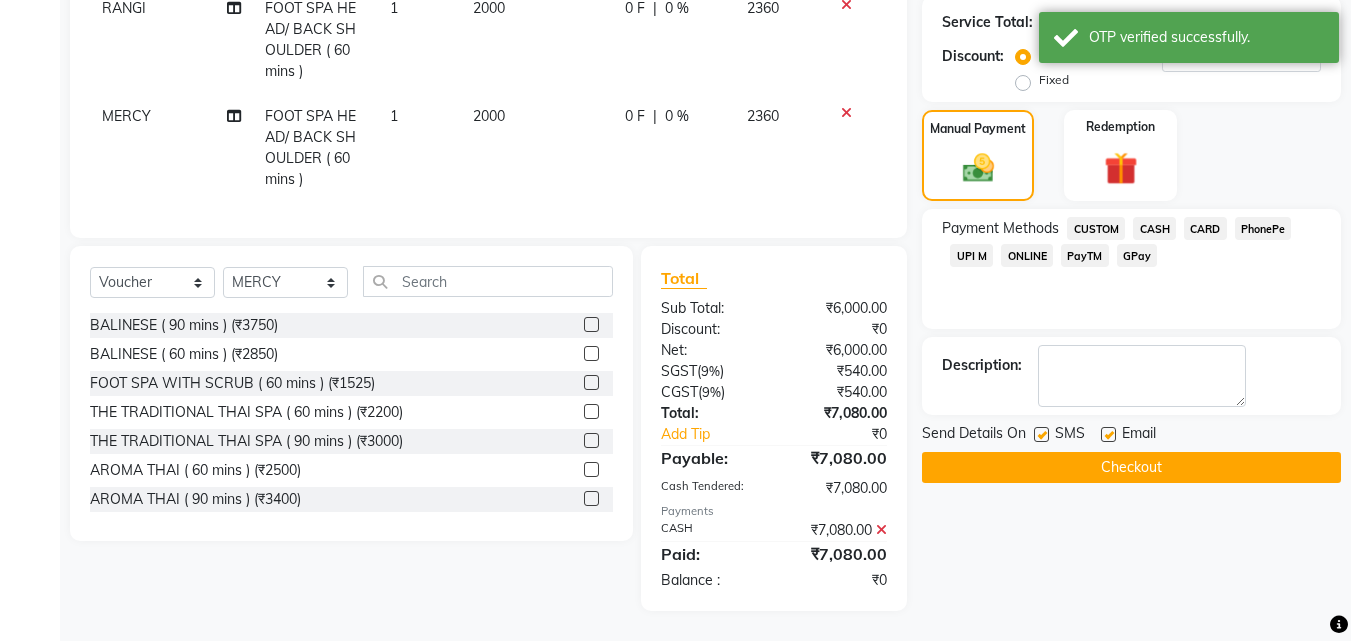 click on "Checkout" 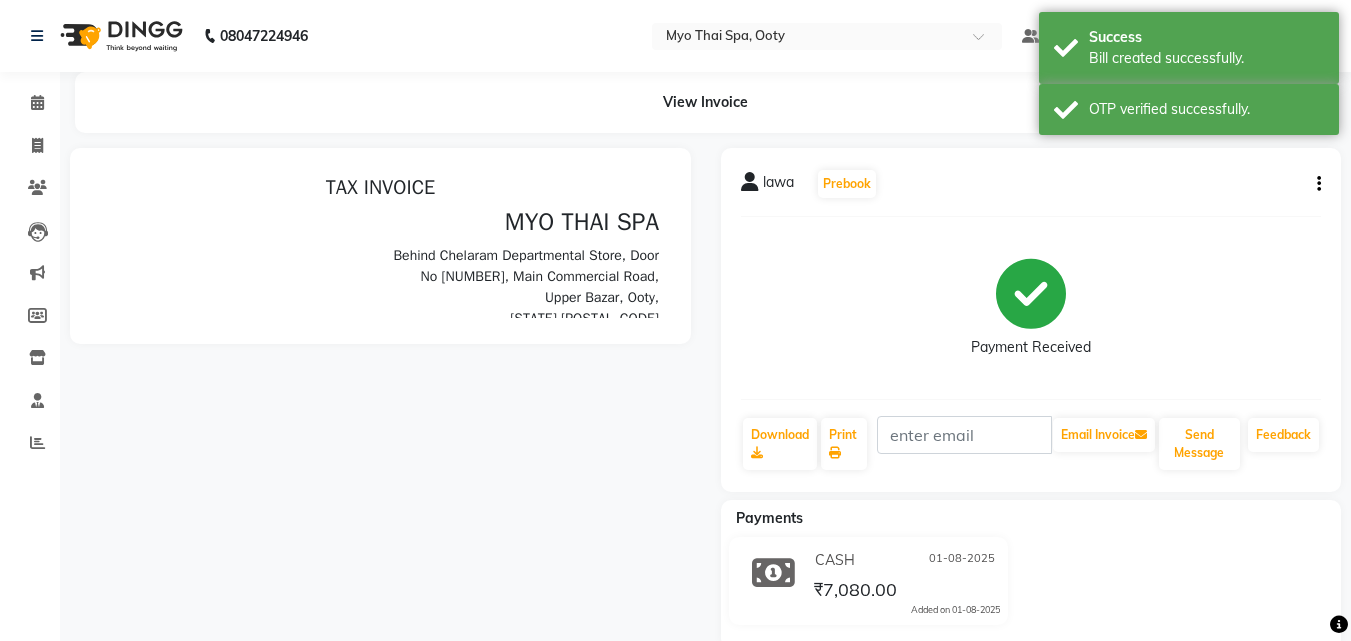 scroll, scrollTop: 0, scrollLeft: 0, axis: both 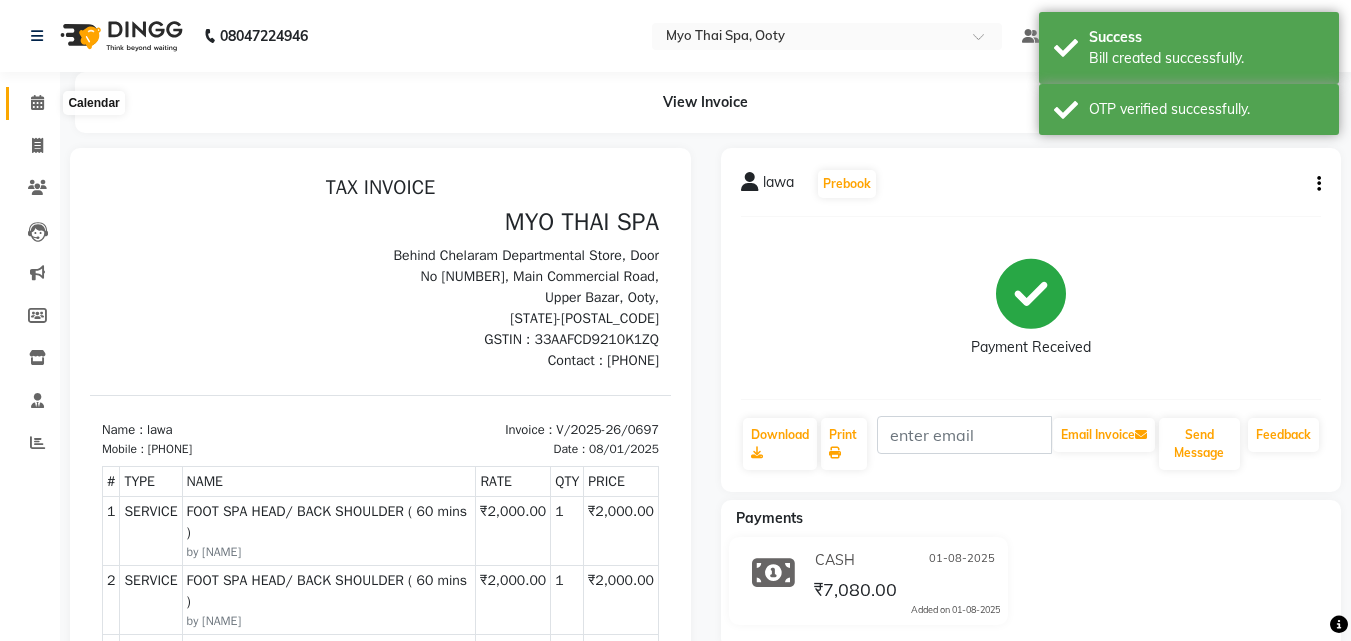 click 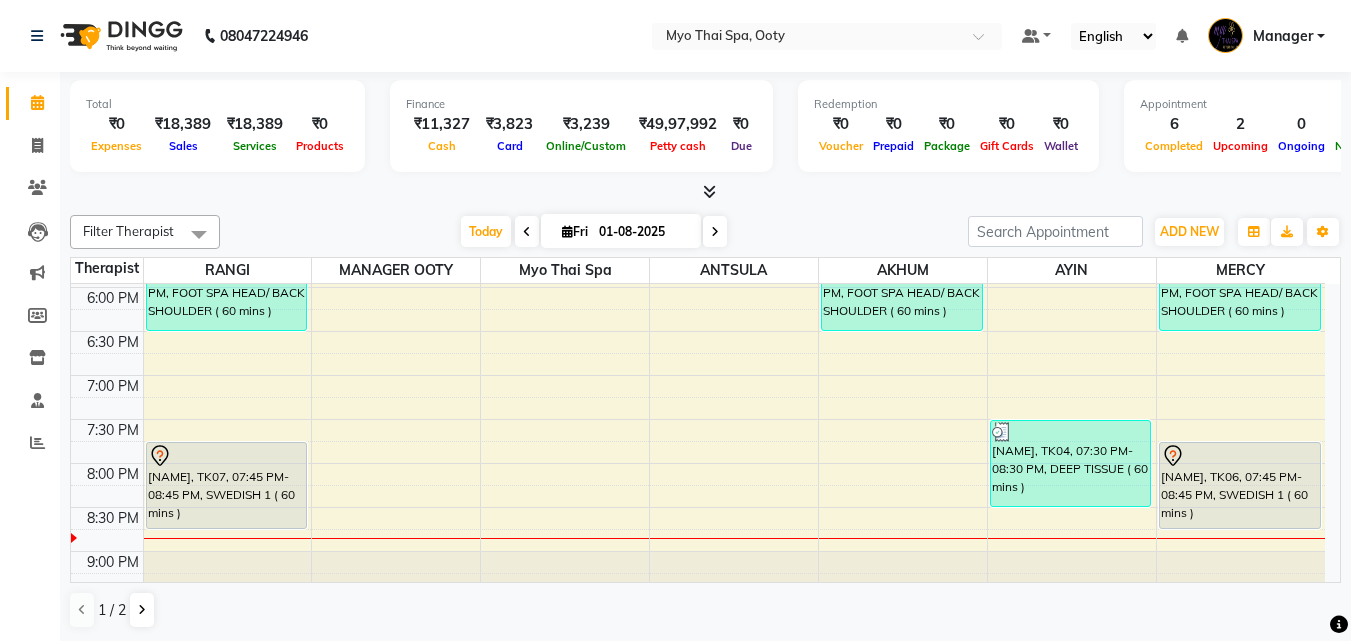 scroll, scrollTop: 800, scrollLeft: 0, axis: vertical 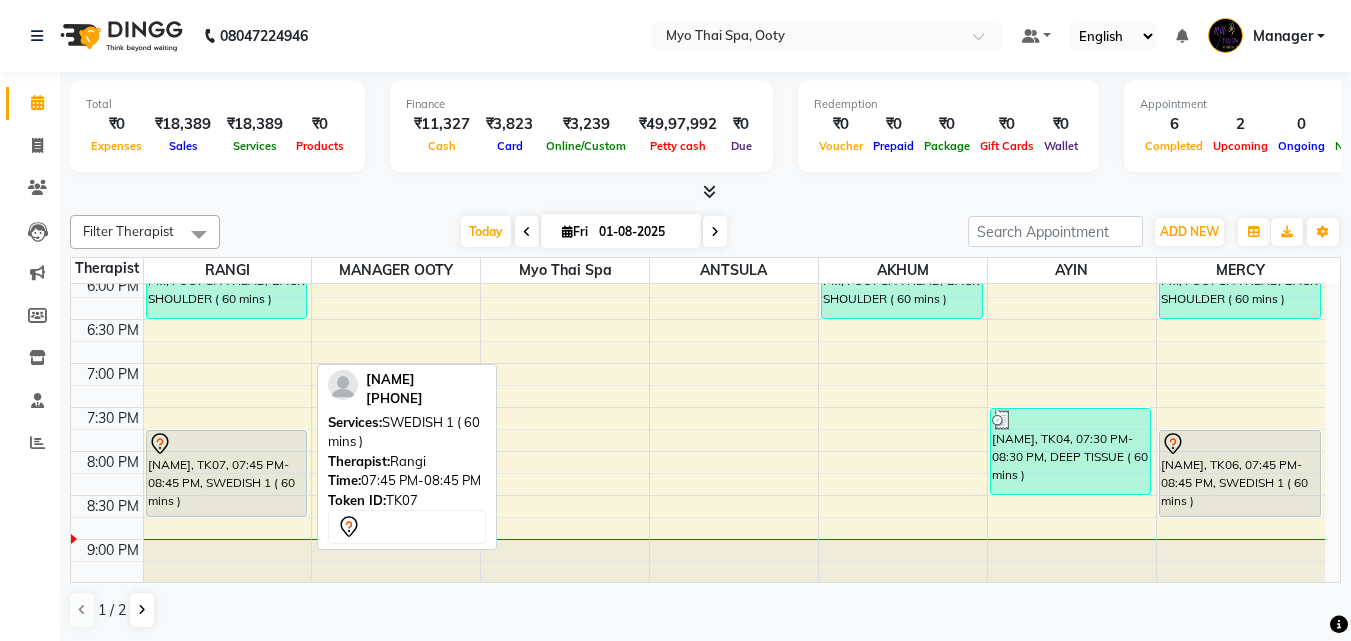 click on "BRAJMOHAN, TK07, 07:45 PM-08:45 PM, SWEDISH 1 ( 60 mins )" at bounding box center [227, 473] 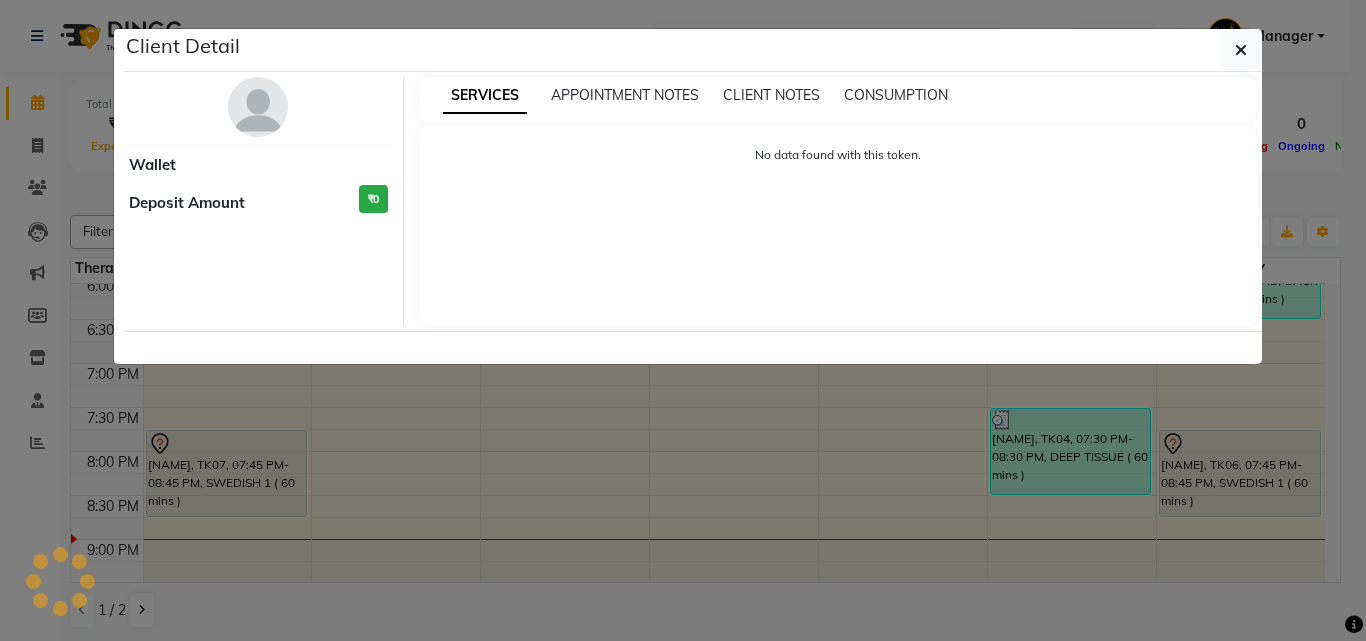 select on "7" 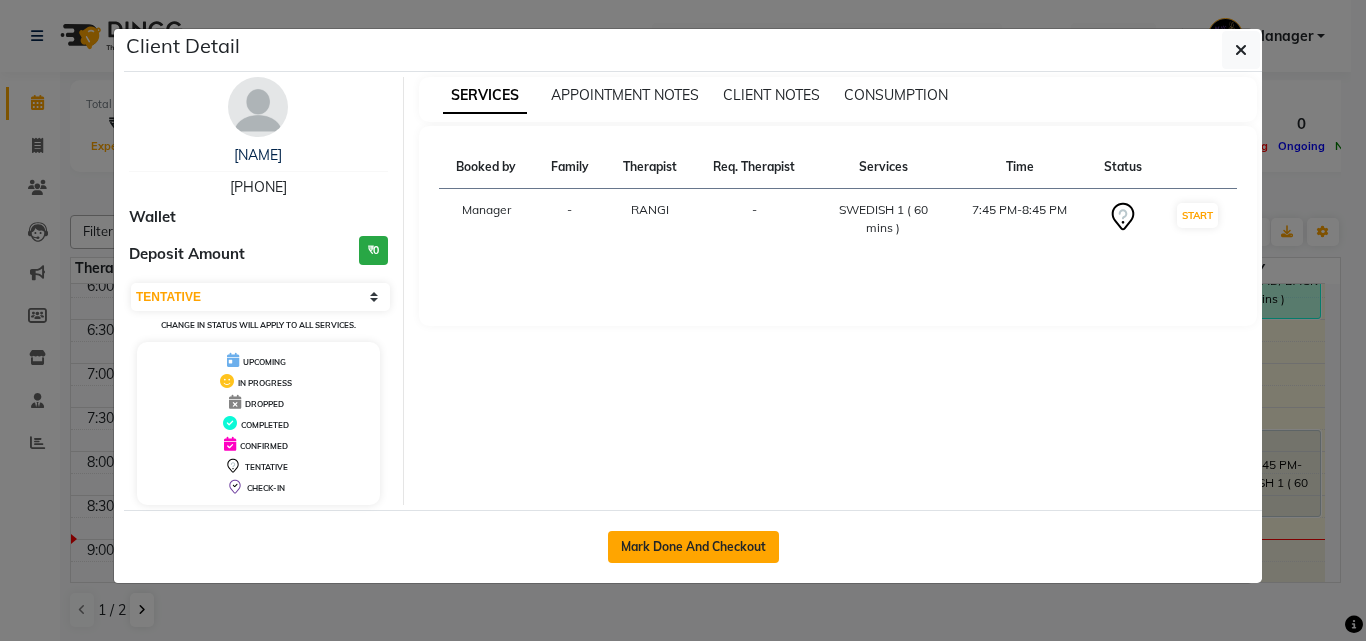 click on "Mark Done And Checkout" 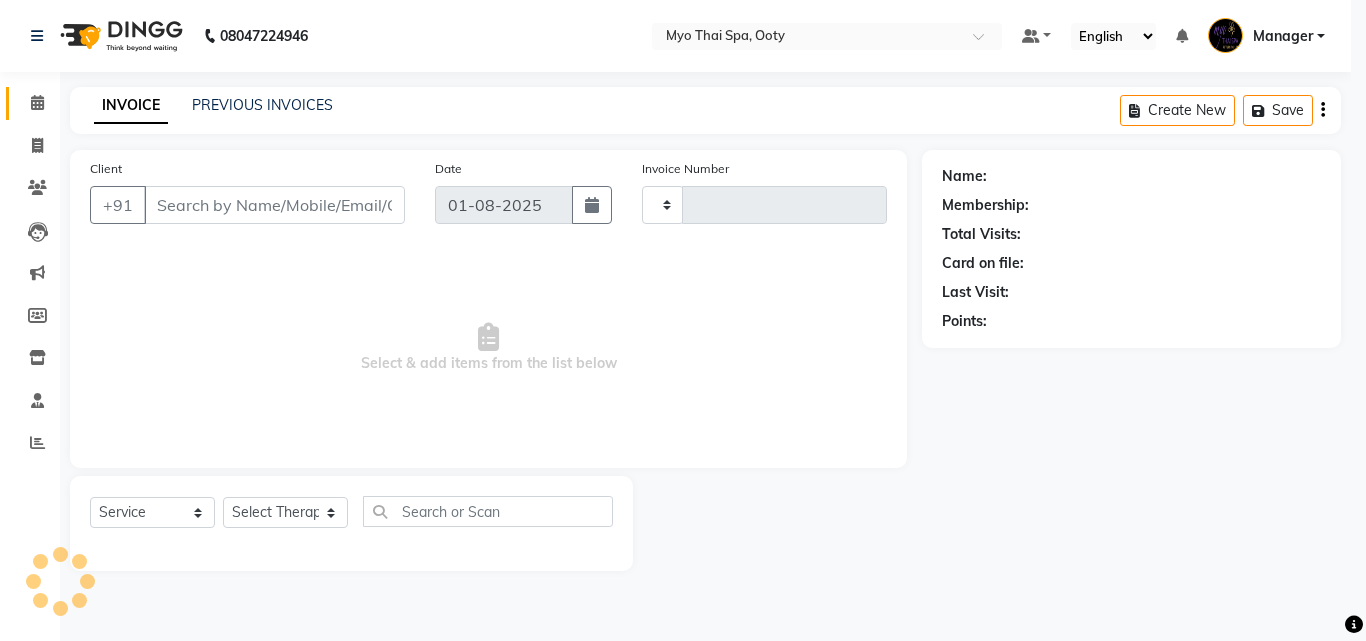 type on "0698" 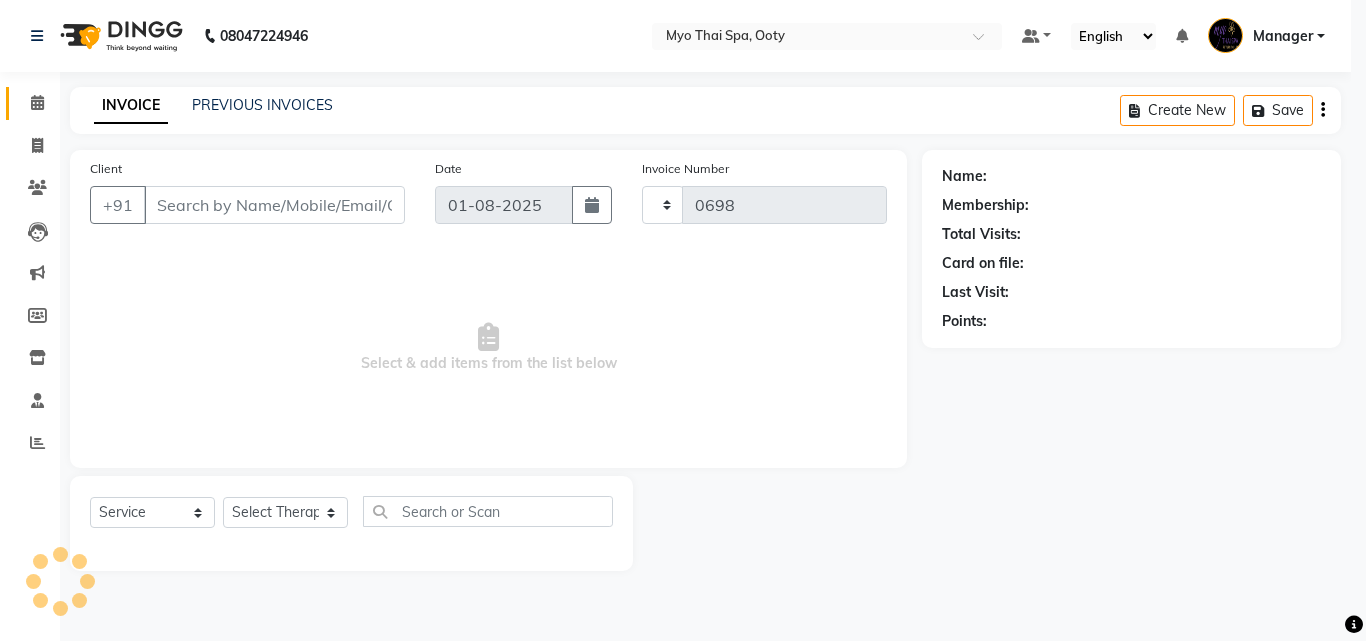 select on "558" 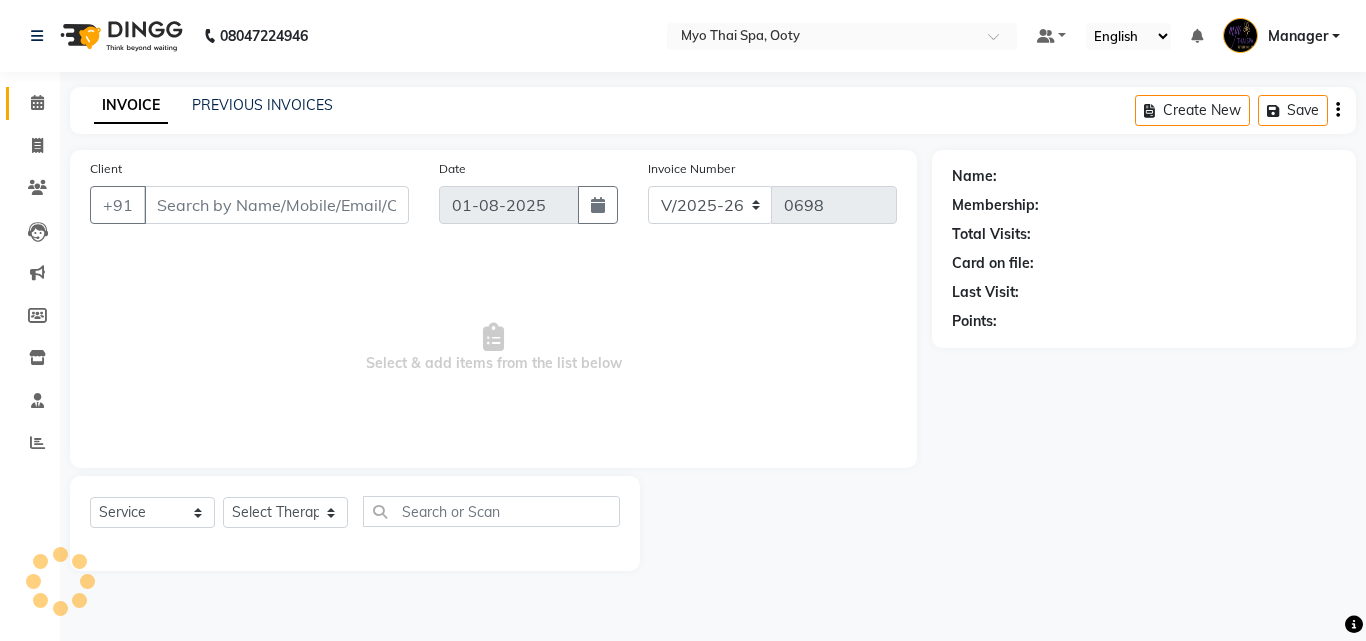 select on "V" 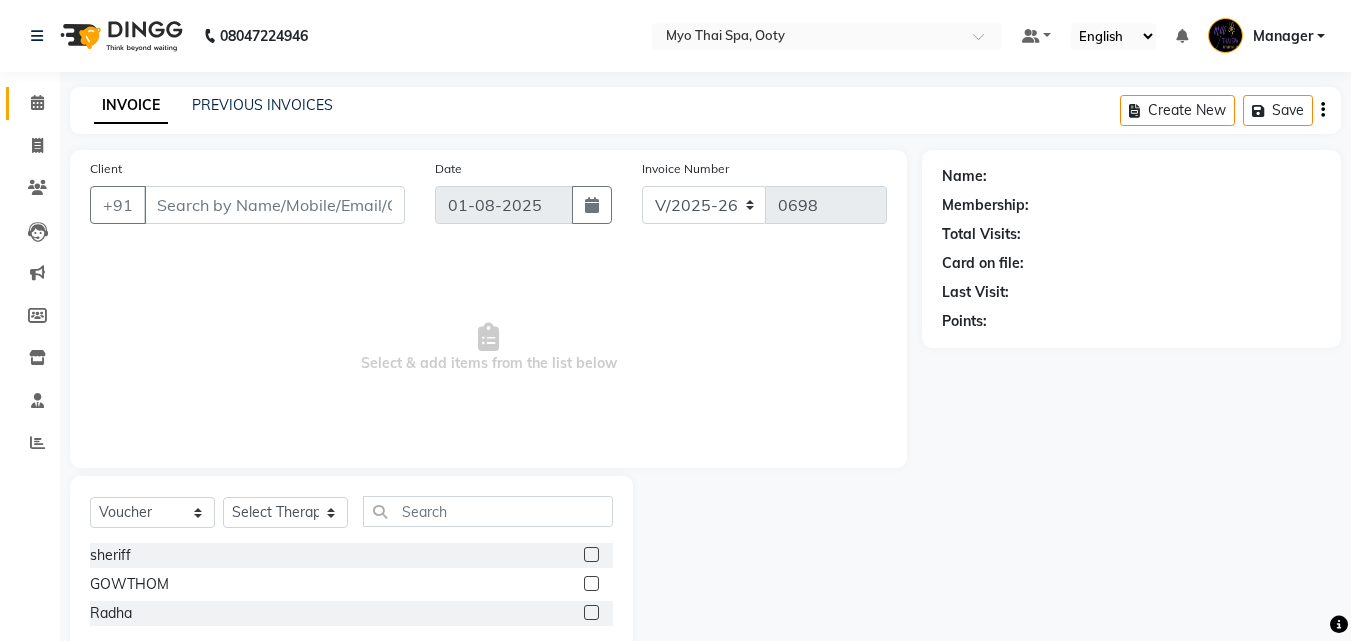 type on "[PHONE]" 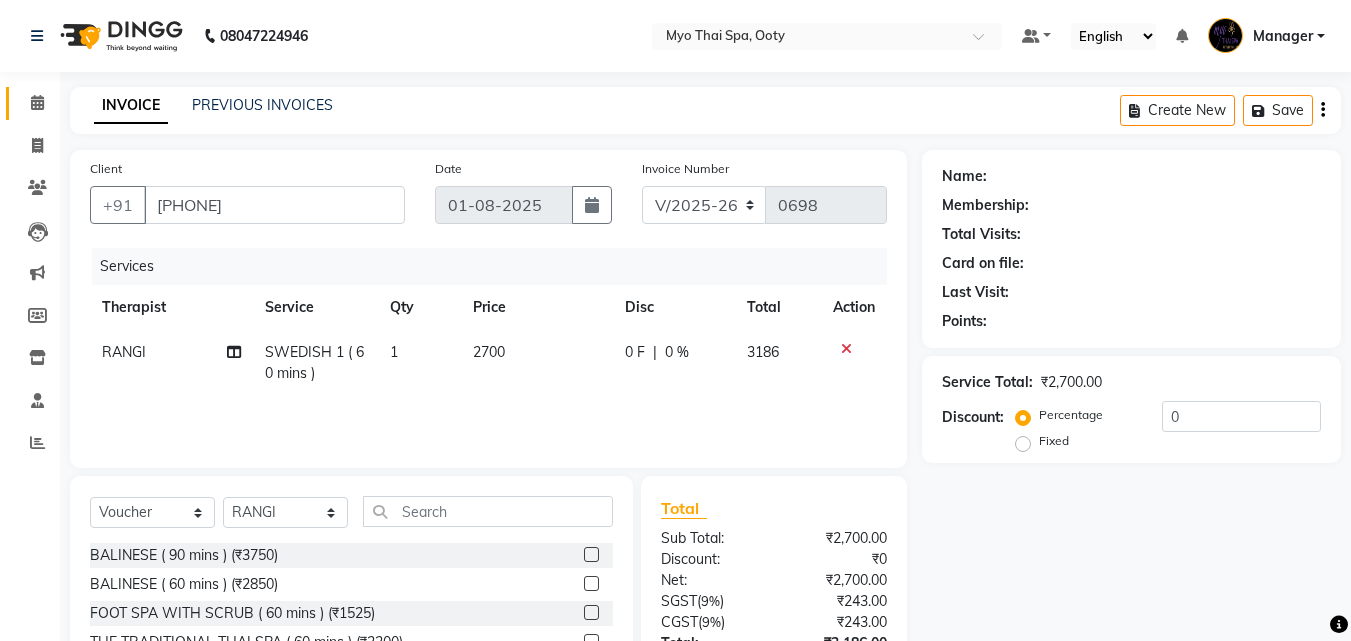 scroll, scrollTop: 160, scrollLeft: 0, axis: vertical 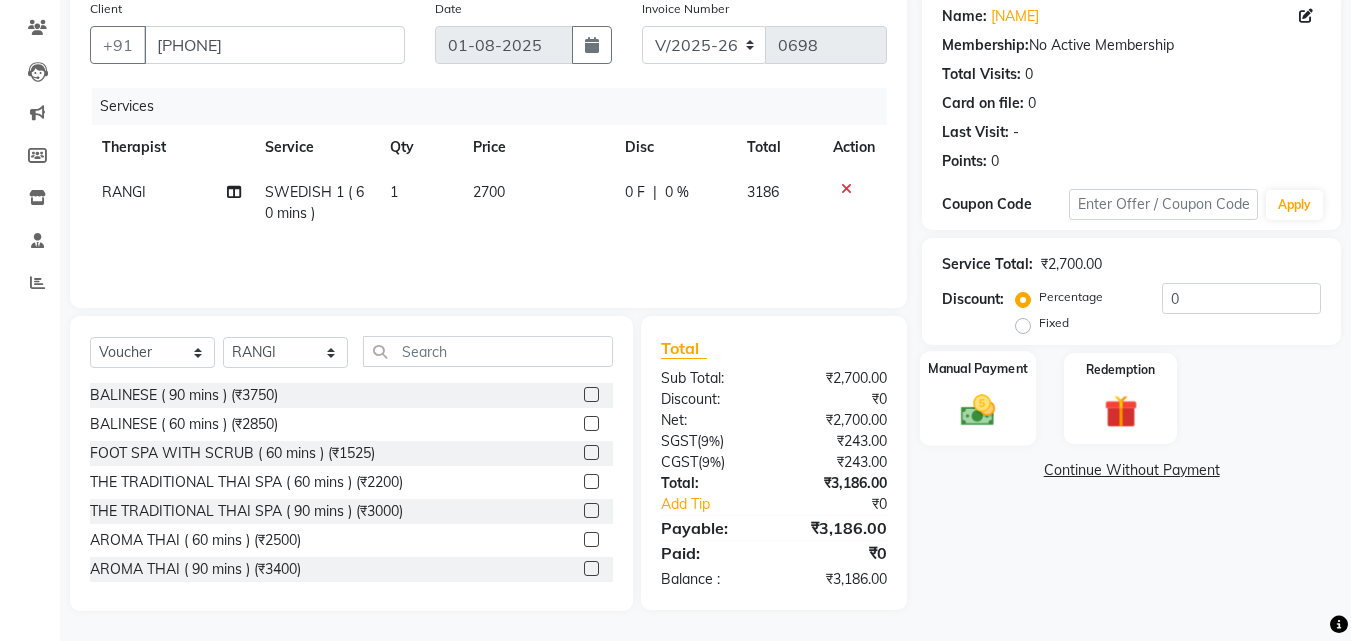 click 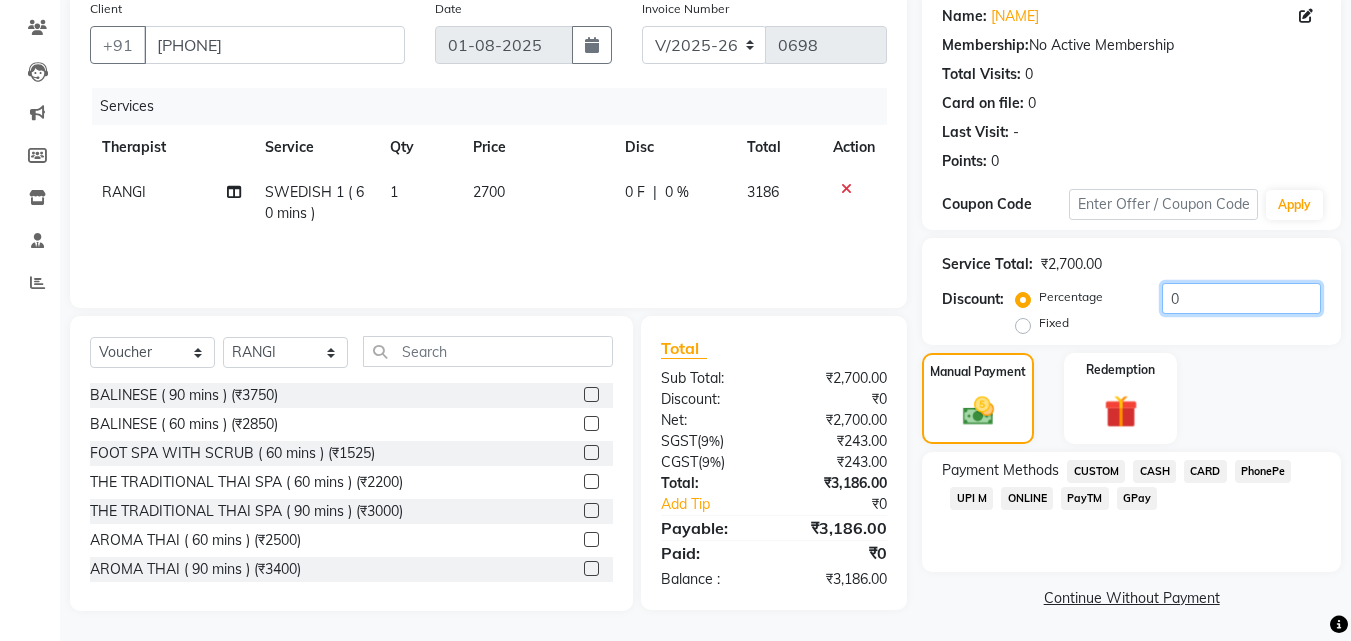 click on "0" 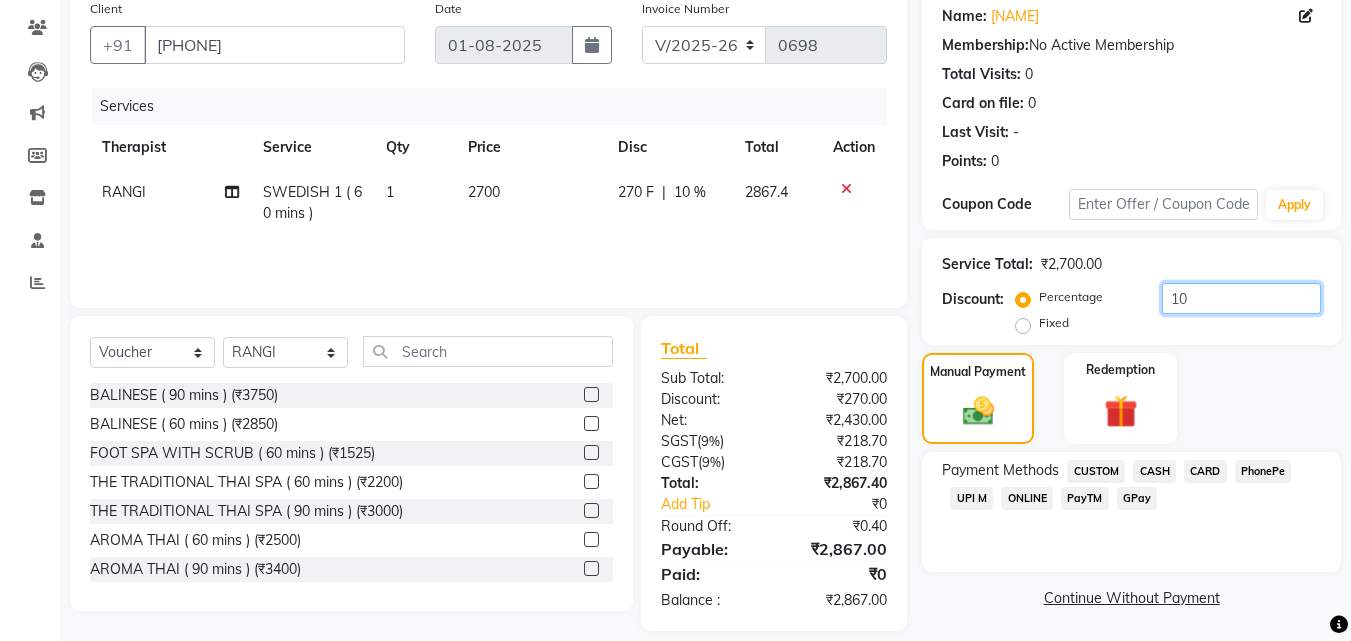 scroll, scrollTop: 180, scrollLeft: 0, axis: vertical 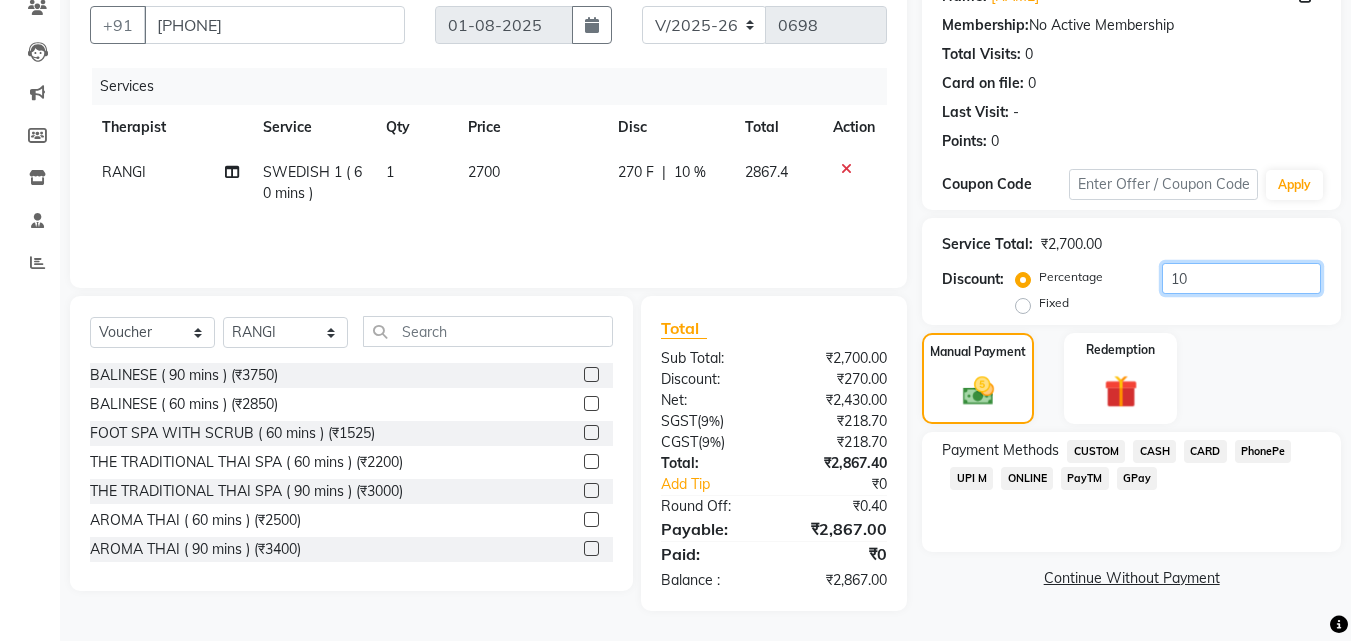 type on "10" 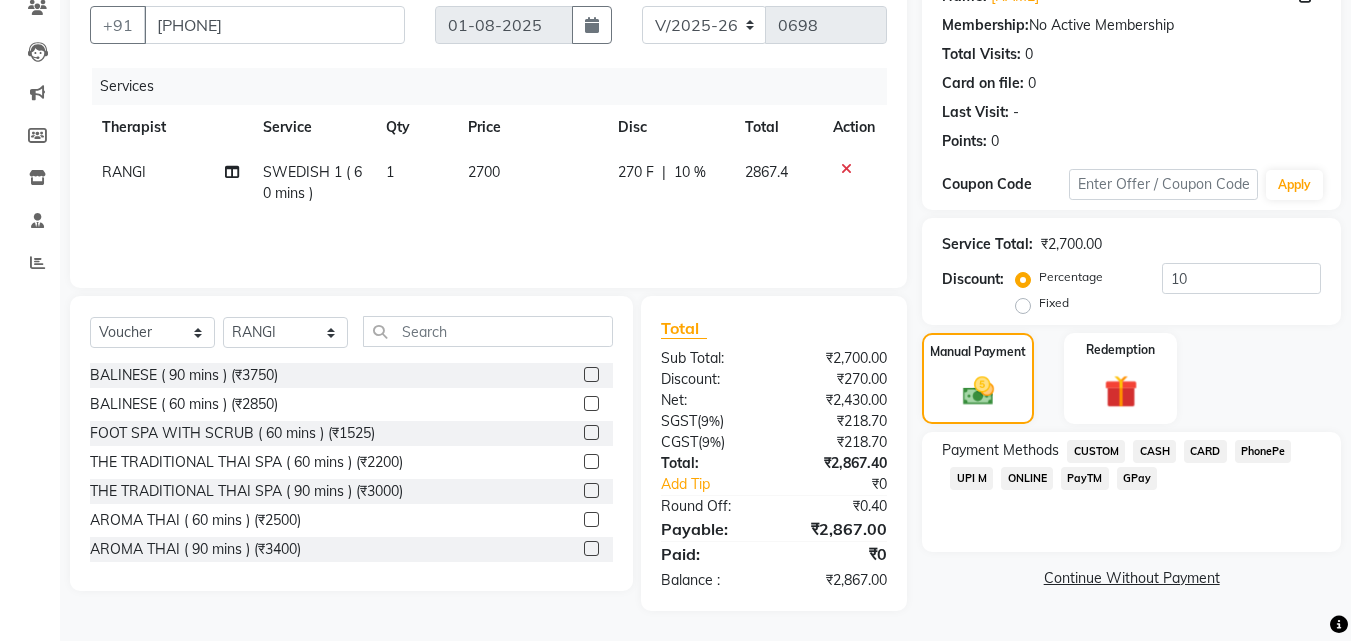 click on "UPI M" 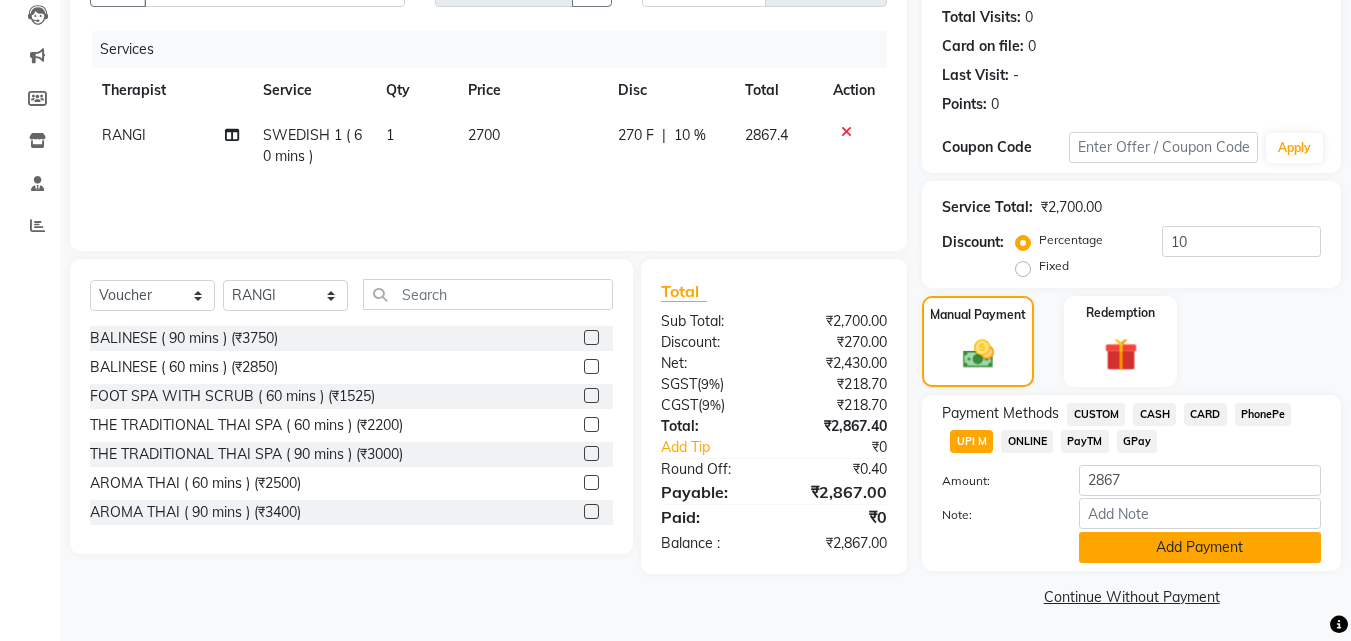 scroll, scrollTop: 218, scrollLeft: 0, axis: vertical 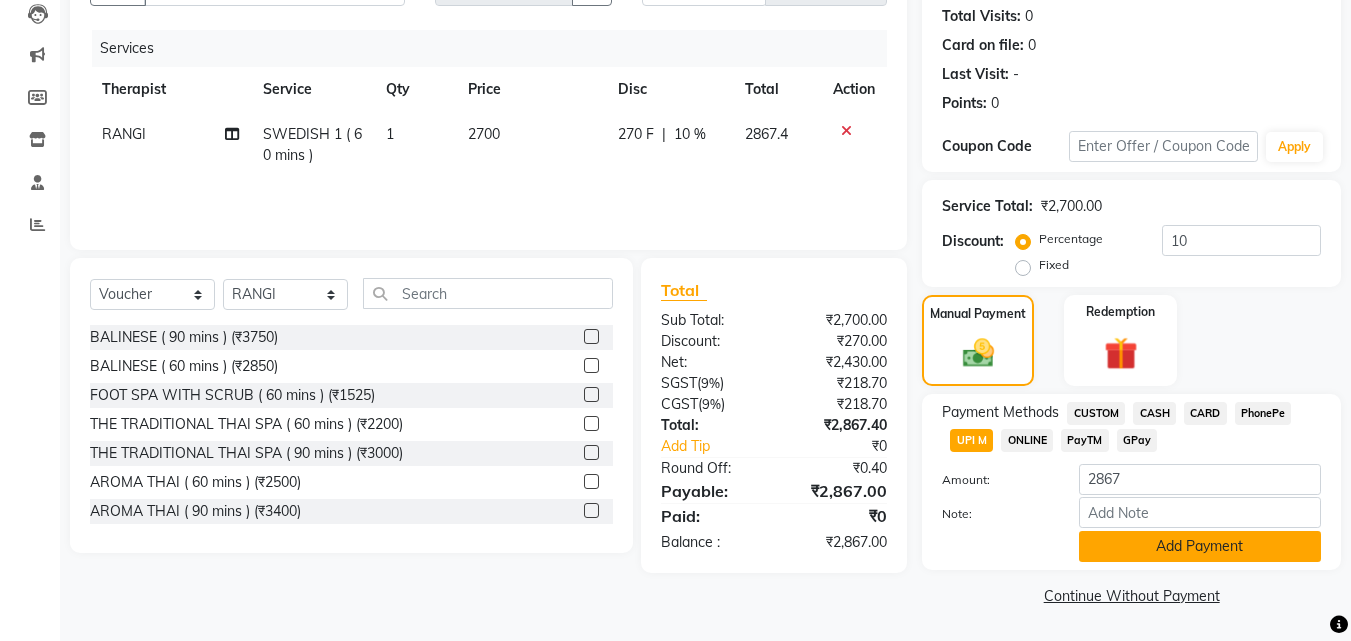 click on "Add Payment" 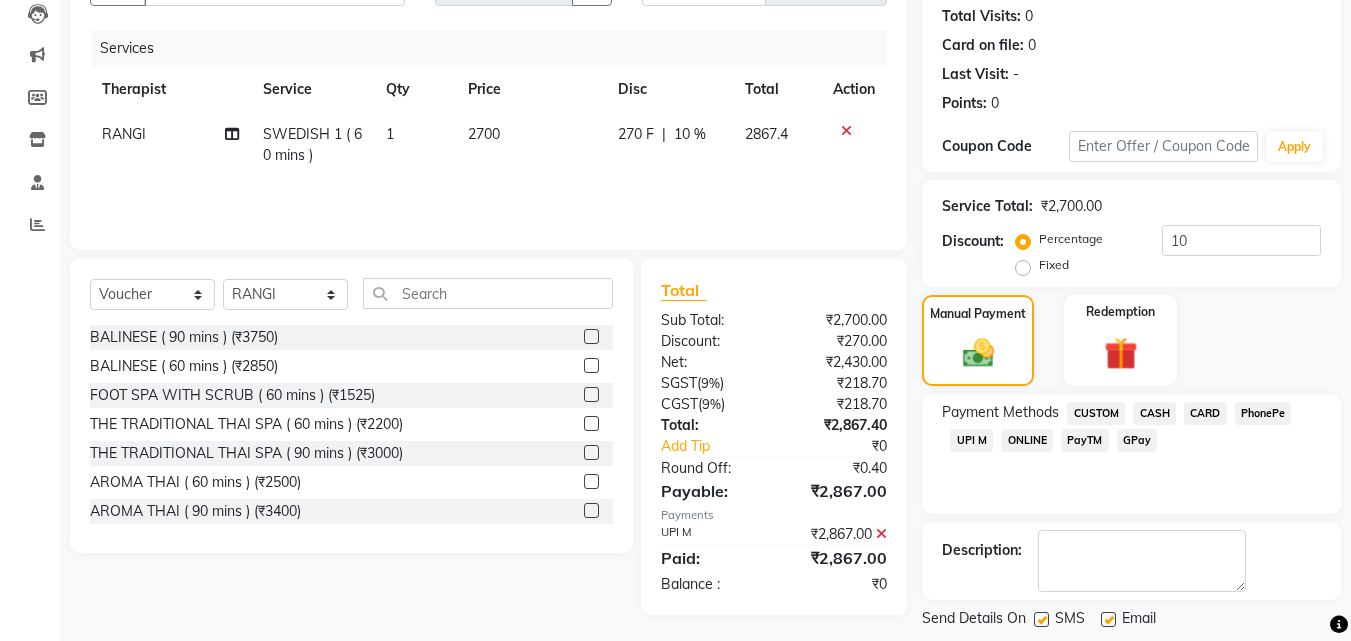 scroll, scrollTop: 314, scrollLeft: 0, axis: vertical 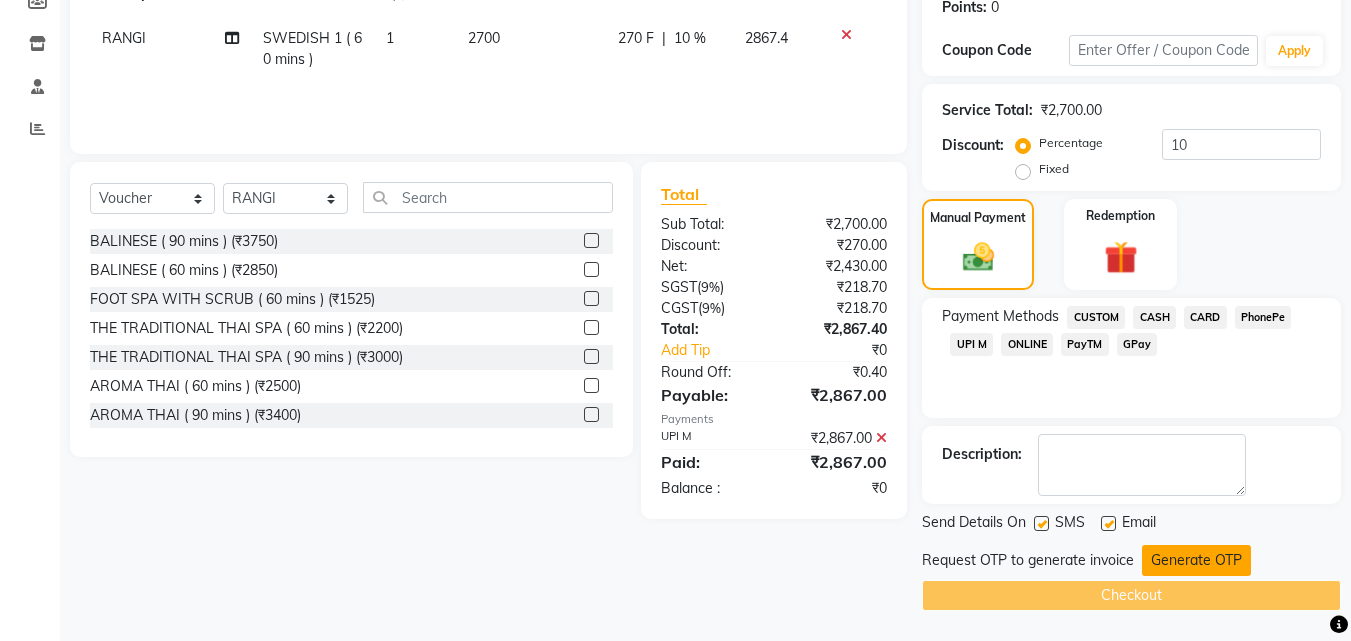 click on "Generate OTP" 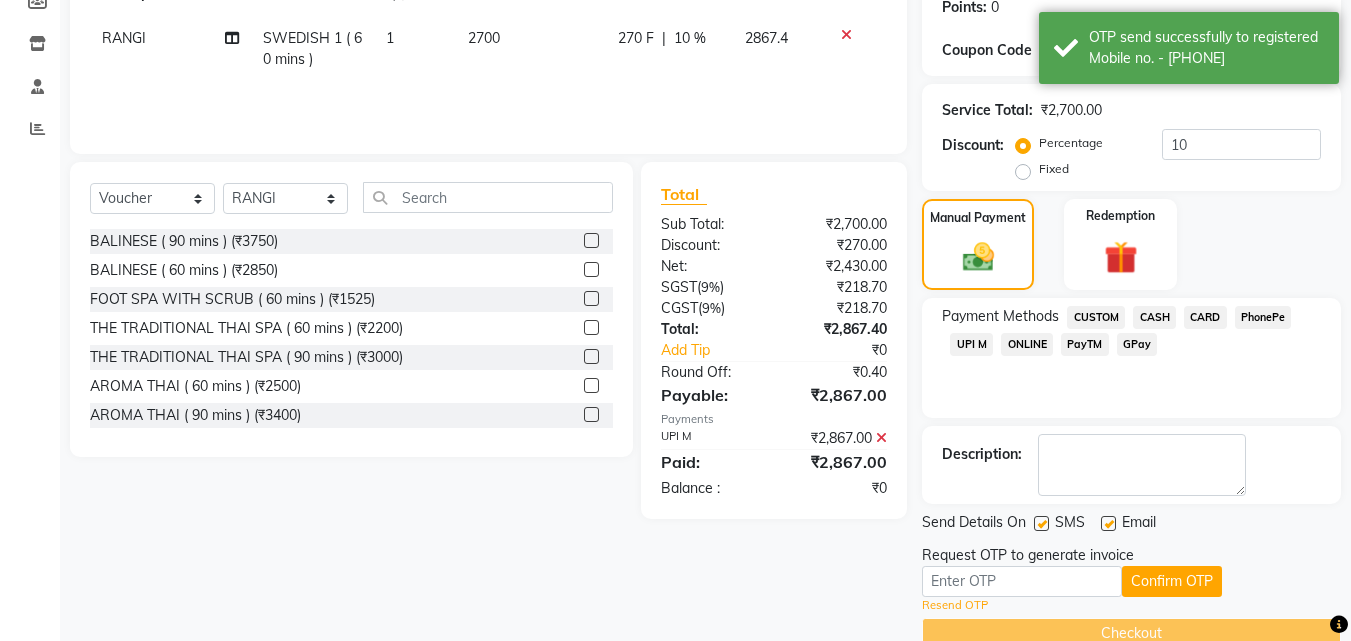 scroll, scrollTop: 352, scrollLeft: 0, axis: vertical 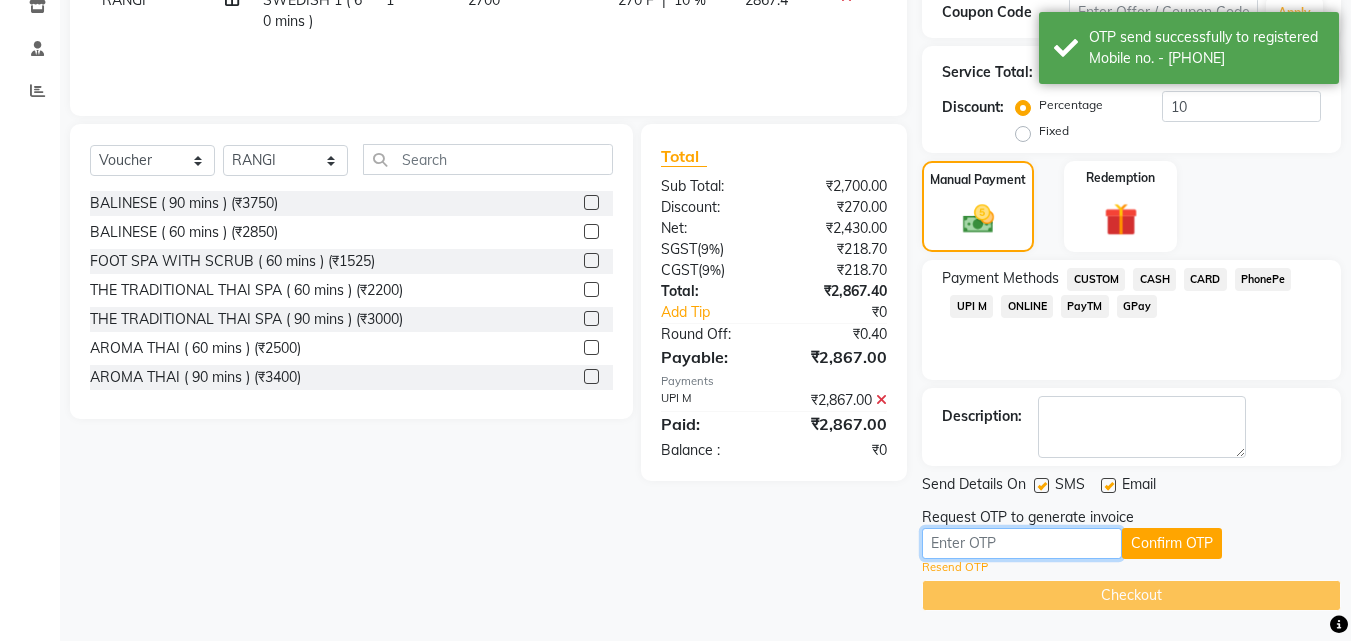 click at bounding box center [1022, 543] 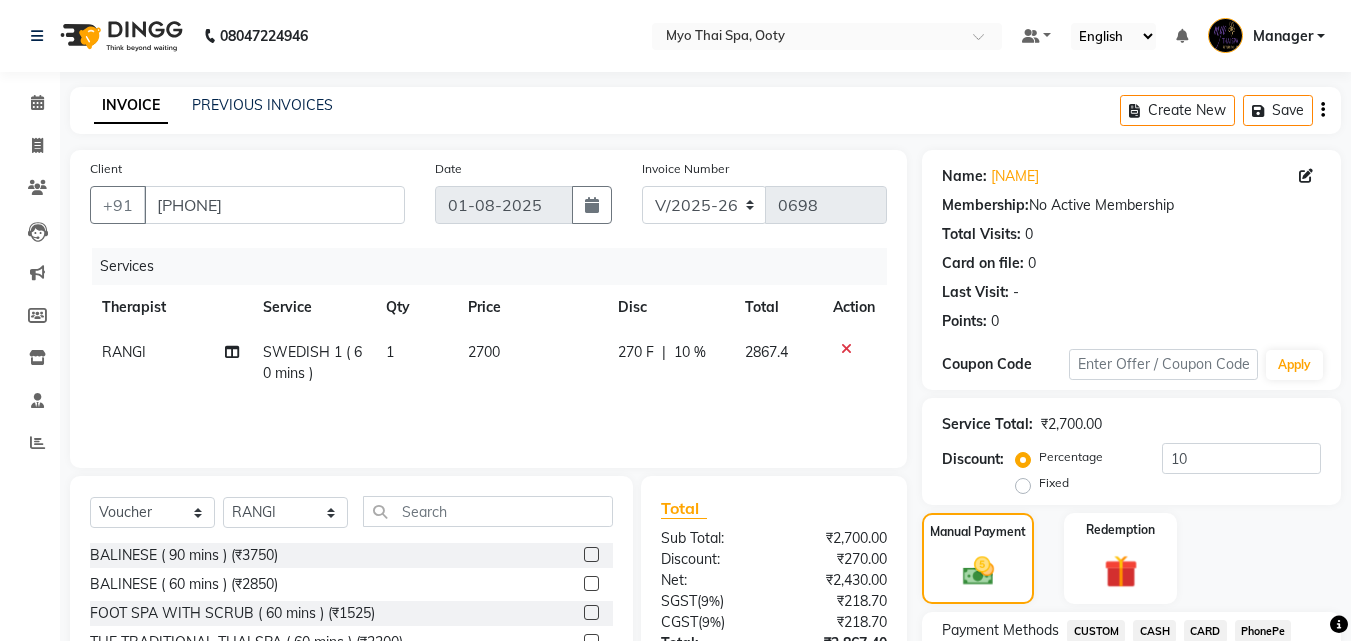 scroll, scrollTop: 352, scrollLeft: 0, axis: vertical 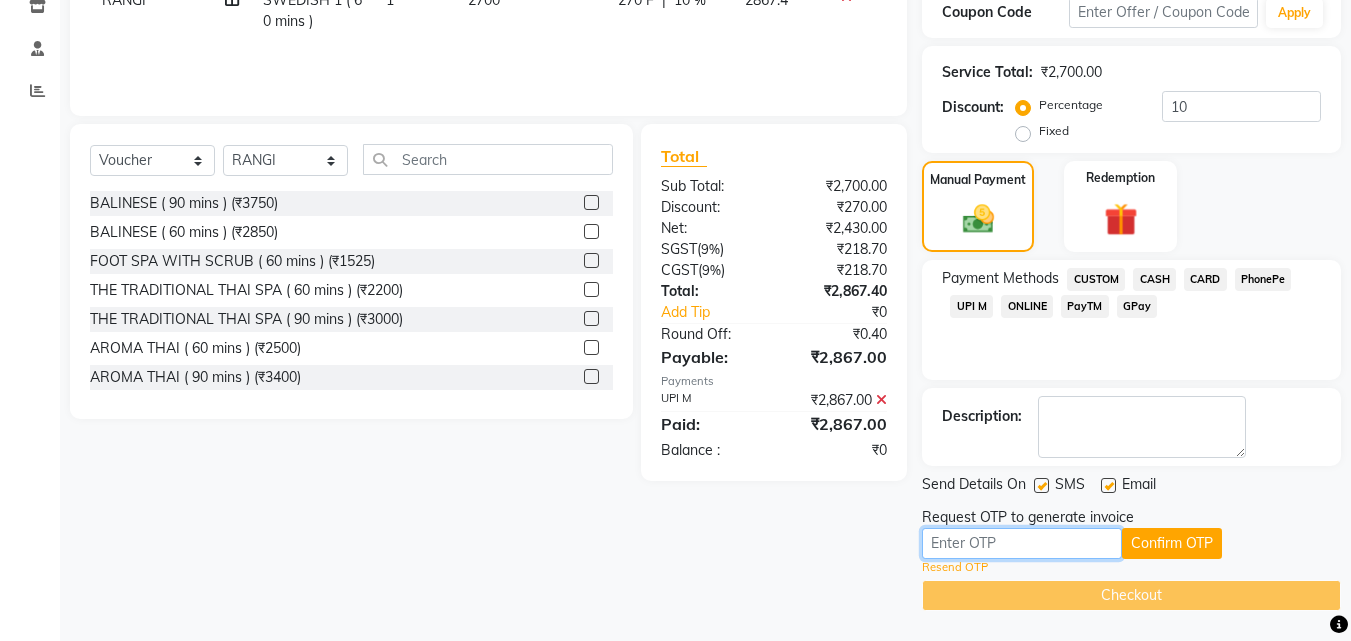 click at bounding box center [1022, 543] 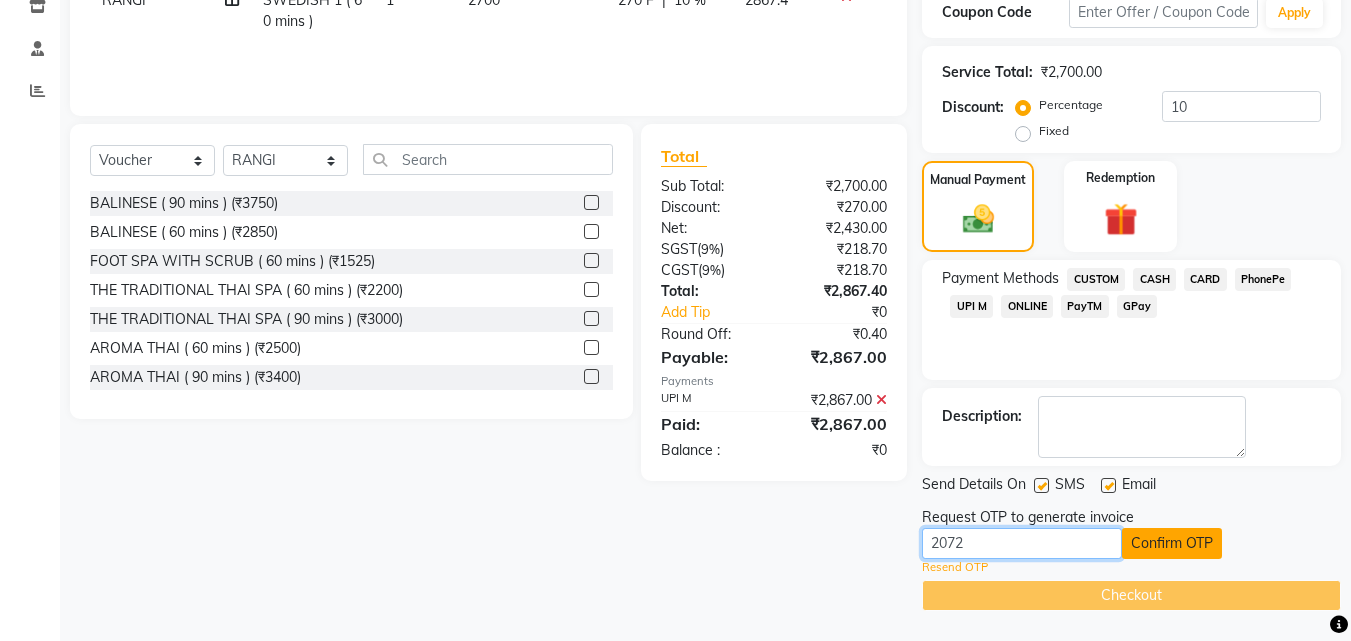 type on "2072" 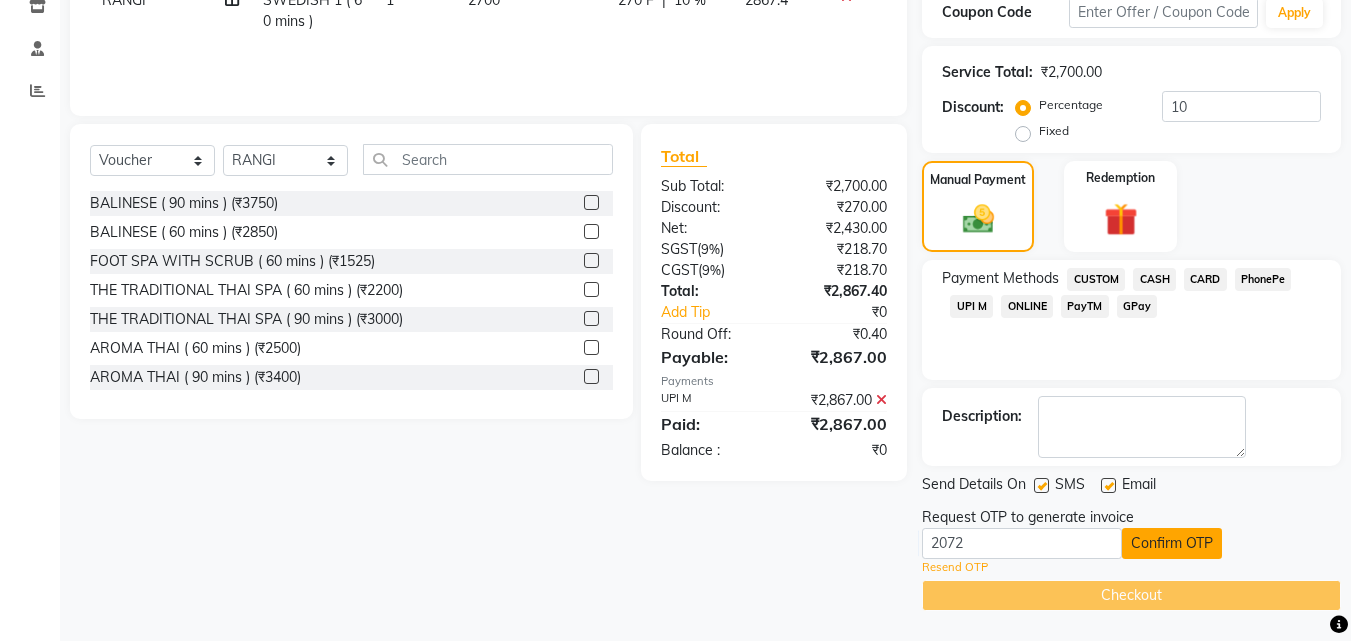 click on "Confirm OTP" 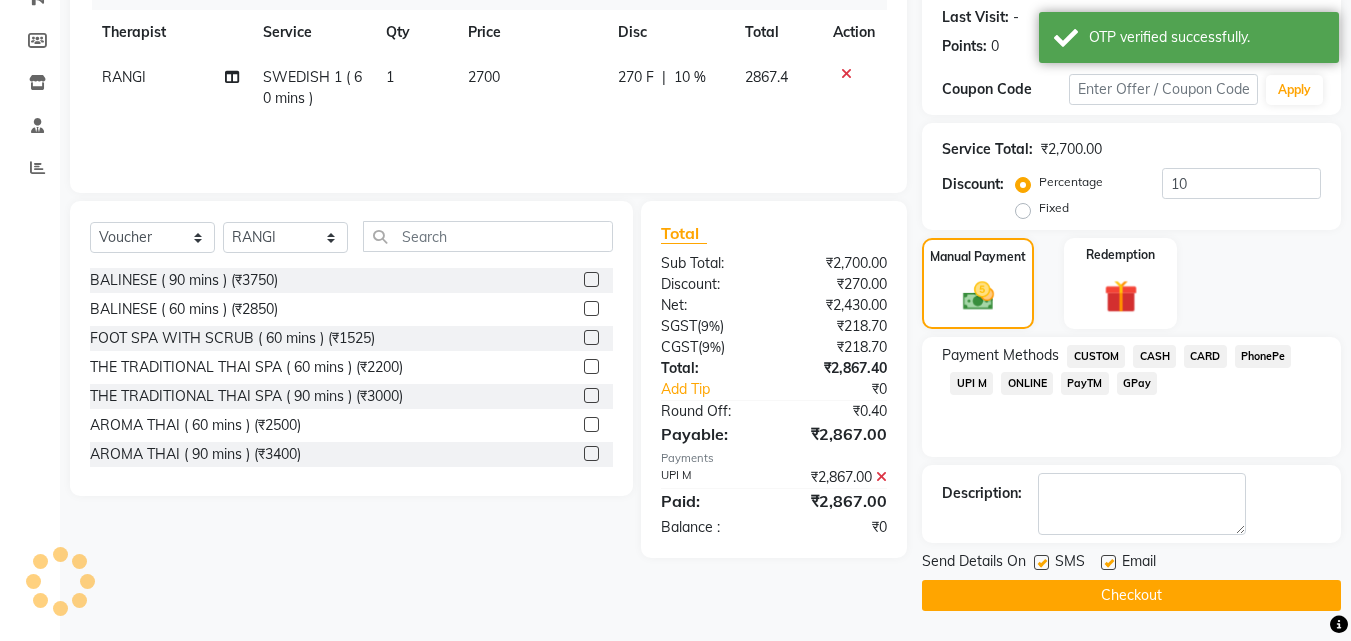 scroll, scrollTop: 275, scrollLeft: 0, axis: vertical 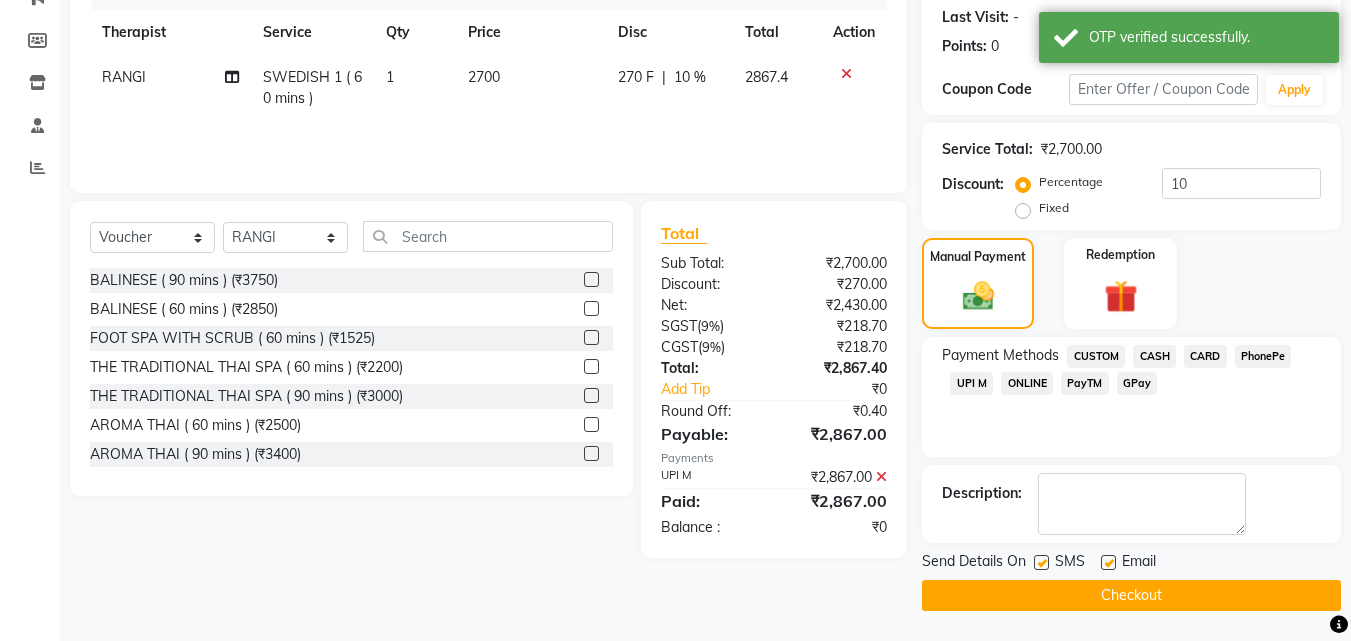 click on "Checkout" 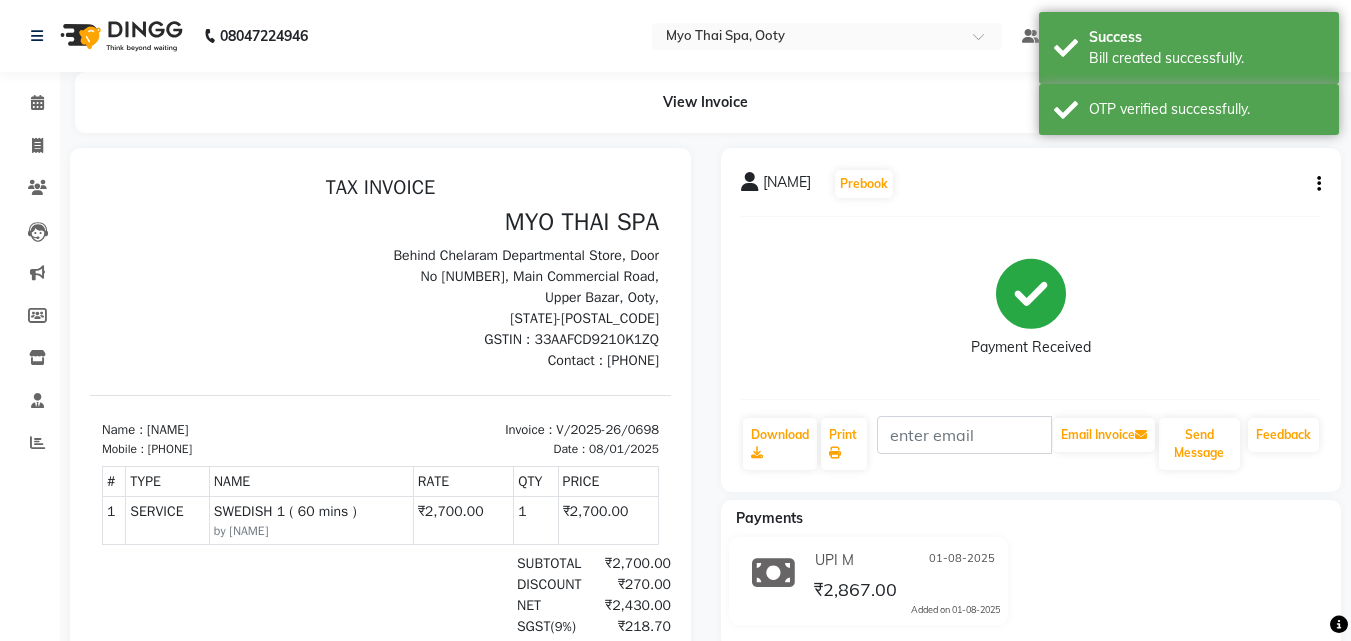 scroll, scrollTop: 0, scrollLeft: 0, axis: both 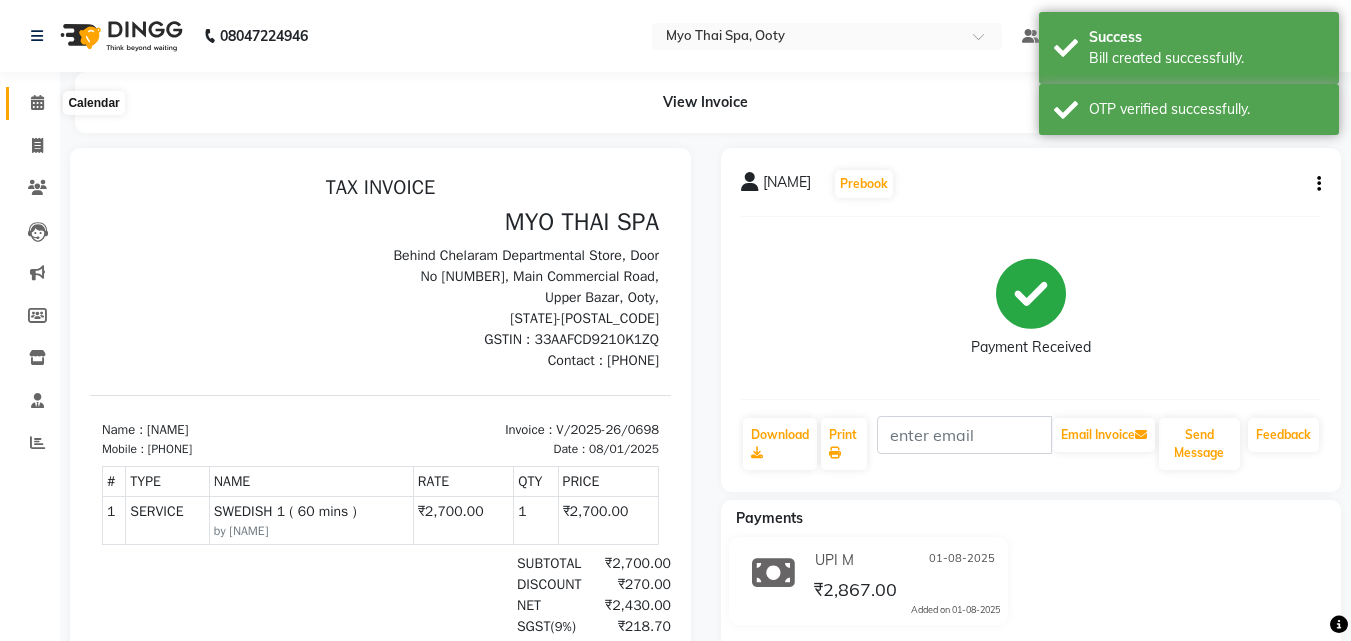 click 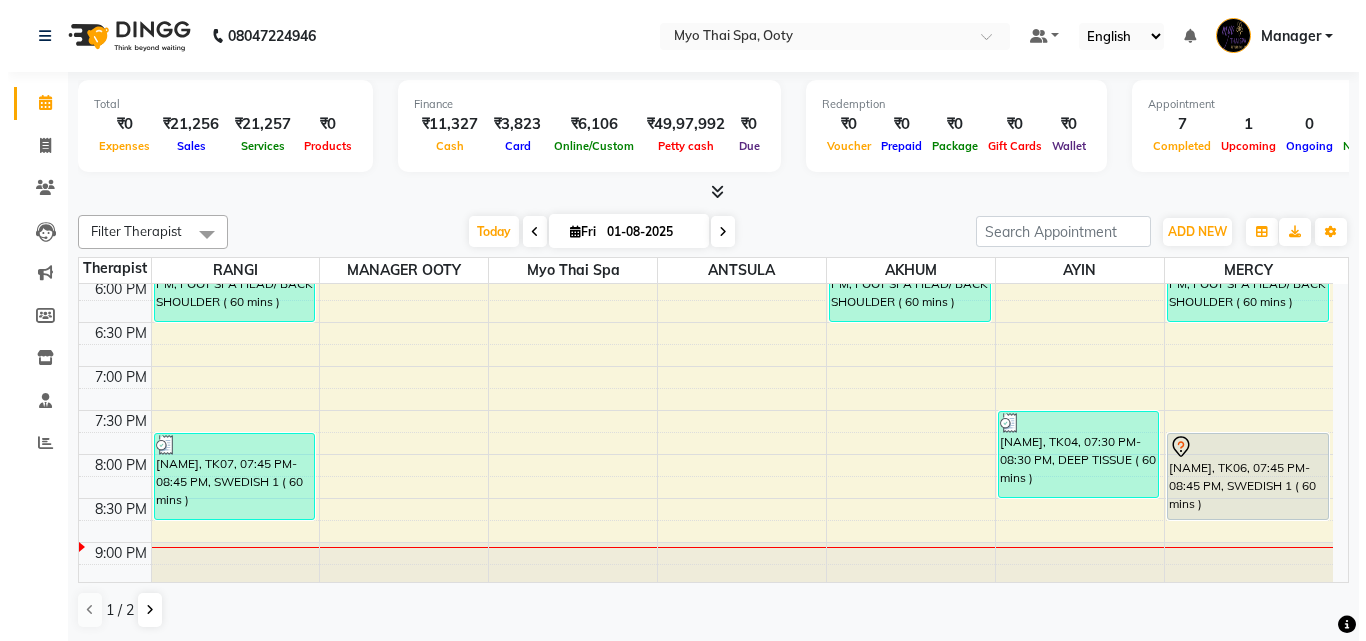 scroll, scrollTop: 800, scrollLeft: 0, axis: vertical 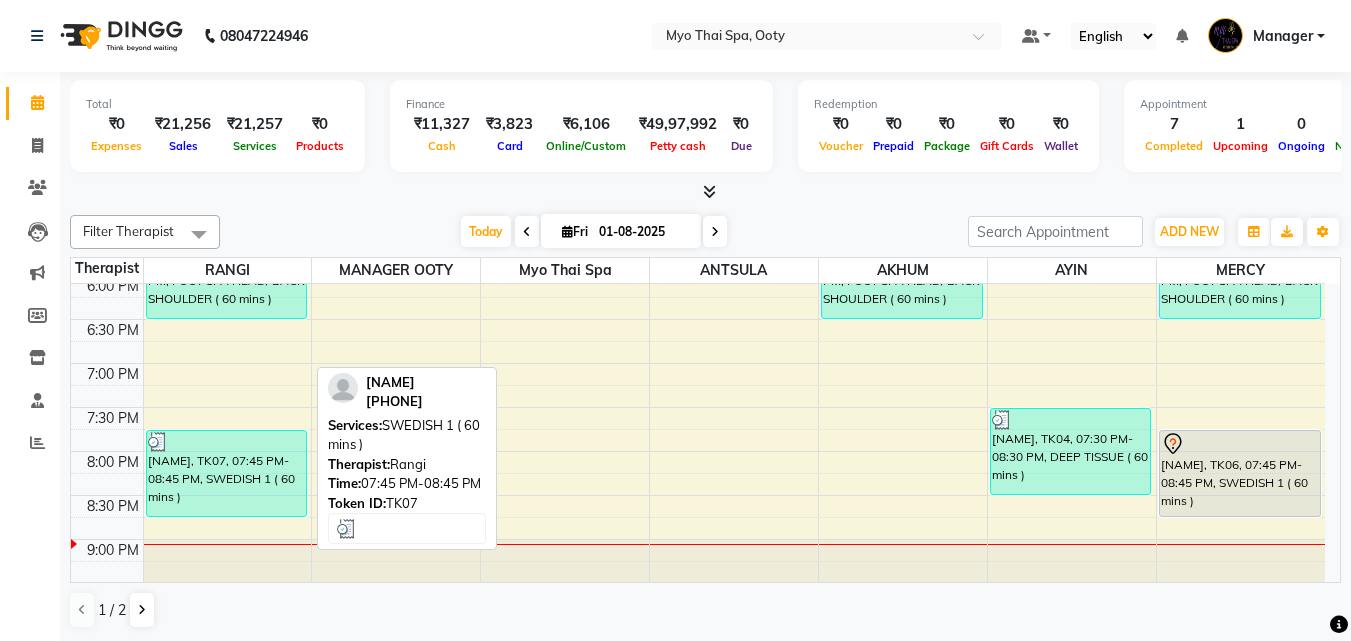 click at bounding box center [227, 442] 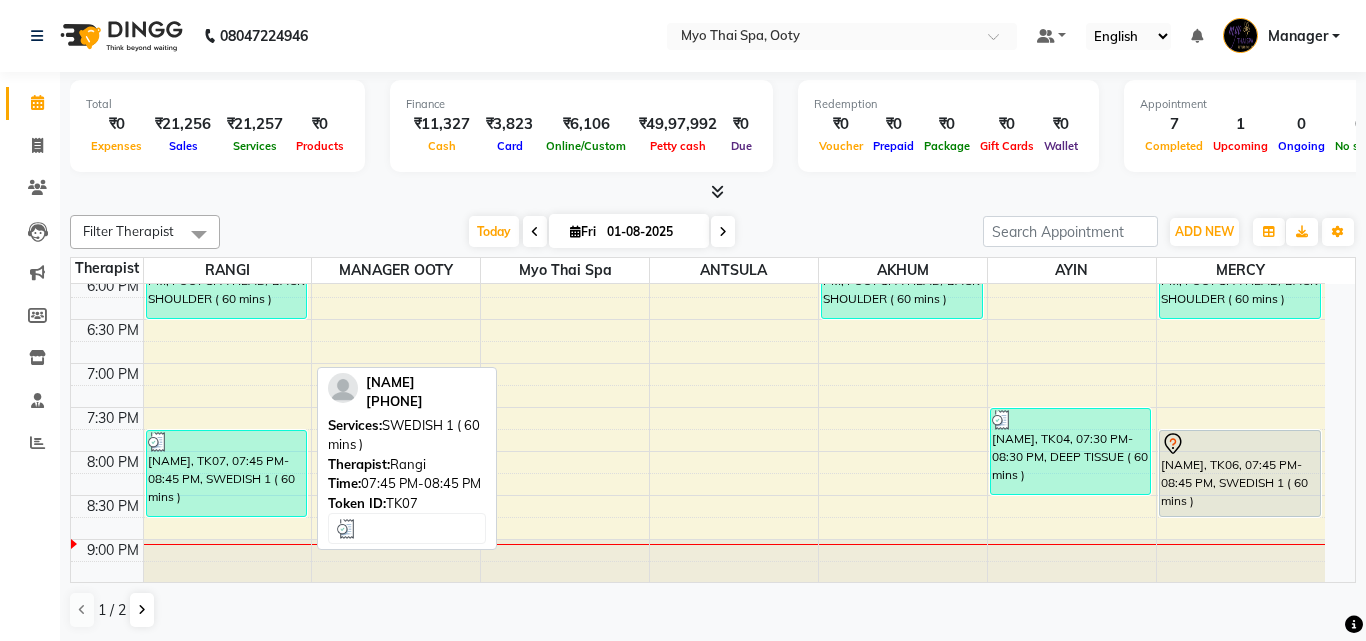 select on "3" 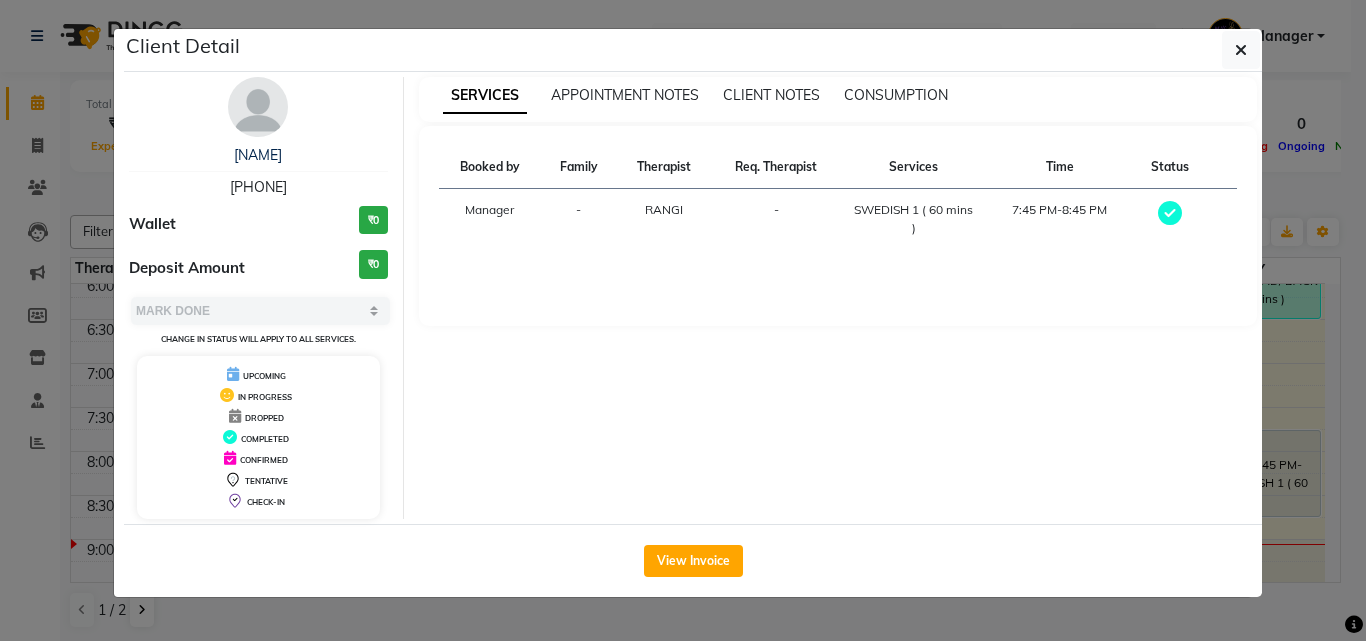 click on "View Invoice" 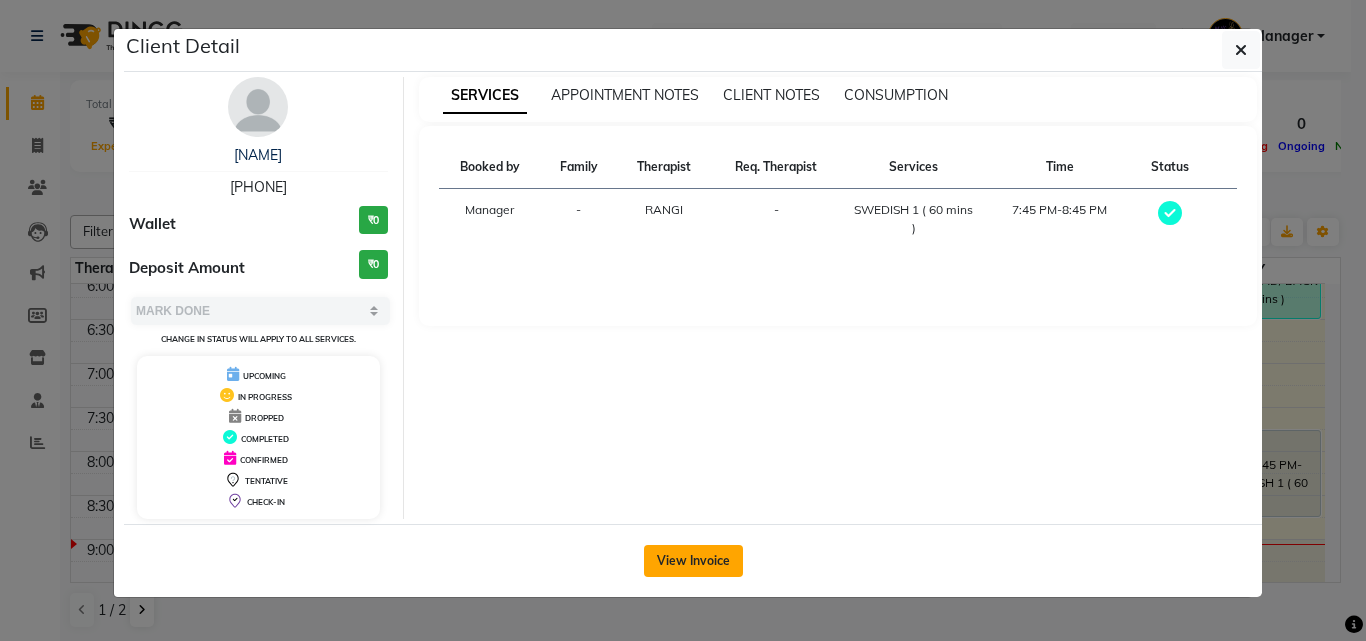 click on "View Invoice" 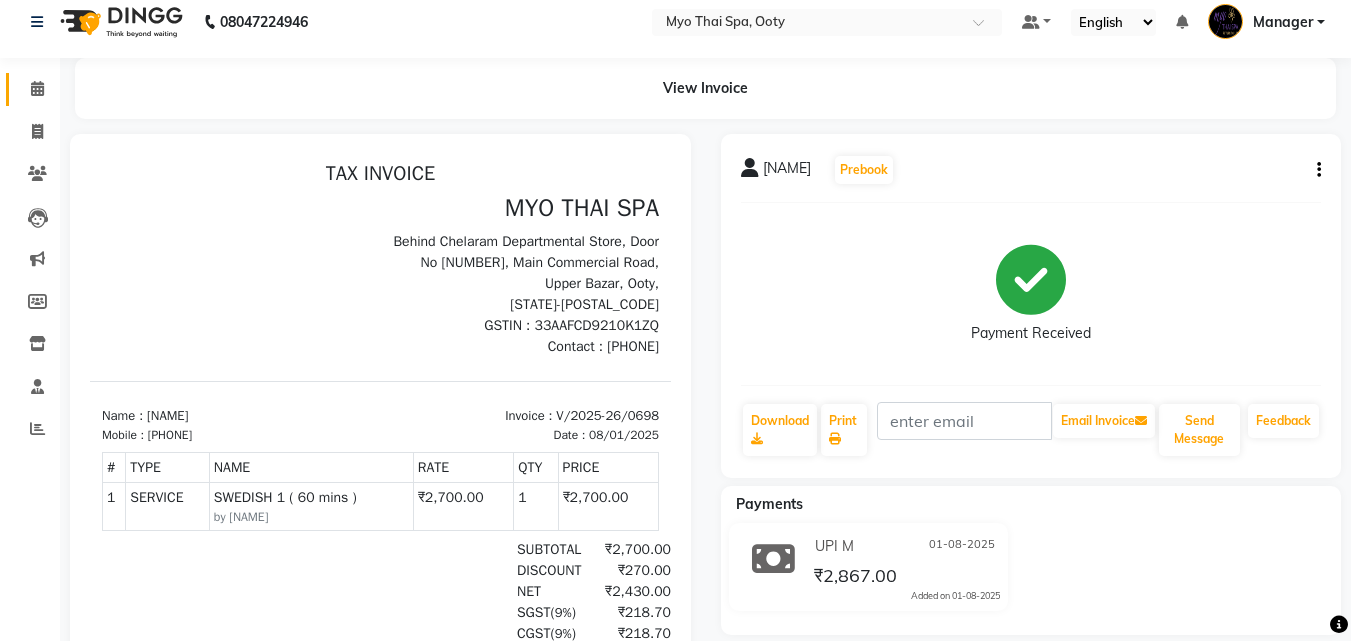 scroll, scrollTop: 0, scrollLeft: 0, axis: both 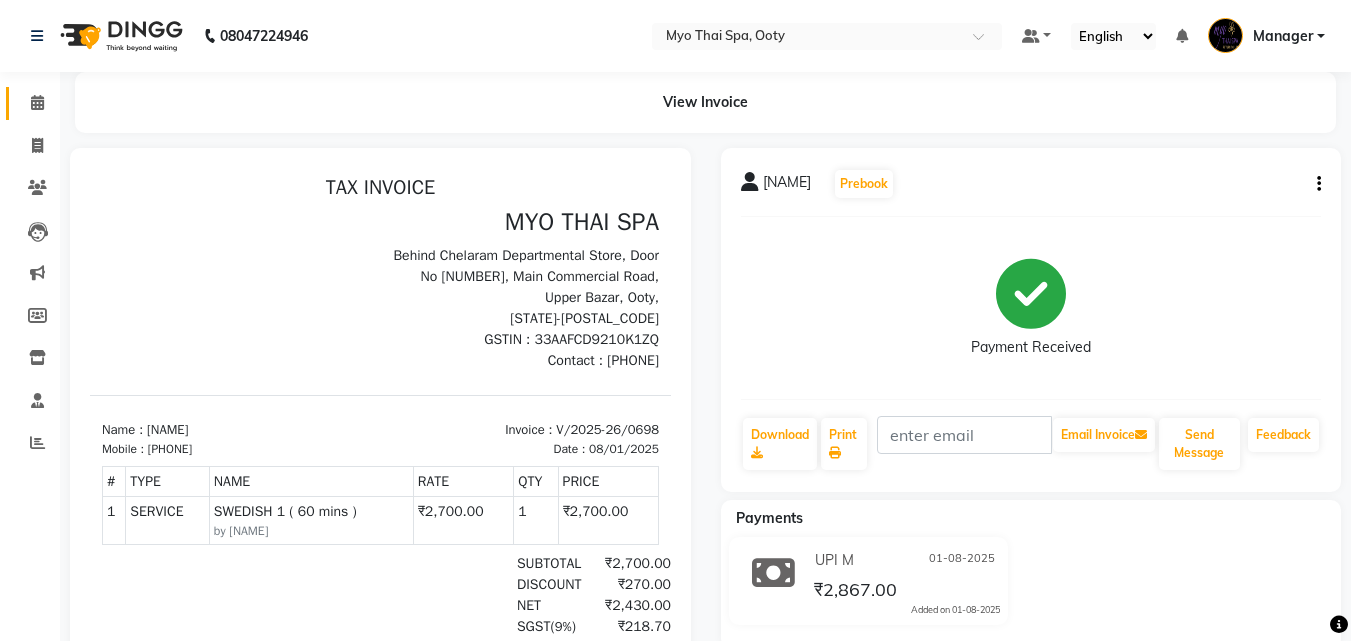 click on "Calendar" 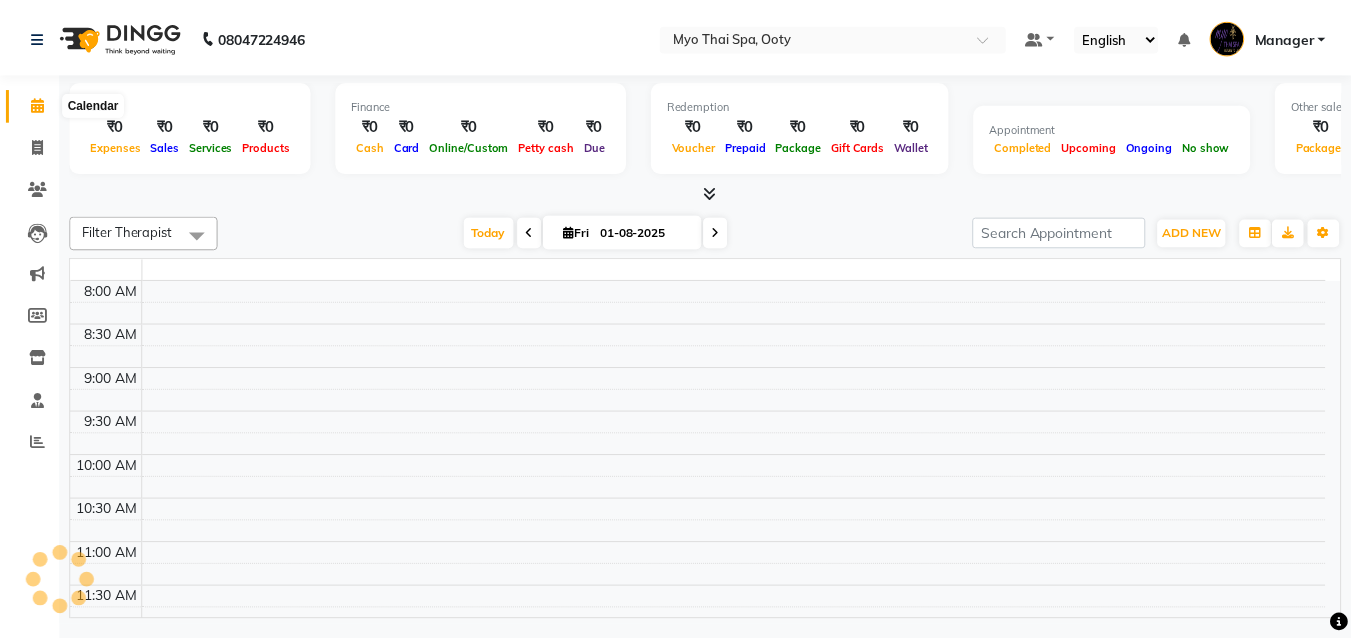 scroll, scrollTop: 0, scrollLeft: 0, axis: both 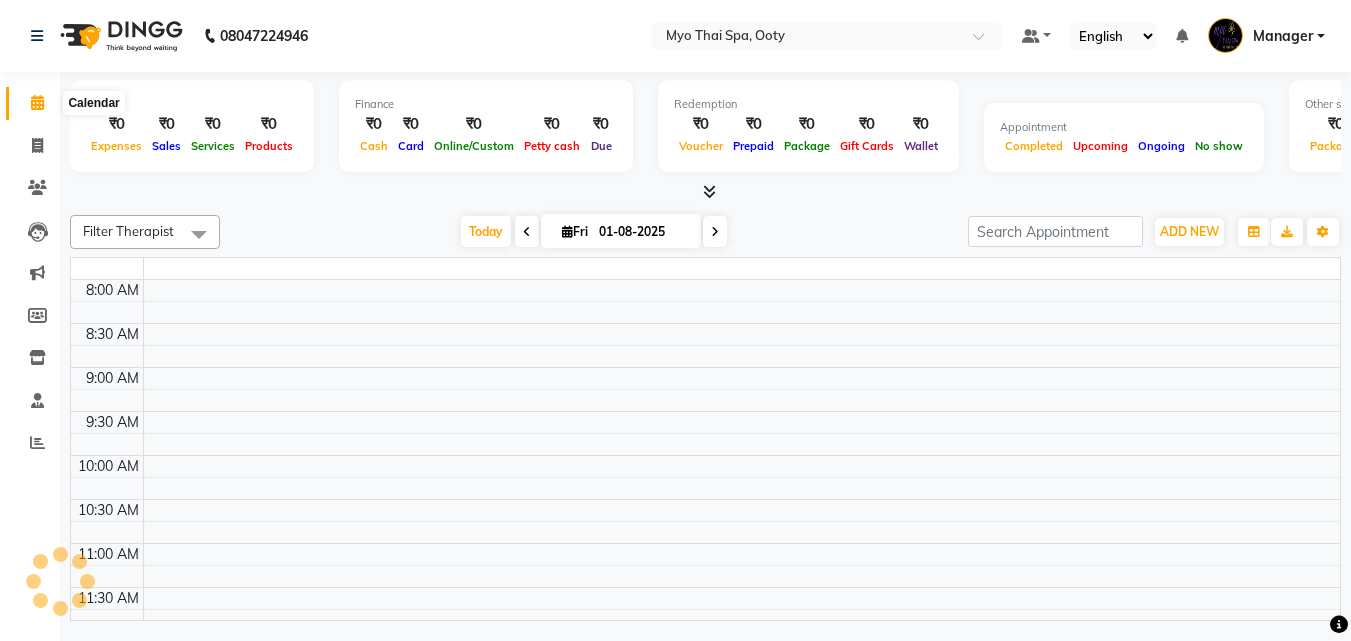 click 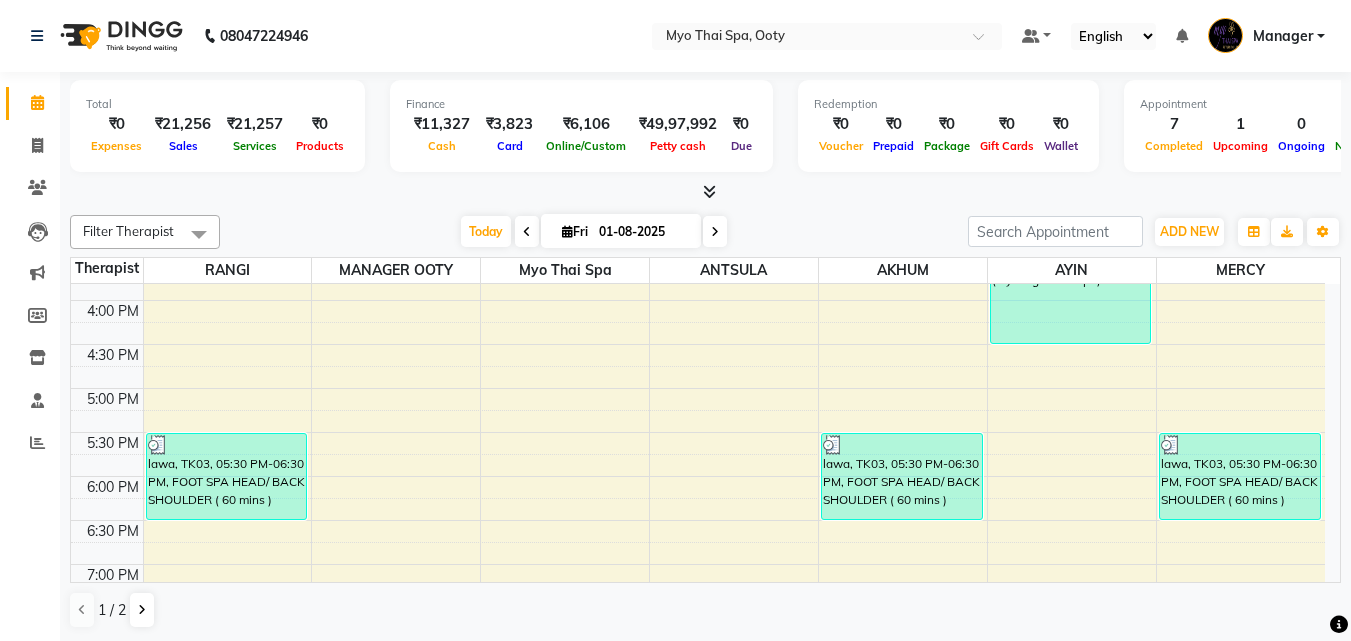 scroll, scrollTop: 600, scrollLeft: 0, axis: vertical 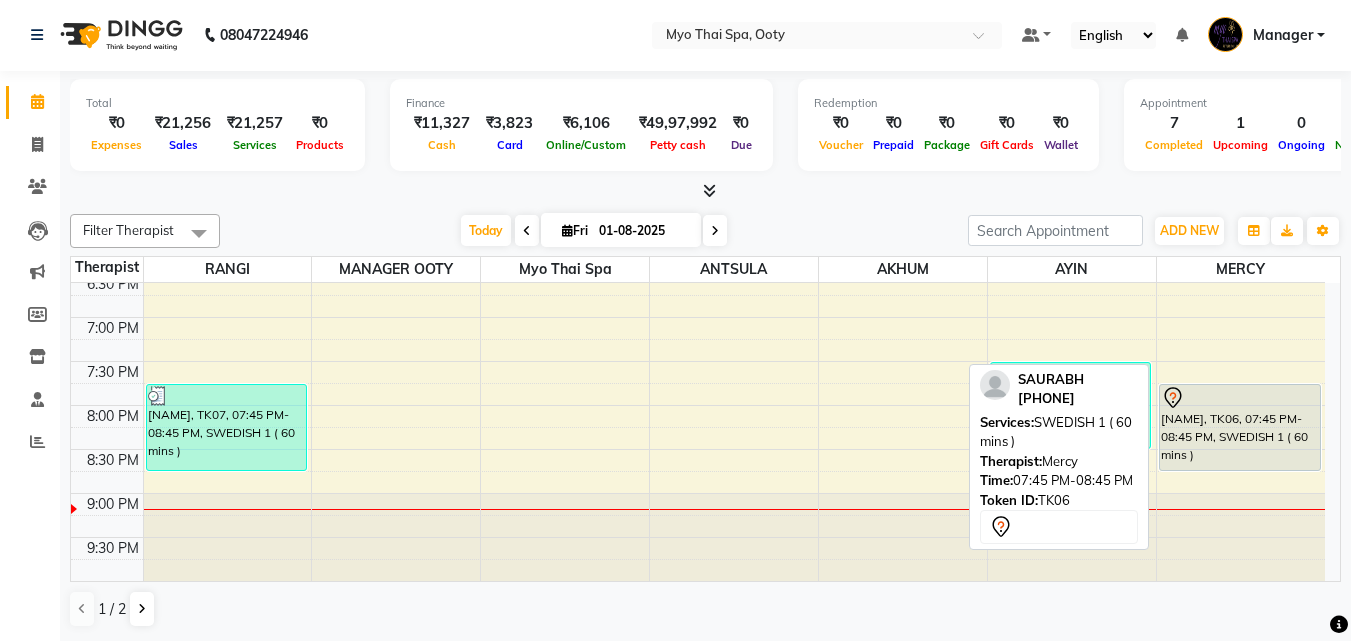 click on "SAURABH, TK06, 07:45 PM-08:45 PM, SWEDISH 1 ( 60 mins )" at bounding box center [1240, 427] 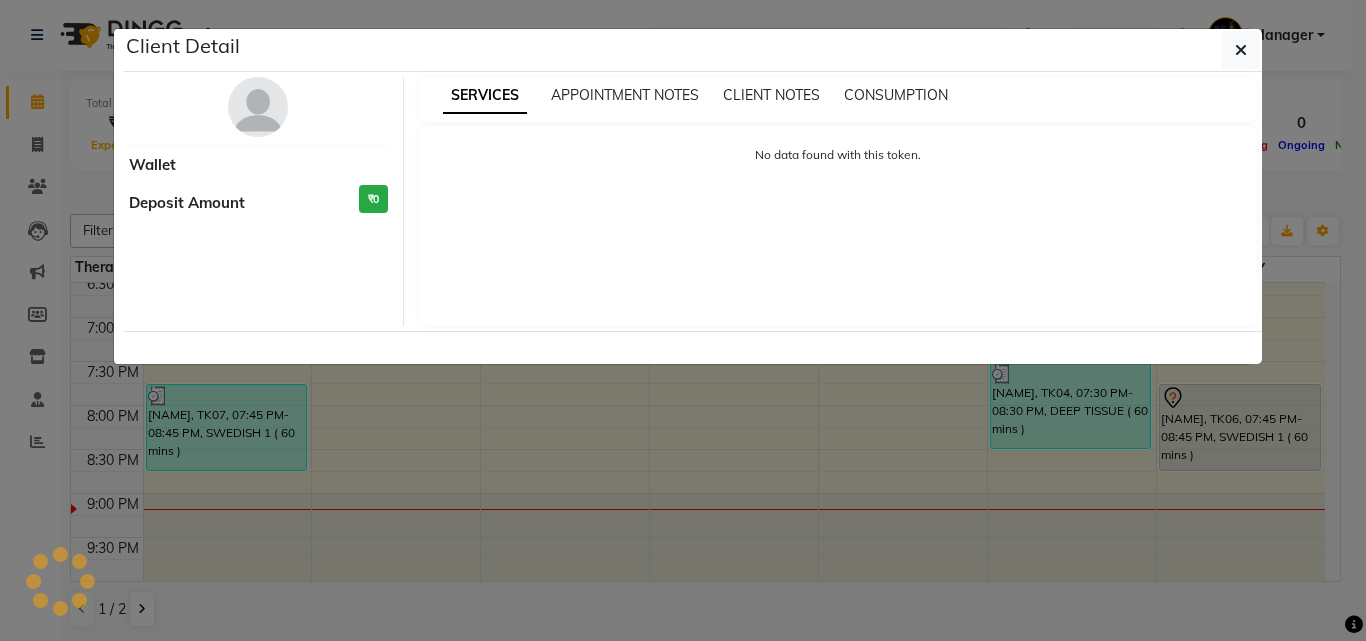 select on "7" 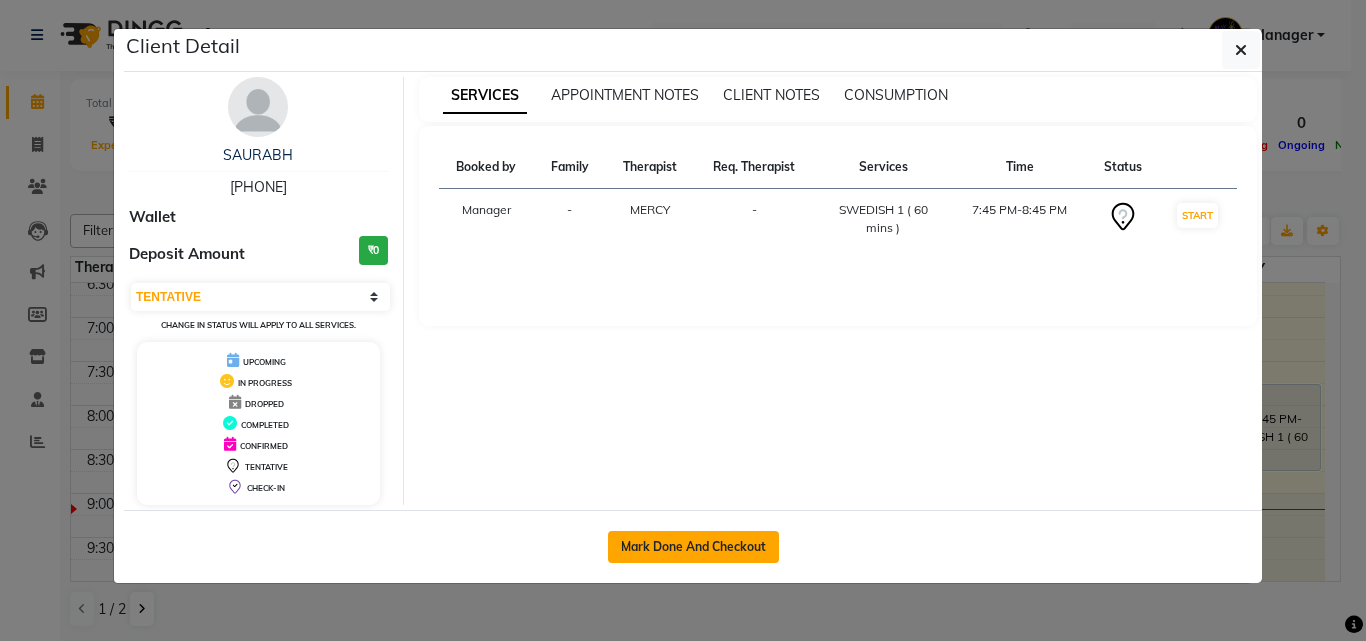 drag, startPoint x: 744, startPoint y: 547, endPoint x: 761, endPoint y: 506, distance: 44.38468 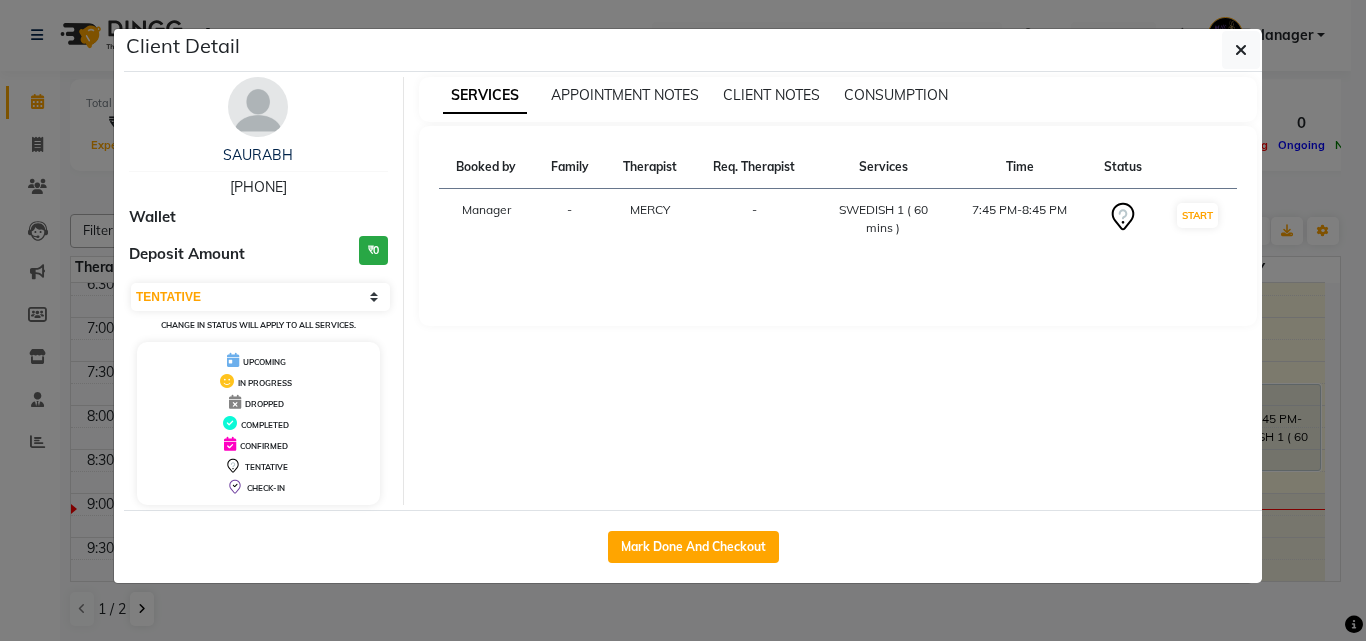 click on "Mark Done And Checkout" 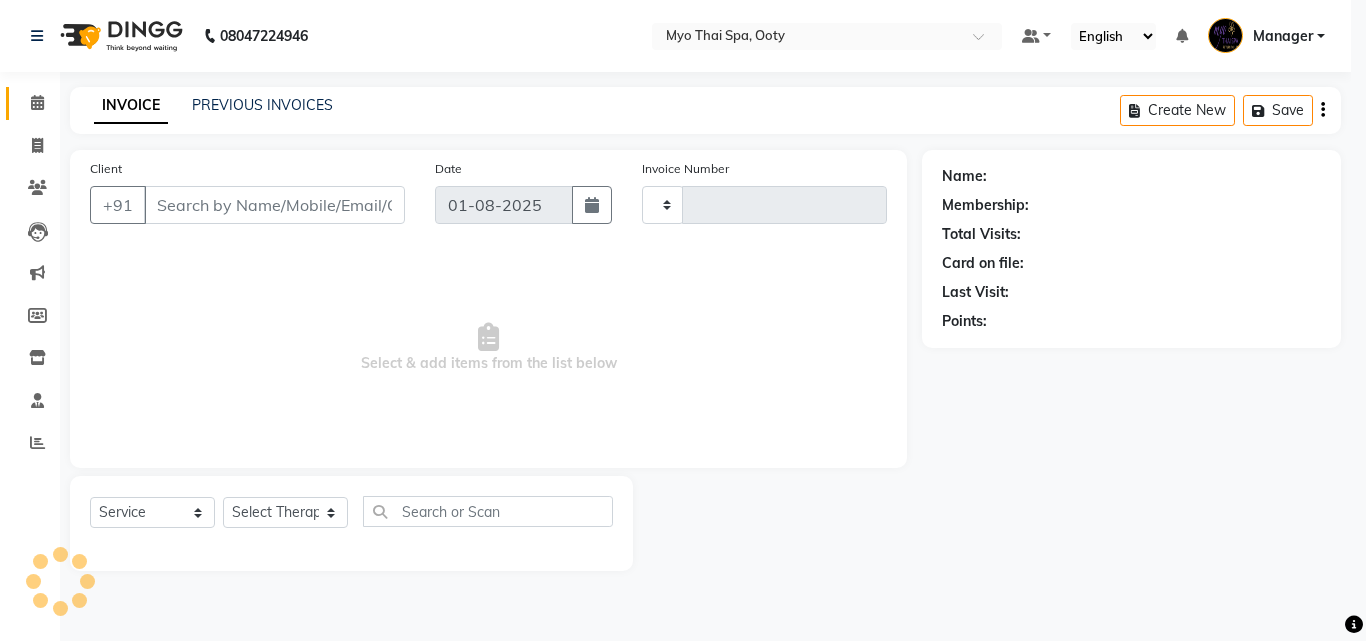 scroll, scrollTop: 0, scrollLeft: 0, axis: both 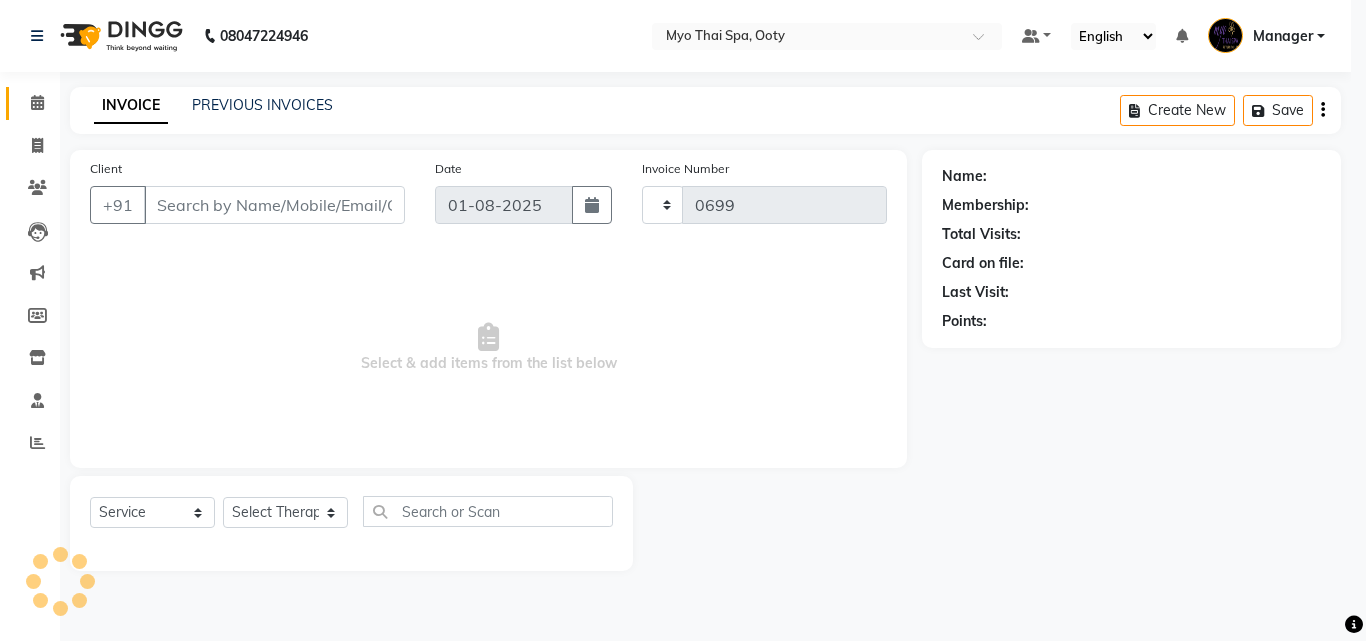 select on "3" 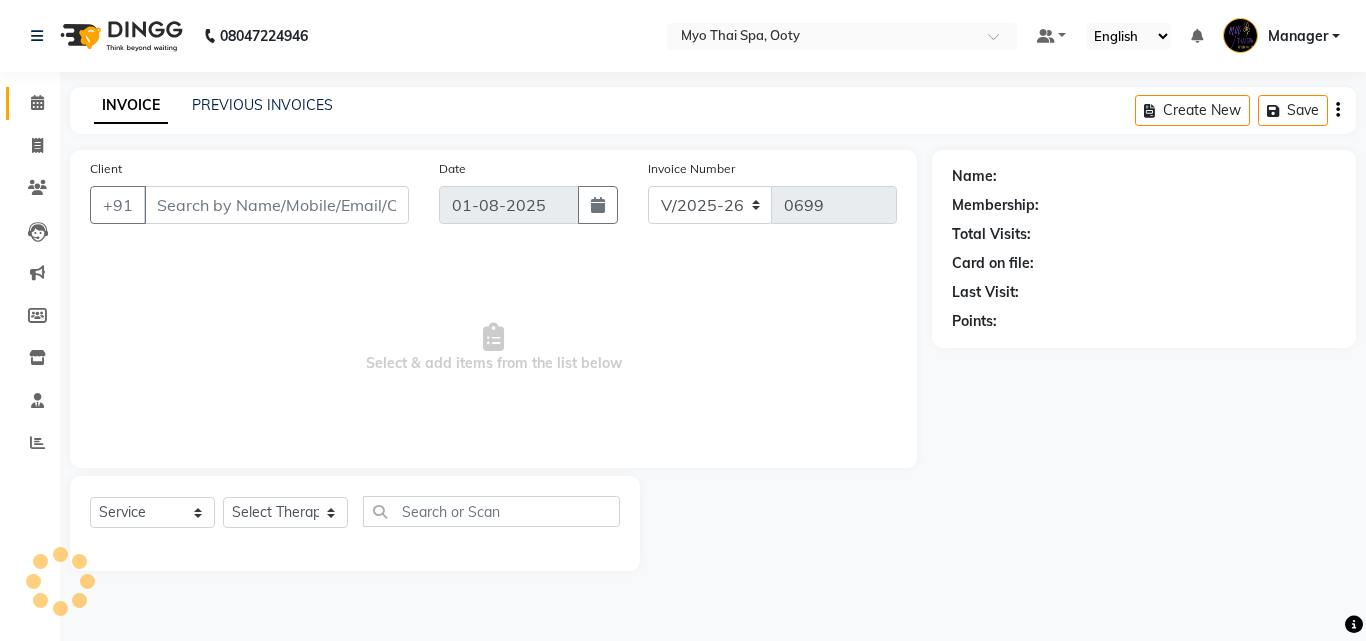 select on "V" 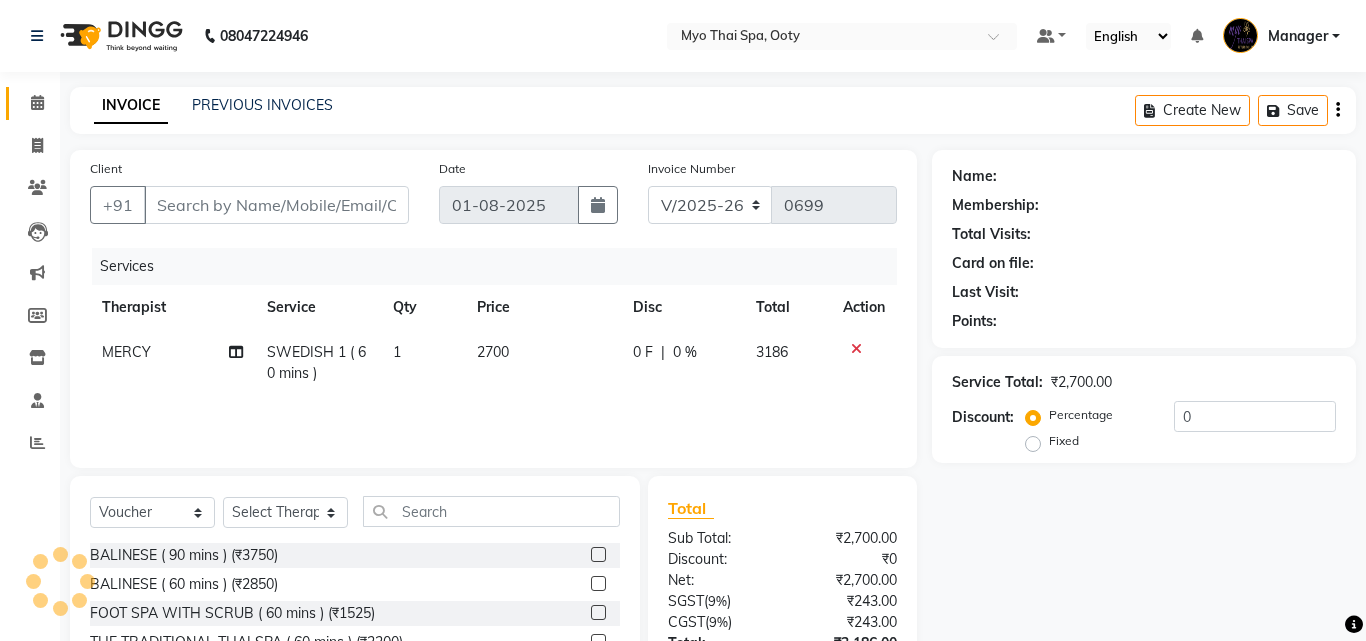 type on "9779789711" 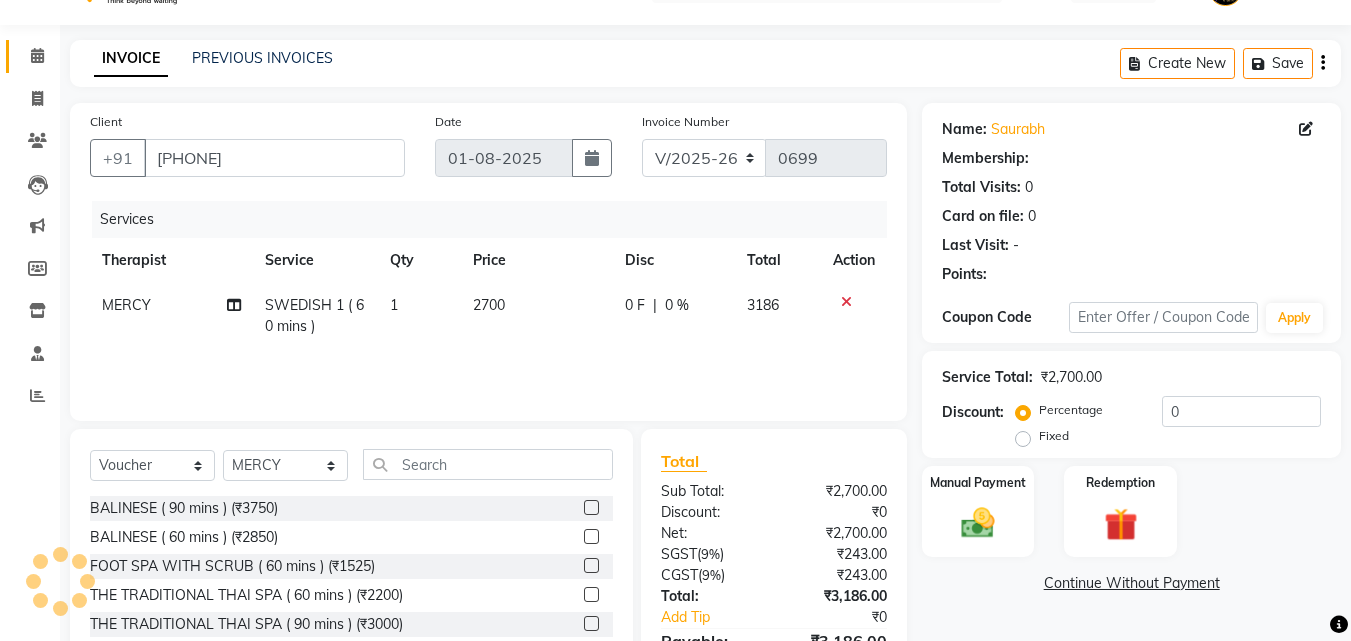scroll, scrollTop: 160, scrollLeft: 0, axis: vertical 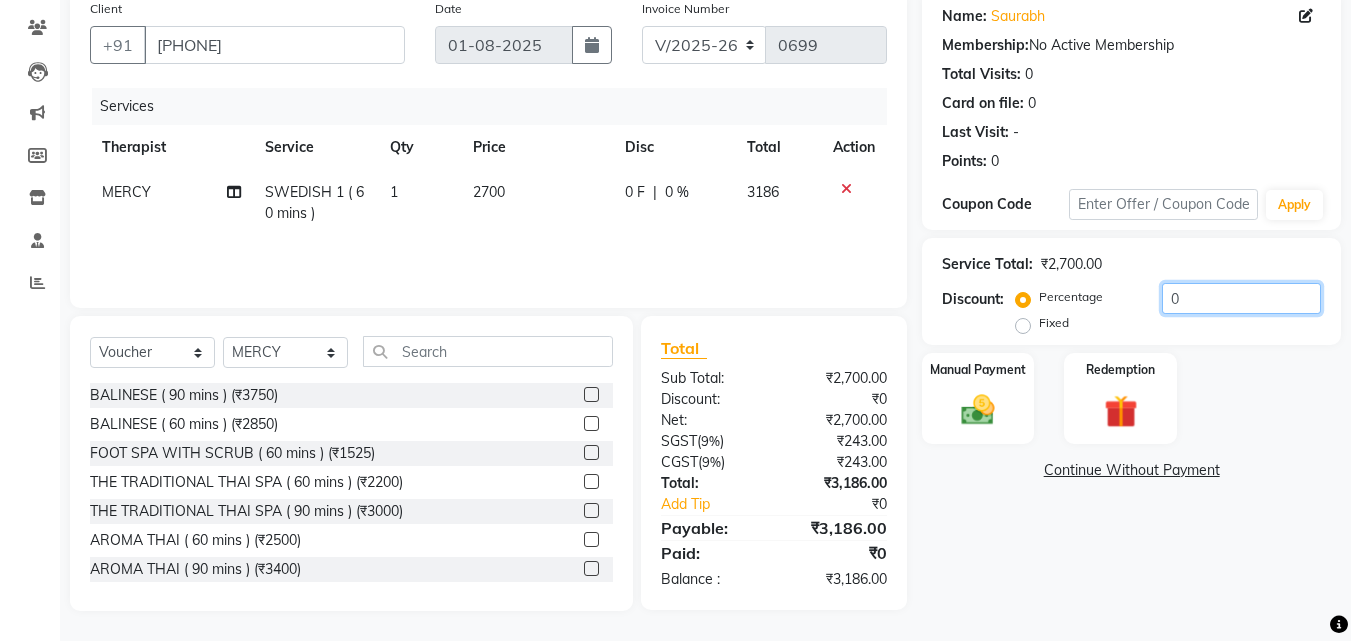 click on "0" 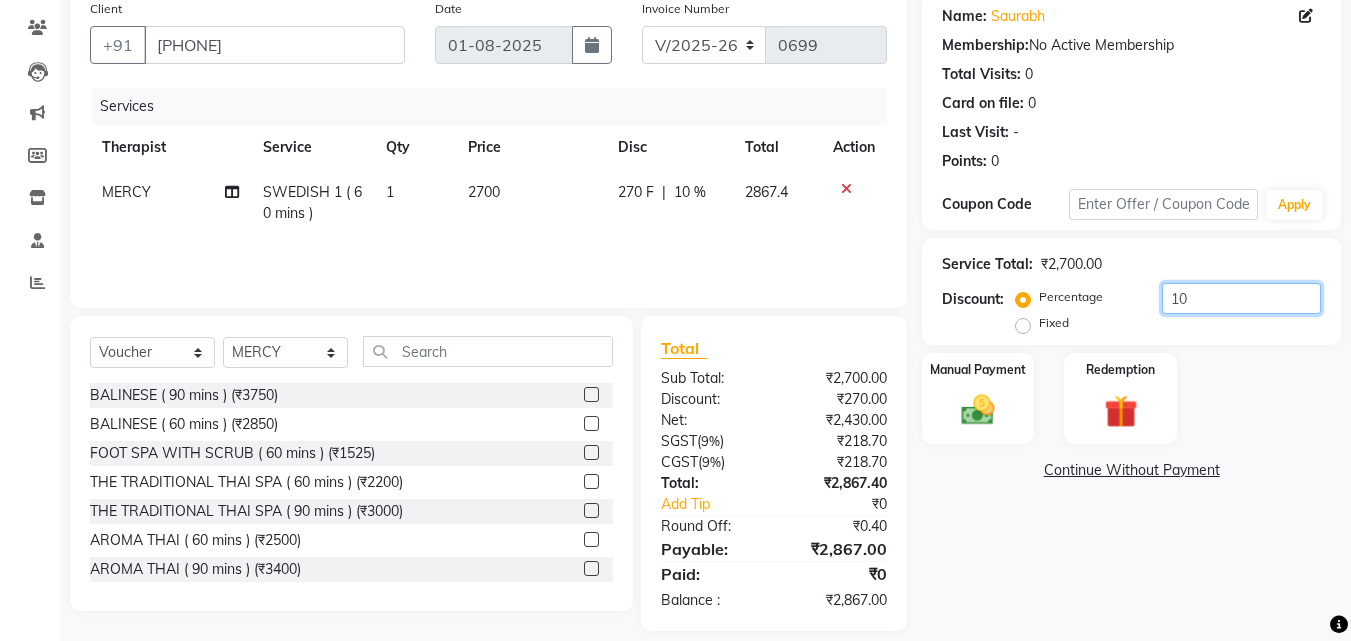 type on "10" 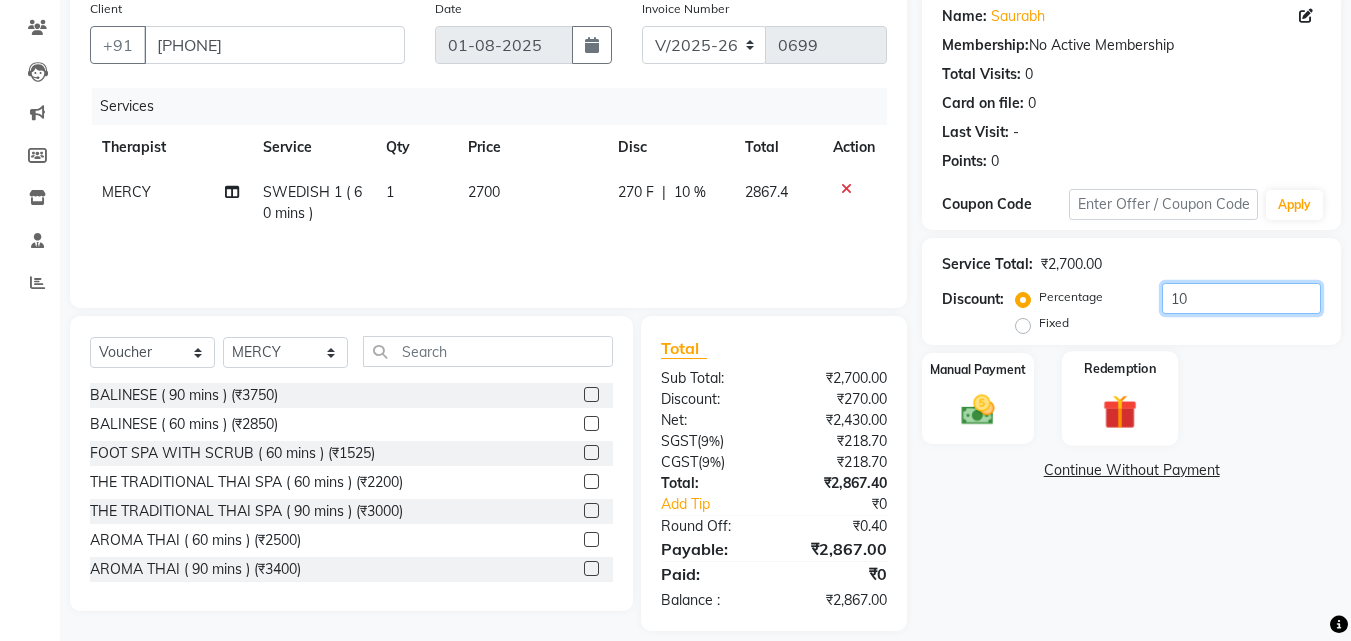 scroll, scrollTop: 180, scrollLeft: 0, axis: vertical 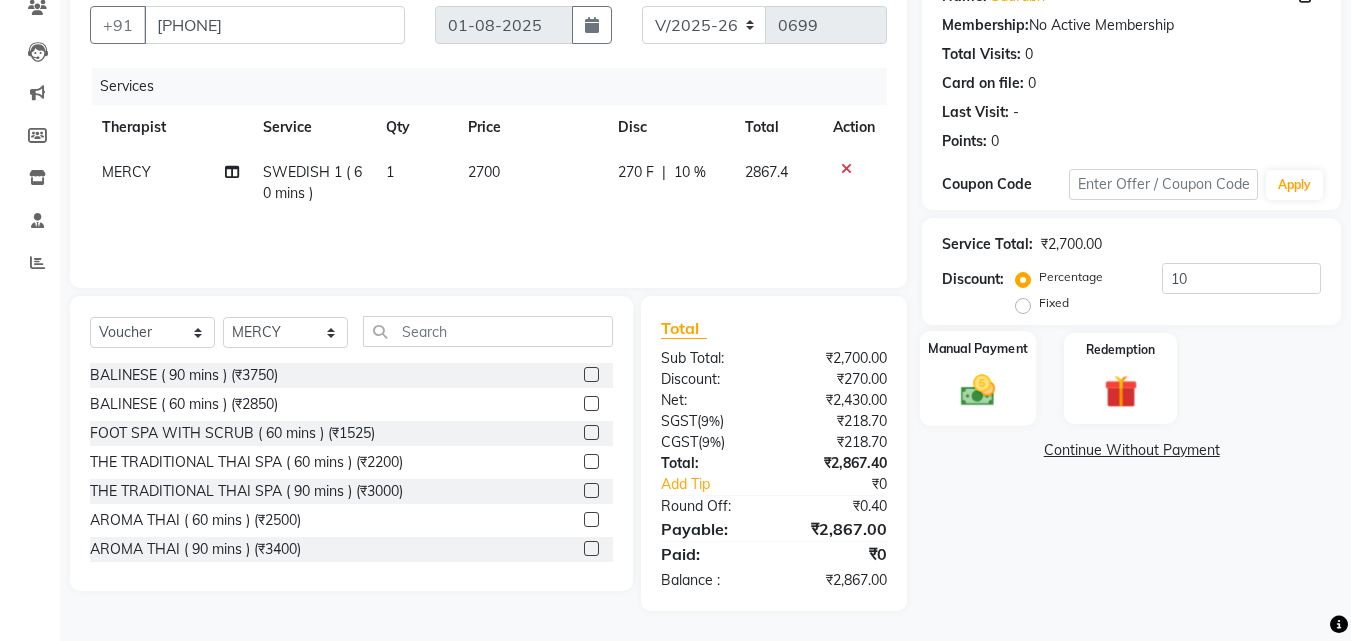 click on "Manual Payment" 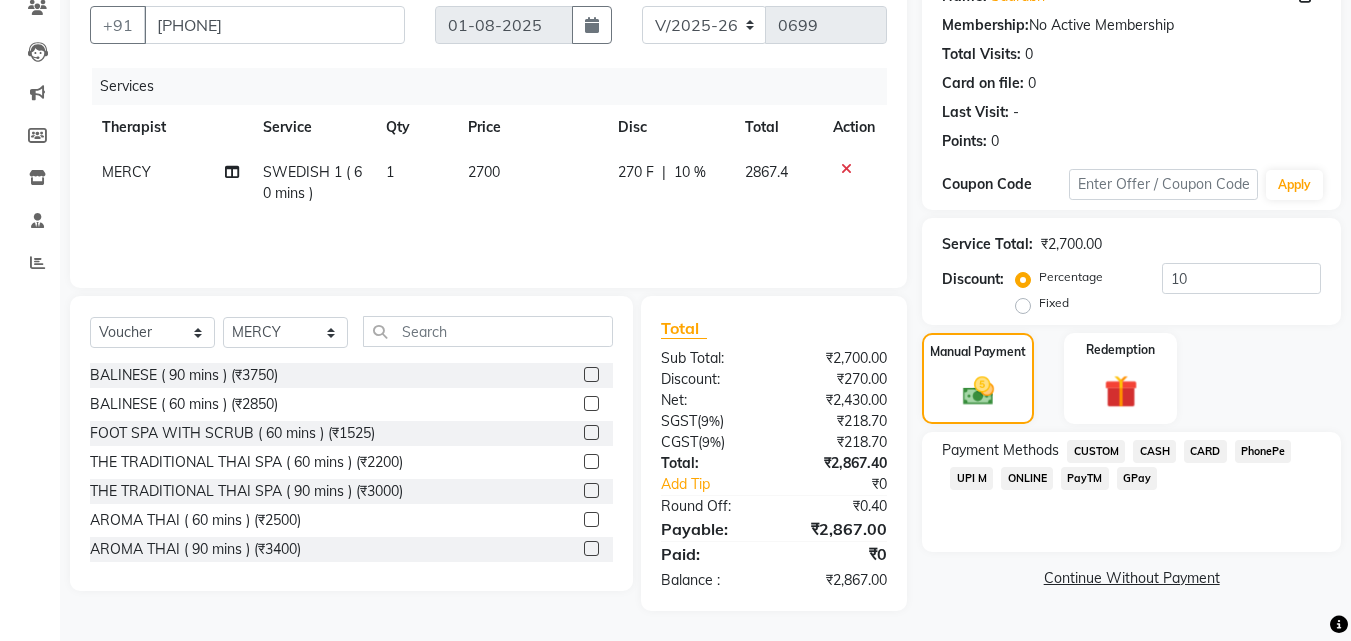 click on "CARD" 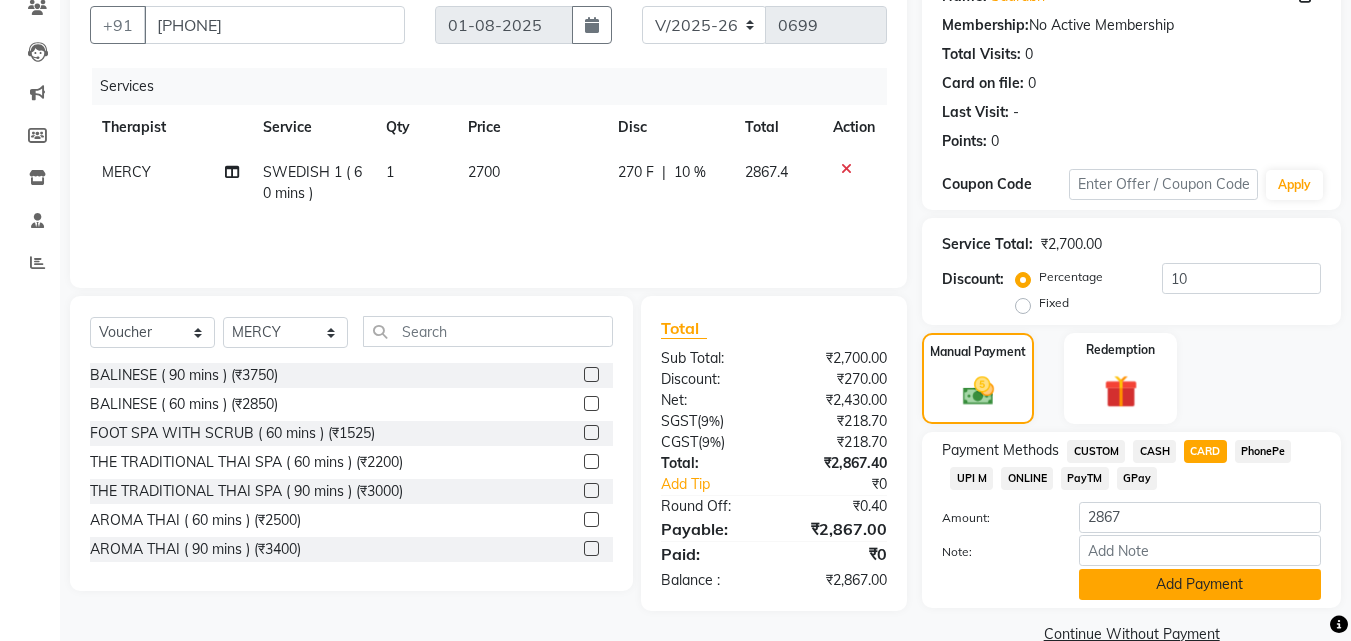 scroll, scrollTop: 218, scrollLeft: 0, axis: vertical 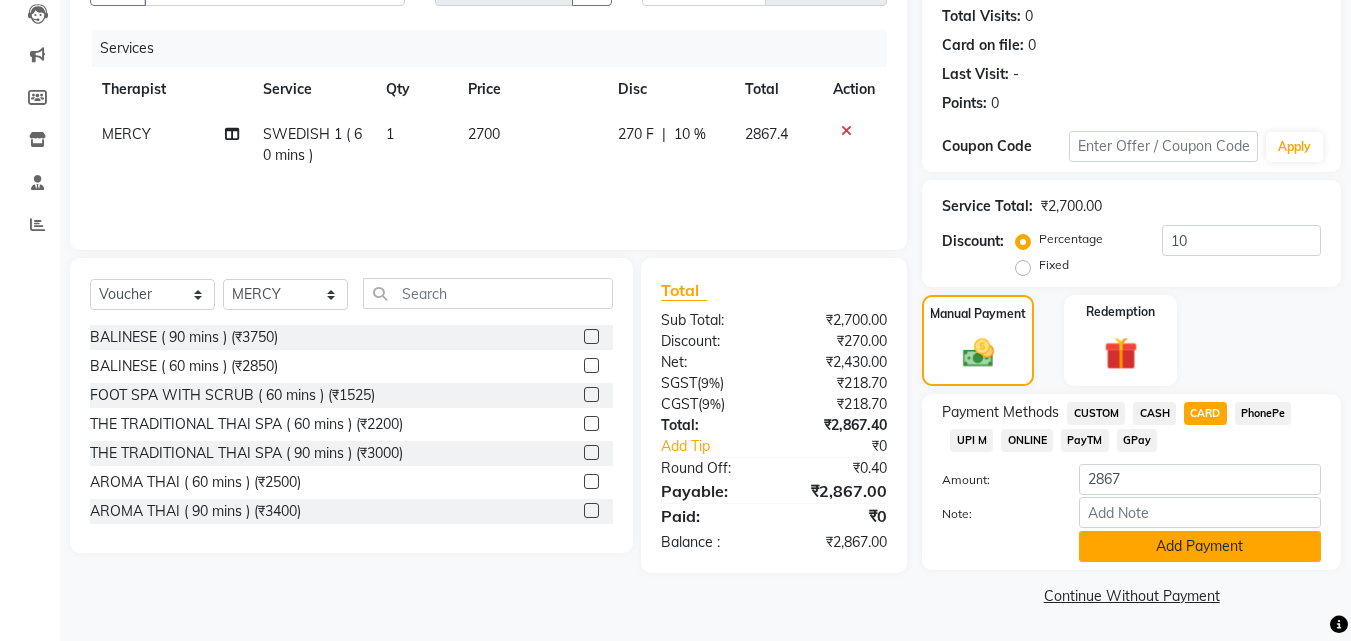 click on "Add Payment" 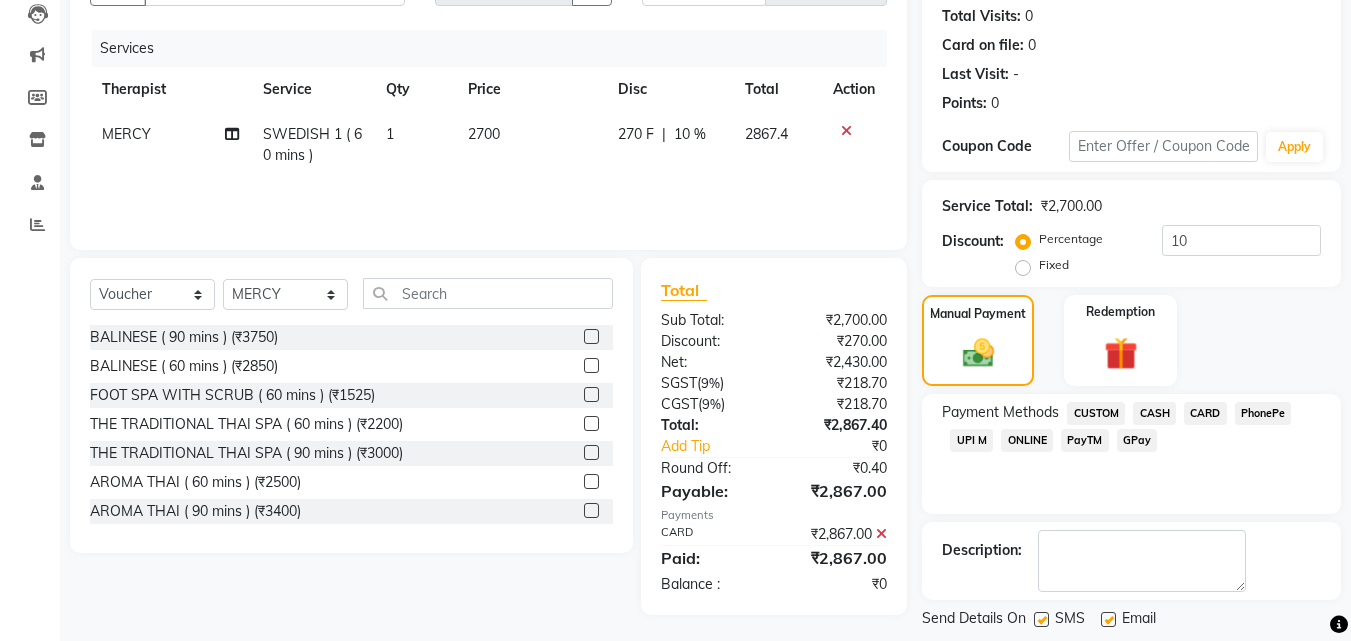 scroll, scrollTop: 314, scrollLeft: 0, axis: vertical 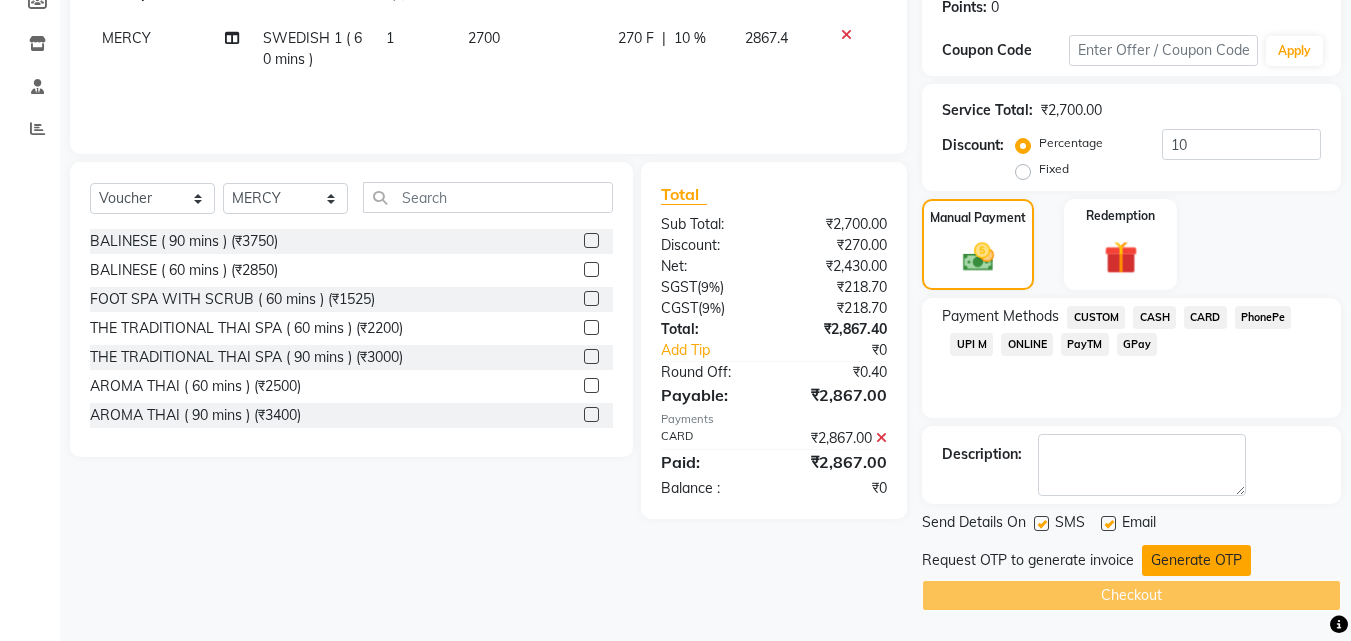 click on "Generate OTP" 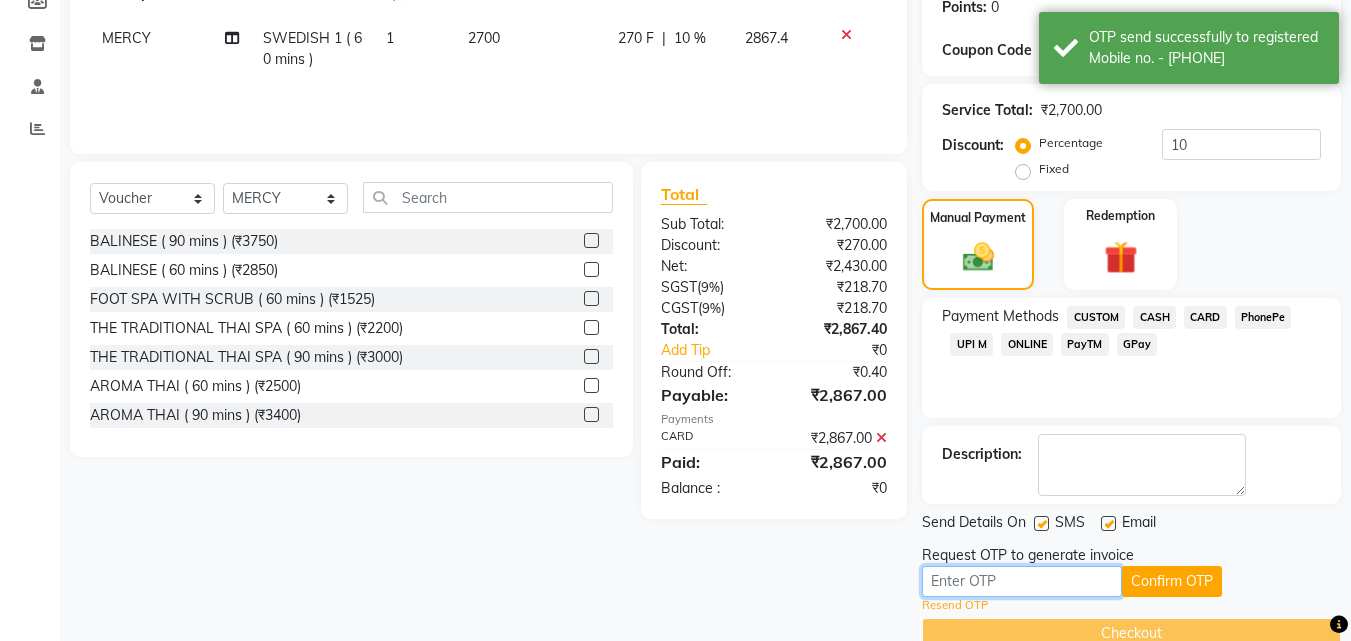 click at bounding box center [1022, 581] 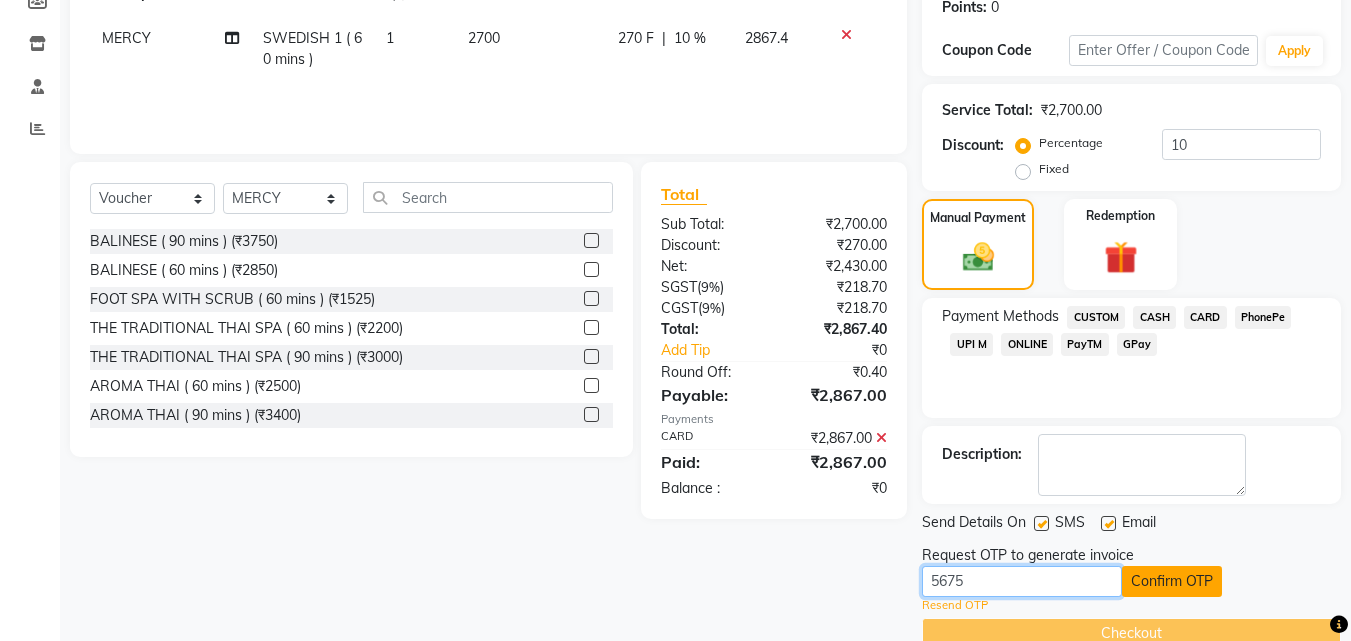 type on "5675" 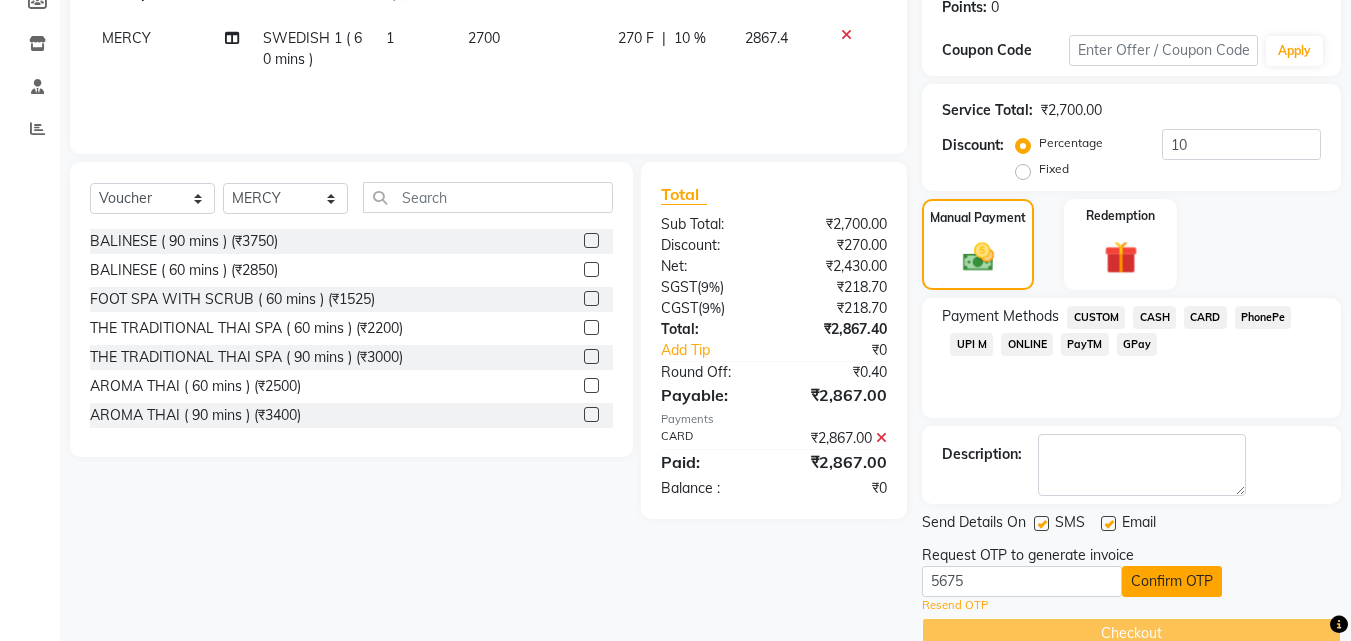 click on "Confirm OTP" 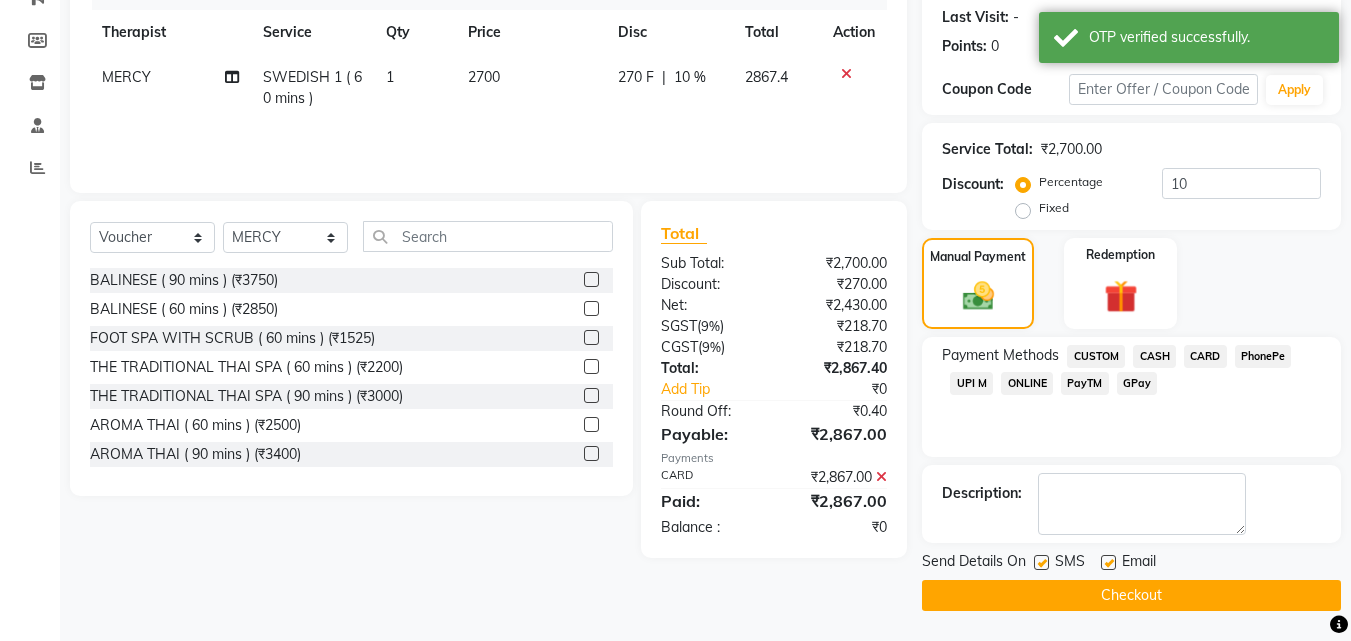 click on "Checkout" 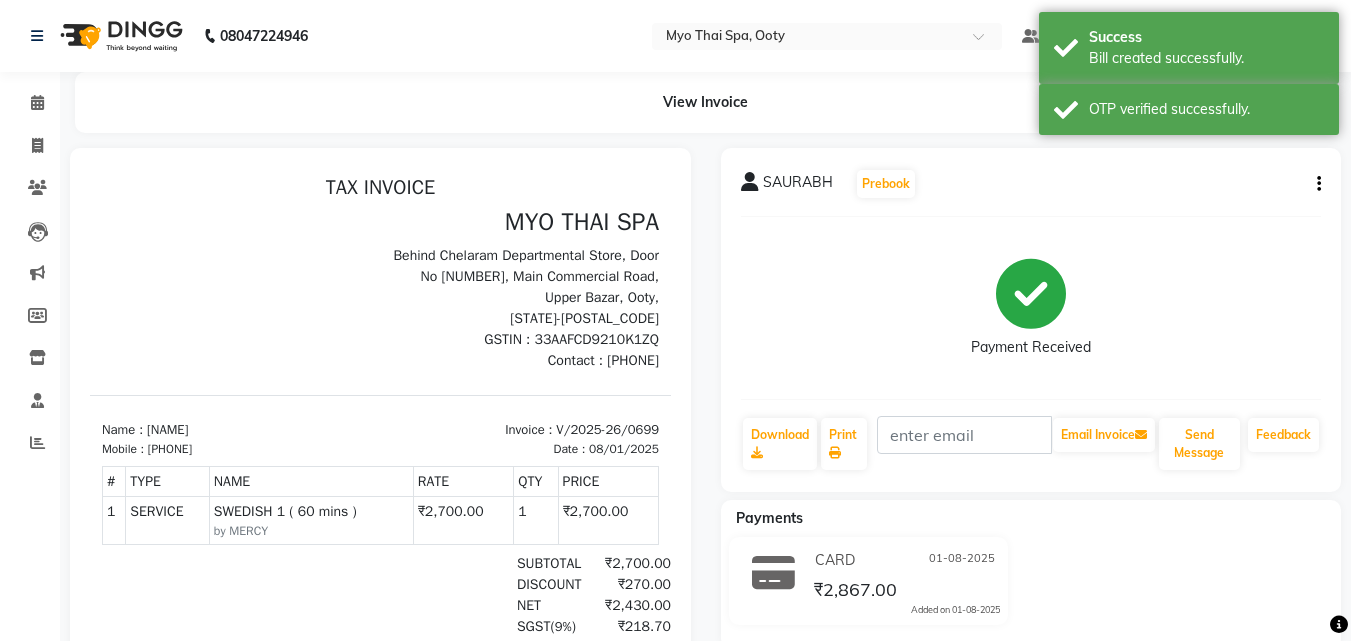 scroll, scrollTop: 0, scrollLeft: 0, axis: both 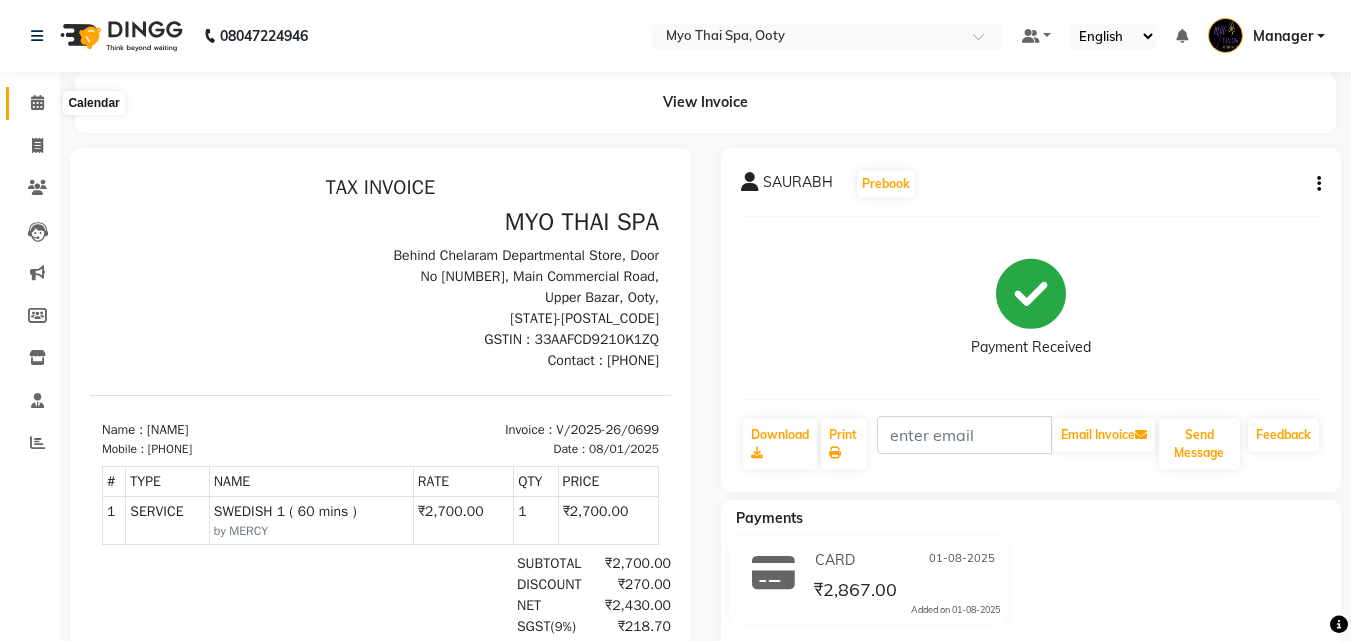 click 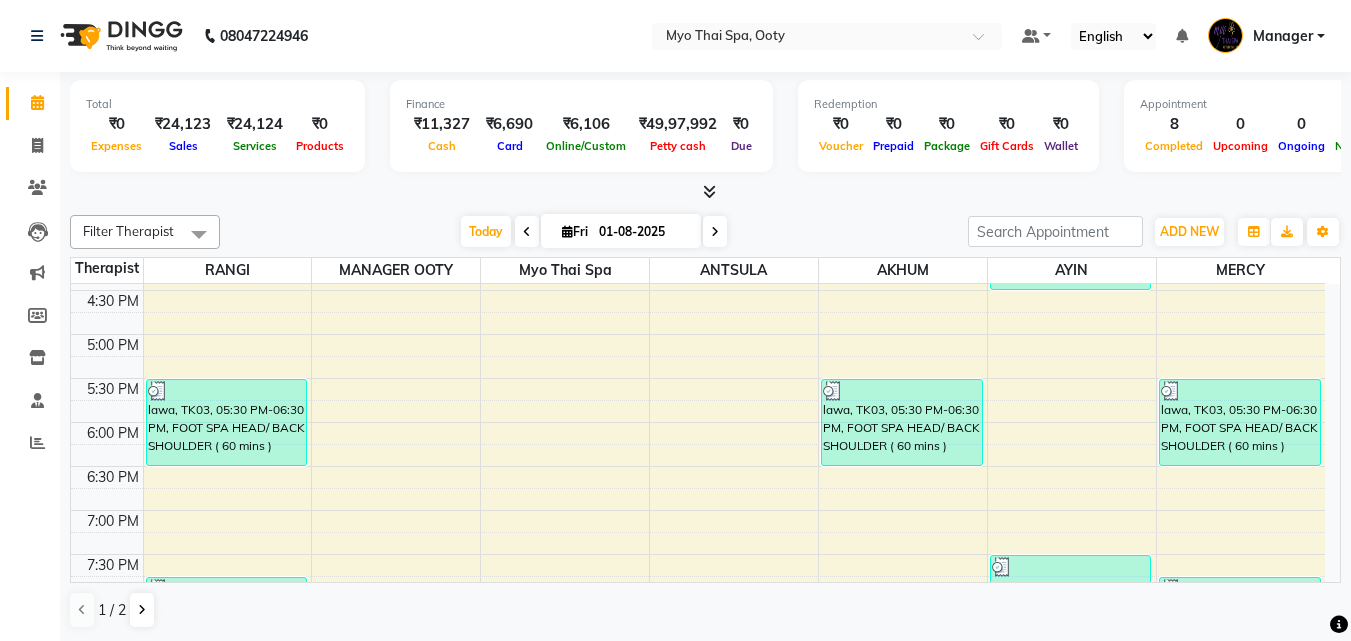 scroll, scrollTop: 645, scrollLeft: 0, axis: vertical 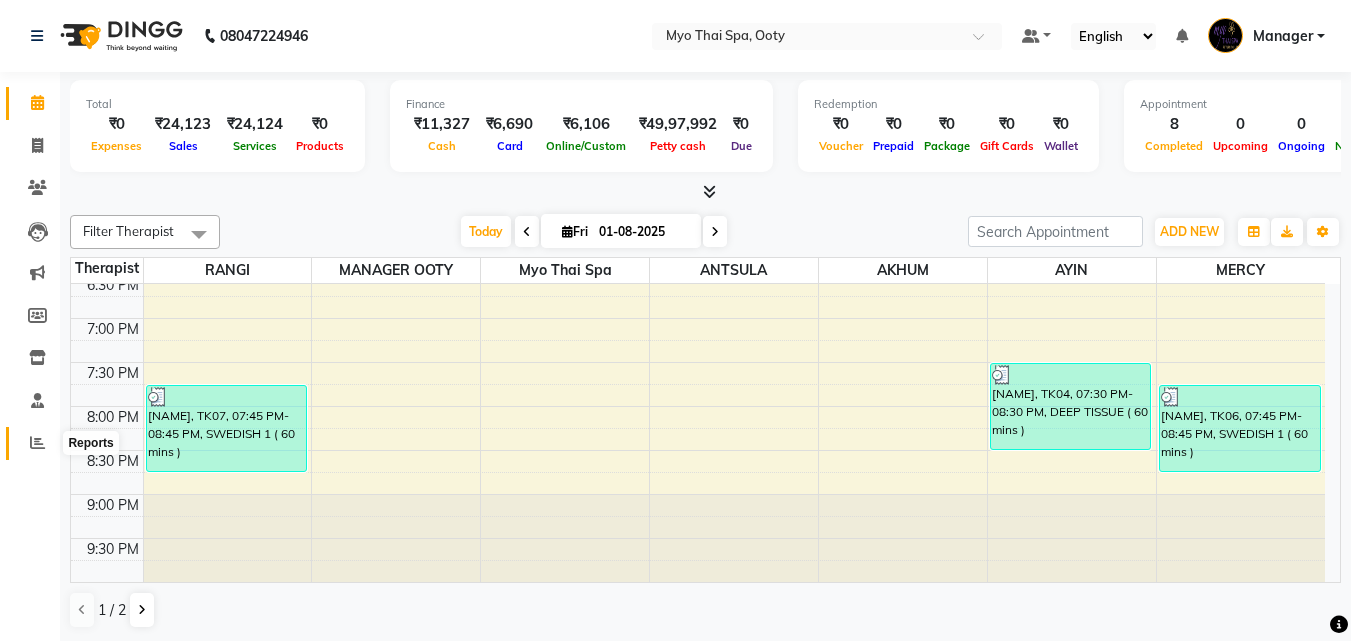 click 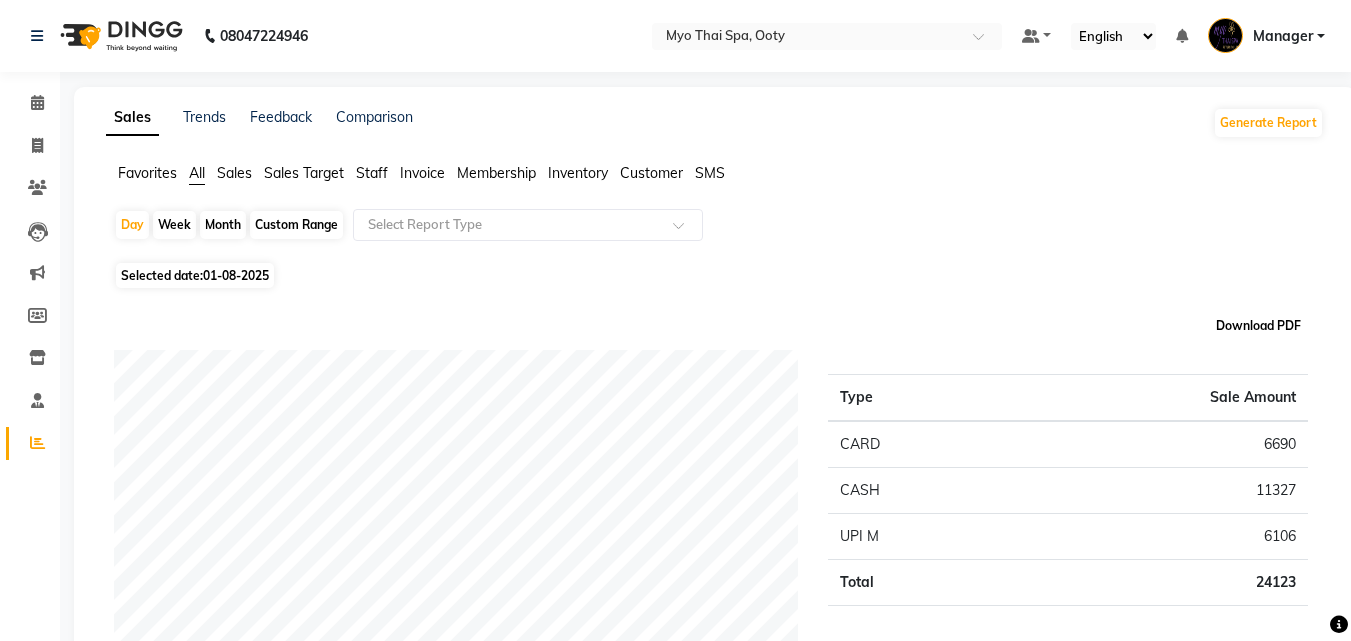click on "Download PDF" 